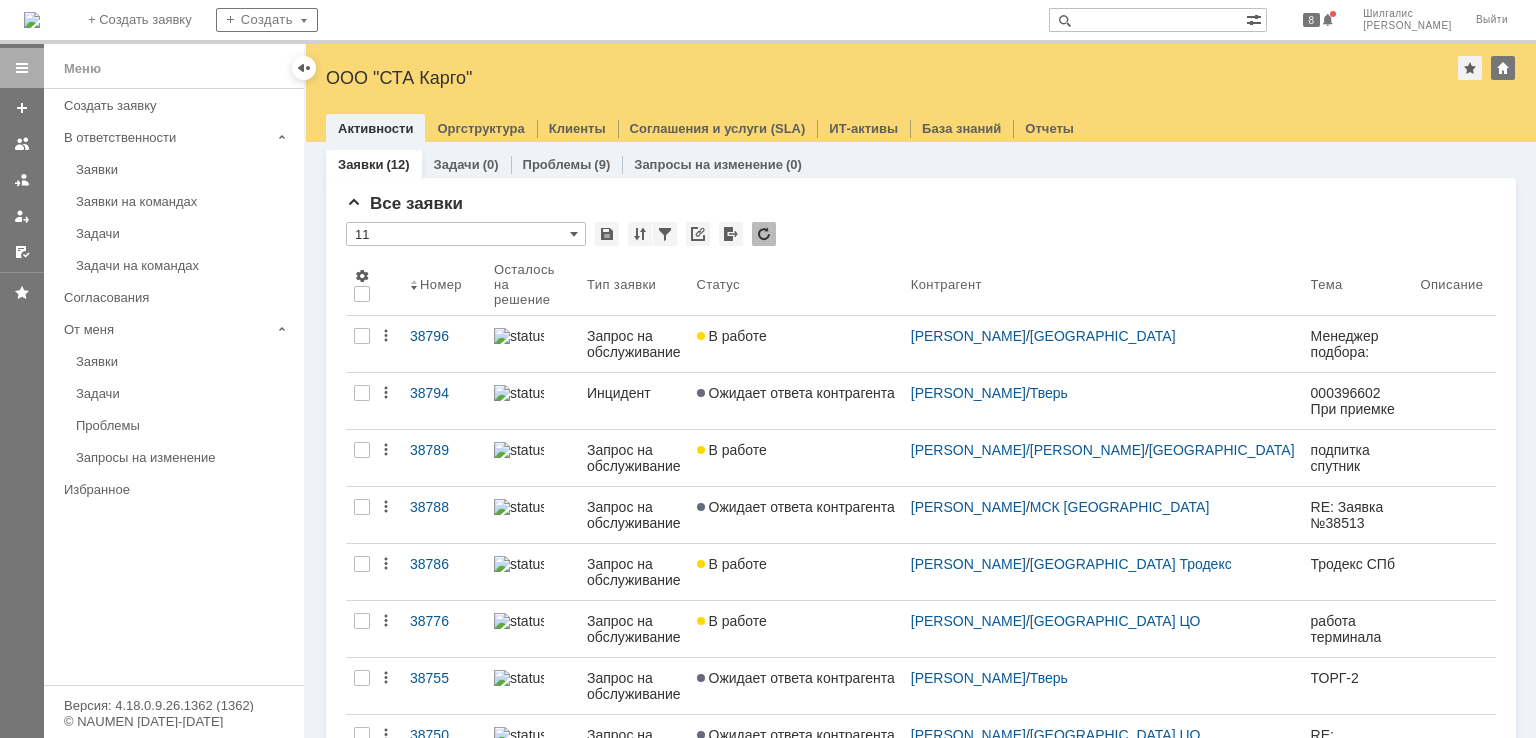 scroll, scrollTop: 0, scrollLeft: 0, axis: both 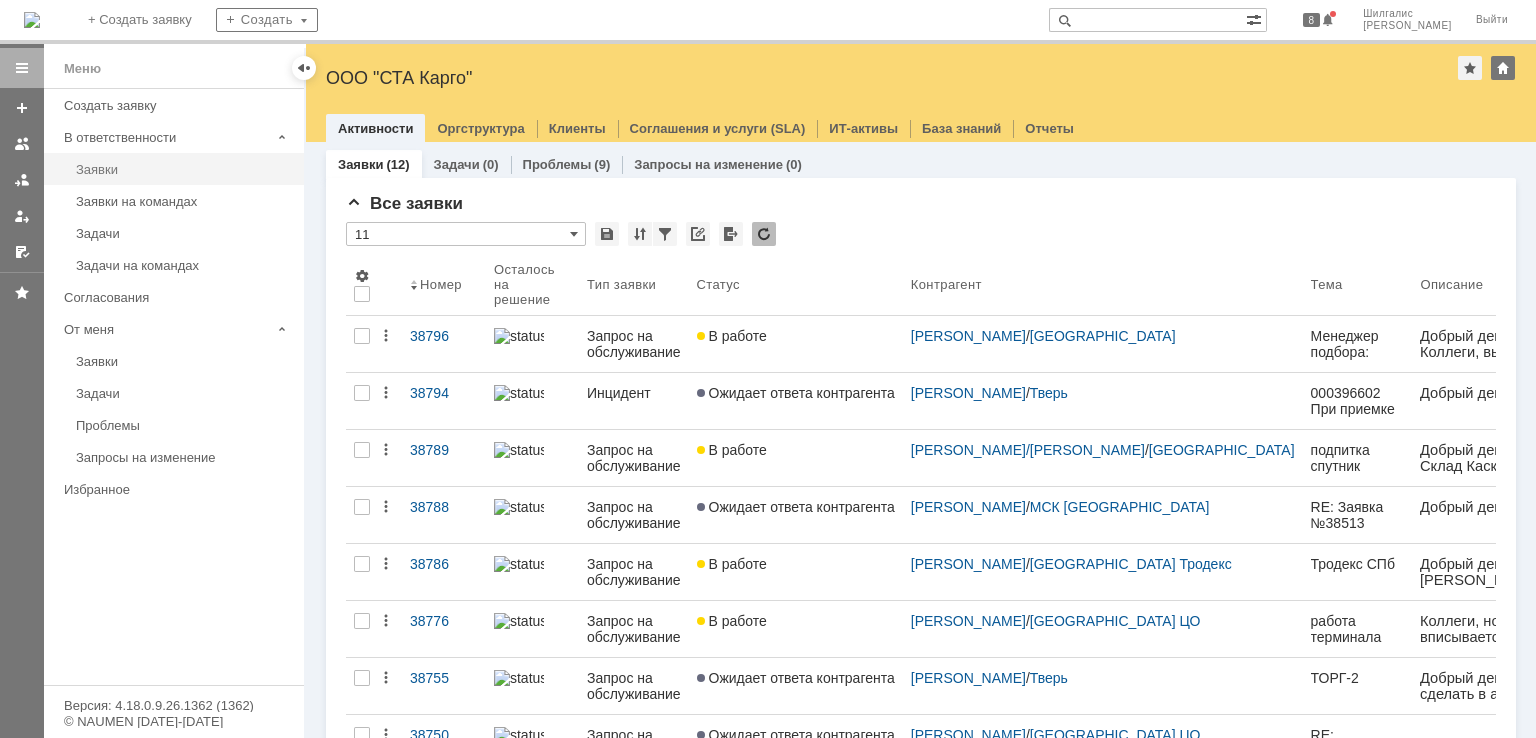click on "Заявки" at bounding box center (184, 169) 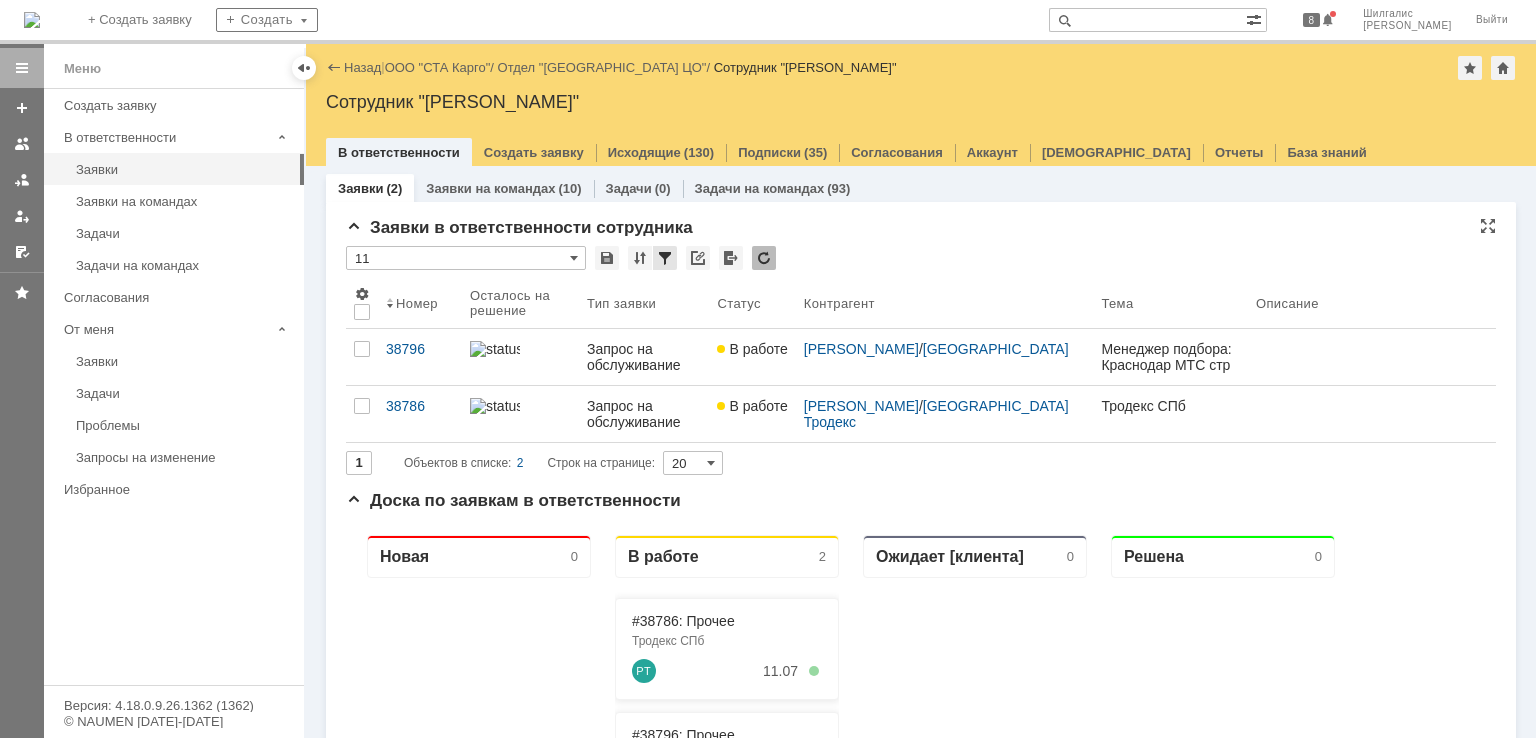 scroll, scrollTop: 0, scrollLeft: 0, axis: both 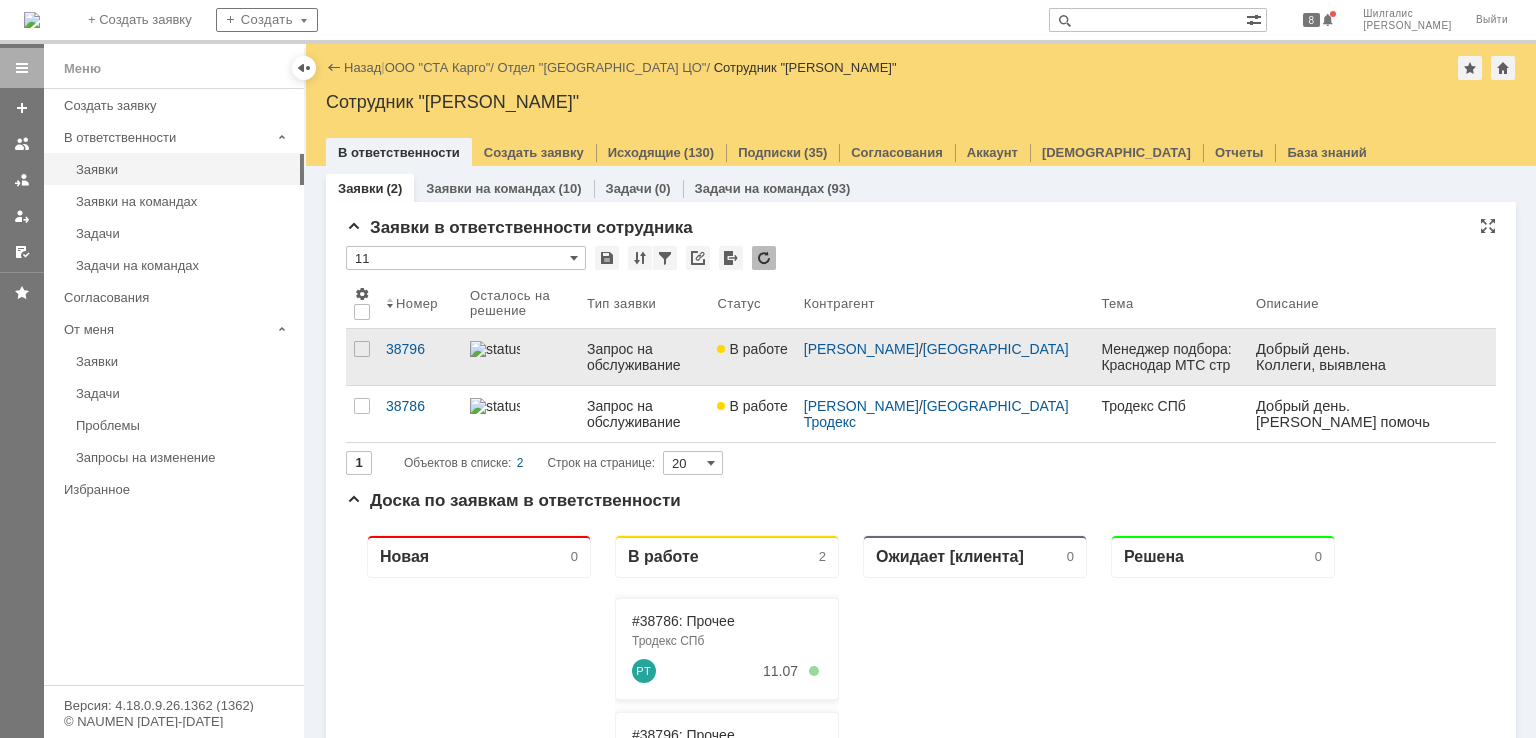 click on "В работе" at bounding box center [752, 357] 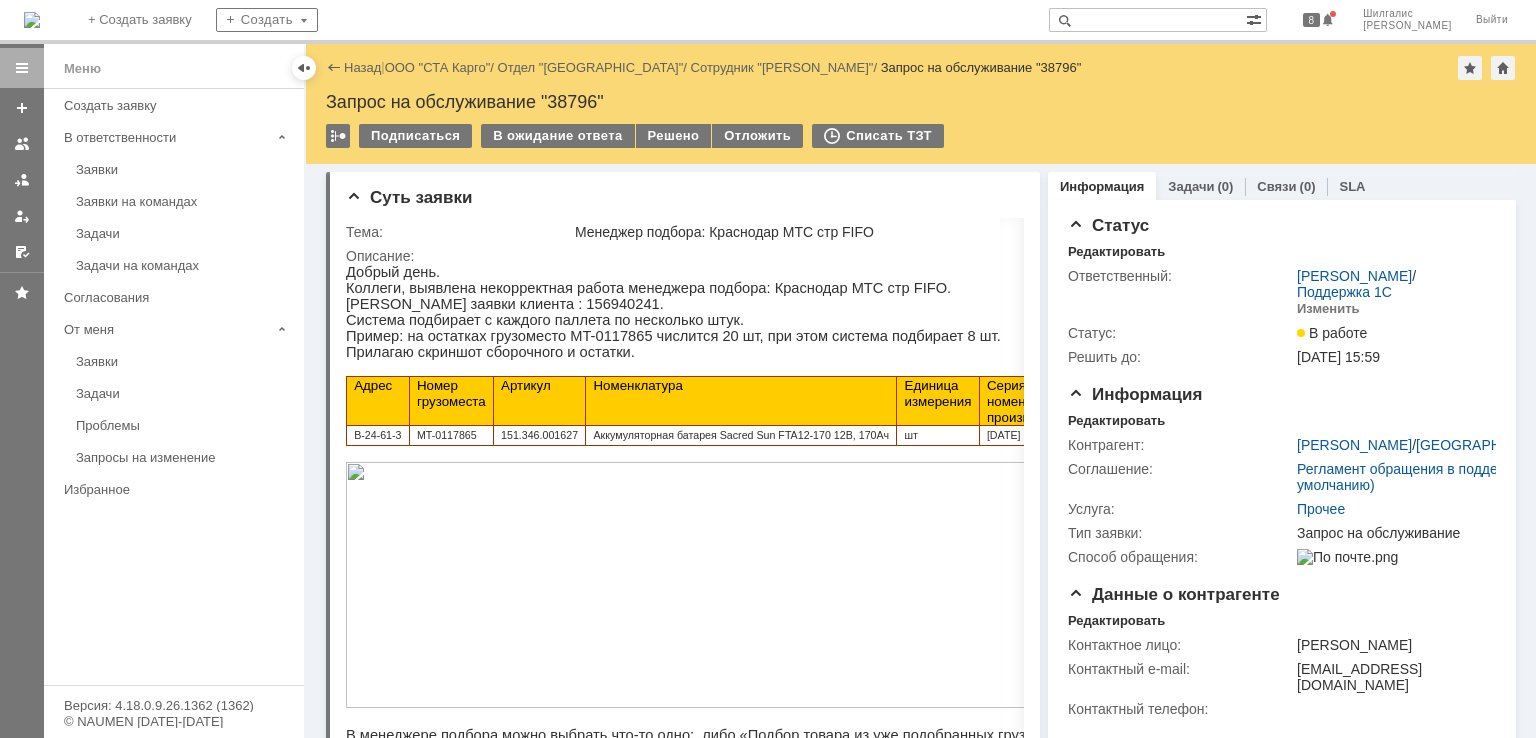 scroll, scrollTop: 0, scrollLeft: 0, axis: both 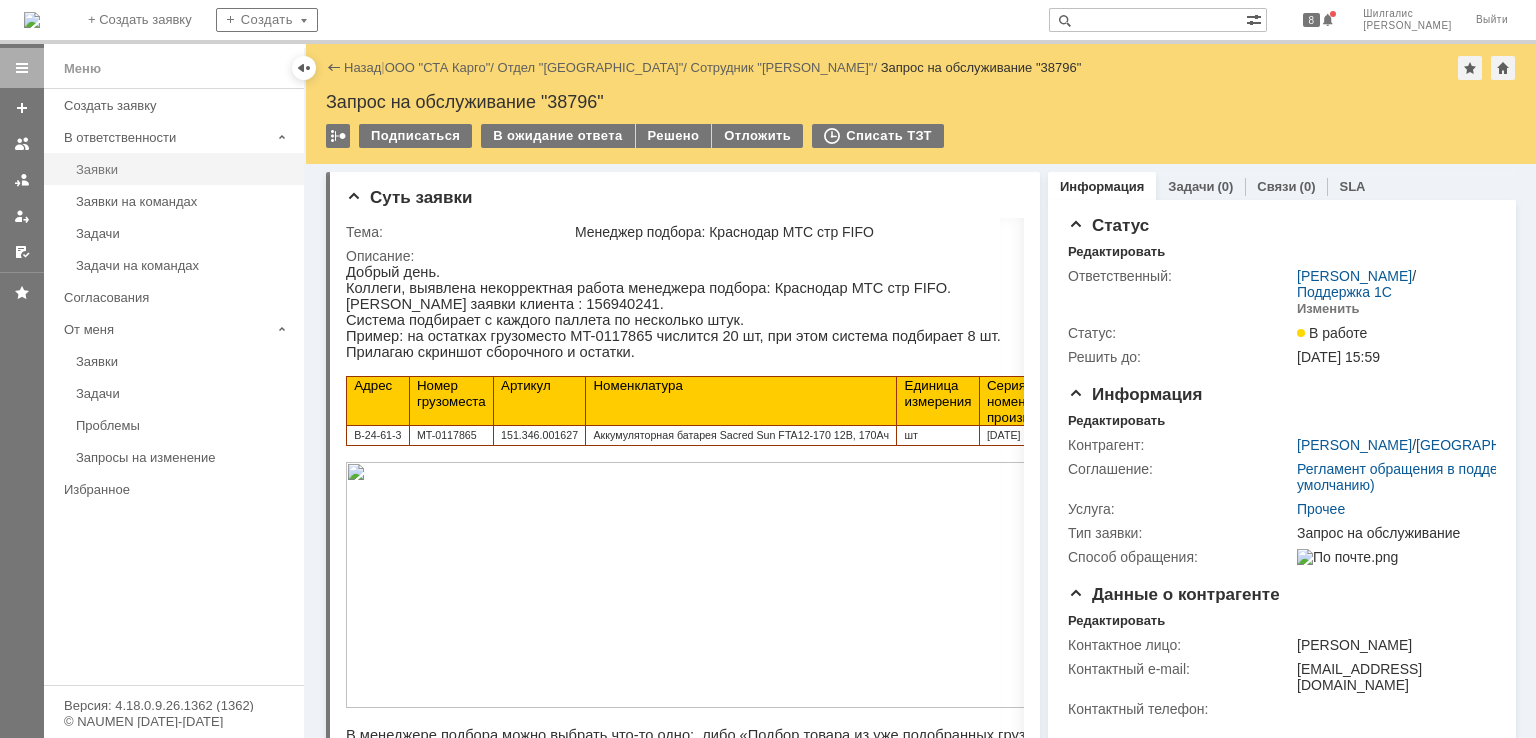 click on "Заявки" at bounding box center (184, 169) 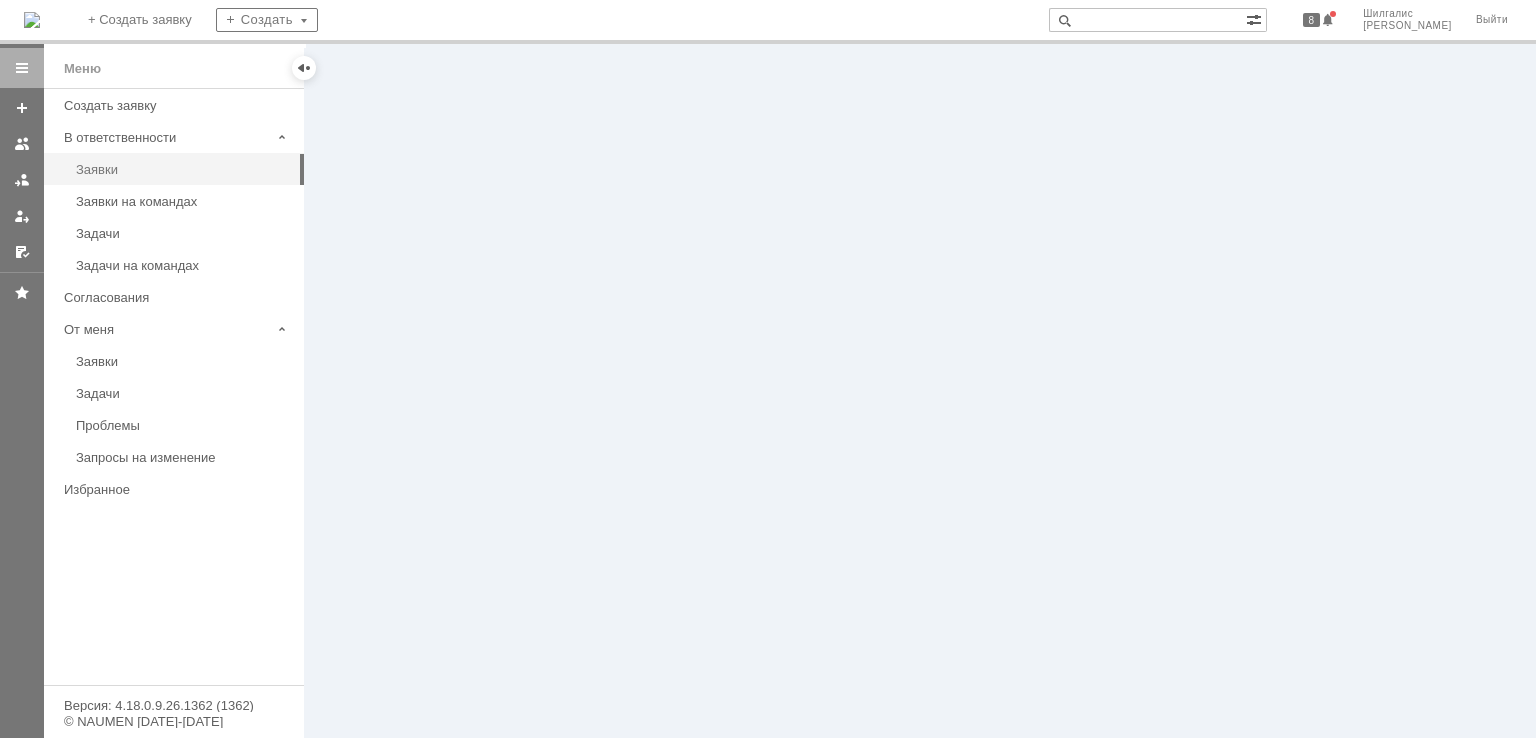 click on "Заявки" at bounding box center (184, 169) 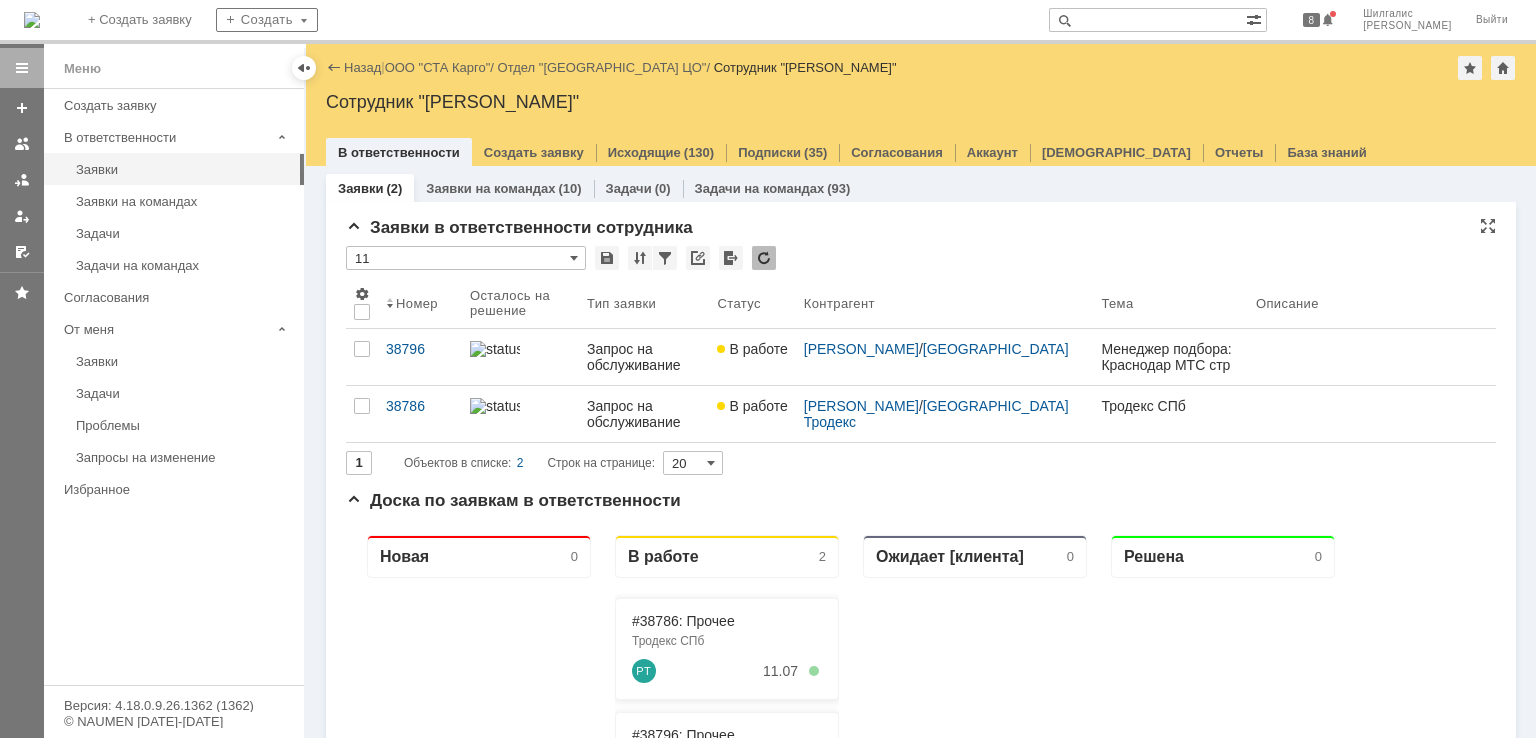 scroll, scrollTop: 0, scrollLeft: 0, axis: both 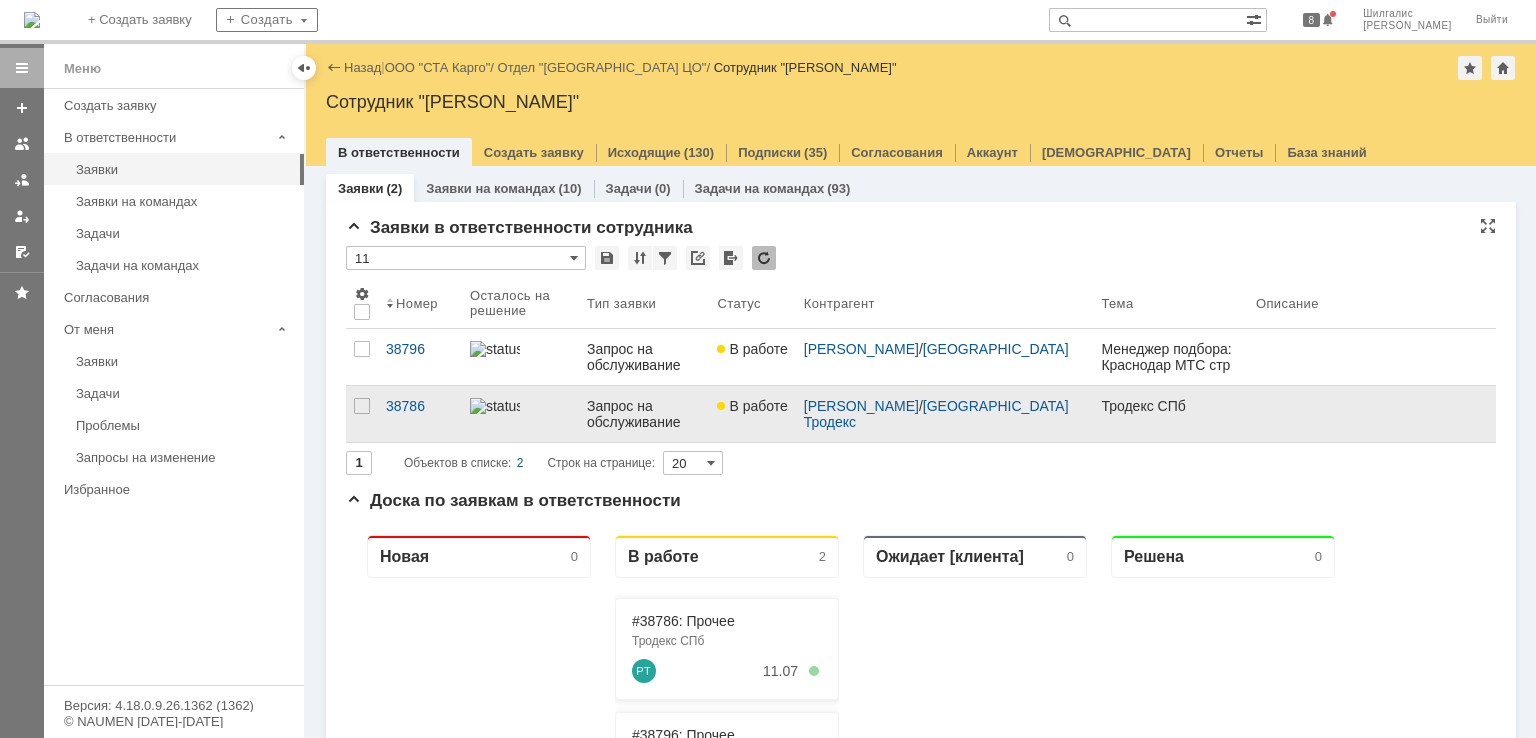 click on "В работе" at bounding box center (752, 414) 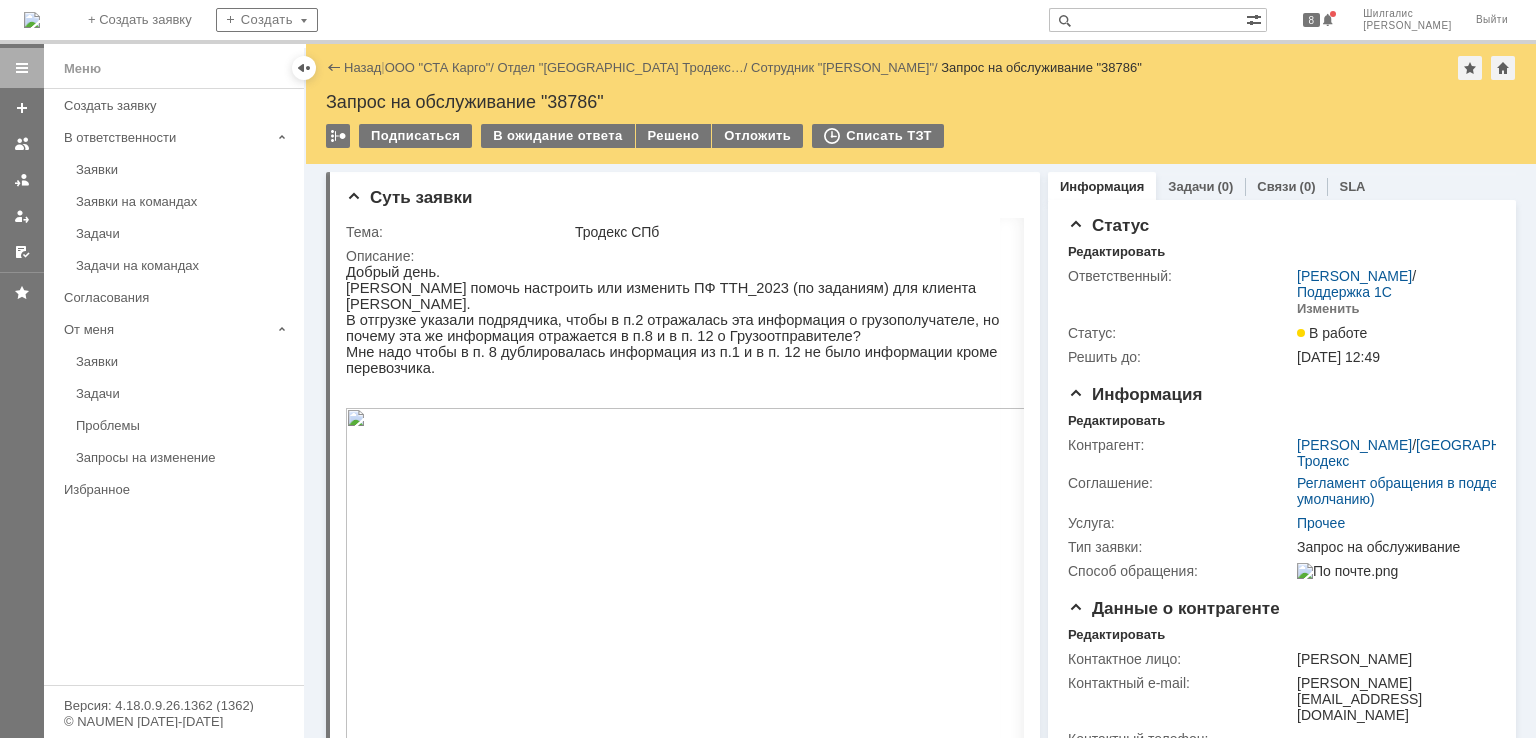 scroll, scrollTop: 0, scrollLeft: 0, axis: both 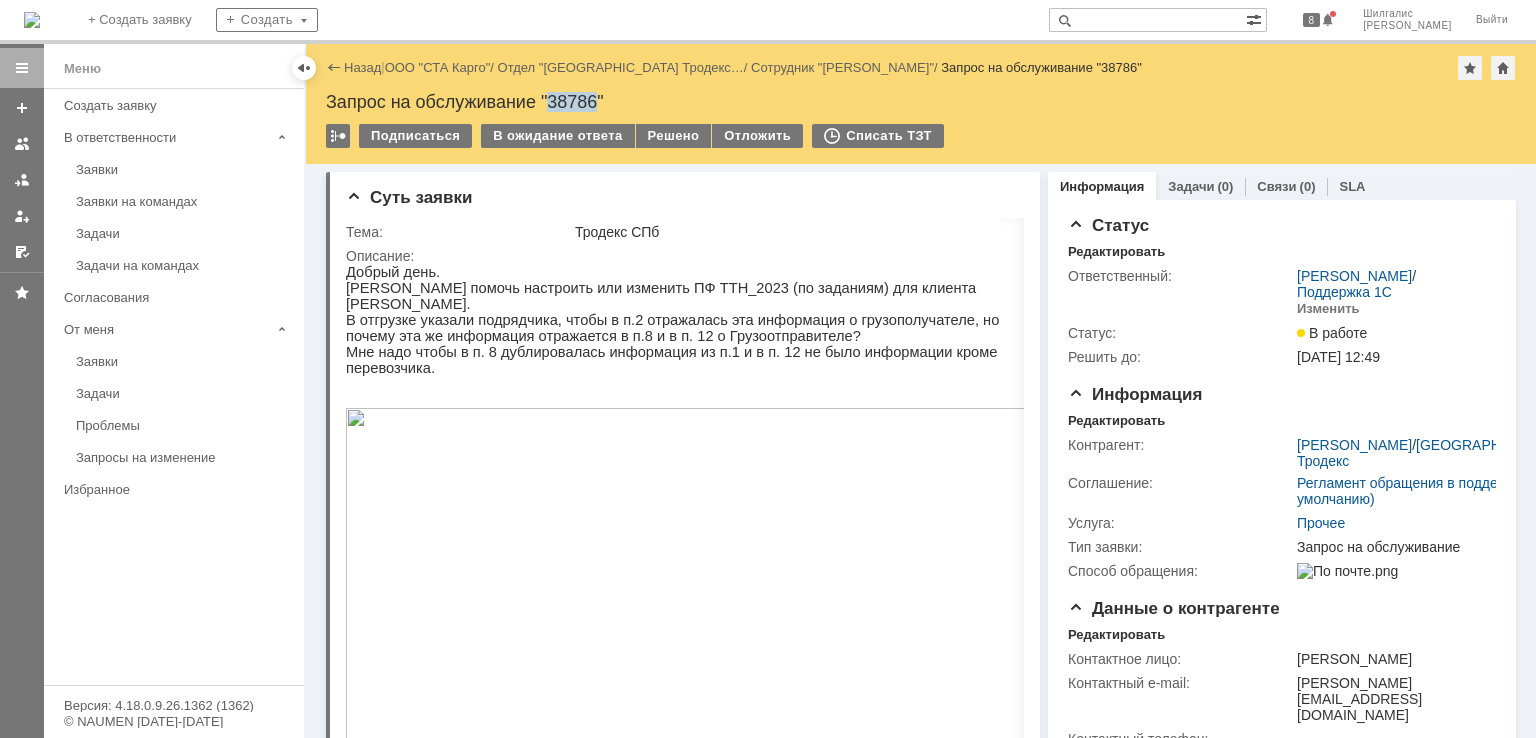 click on "Запрос на обслуживание "38786"" at bounding box center [921, 102] 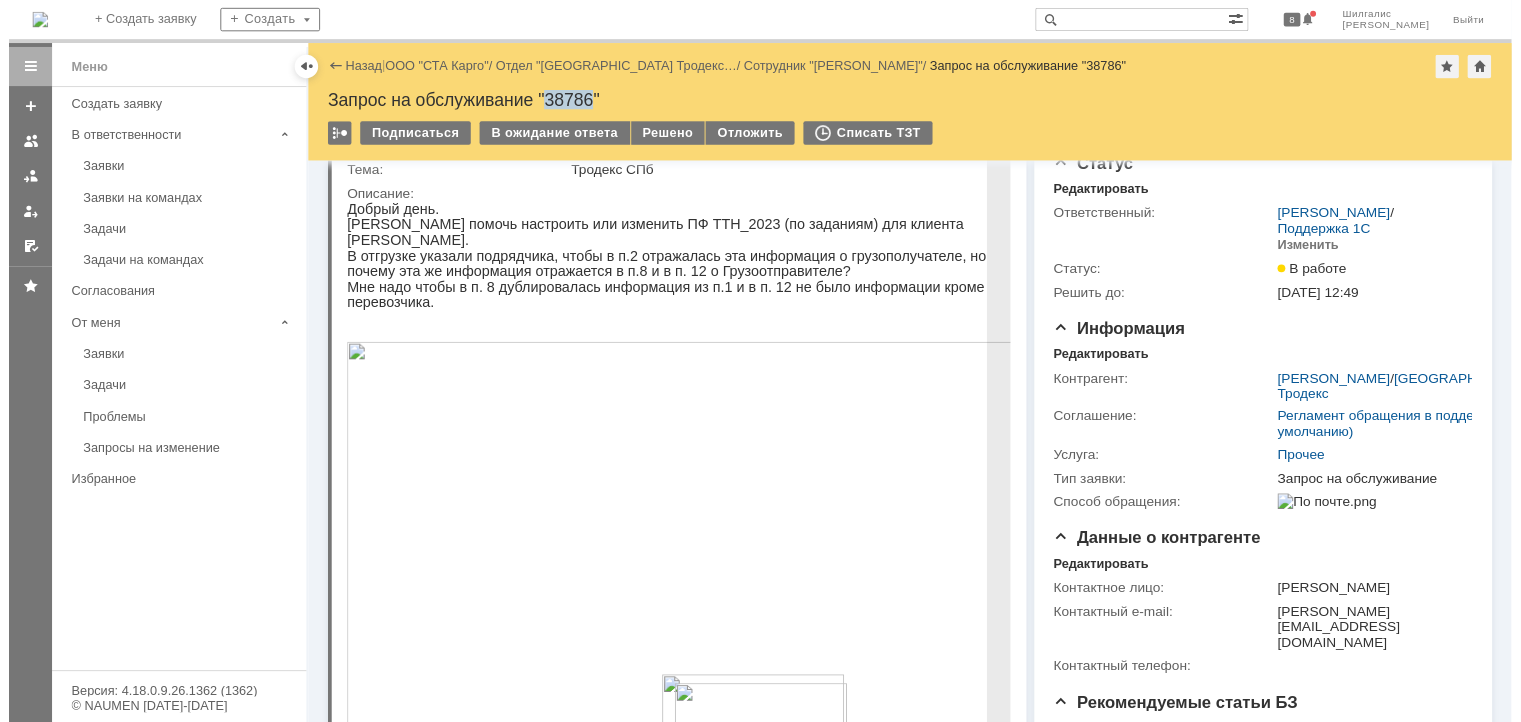 scroll, scrollTop: 0, scrollLeft: 0, axis: both 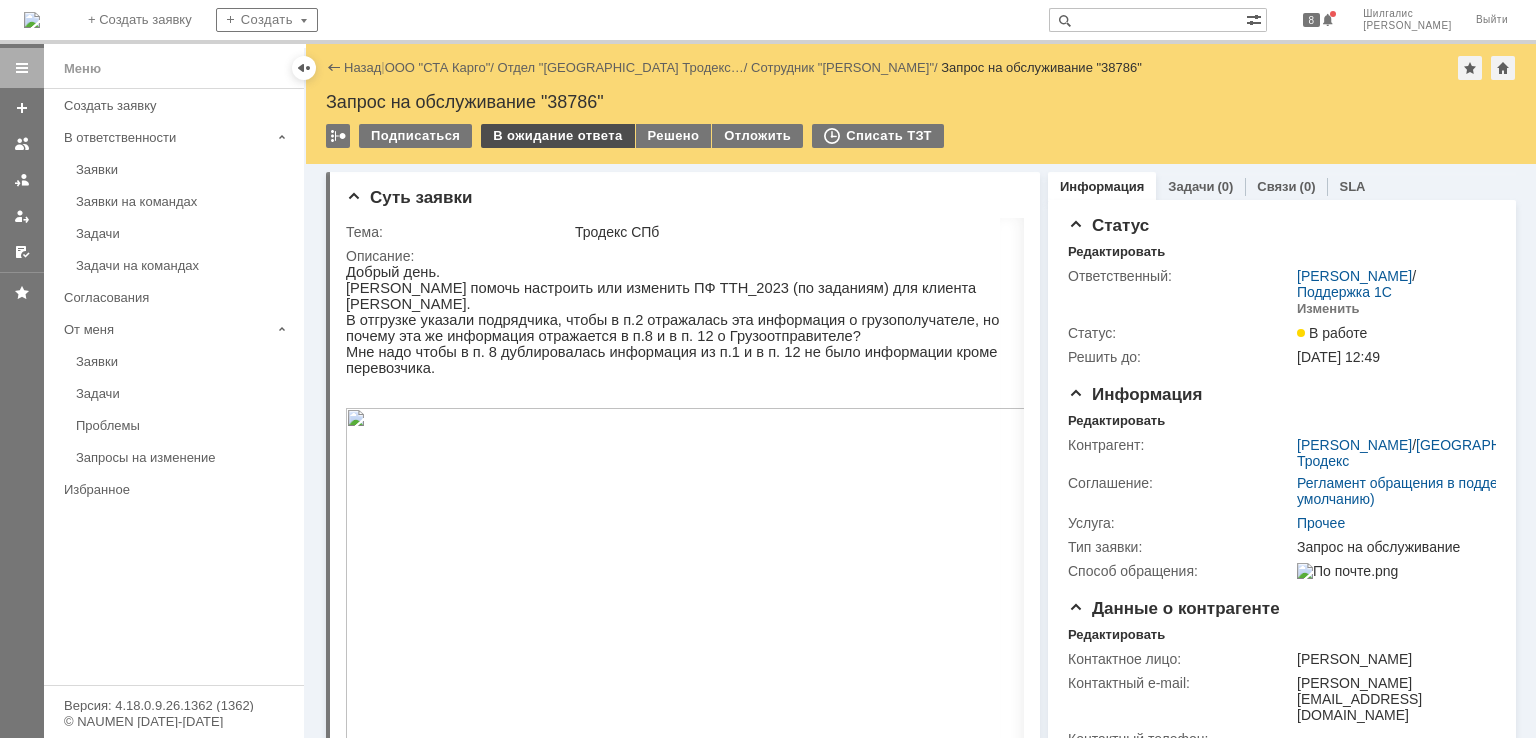 click on "В ожидание ответа" at bounding box center [557, 136] 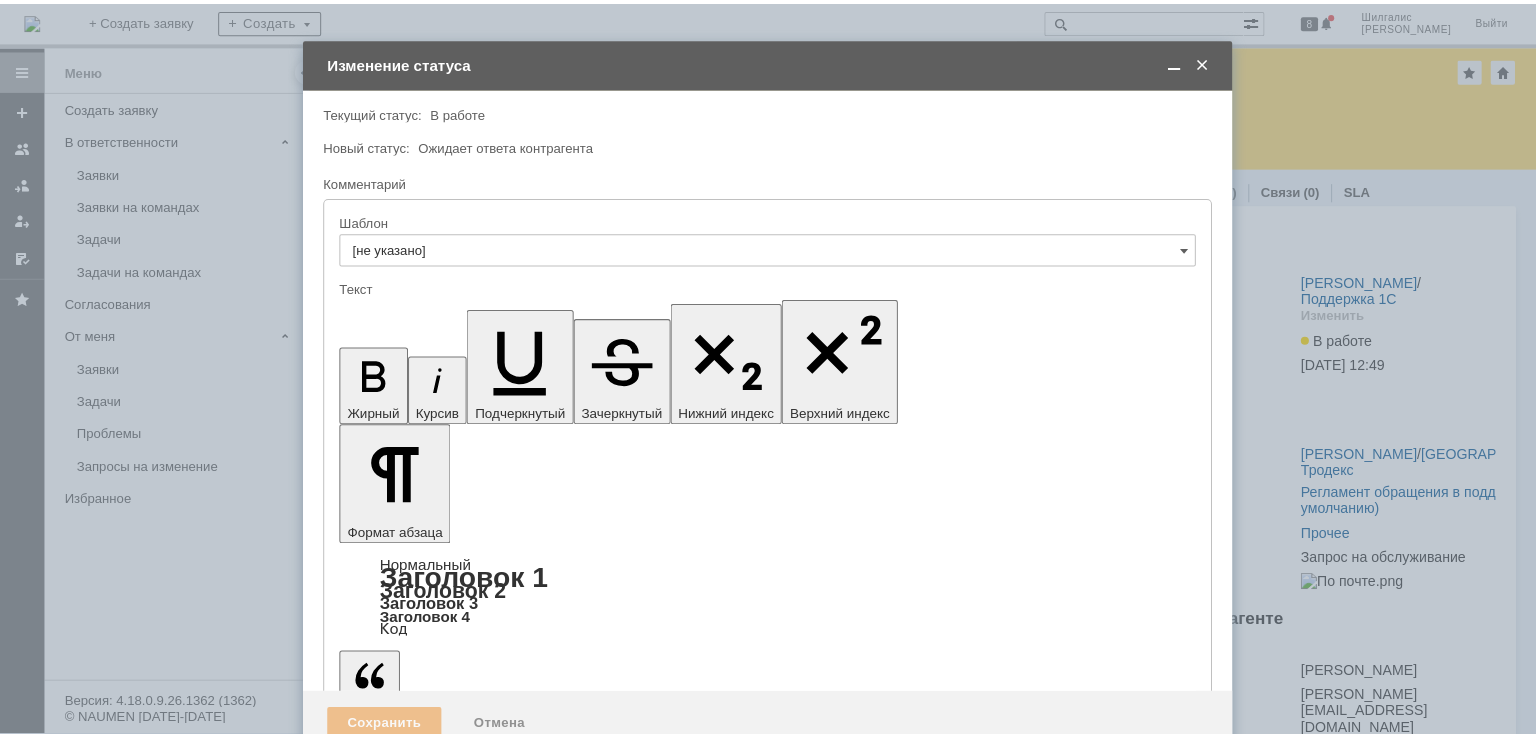 scroll, scrollTop: 0, scrollLeft: 0, axis: both 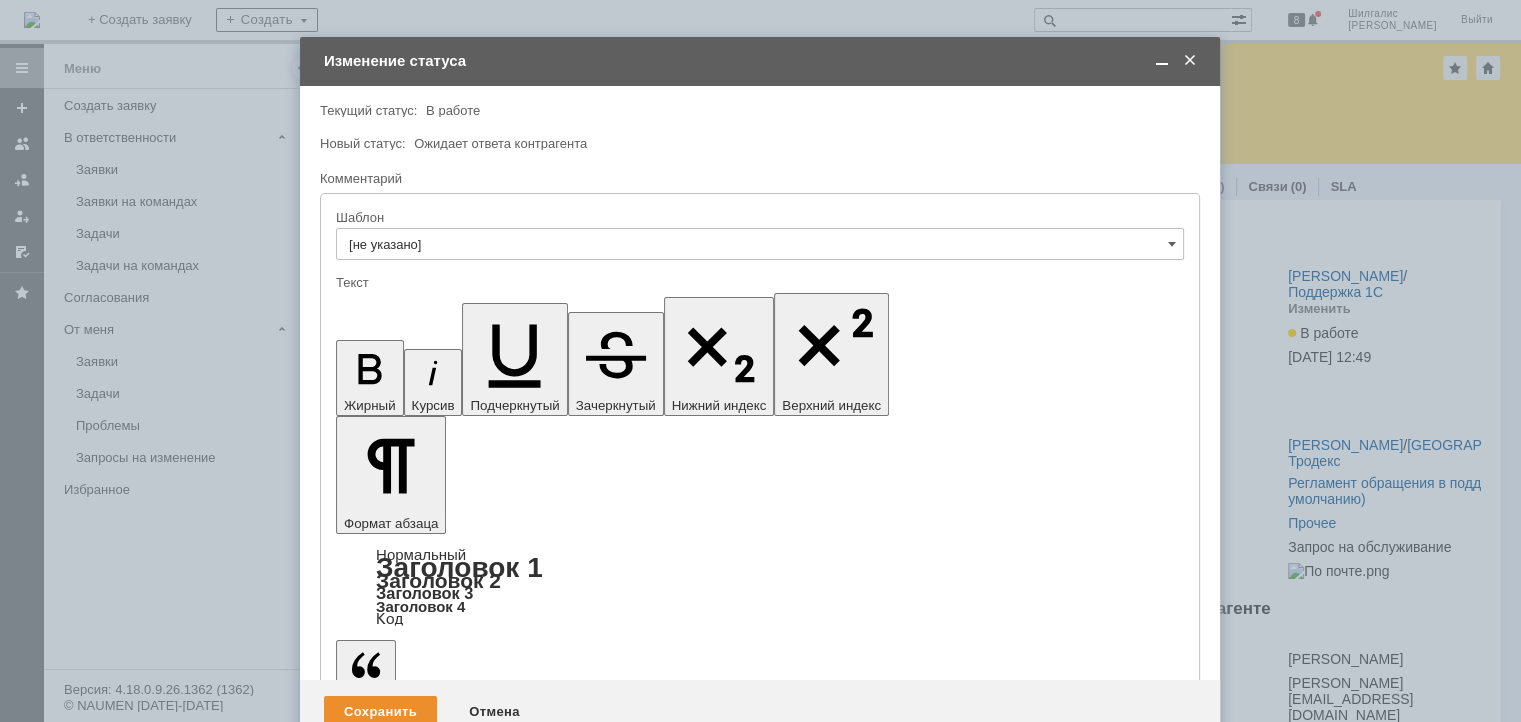 click at bounding box center (499, 5523) 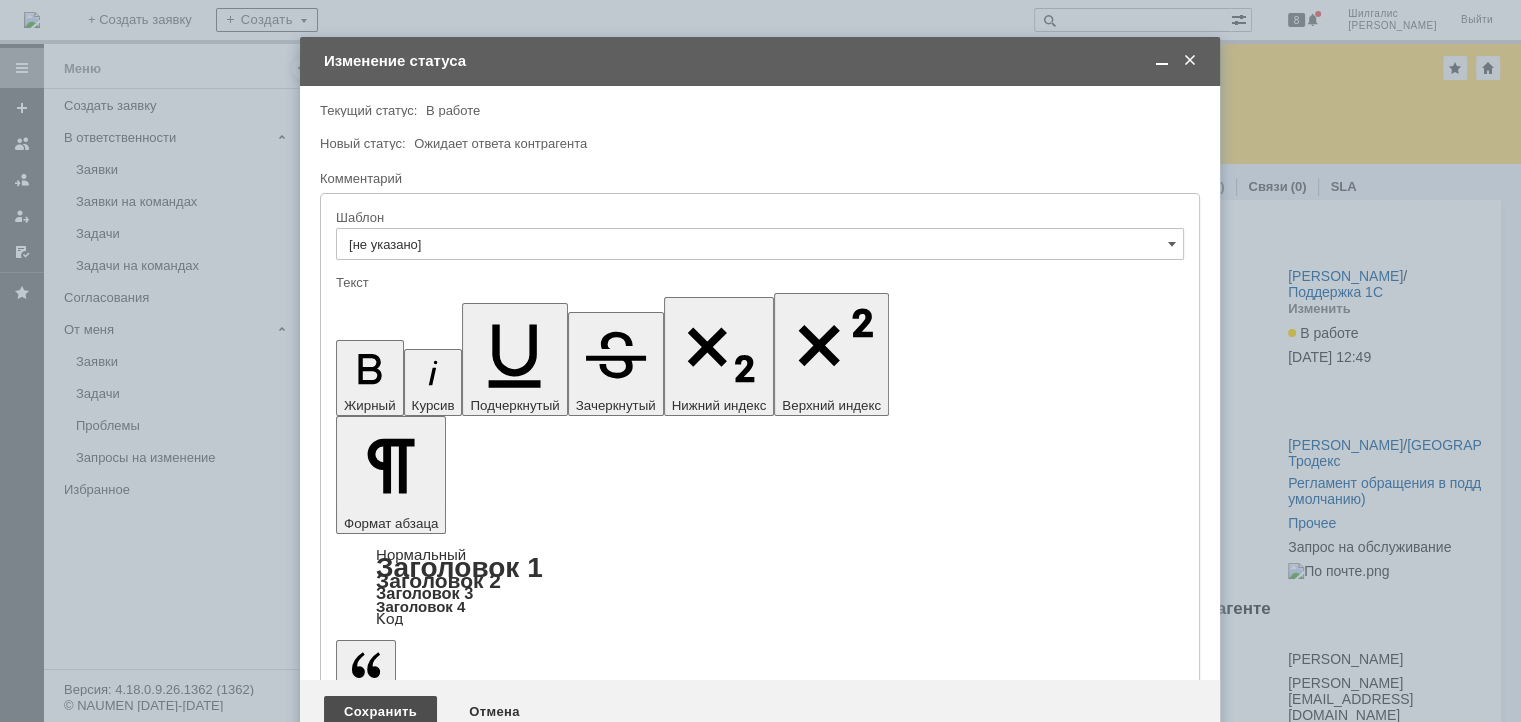 click on "Сохранить" at bounding box center (380, 712) 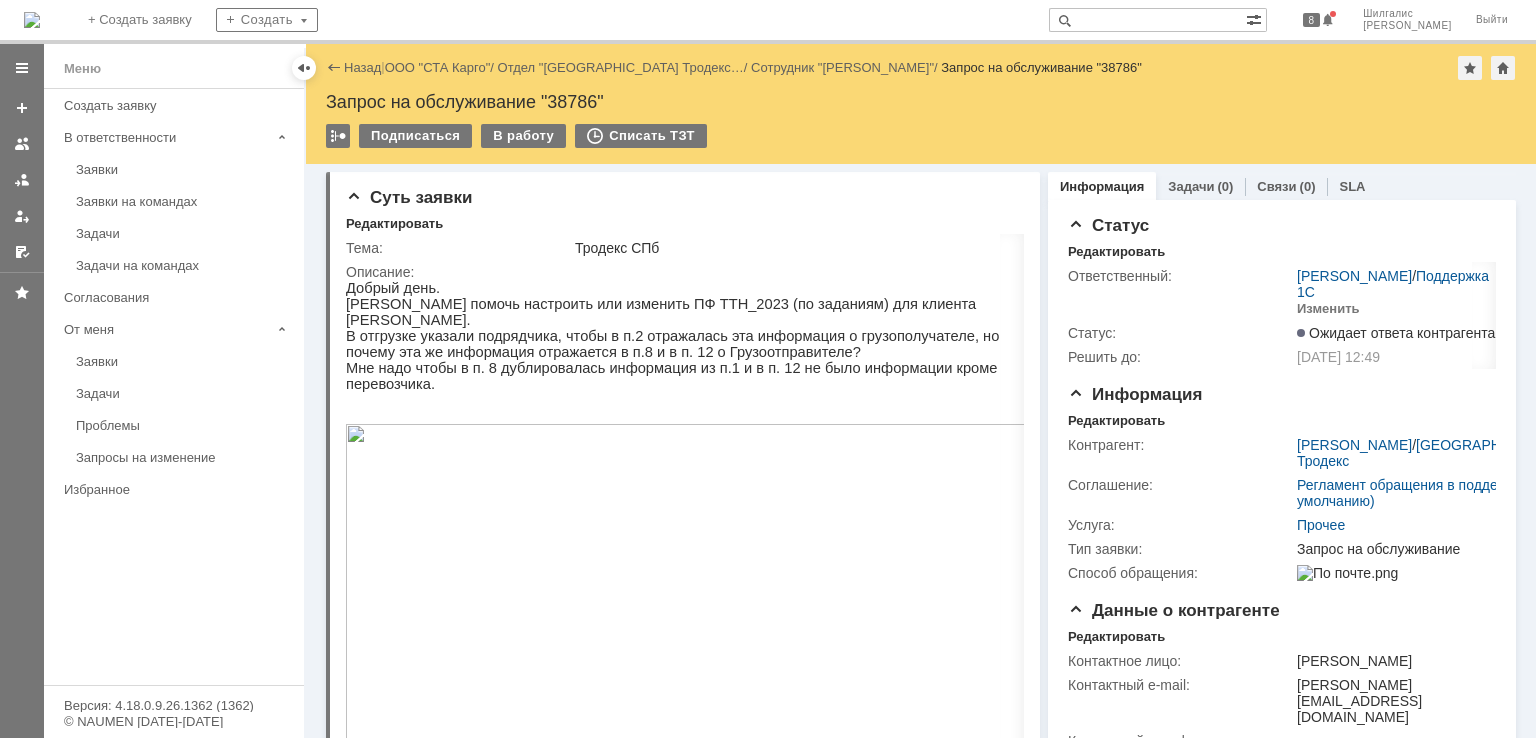 scroll, scrollTop: 0, scrollLeft: 0, axis: both 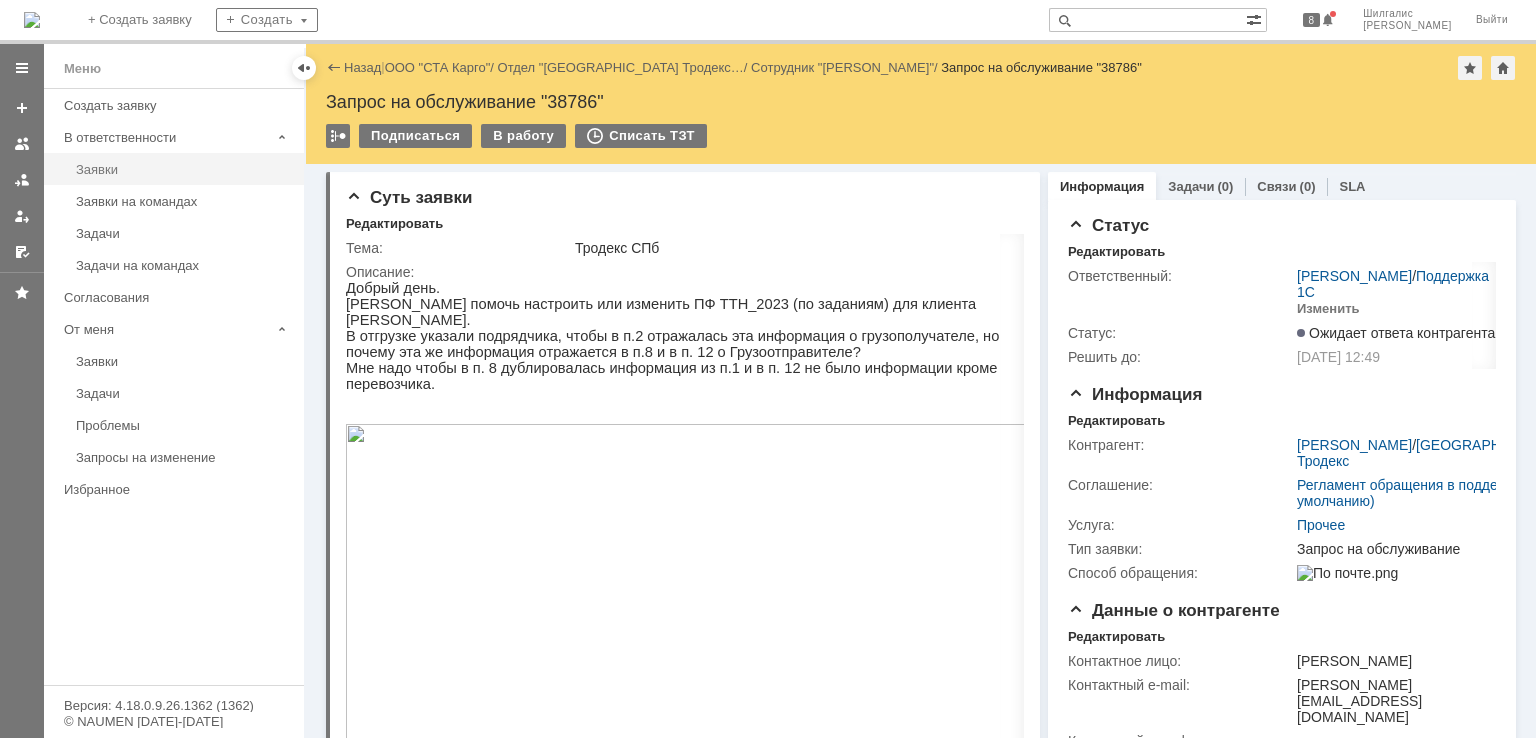 click on "Заявки" at bounding box center [184, 169] 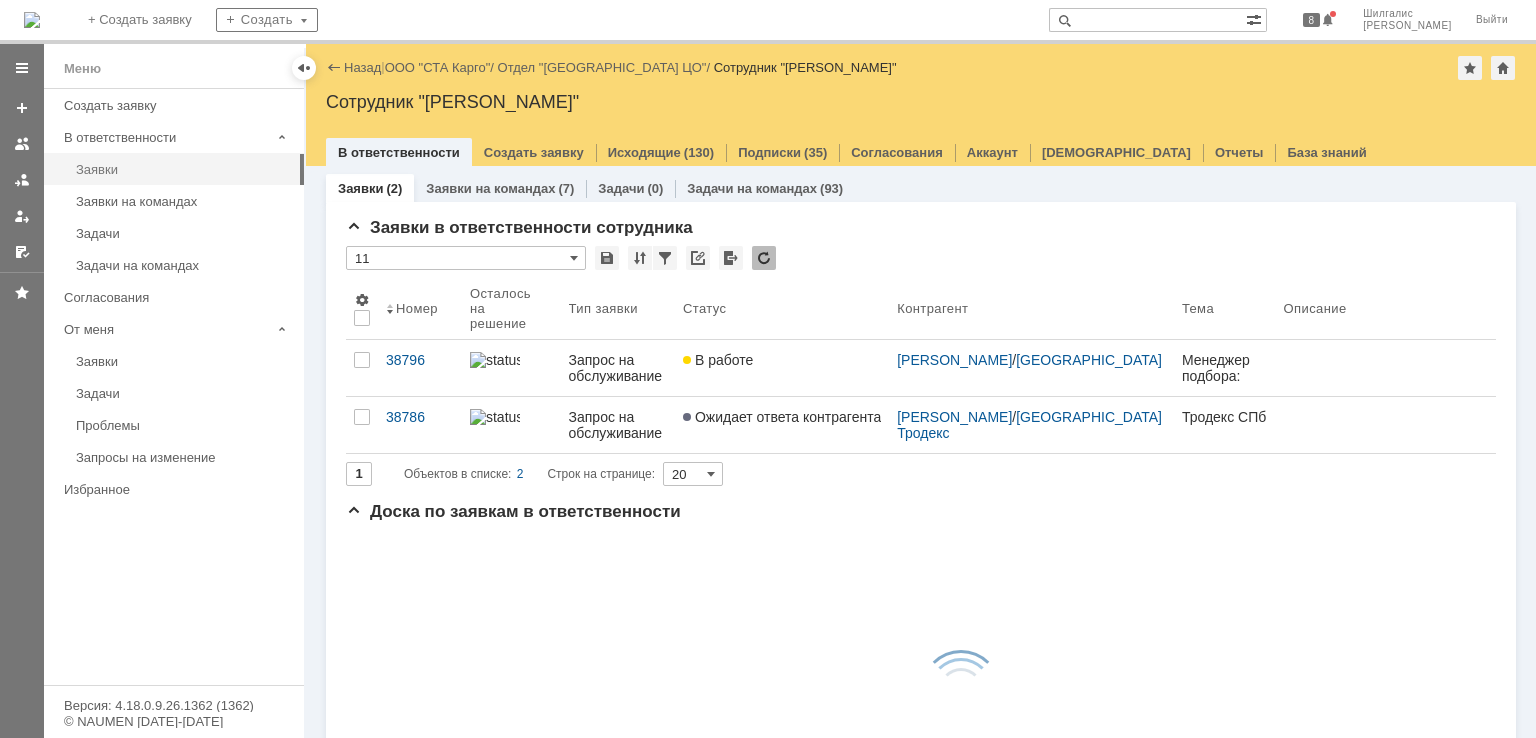 scroll, scrollTop: 0, scrollLeft: 0, axis: both 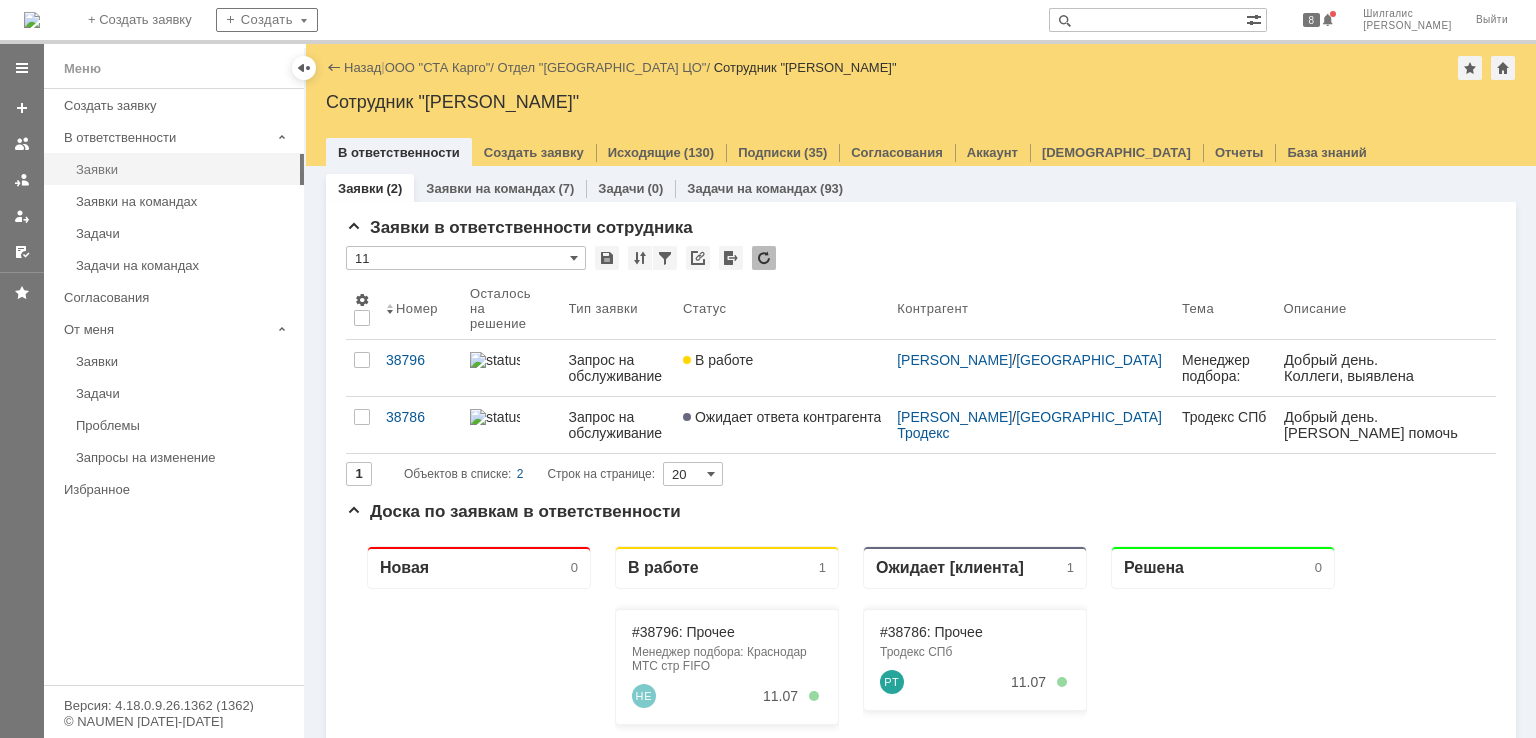 click on "Заявки" at bounding box center (184, 169) 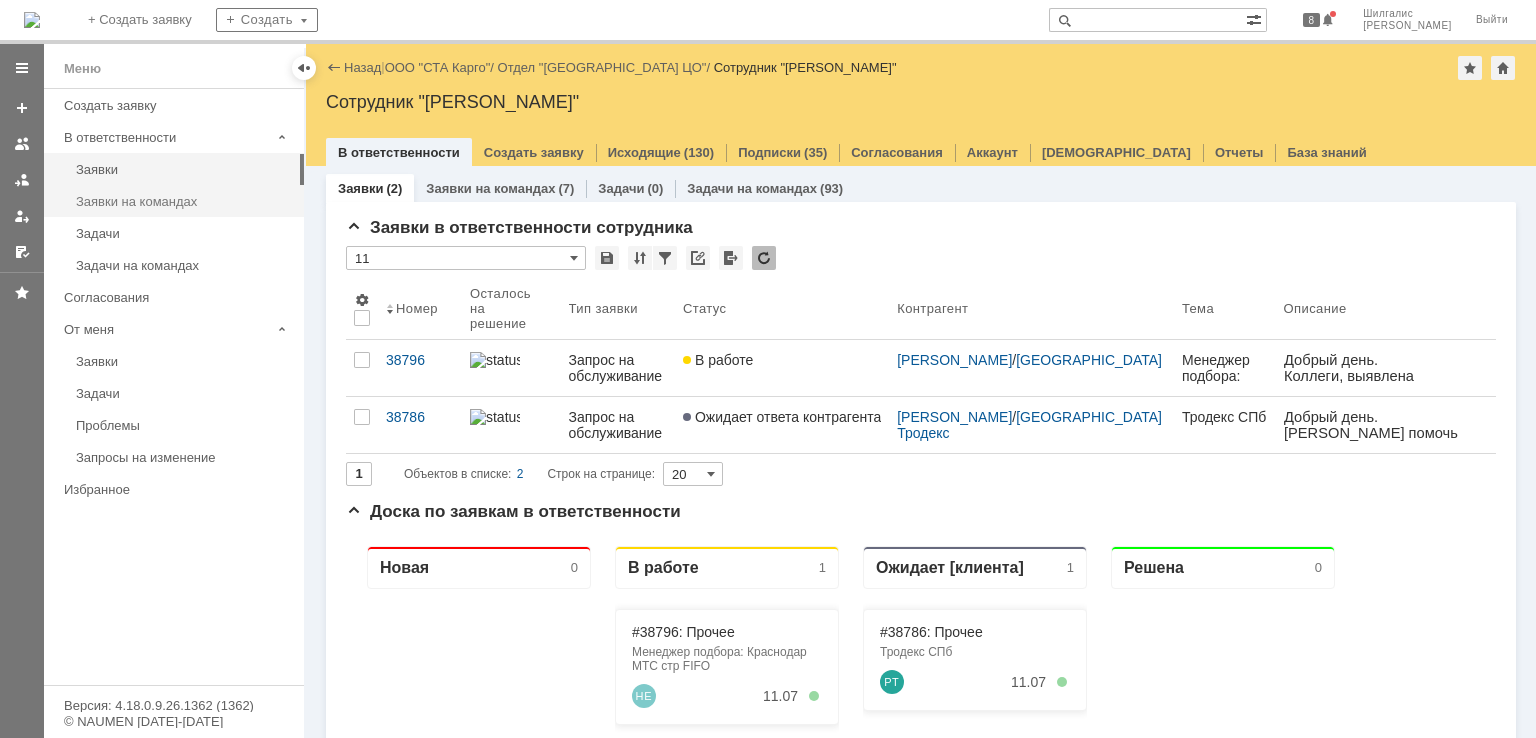 click on "Заявки на командах" at bounding box center [184, 201] 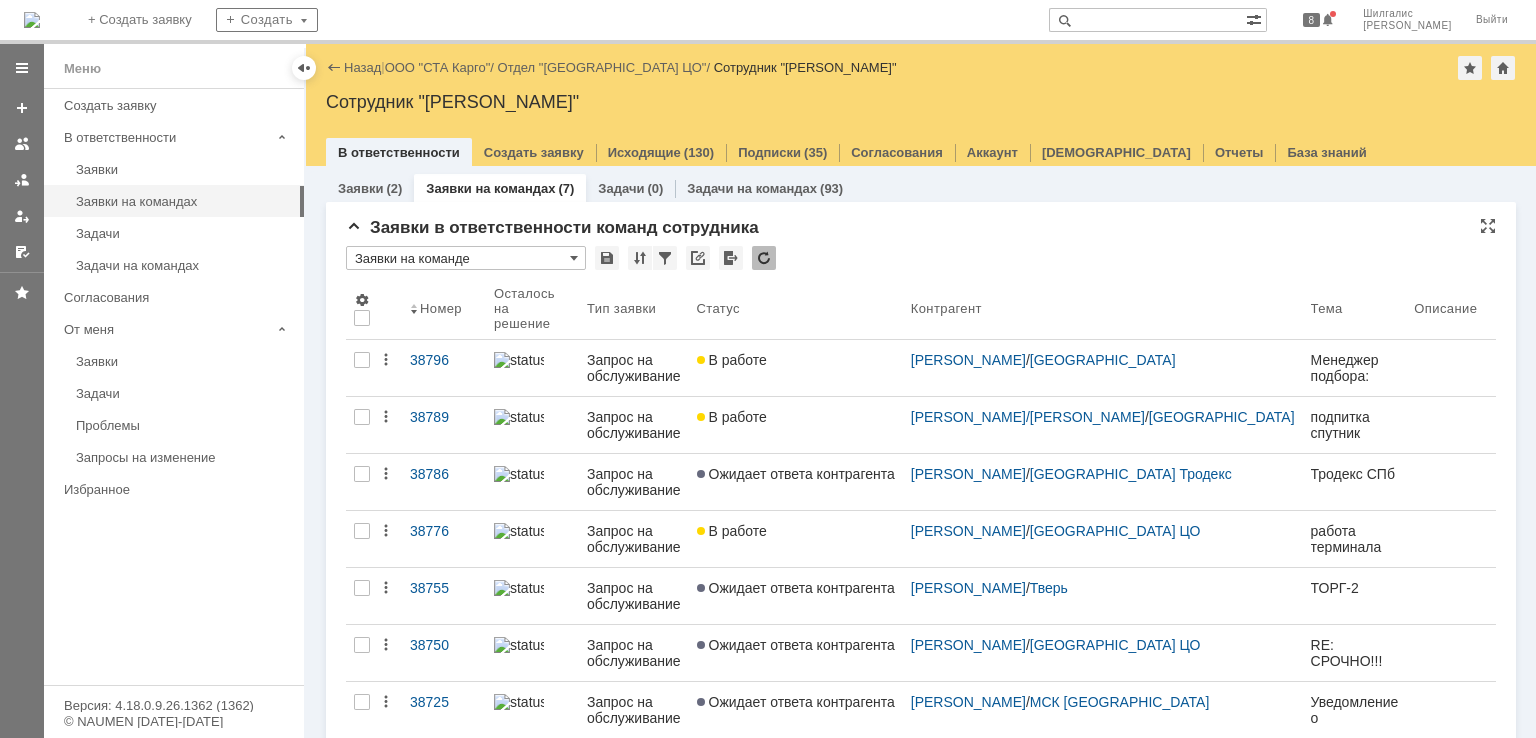 scroll, scrollTop: 0, scrollLeft: 0, axis: both 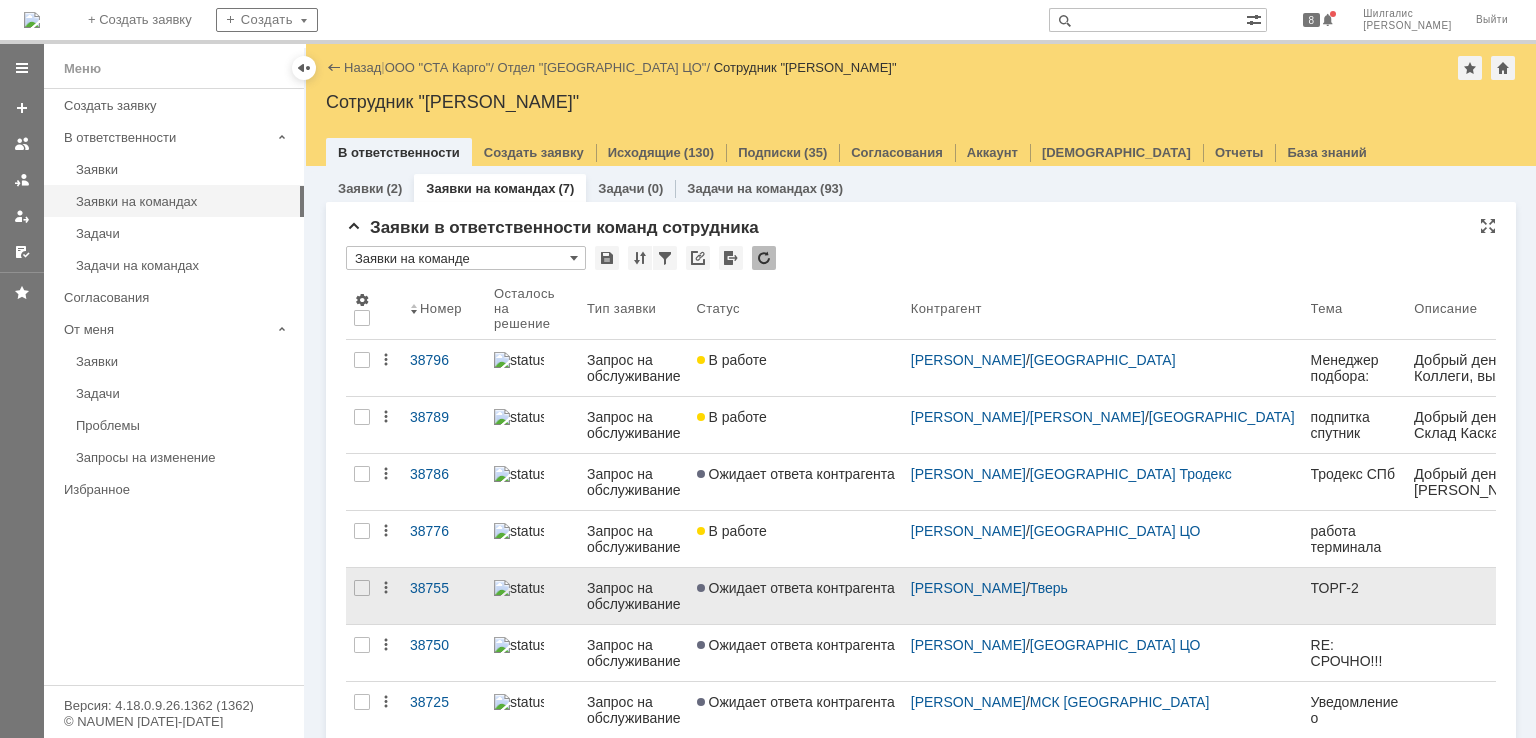 click on "Ожидает ответа контрагента" at bounding box center [796, 588] 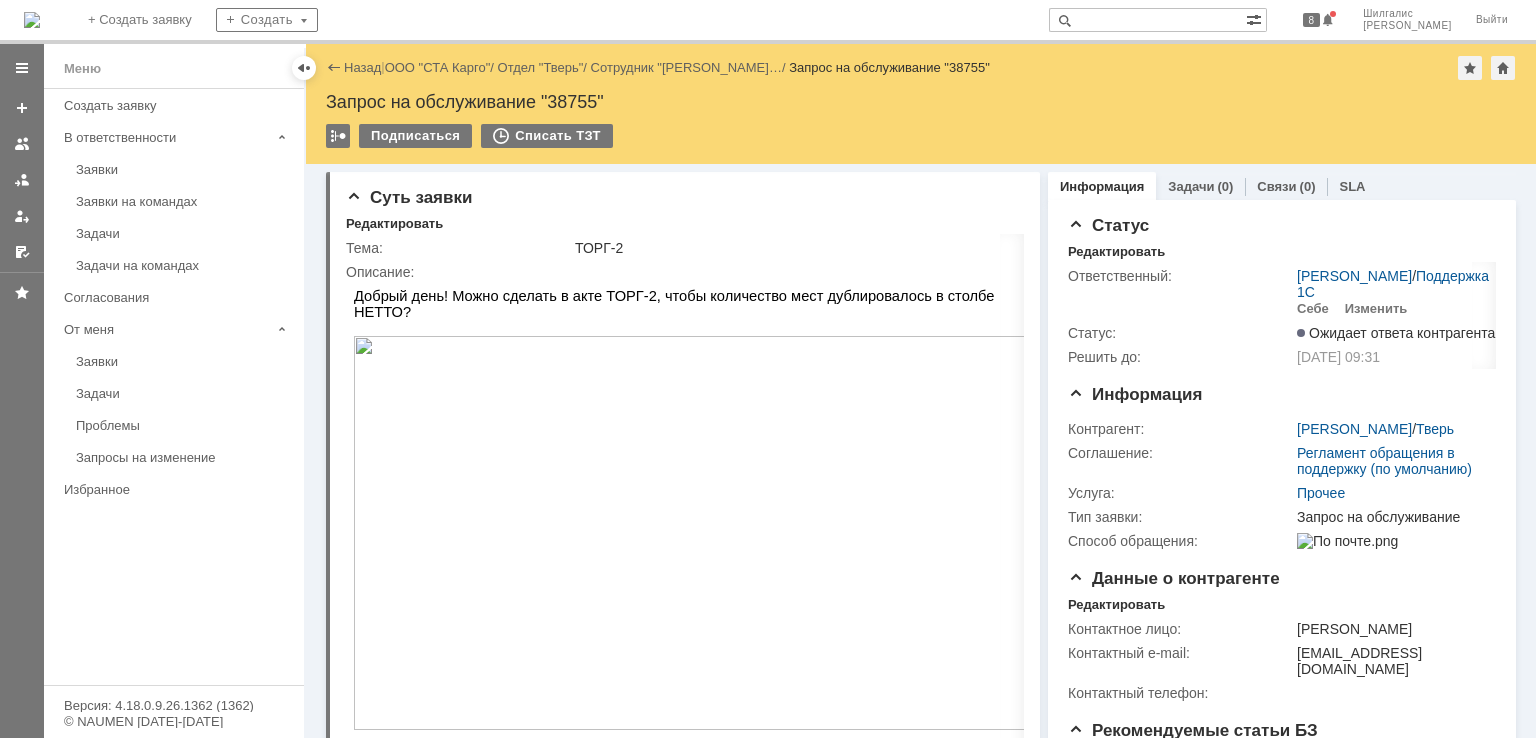 scroll, scrollTop: 0, scrollLeft: 0, axis: both 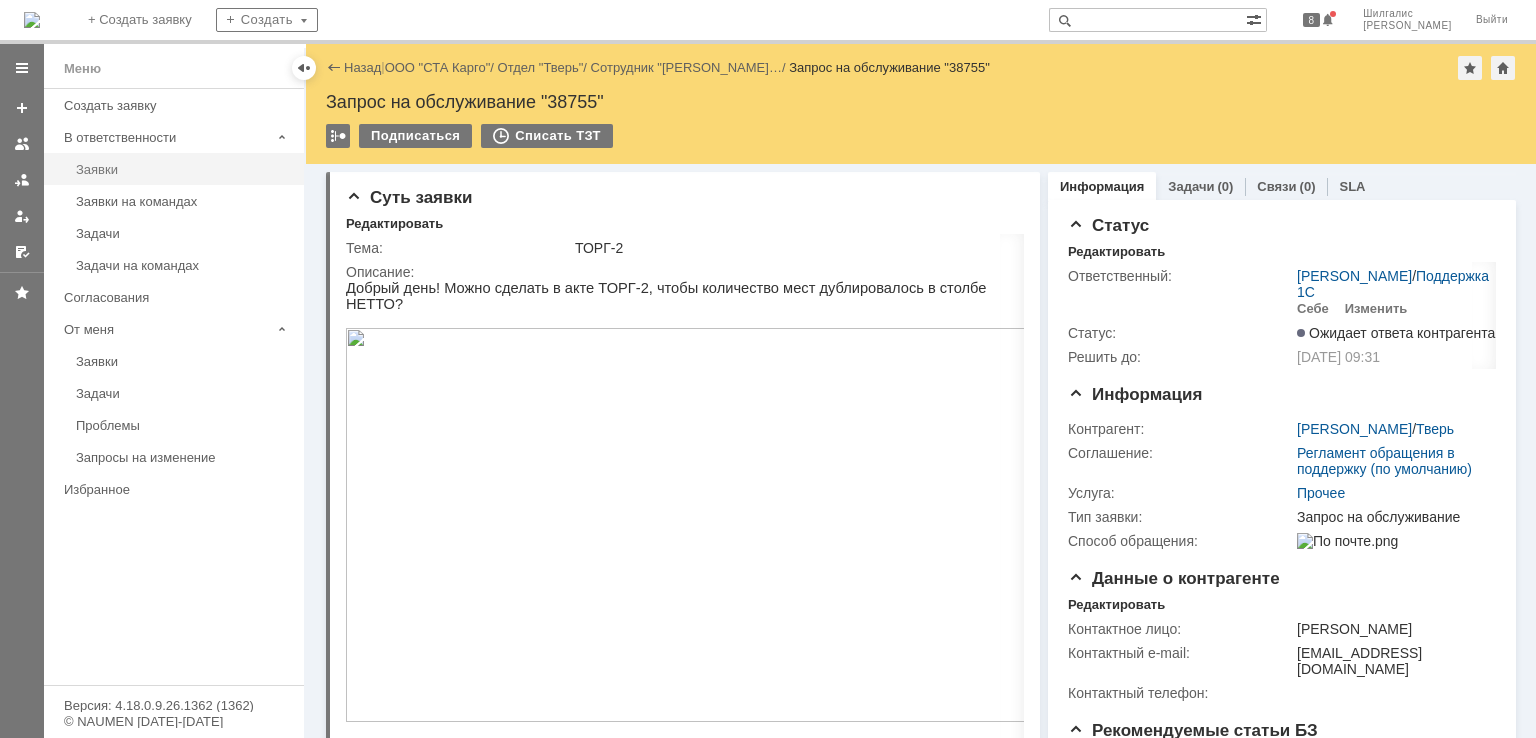 click on "Заявки" at bounding box center (184, 169) 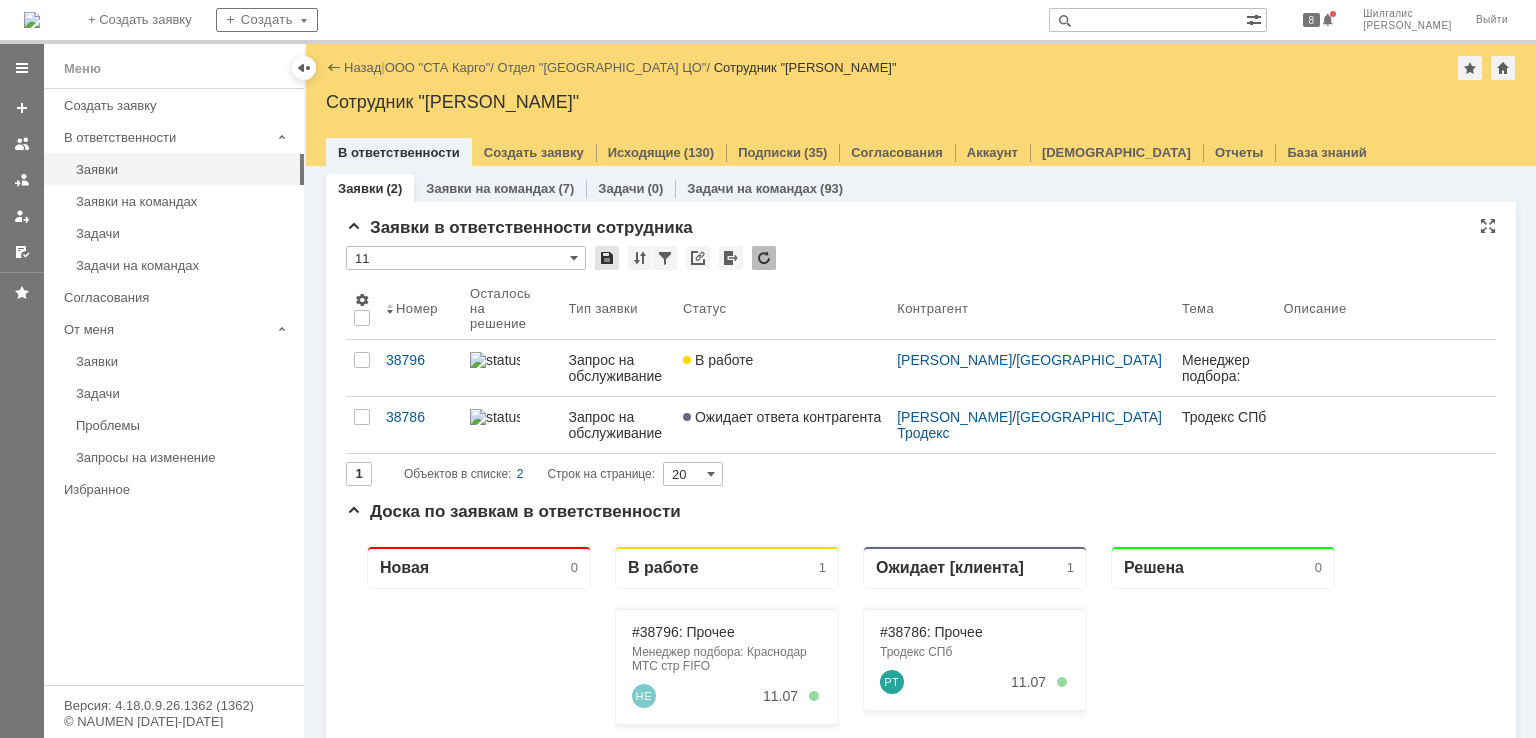 scroll, scrollTop: 0, scrollLeft: 0, axis: both 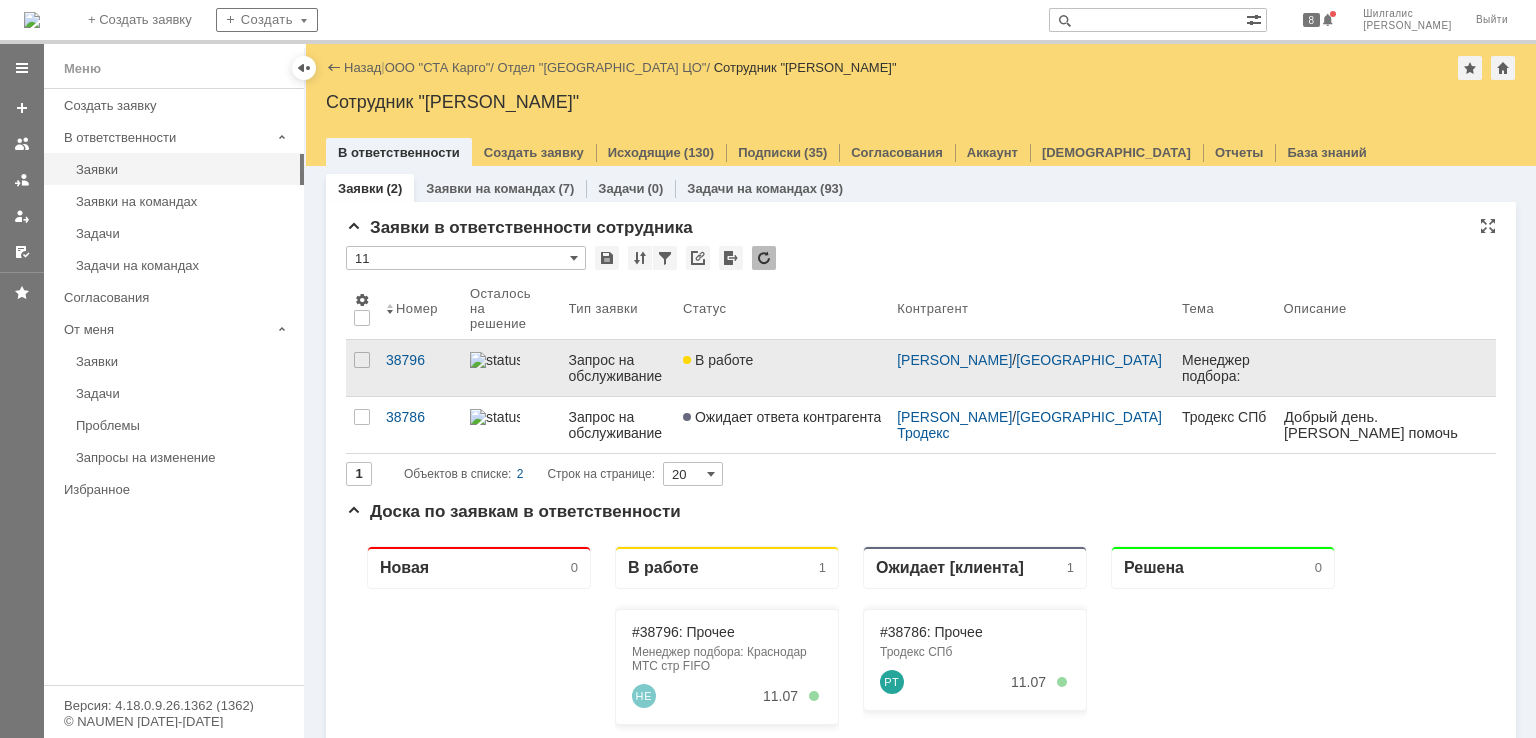 click on "В работе" at bounding box center (782, 360) 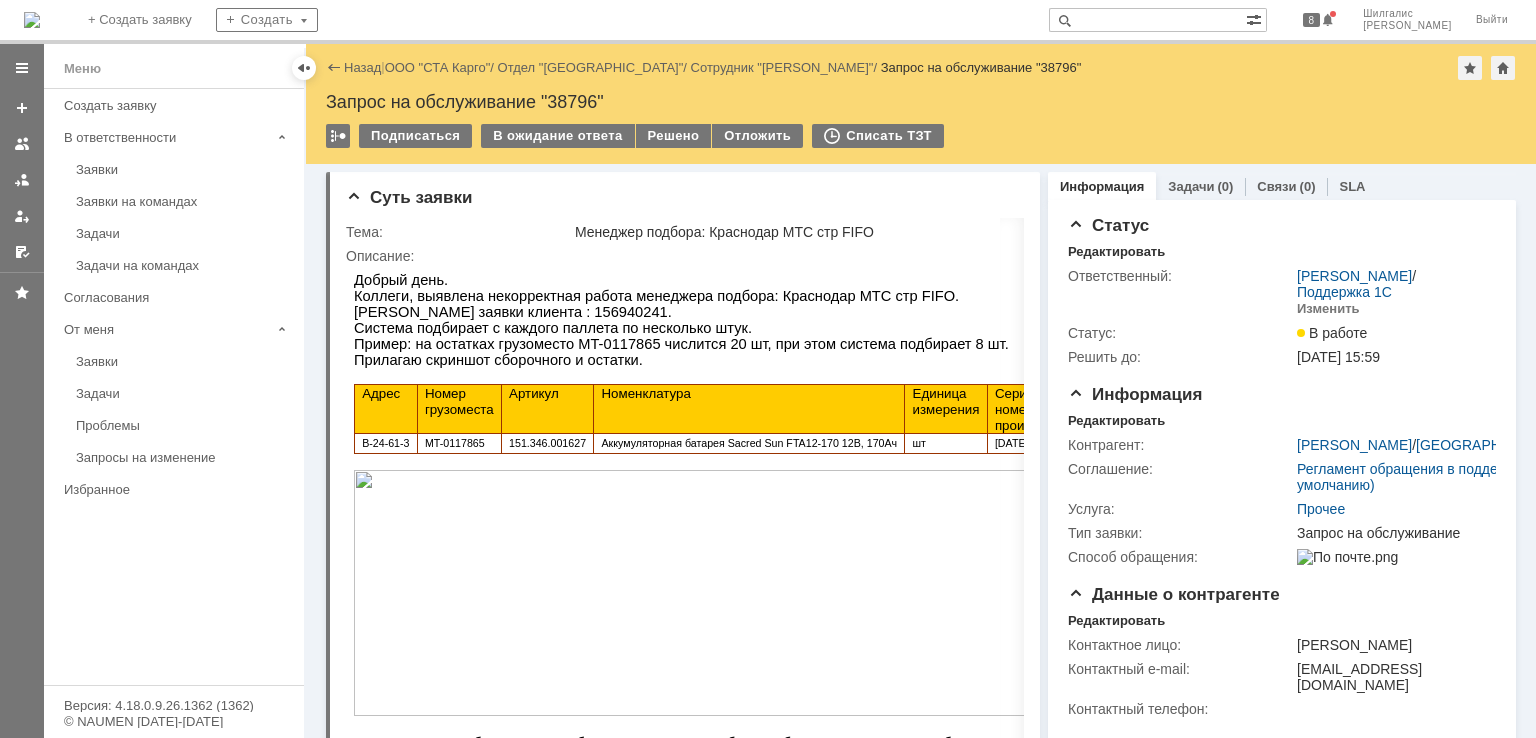 scroll, scrollTop: 0, scrollLeft: 0, axis: both 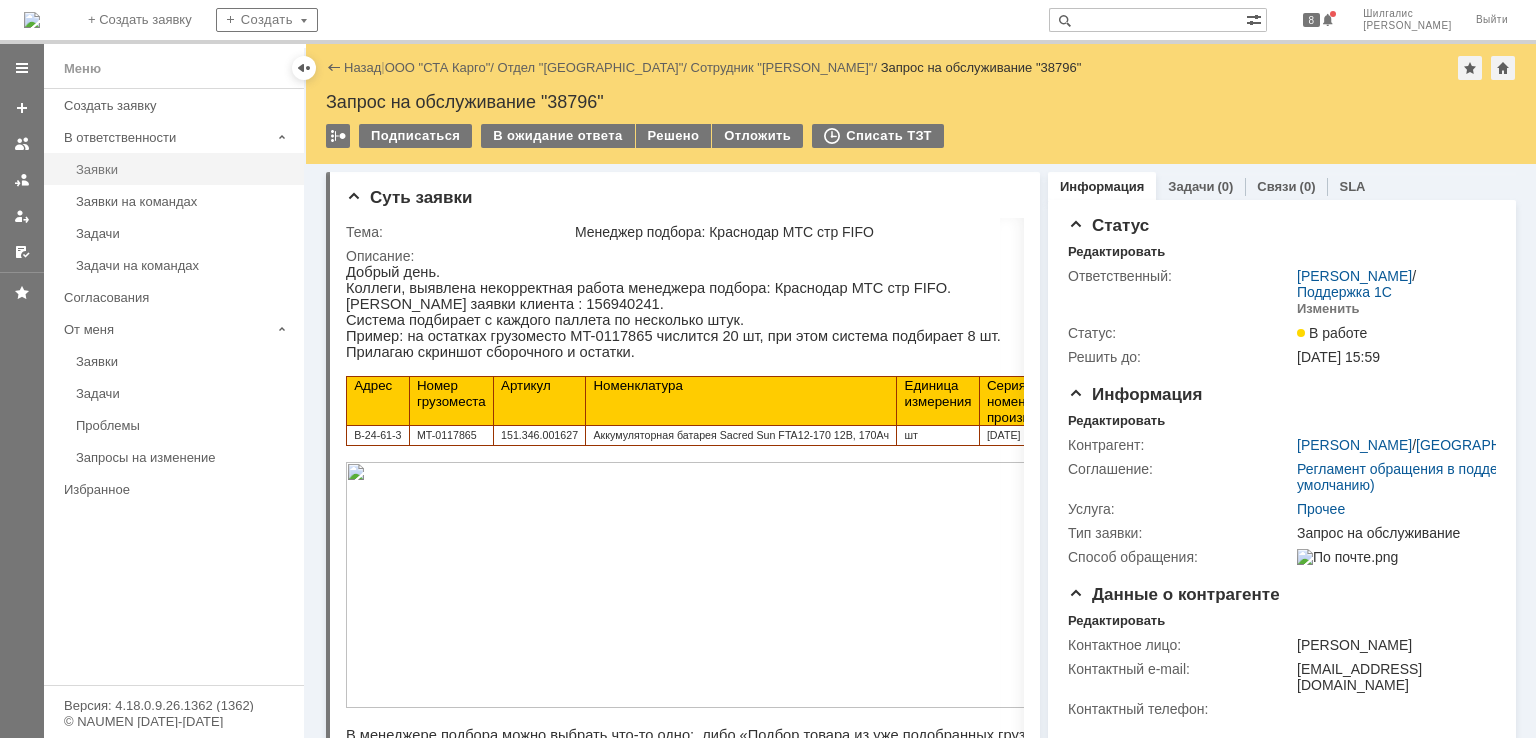 click on "Заявки" at bounding box center (184, 169) 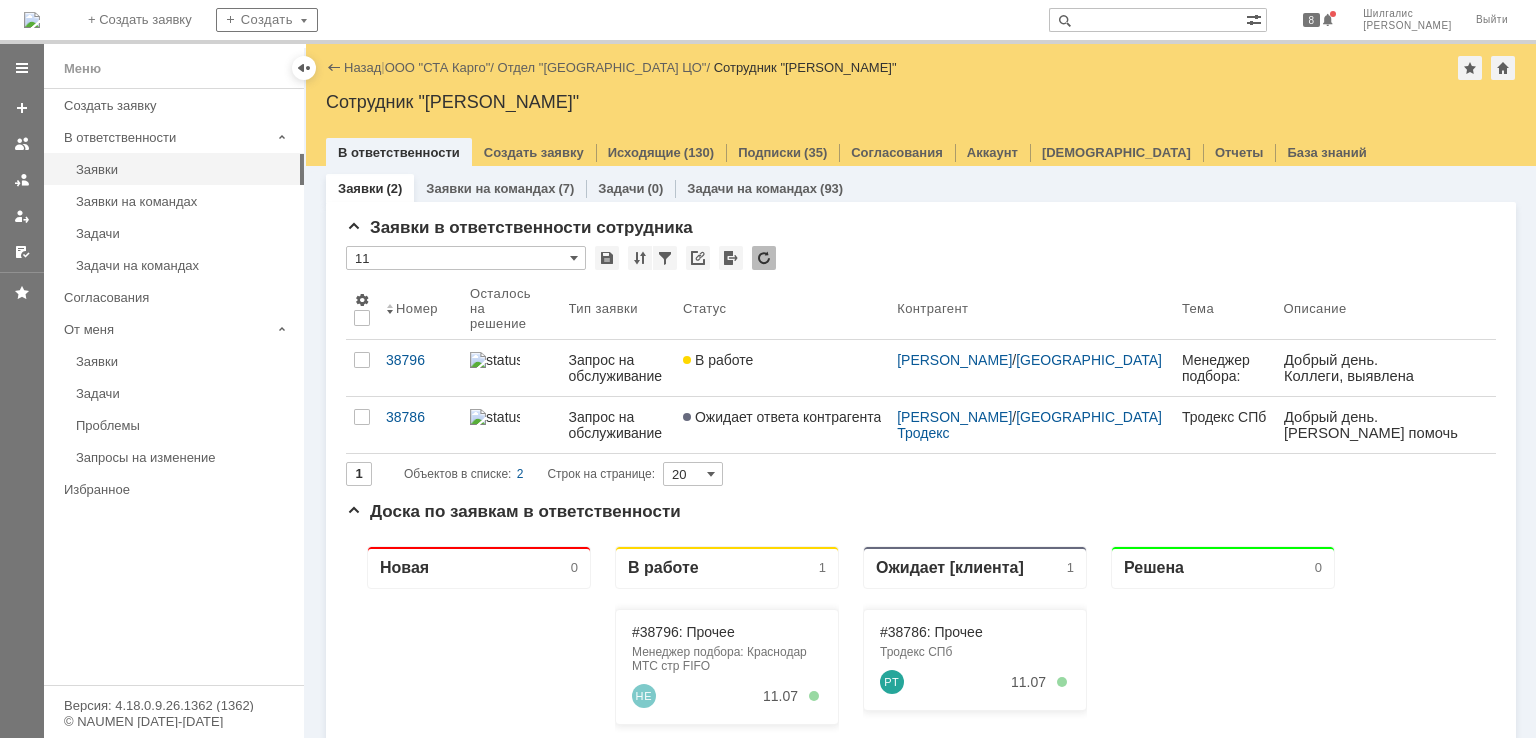 scroll, scrollTop: 0, scrollLeft: 0, axis: both 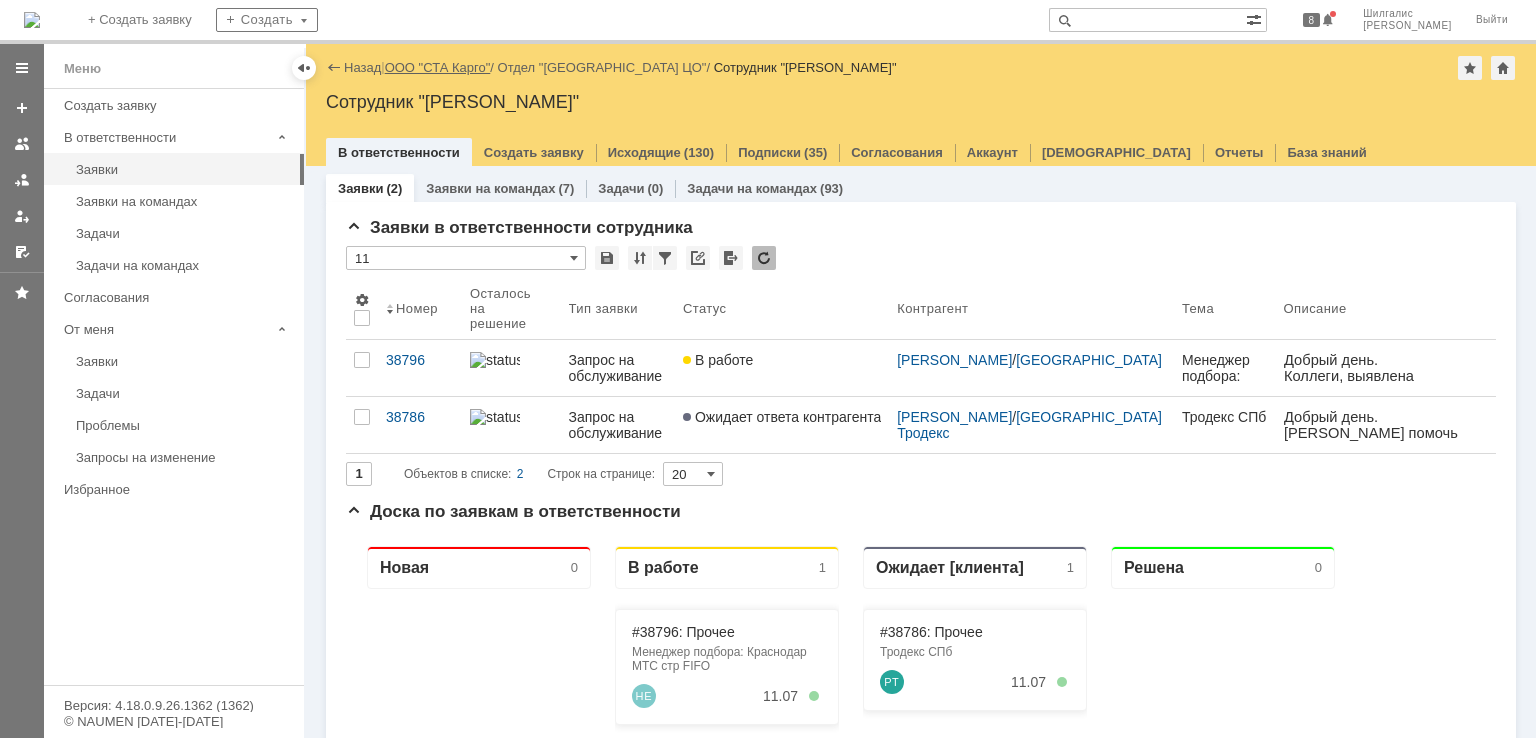 click on "ООО "СТА Карго"" at bounding box center (438, 67) 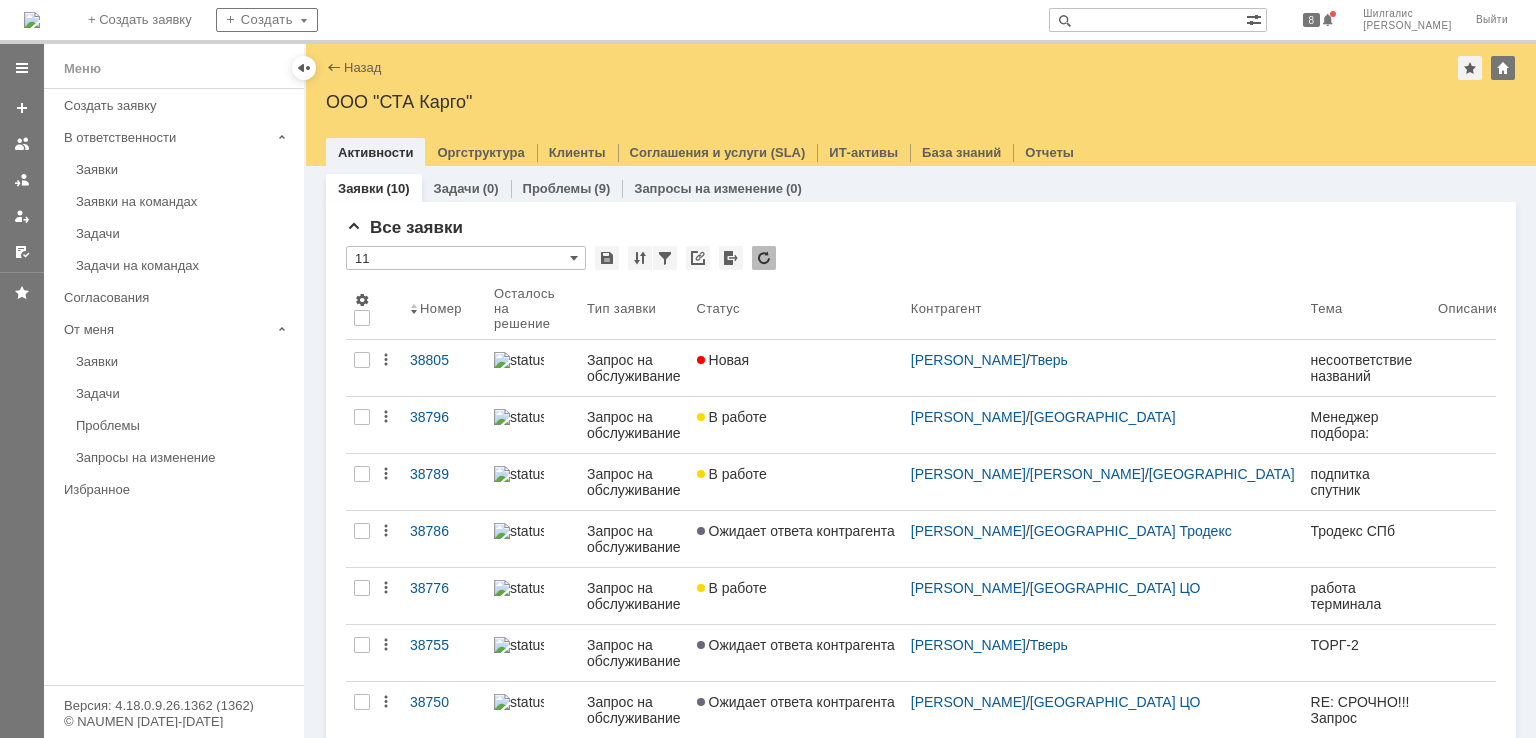 scroll, scrollTop: 0, scrollLeft: 0, axis: both 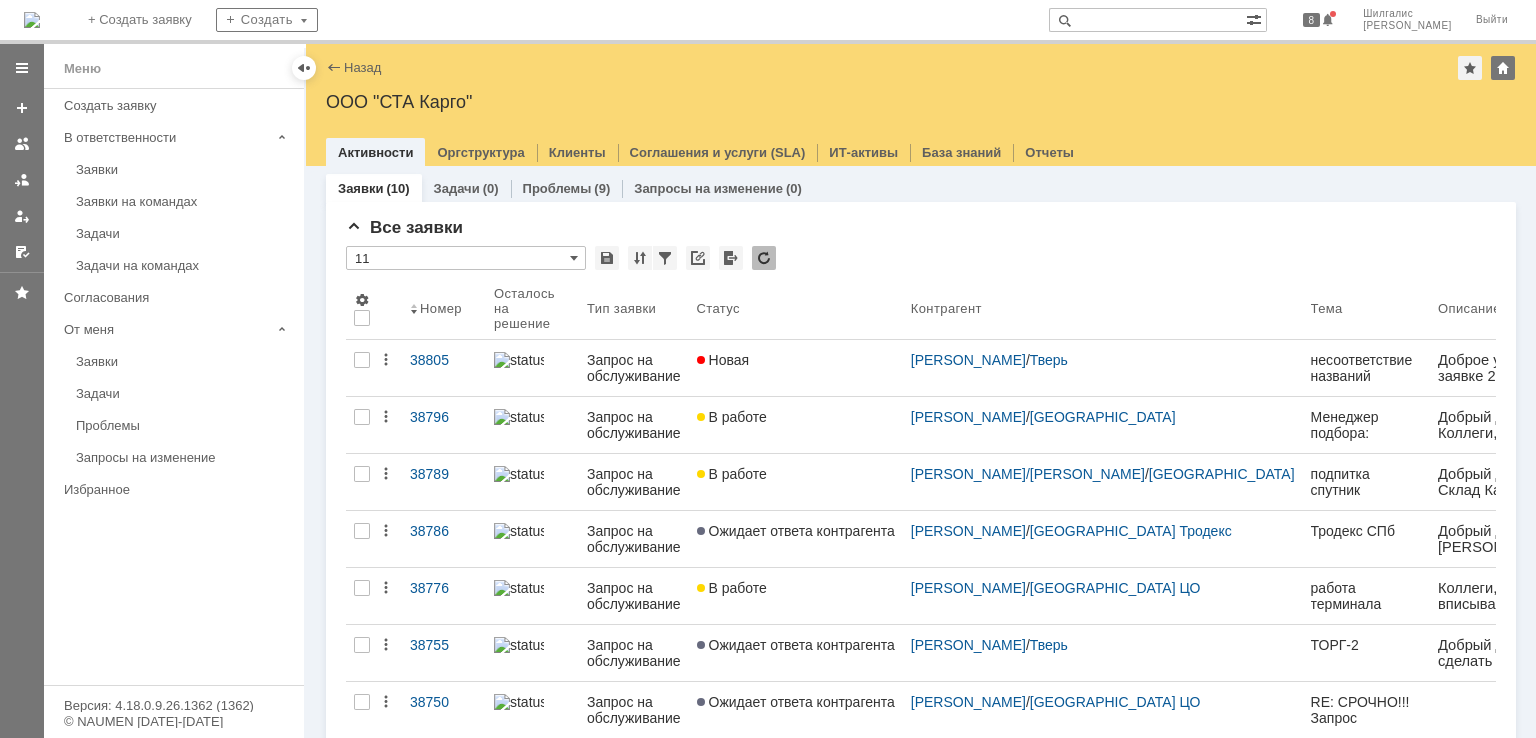 click at bounding box center [1147, 20] 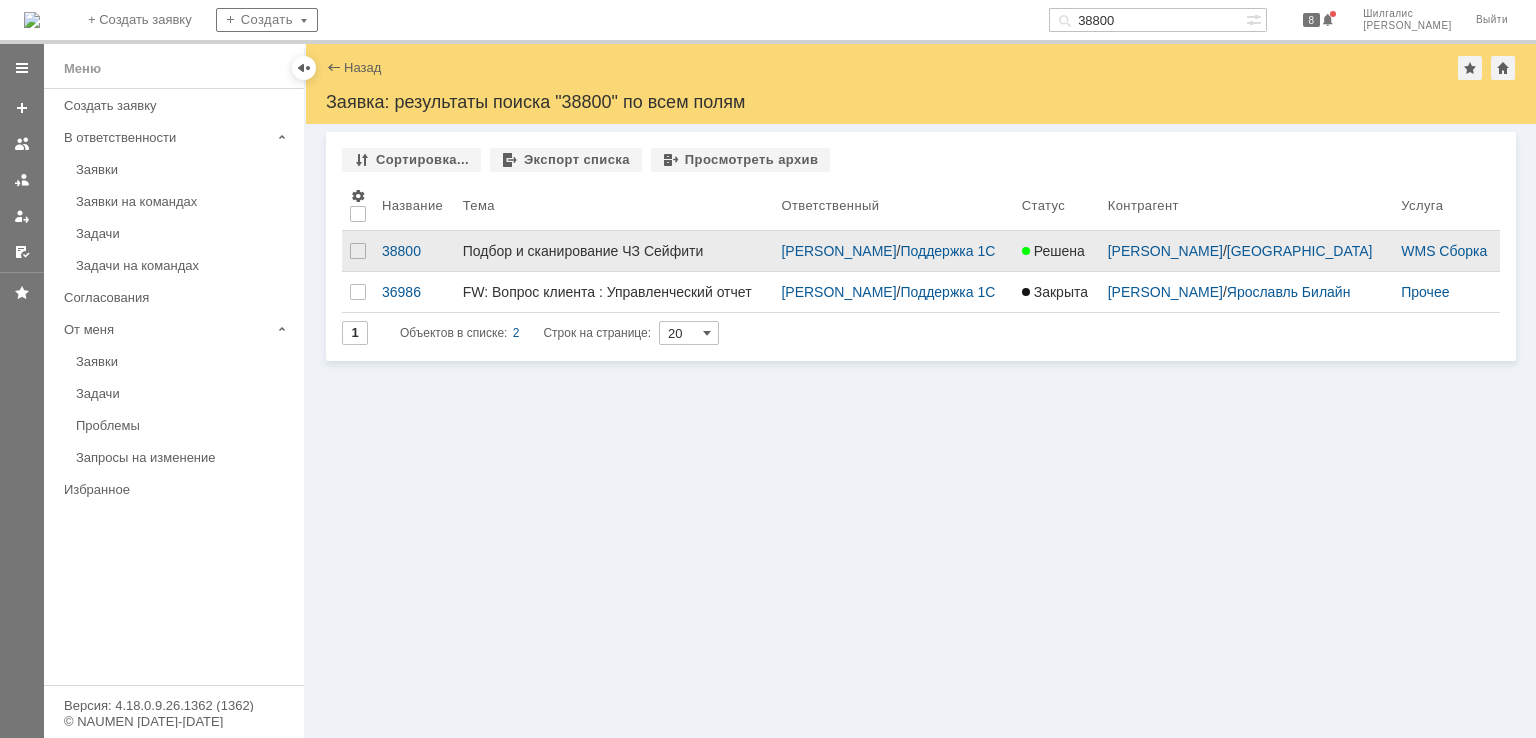 click on "Подбор и сканирование ЧЗ Сейфити" at bounding box center (614, 251) 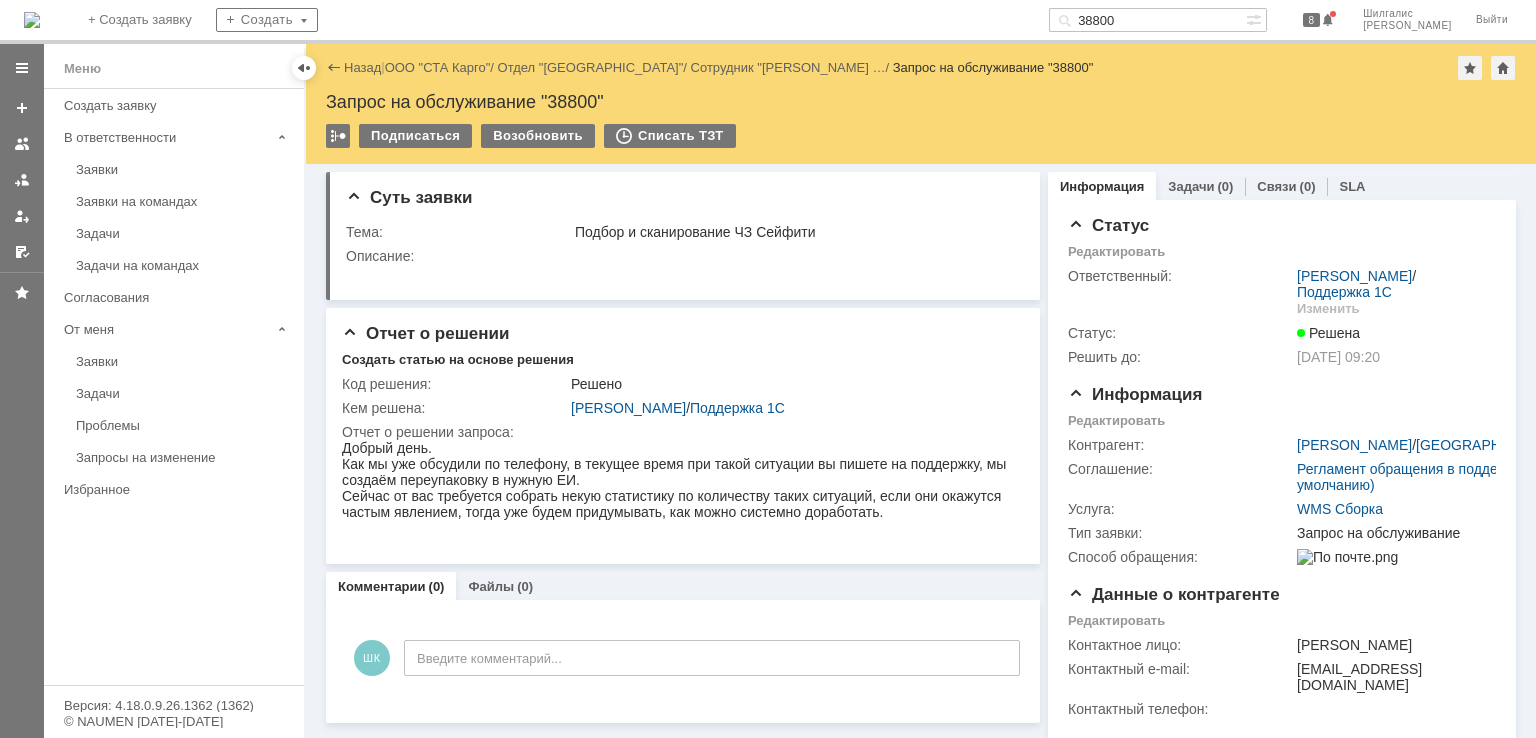 scroll, scrollTop: 0, scrollLeft: 0, axis: both 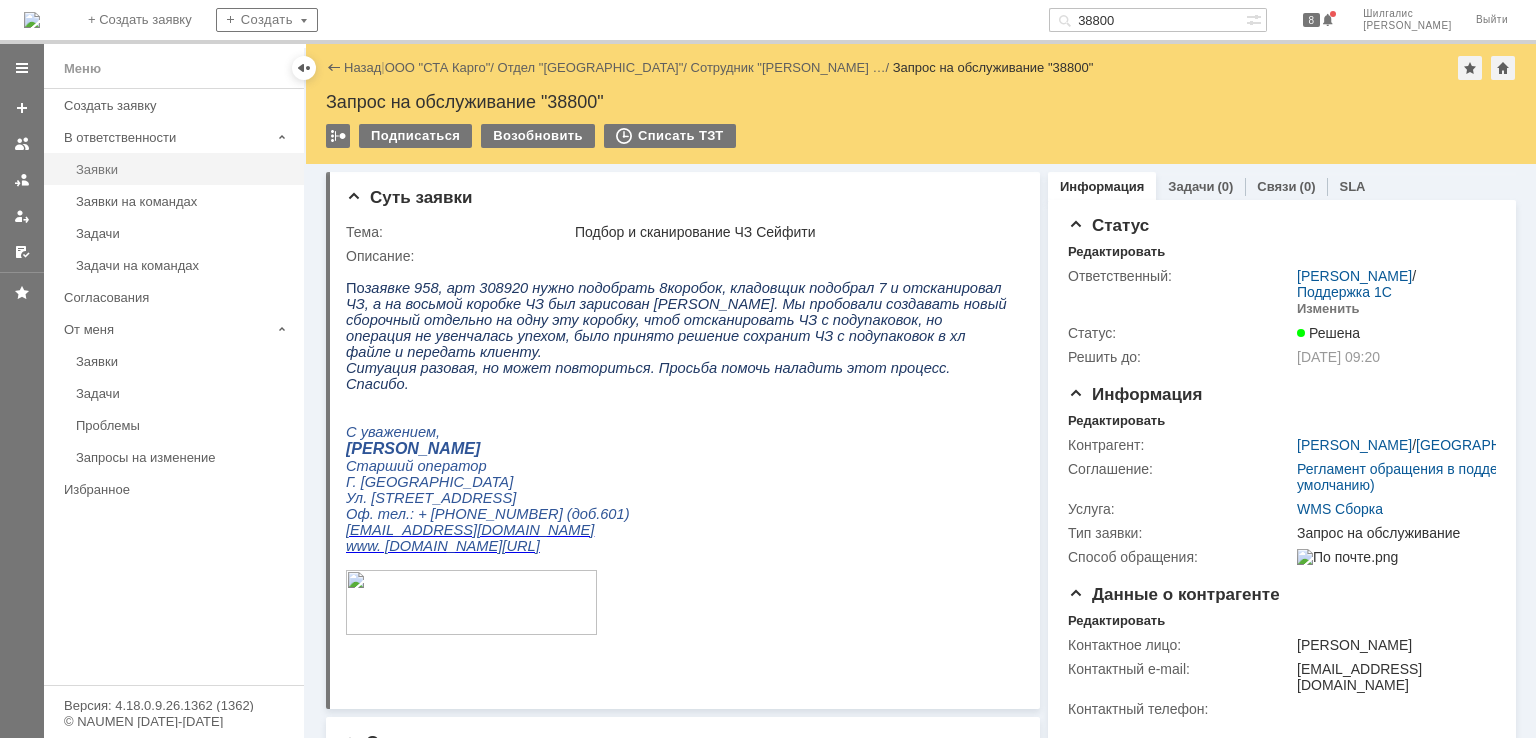 click on "Заявки" at bounding box center (184, 169) 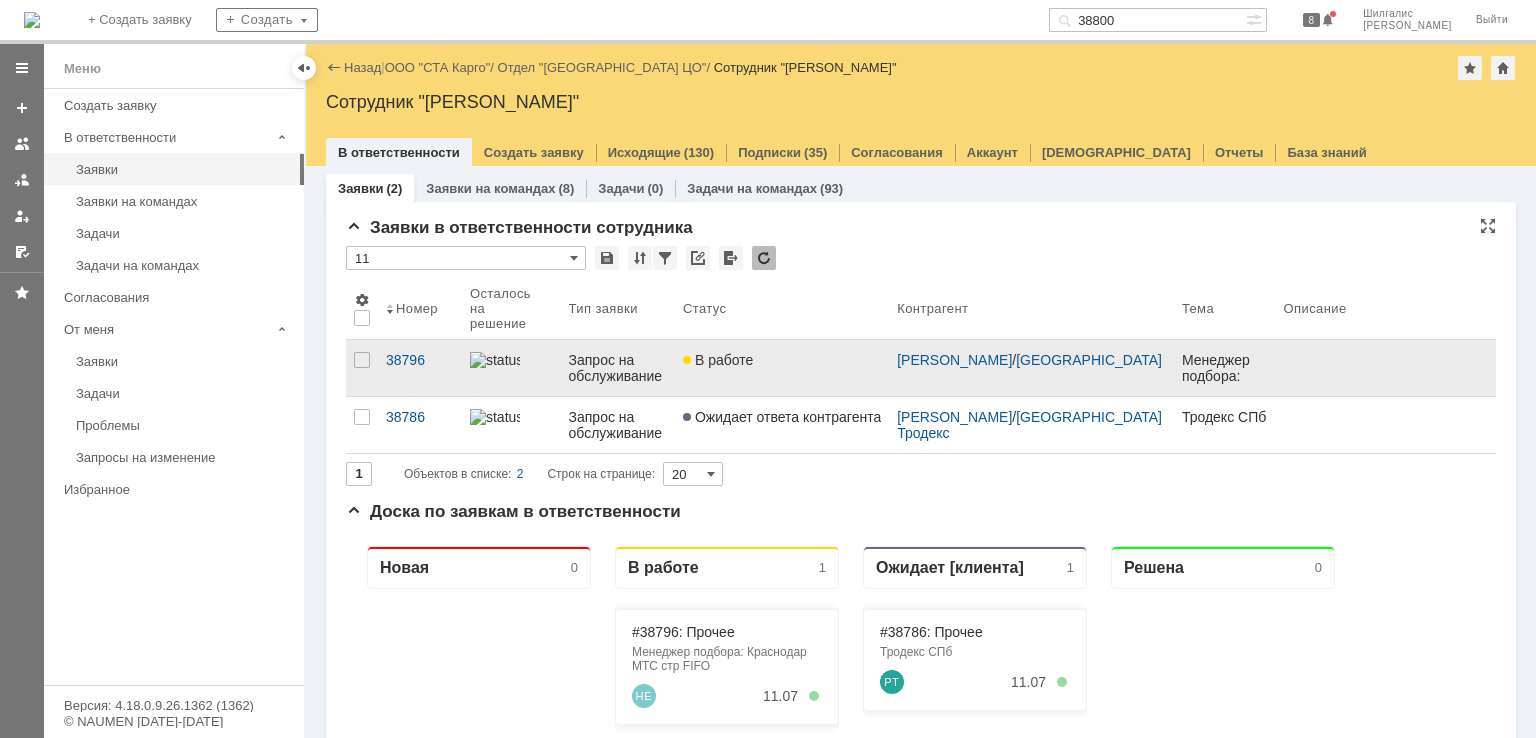 scroll, scrollTop: 0, scrollLeft: 0, axis: both 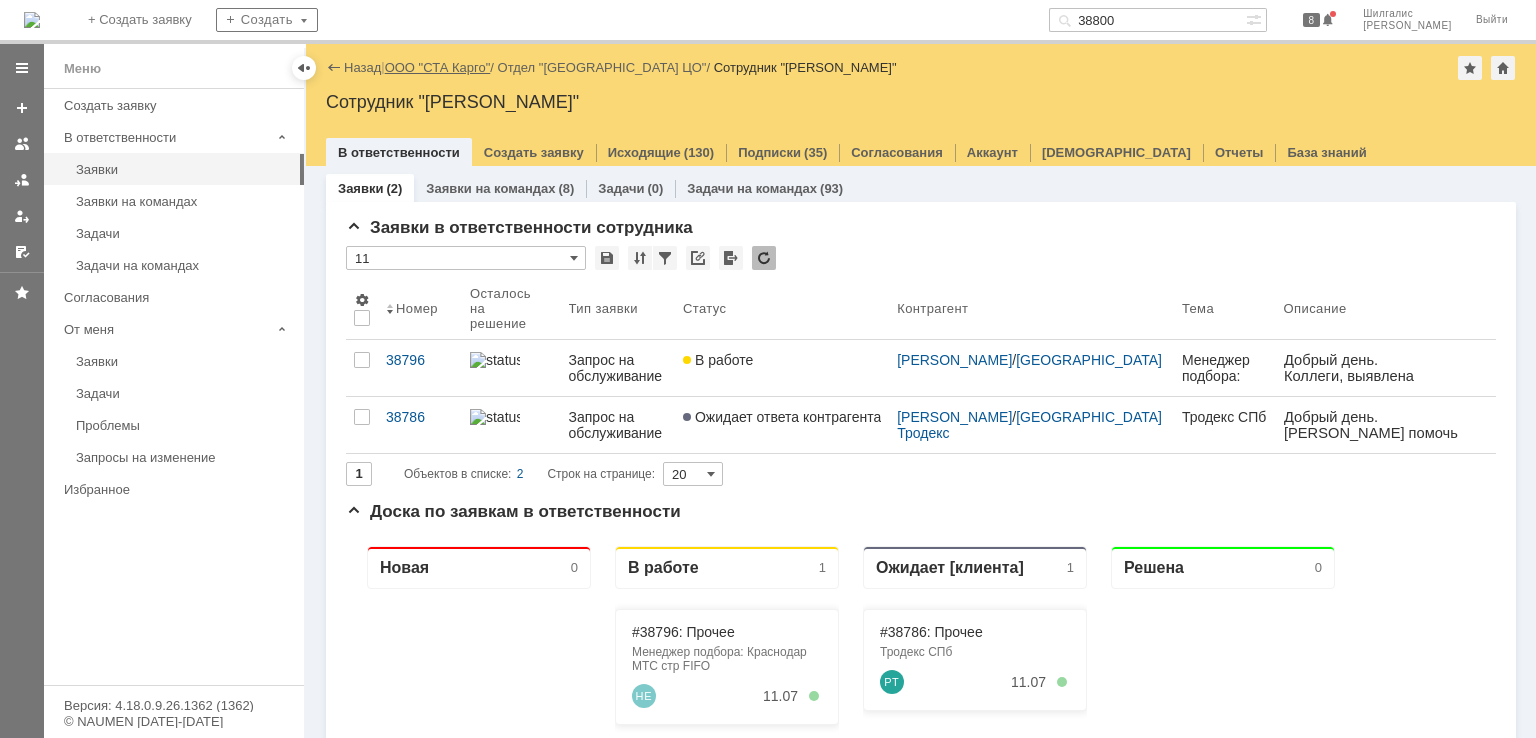 click on "ООО "СТА Карго"" at bounding box center [438, 67] 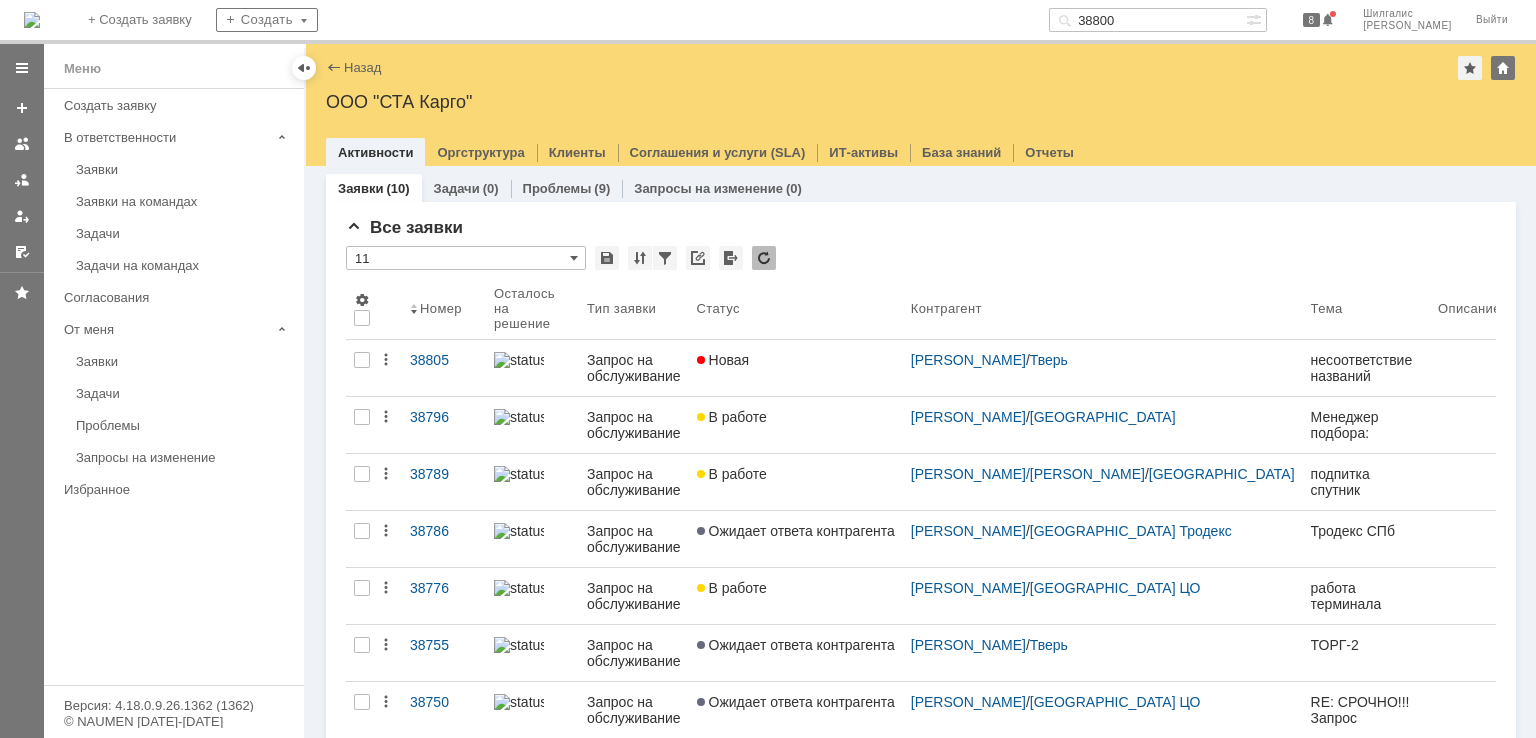 scroll, scrollTop: 0, scrollLeft: 0, axis: both 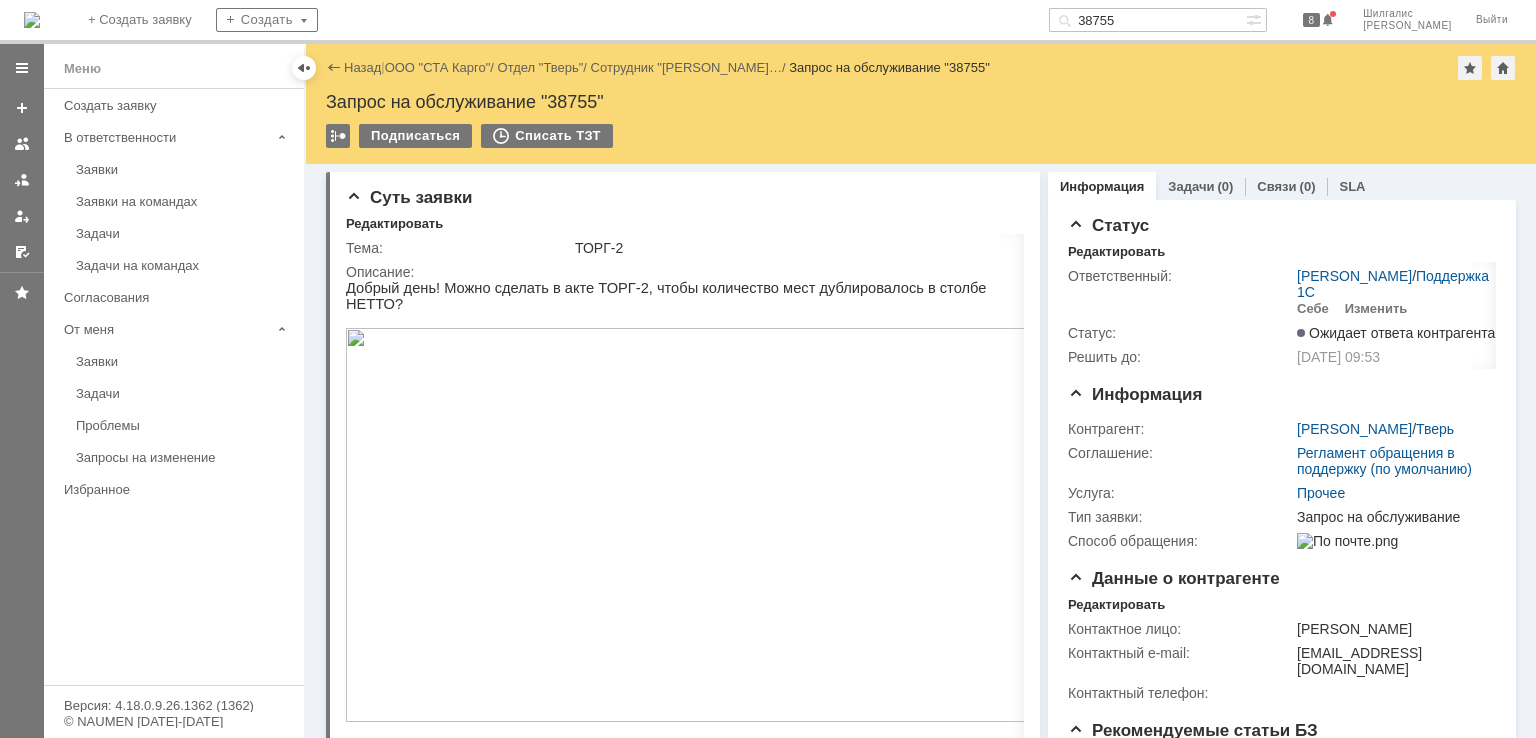 drag, startPoint x: 1189, startPoint y: 15, endPoint x: 1087, endPoint y: 10, distance: 102.122475 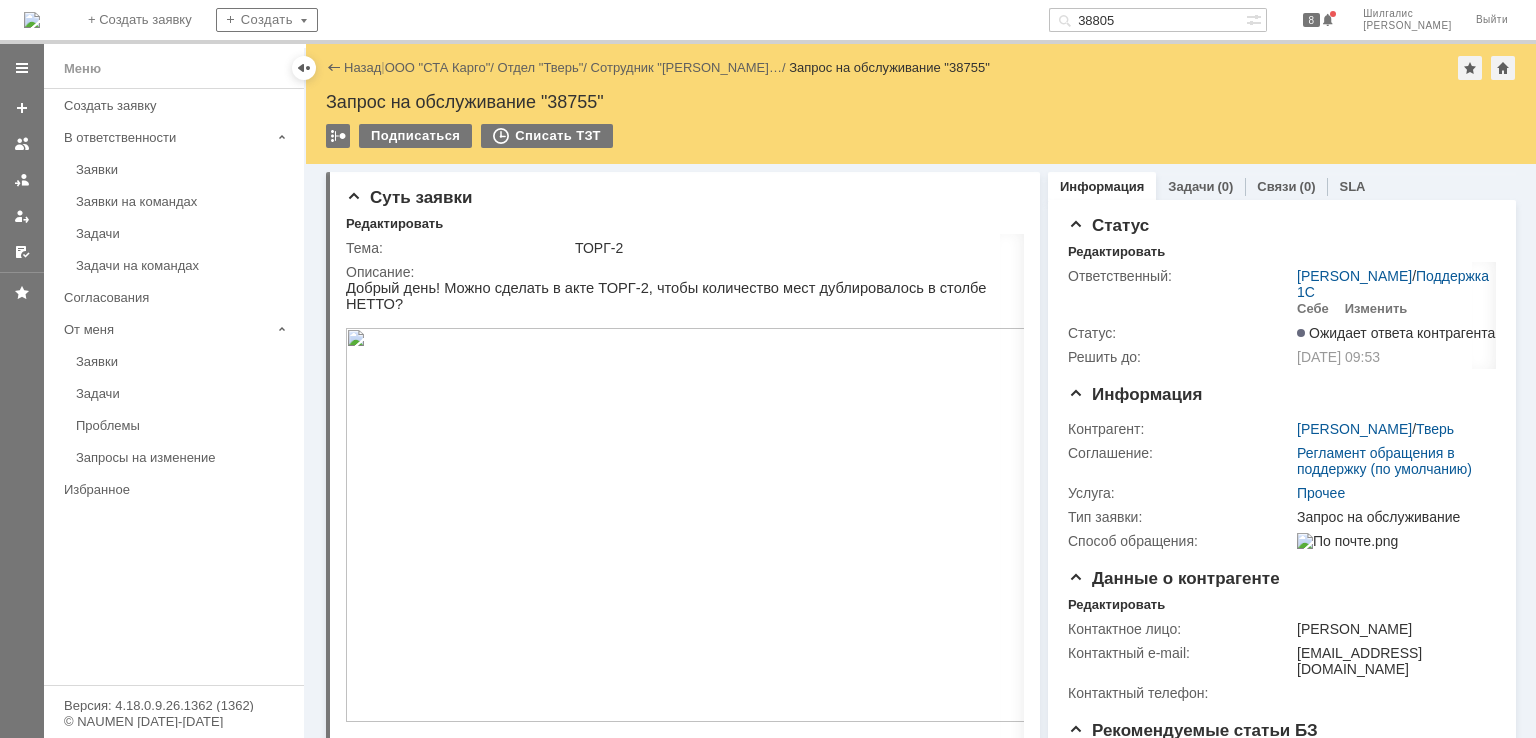 type on "38805" 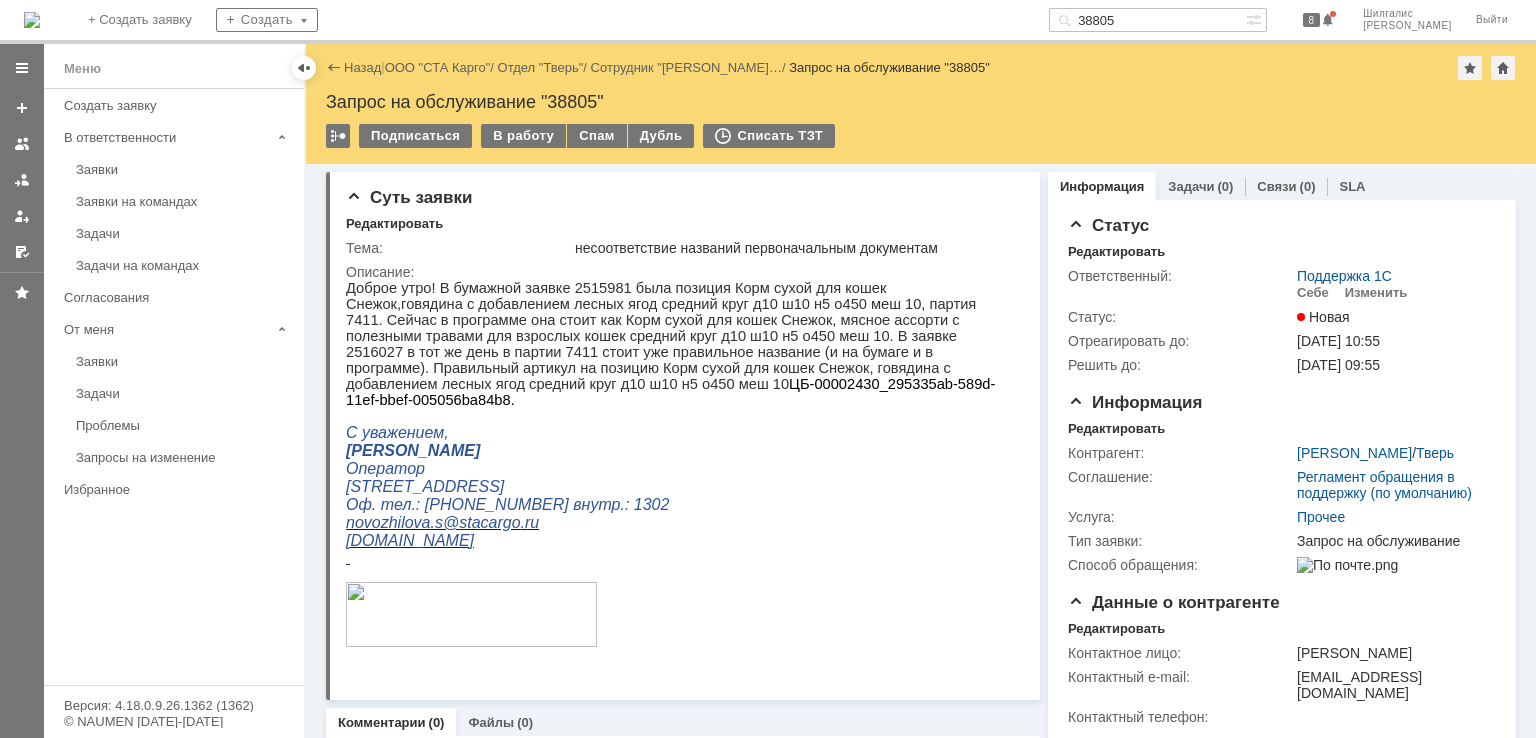 scroll, scrollTop: 0, scrollLeft: 0, axis: both 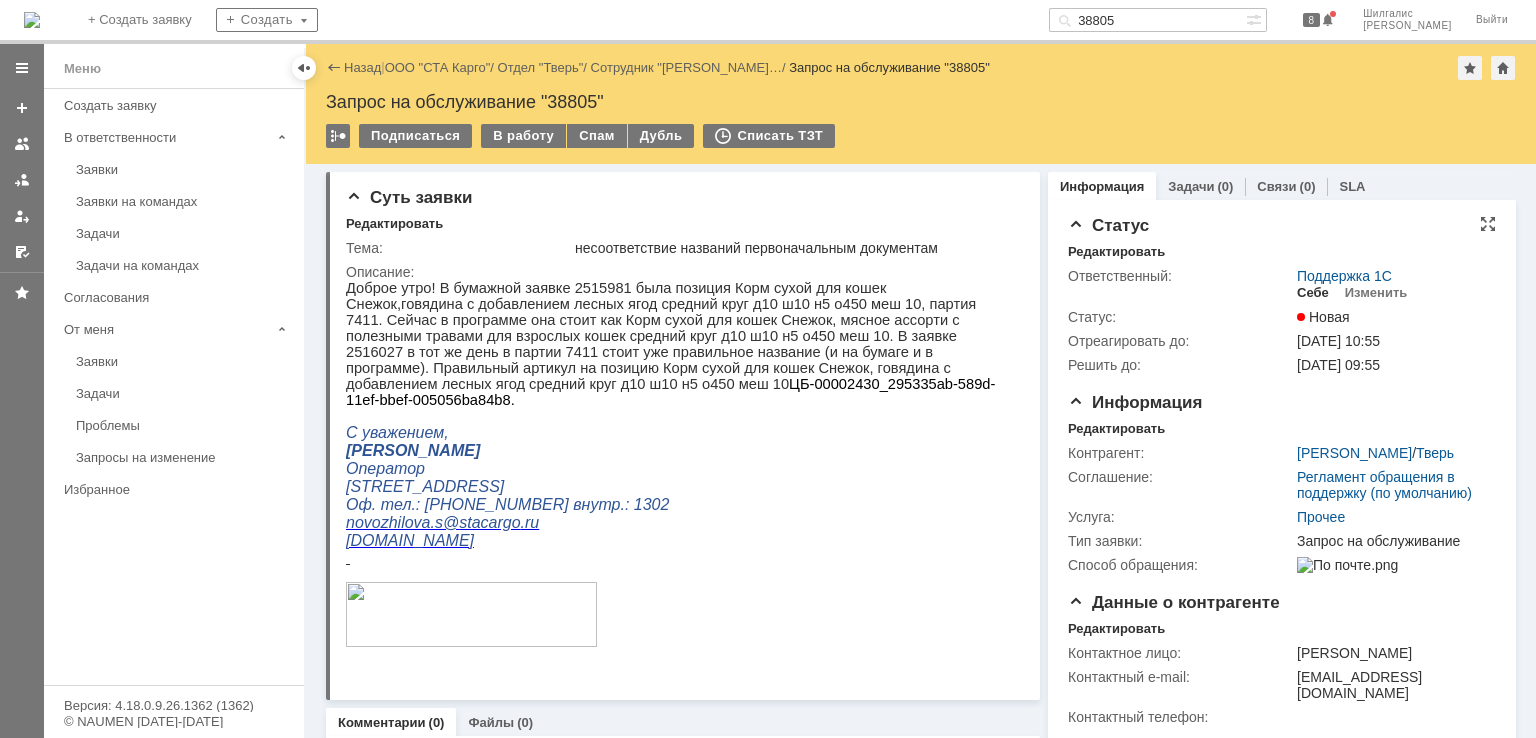 click on "Себе" at bounding box center (1313, 293) 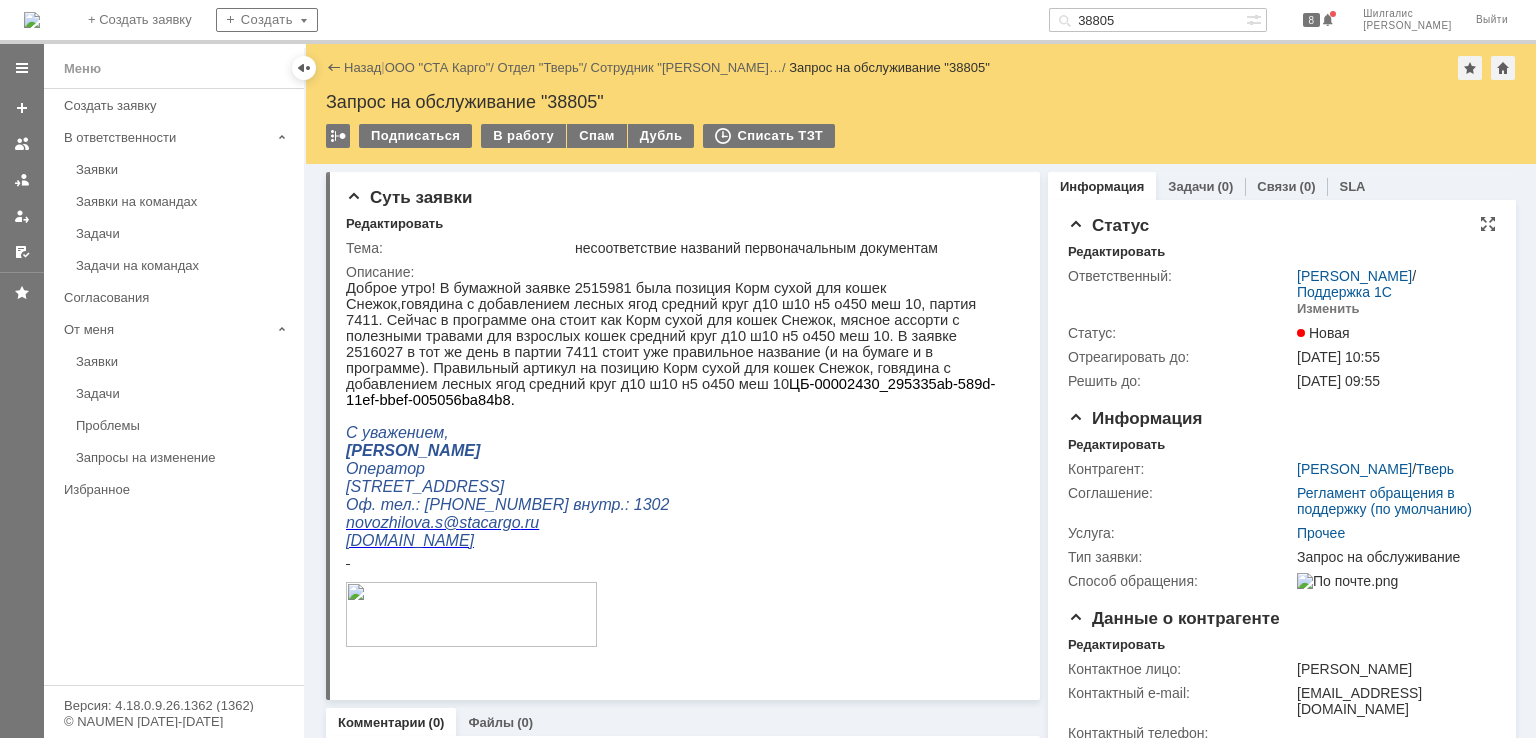 scroll, scrollTop: 0, scrollLeft: 0, axis: both 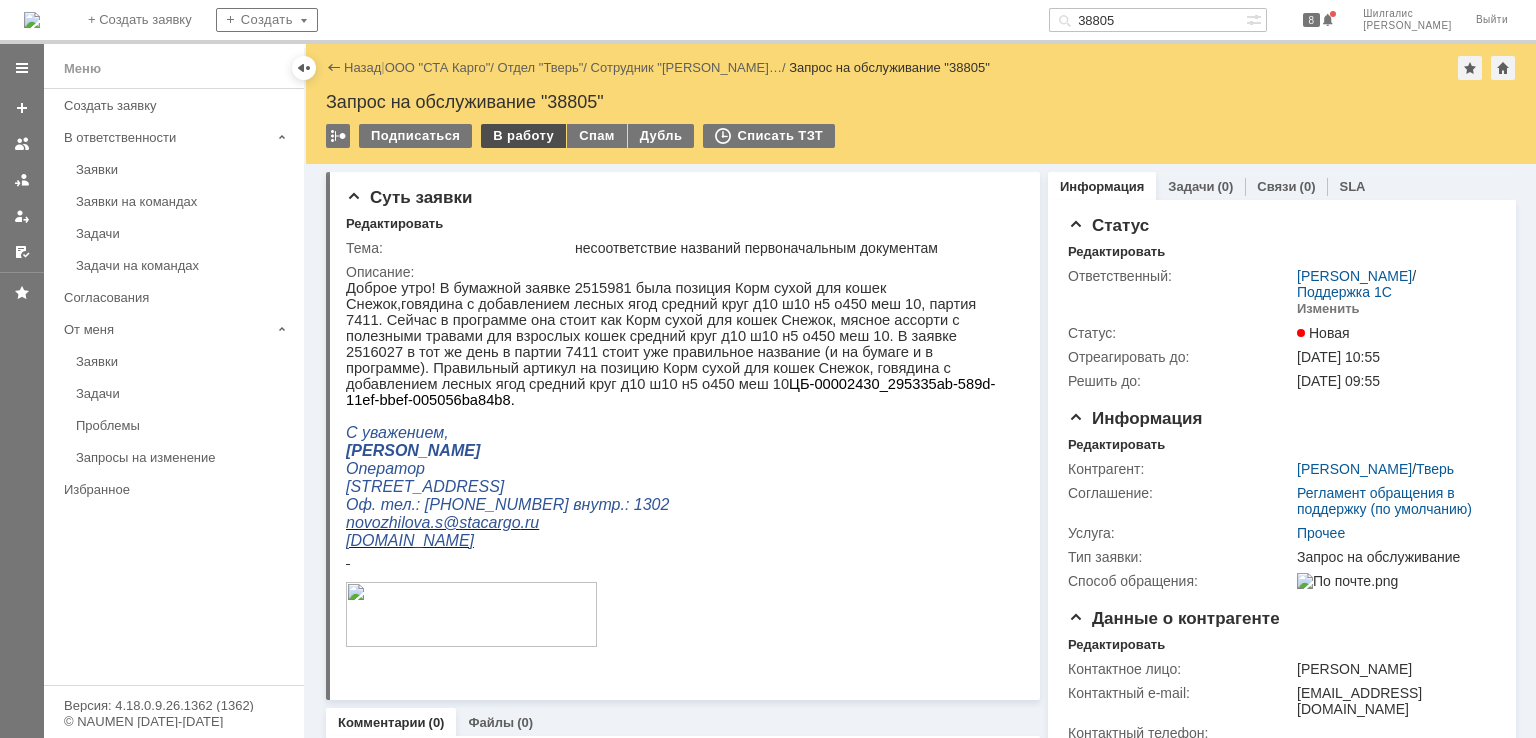 click on "В работу" at bounding box center [523, 136] 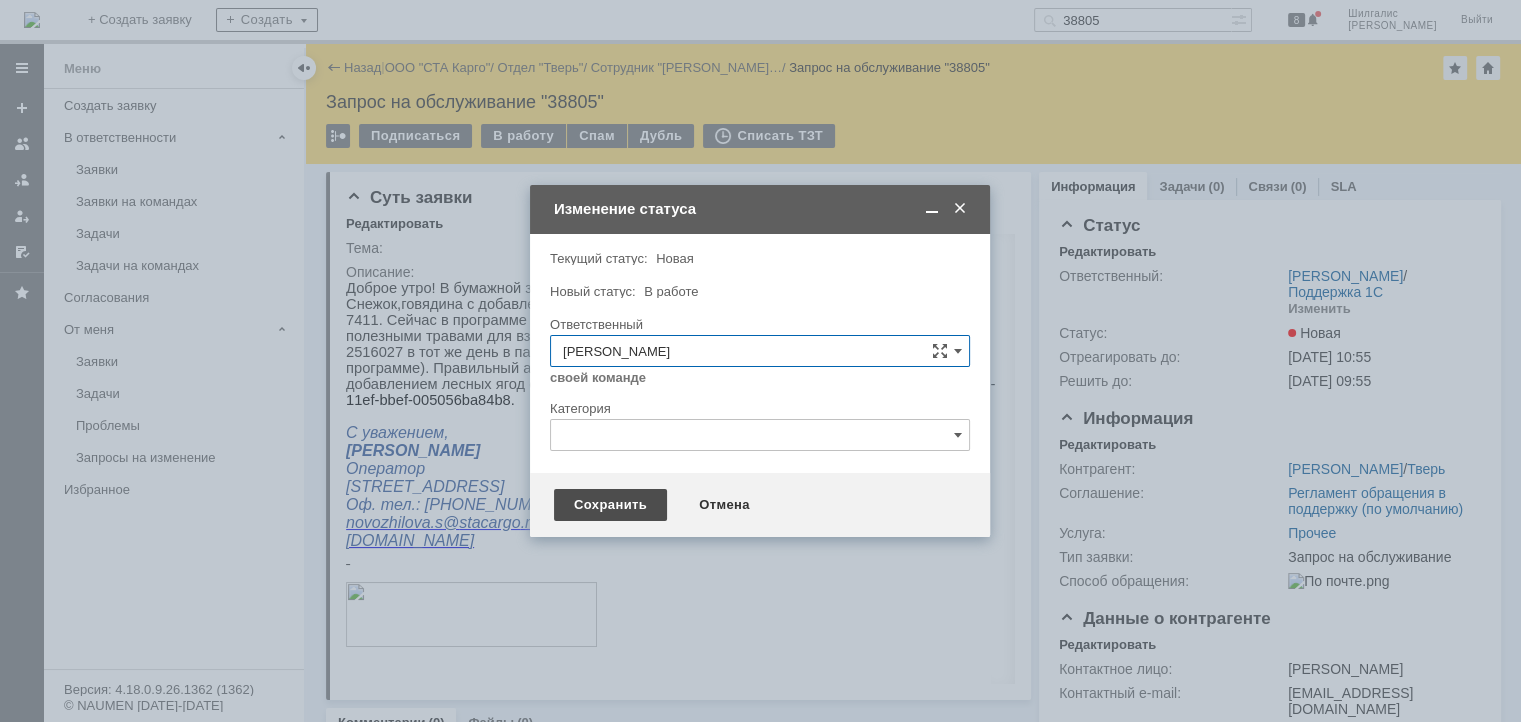 click on "Сохранить" at bounding box center (610, 505) 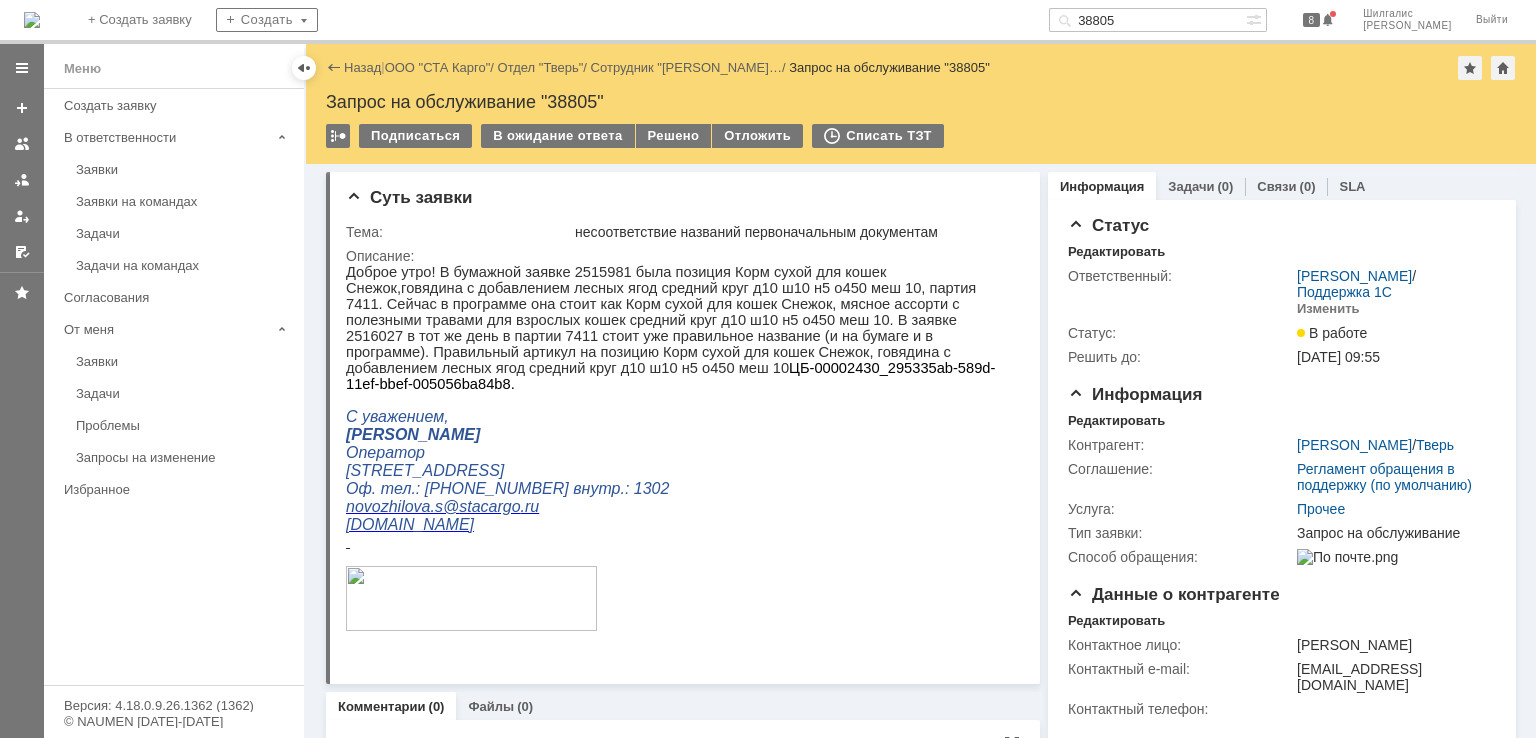 scroll, scrollTop: 0, scrollLeft: 0, axis: both 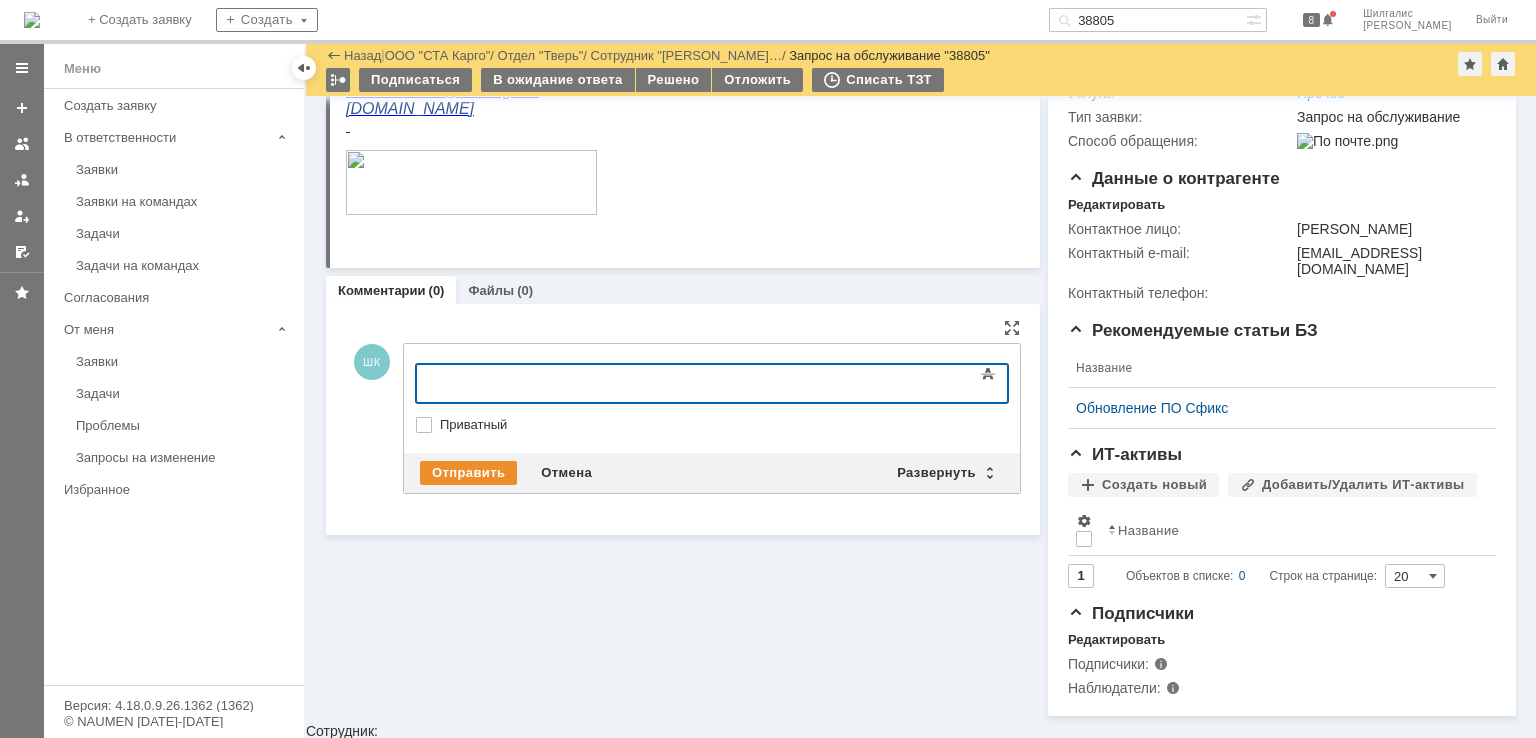 type 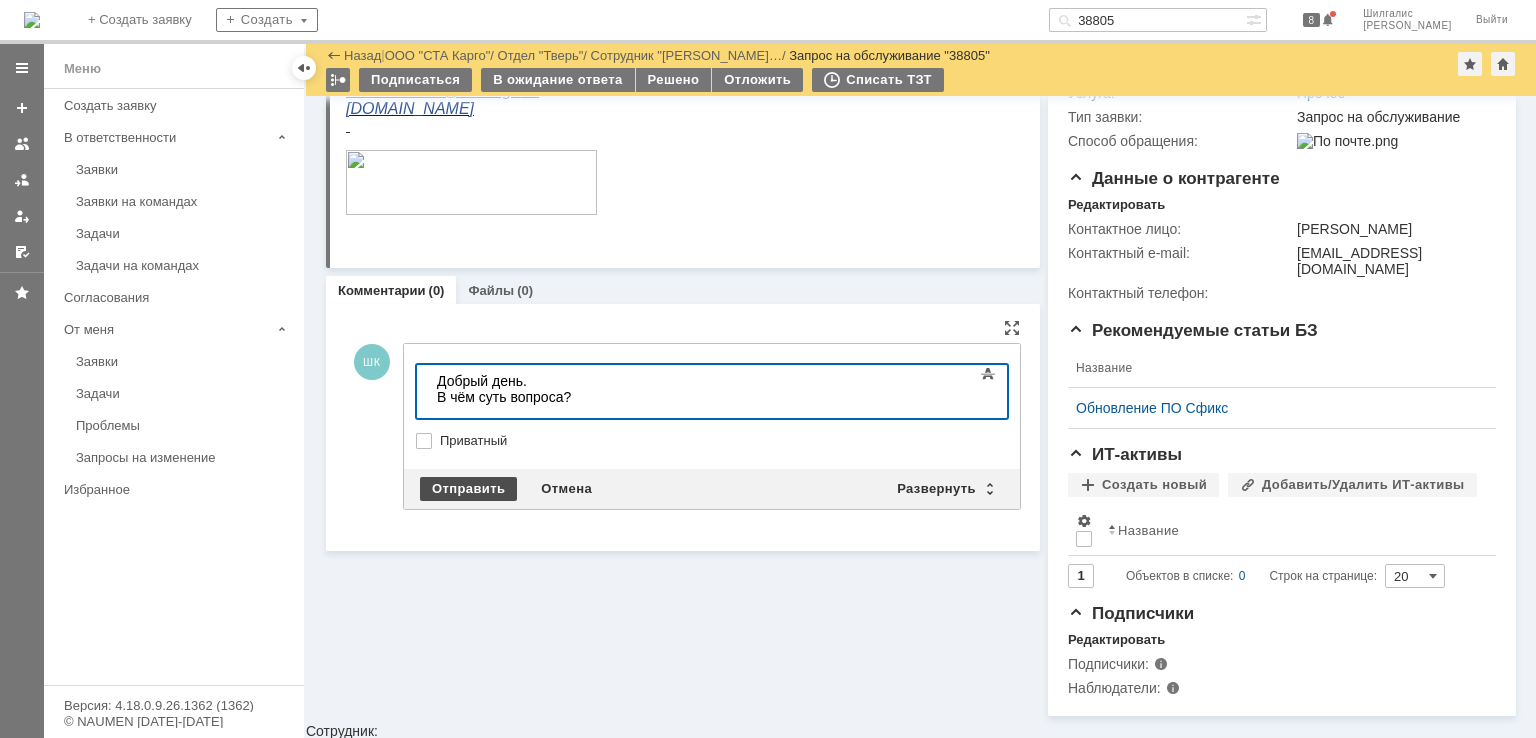 click on "Отправить" at bounding box center [468, 489] 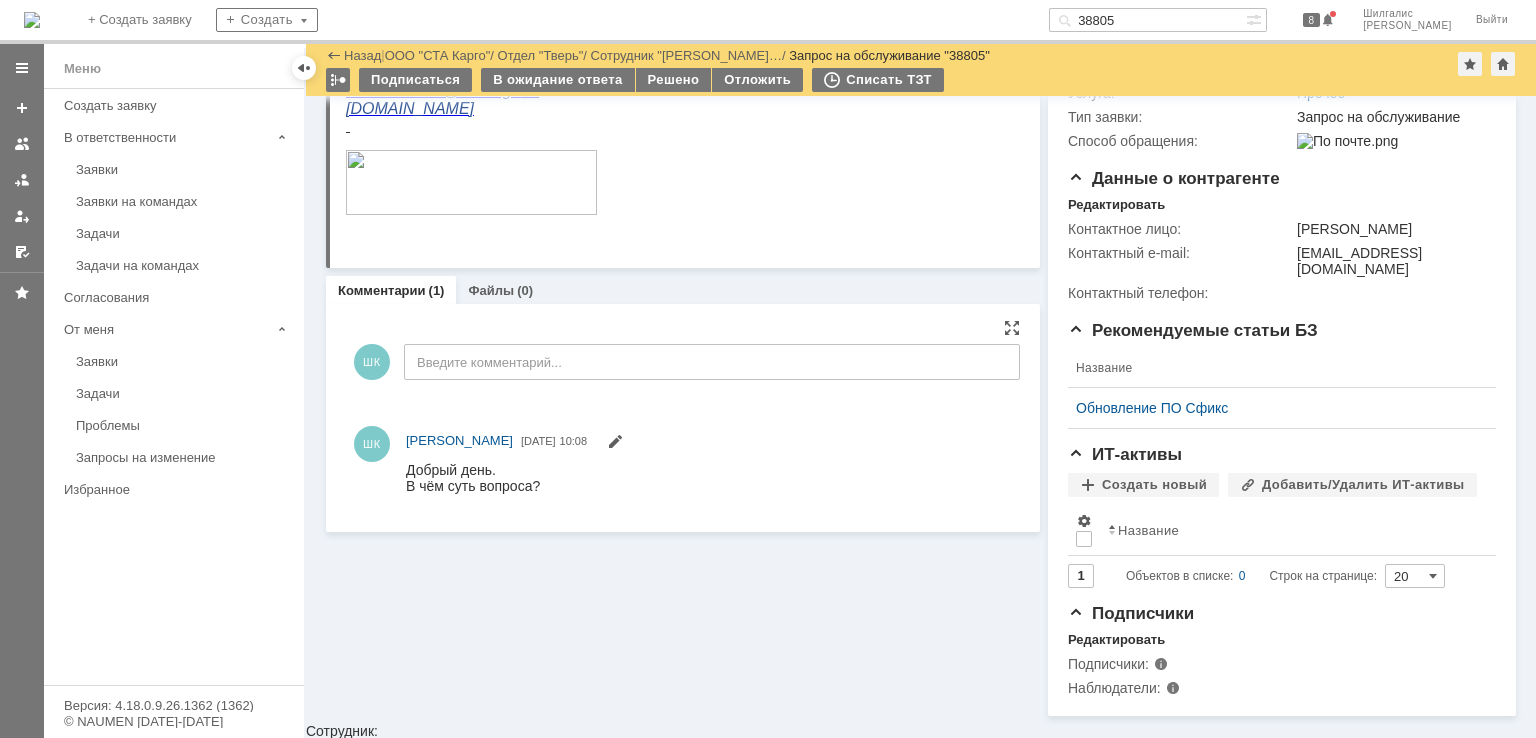 scroll, scrollTop: 0, scrollLeft: 0, axis: both 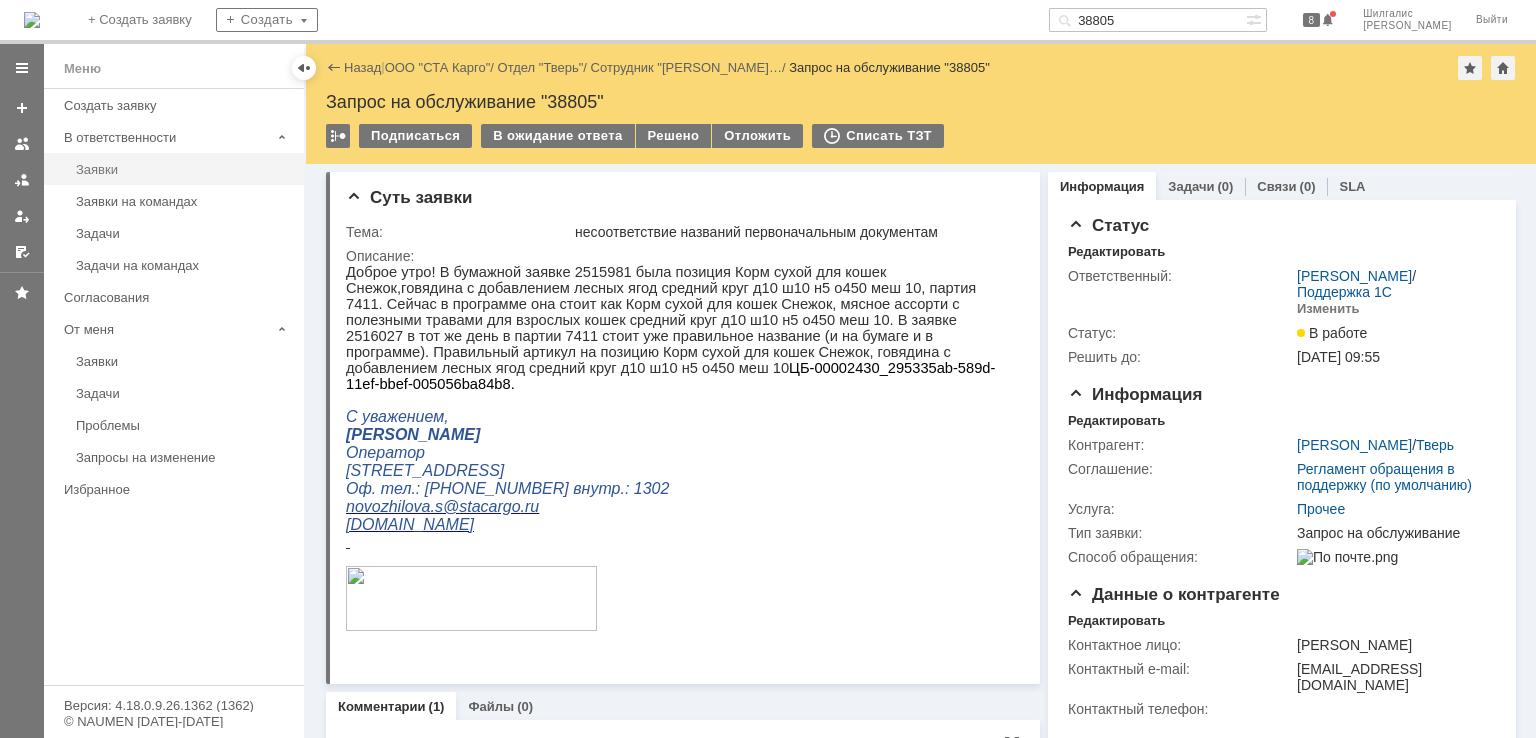 click on "Заявки" at bounding box center [184, 169] 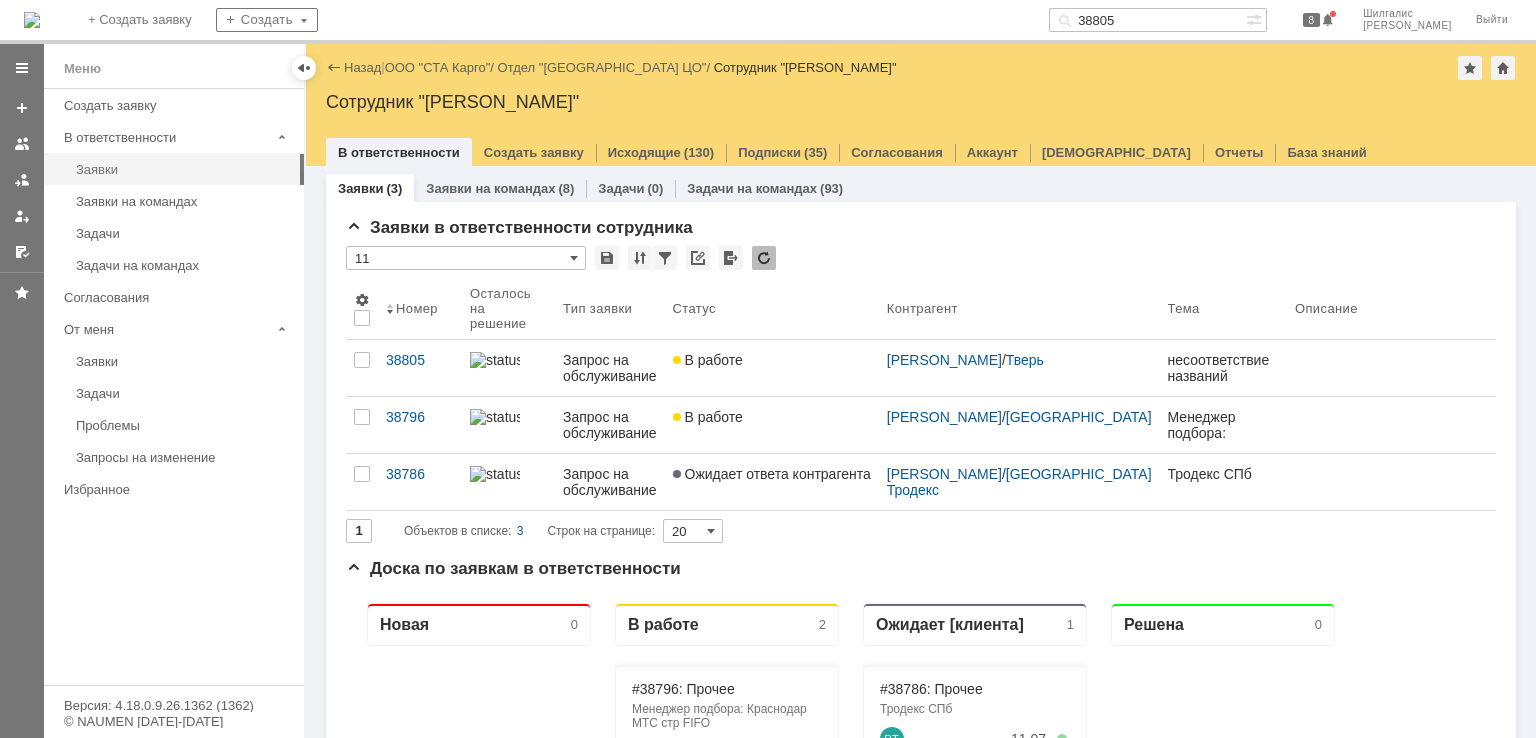 scroll, scrollTop: 0, scrollLeft: 0, axis: both 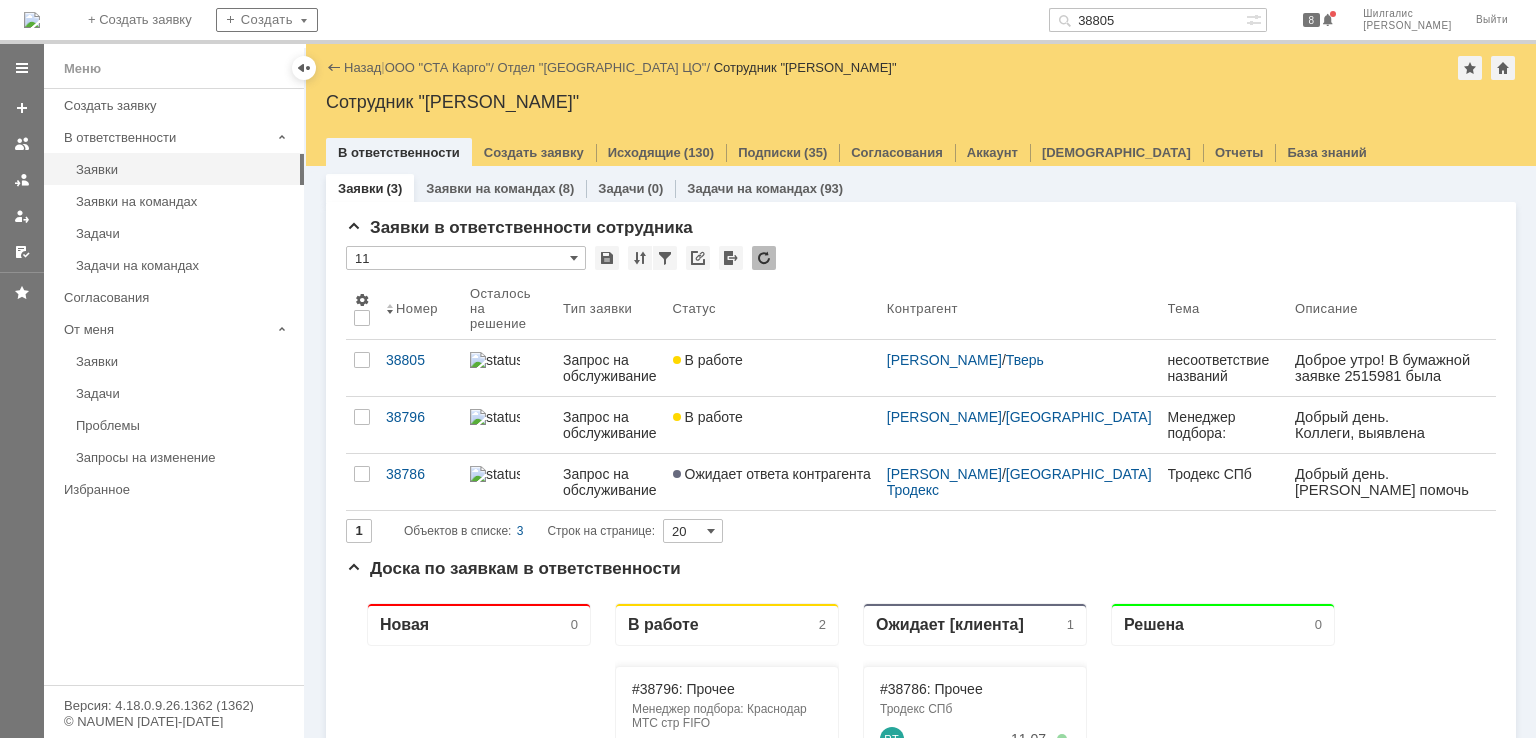 drag, startPoint x: 1133, startPoint y: 22, endPoint x: 1108, endPoint y: 22, distance: 25 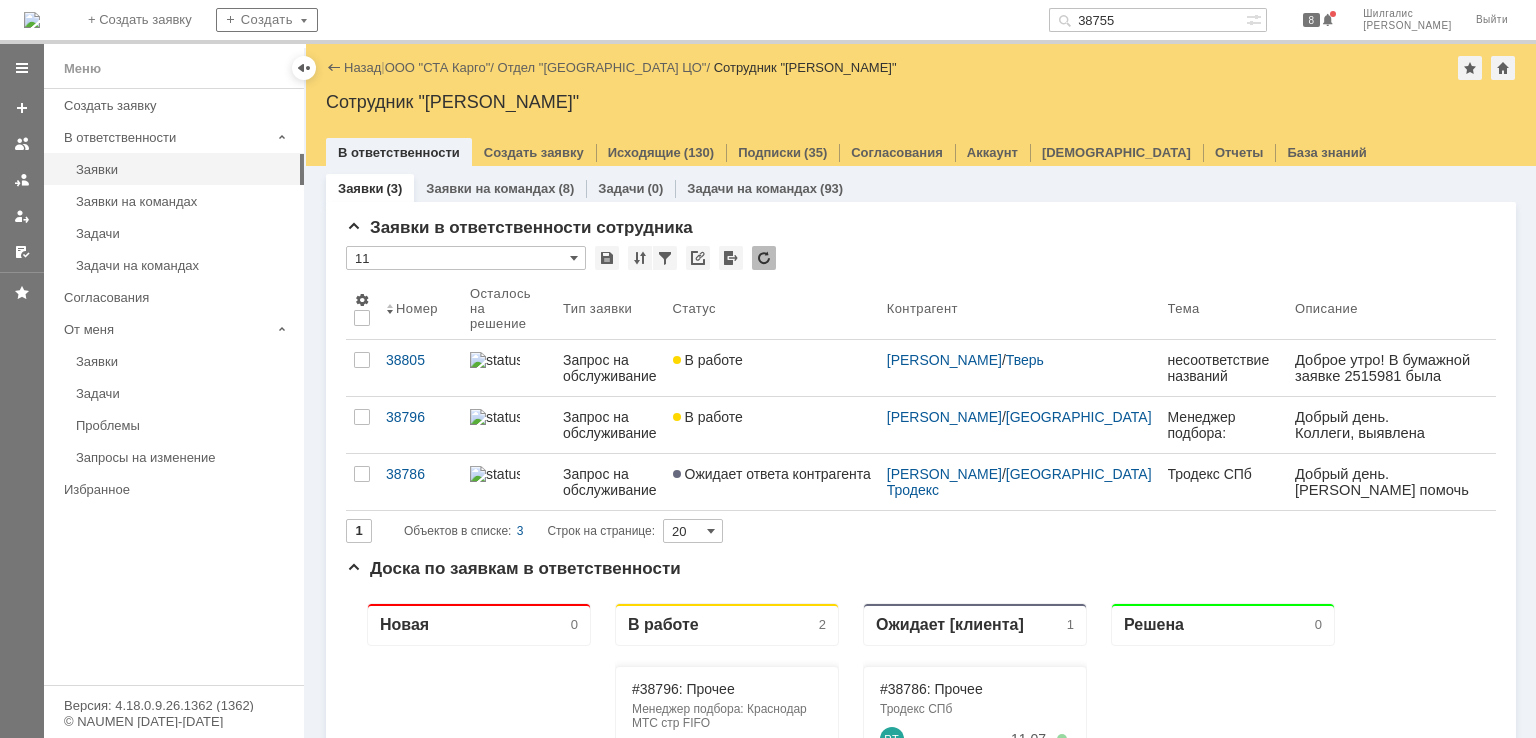 type on "38755" 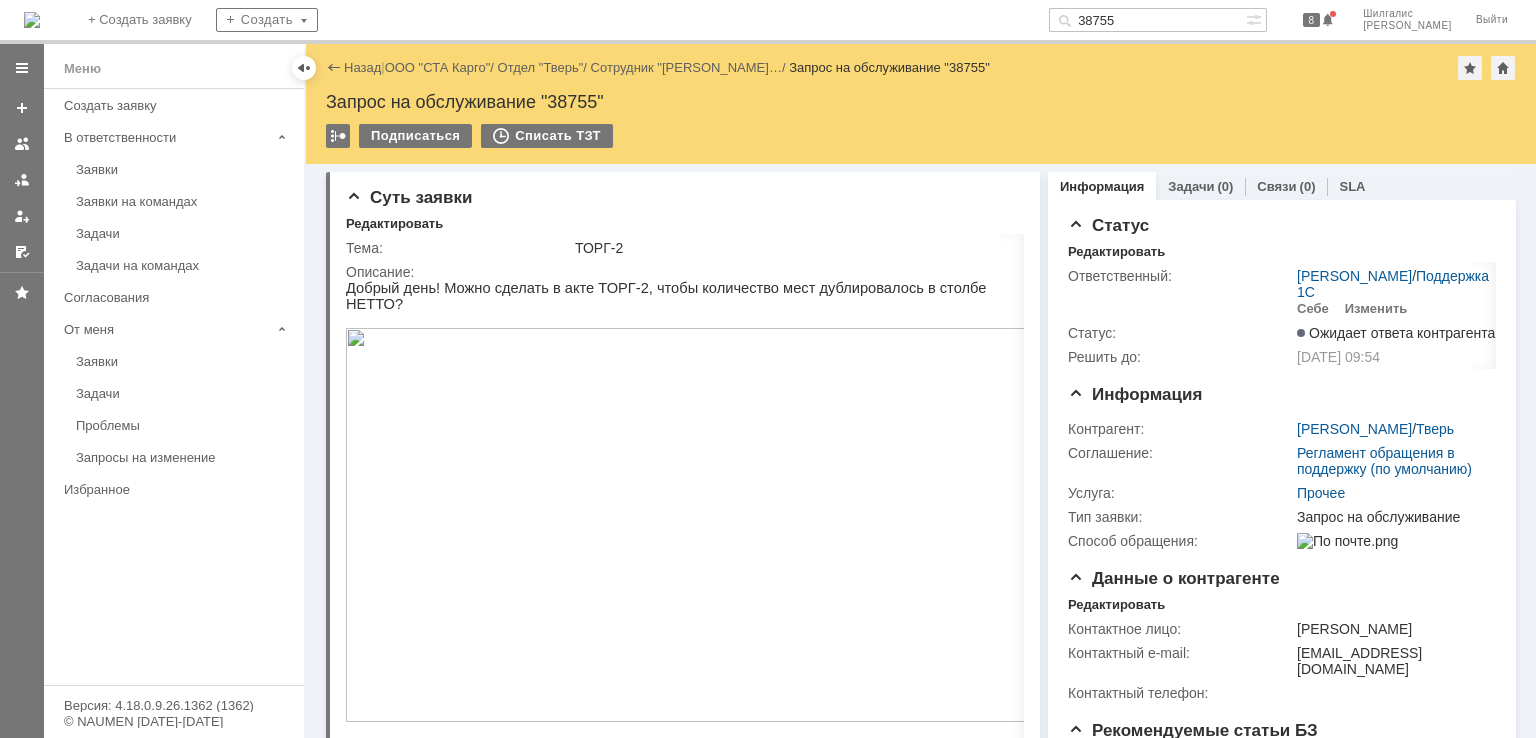 scroll, scrollTop: 0, scrollLeft: 0, axis: both 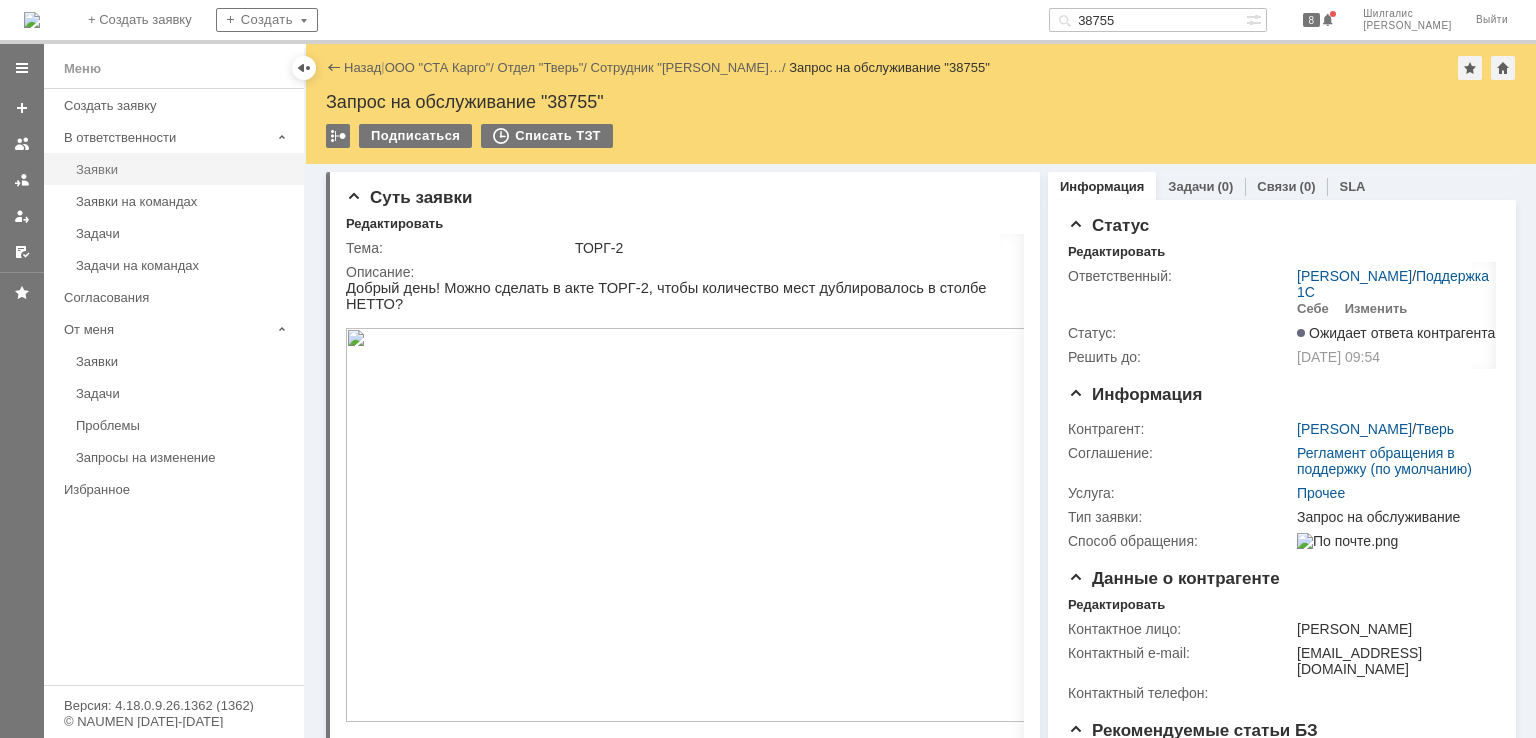 click on "Заявки" at bounding box center (184, 169) 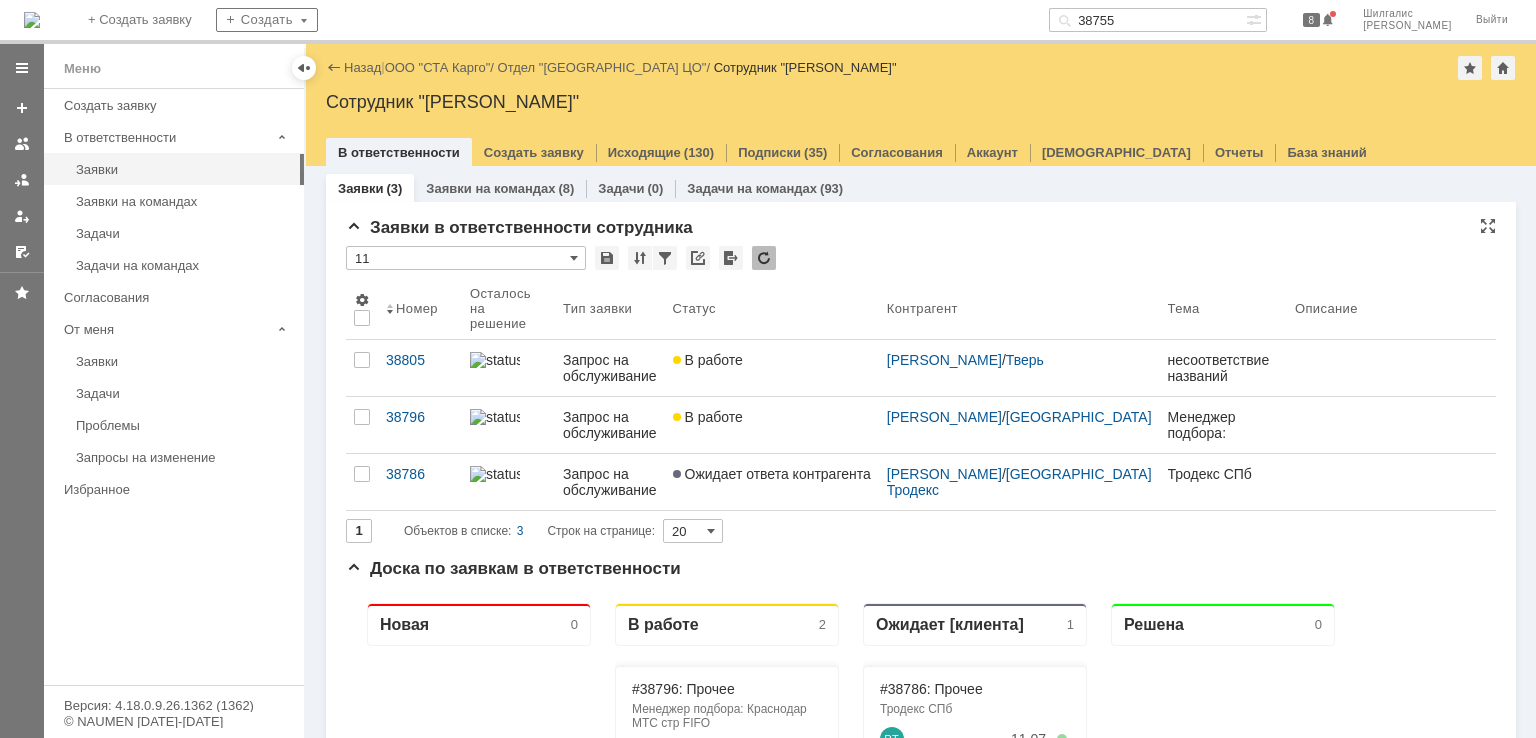 scroll, scrollTop: 0, scrollLeft: 0, axis: both 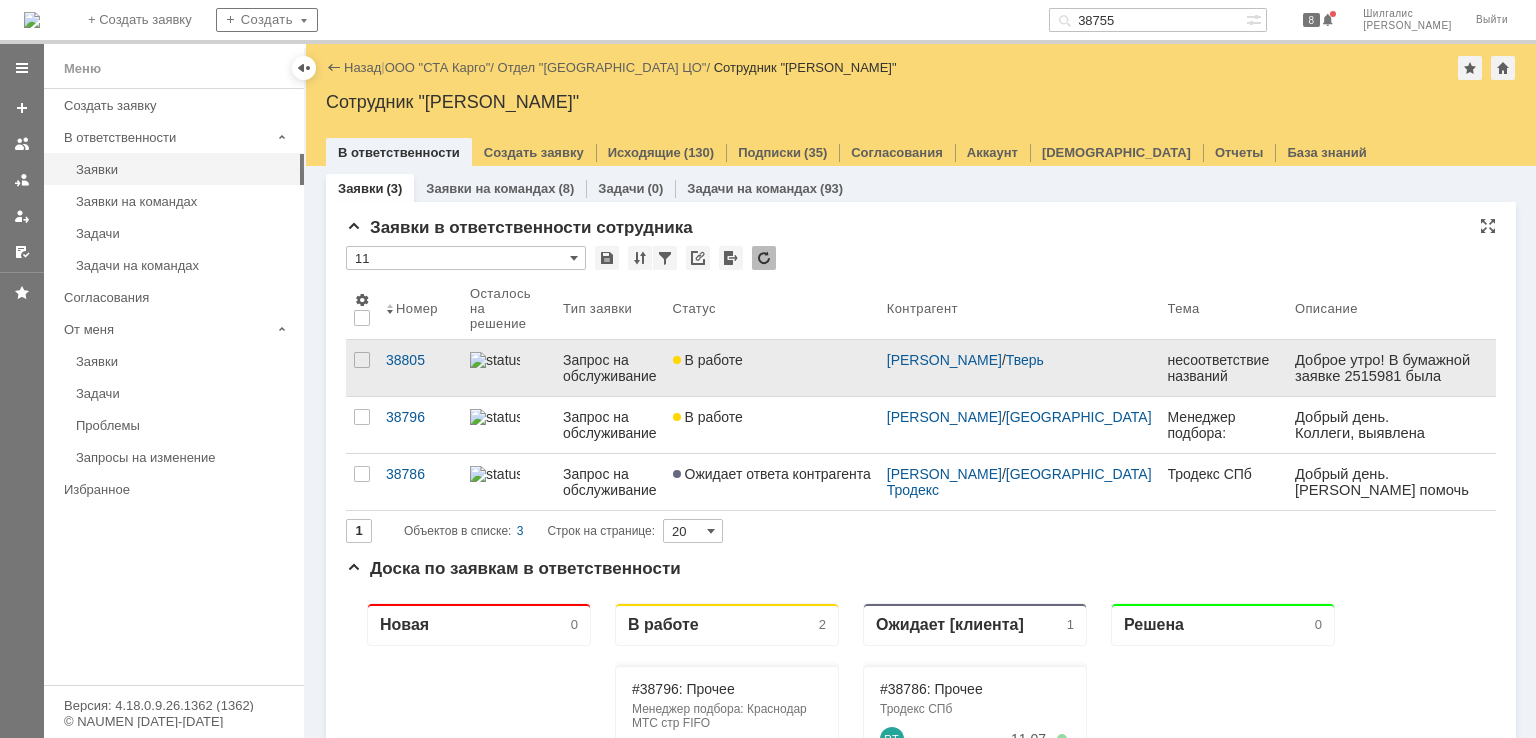click on "В работе" at bounding box center [772, 360] 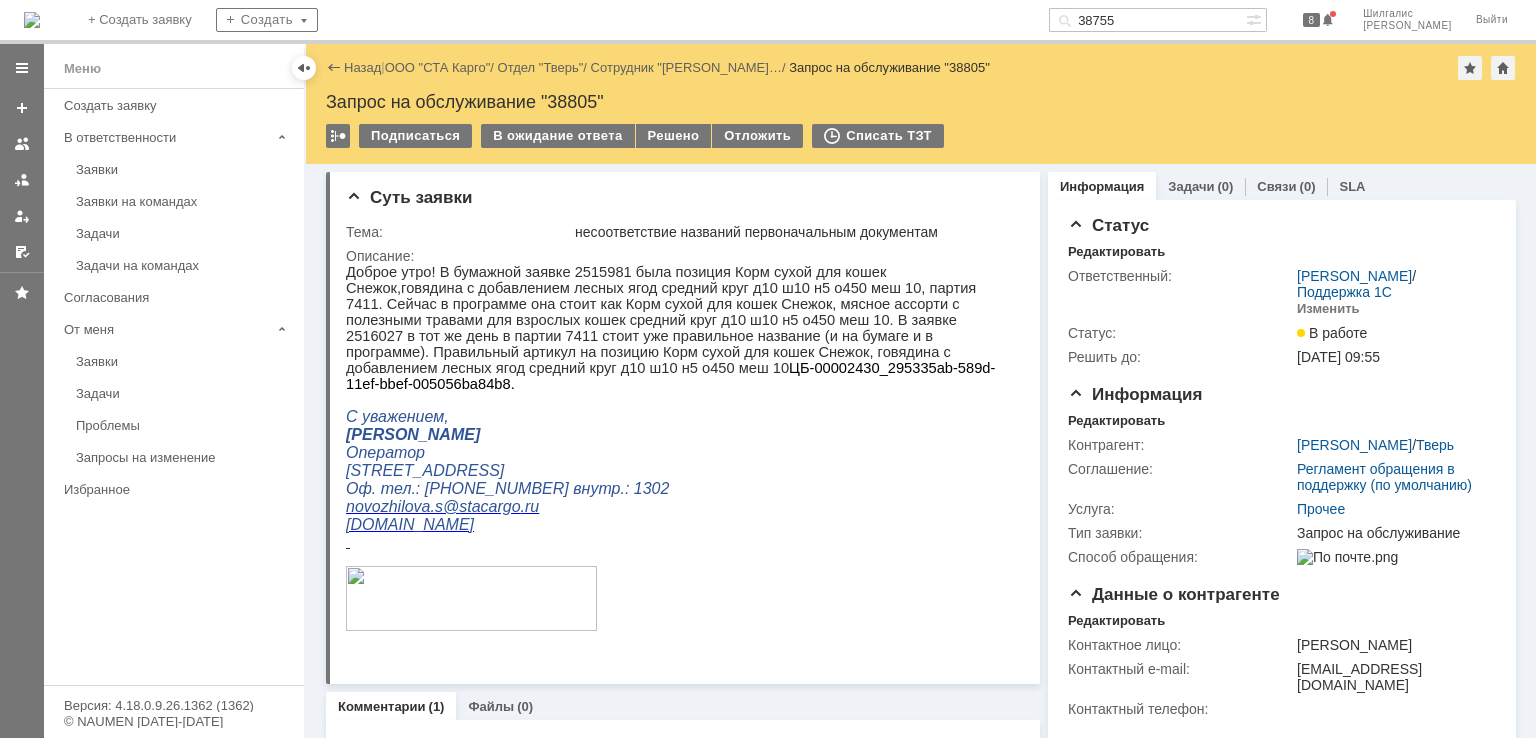 scroll, scrollTop: 0, scrollLeft: 0, axis: both 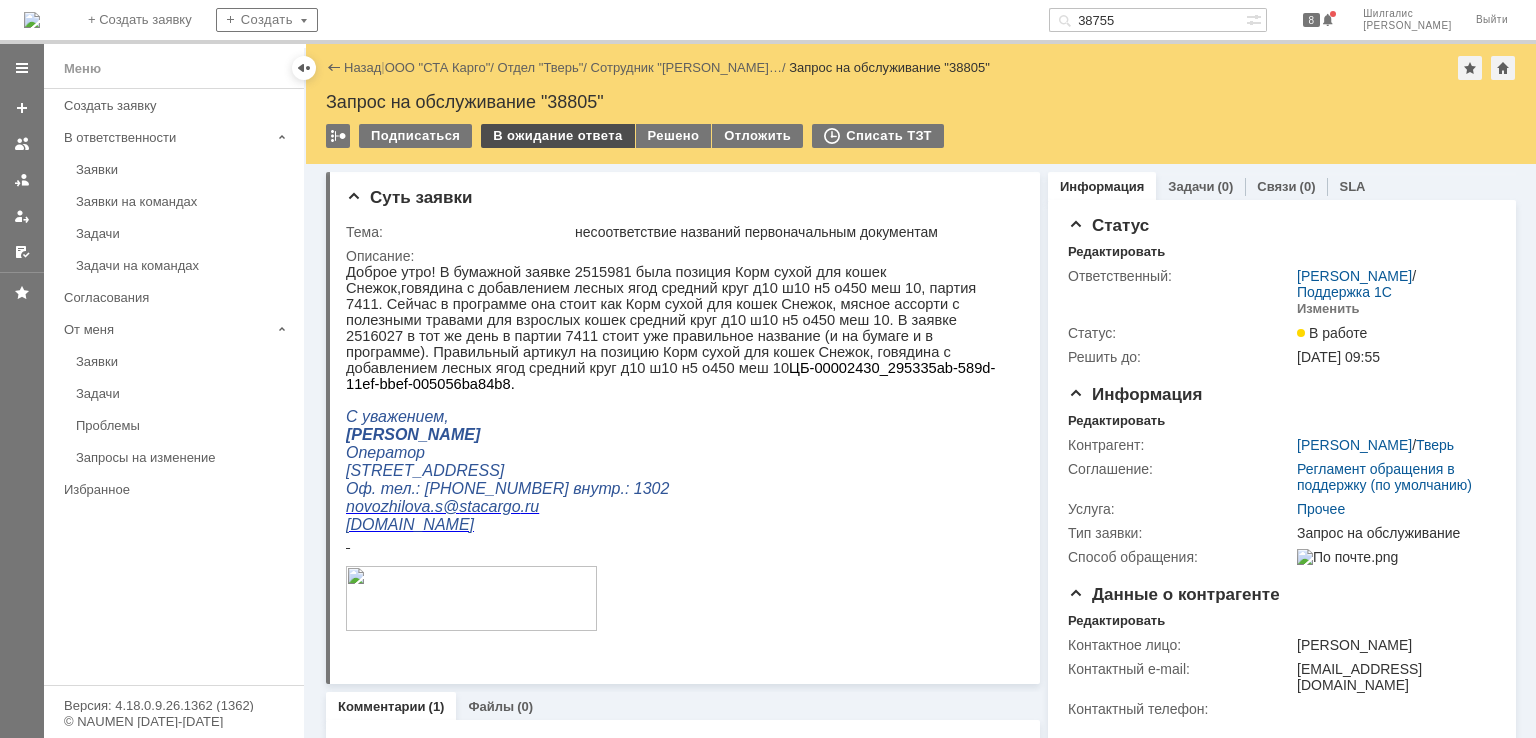 click on "В ожидание ответа" at bounding box center [557, 136] 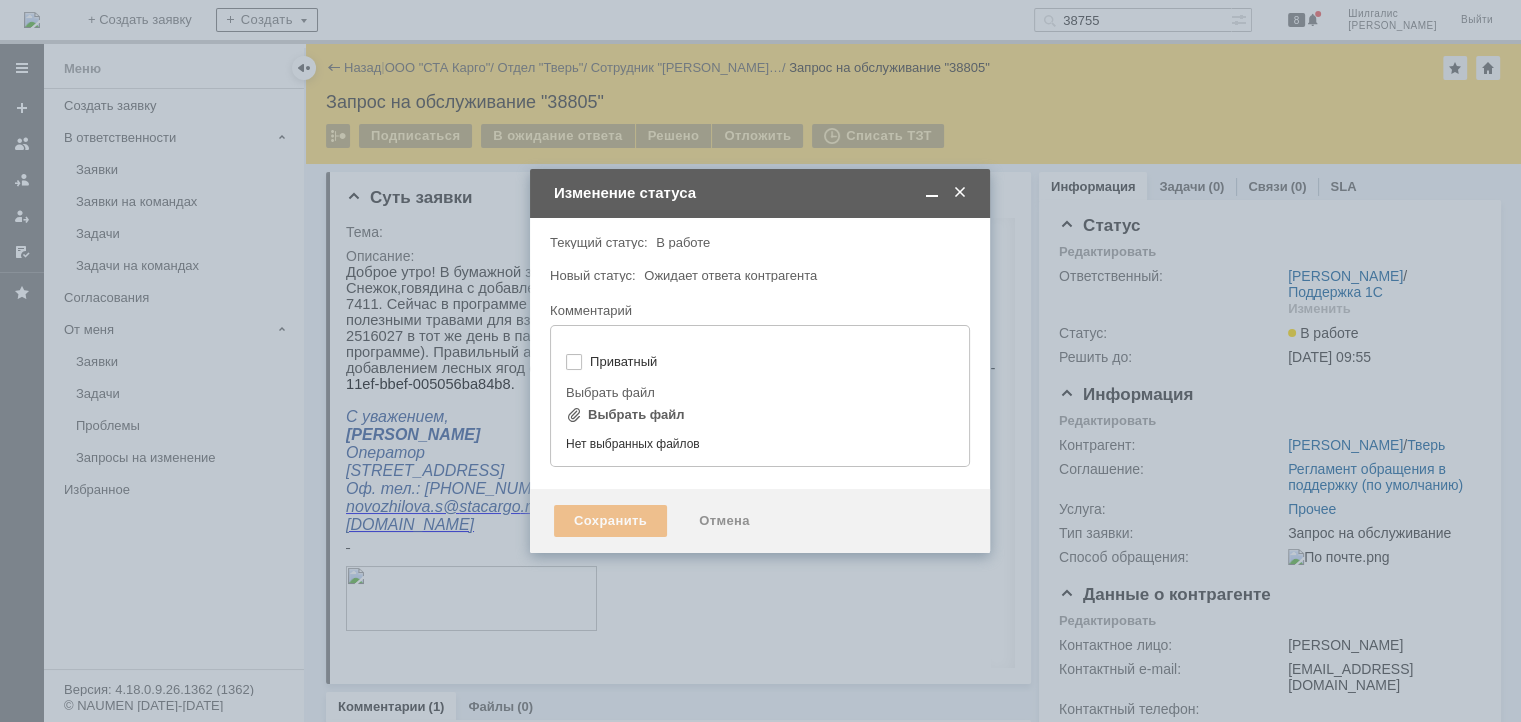 type on "[не указано]" 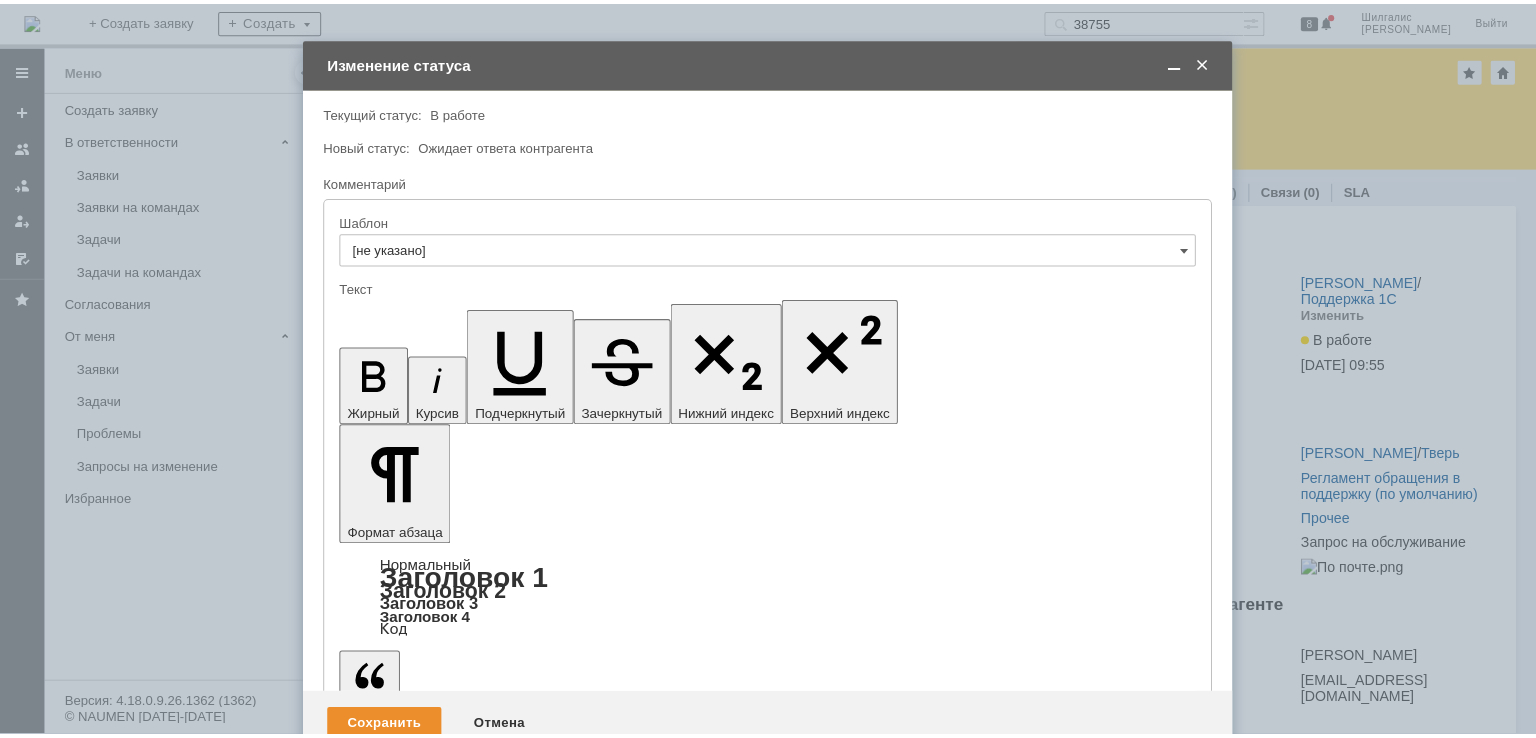 scroll, scrollTop: 0, scrollLeft: 0, axis: both 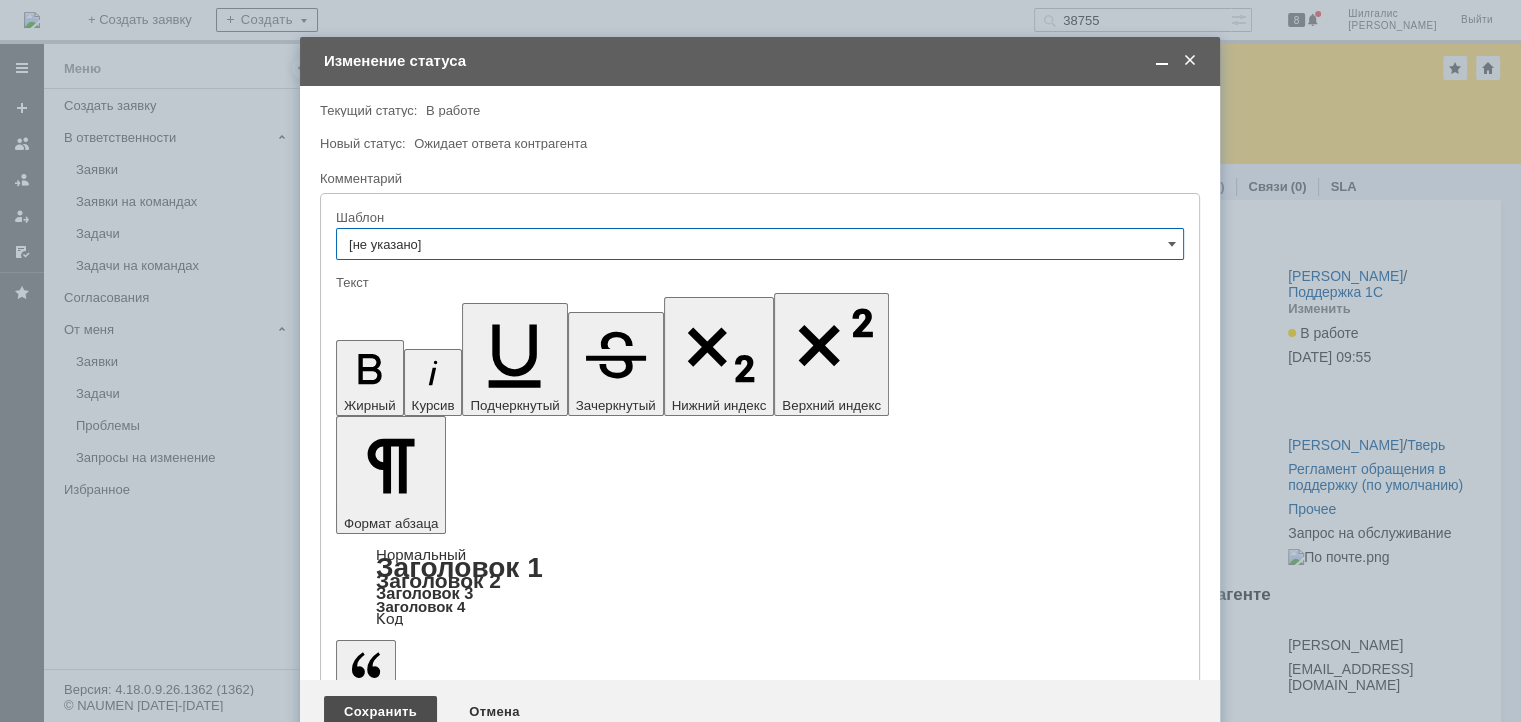 click on "Сохранить" at bounding box center (380, 712) 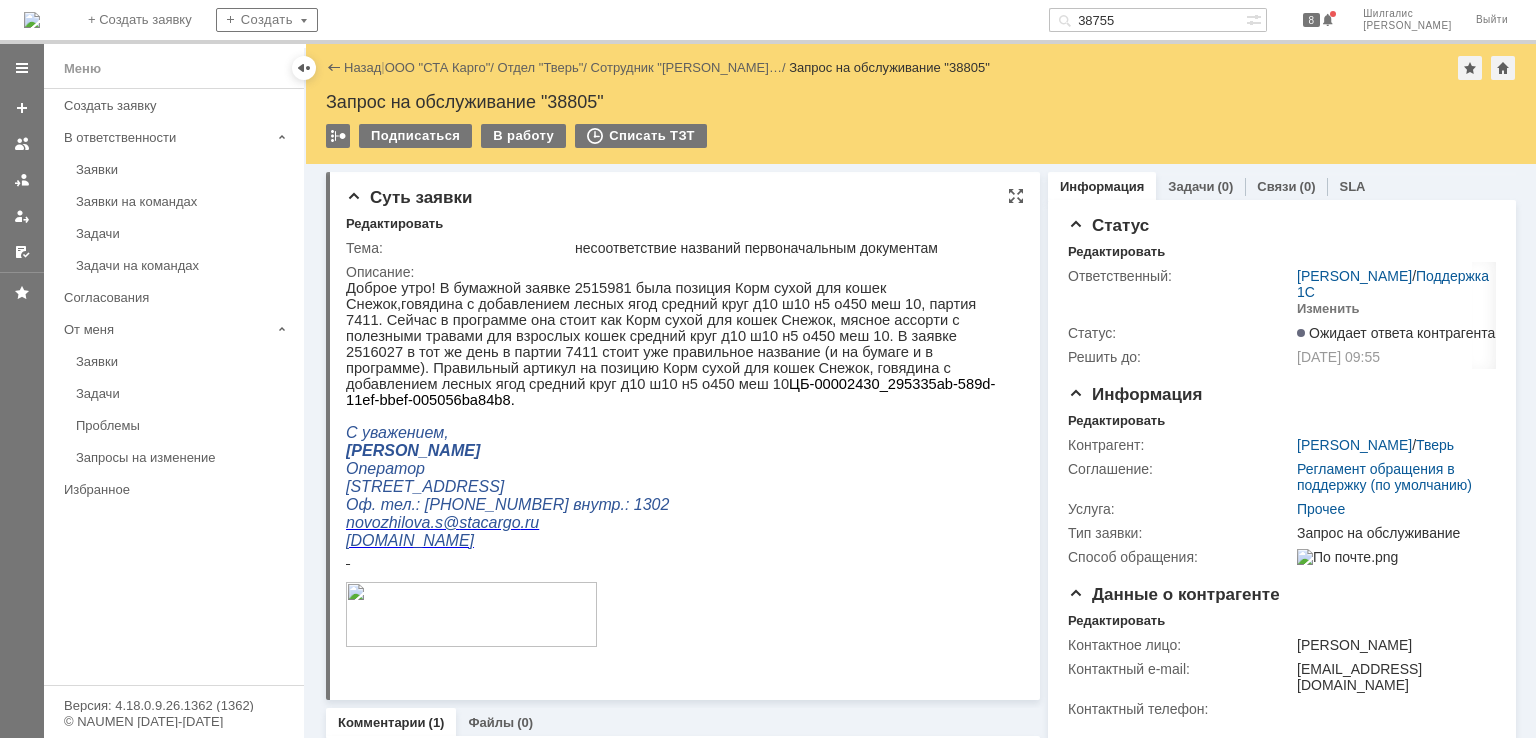 scroll, scrollTop: 0, scrollLeft: 0, axis: both 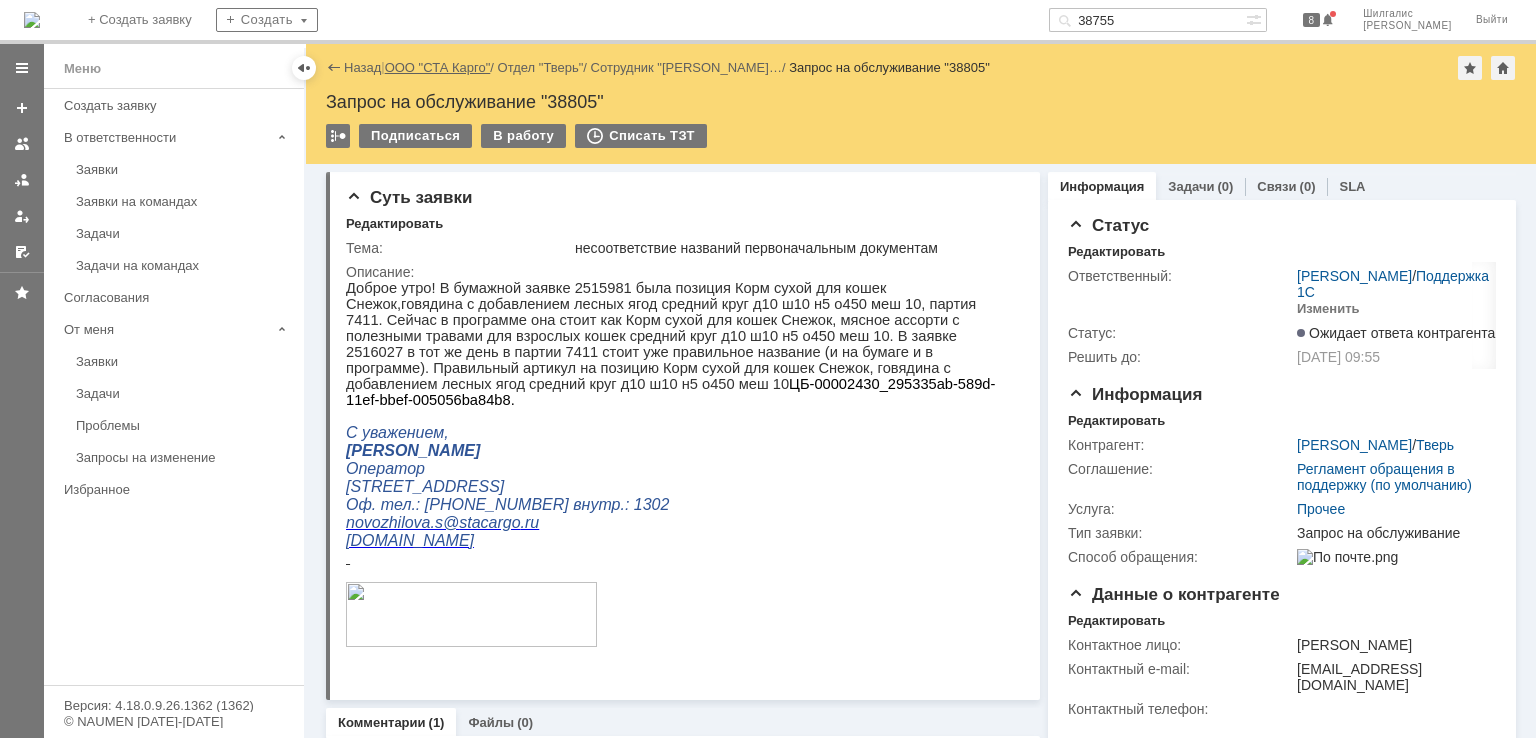 click on "ООО "СТА Карго"" at bounding box center (438, 67) 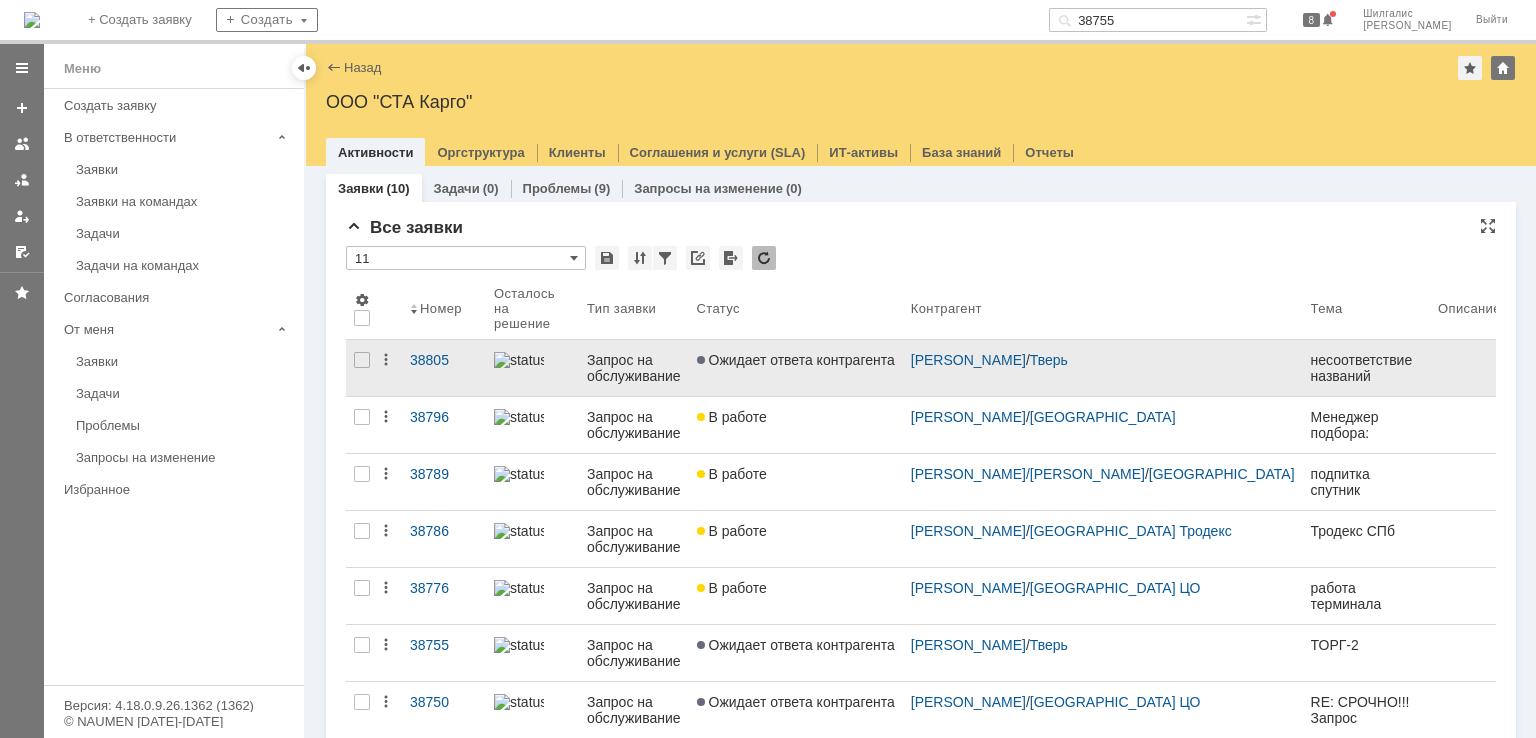 scroll, scrollTop: 0, scrollLeft: 0, axis: both 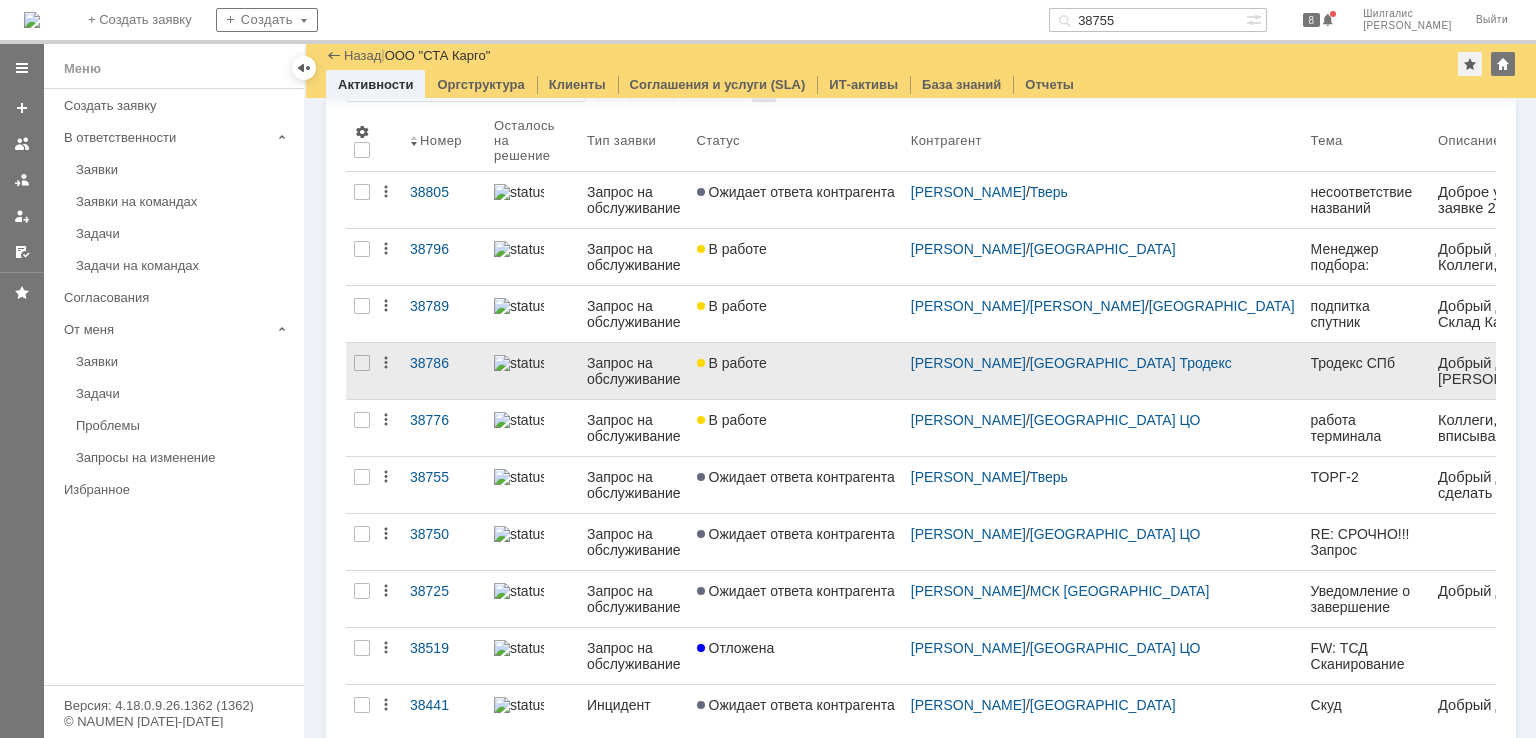 click on "В работе" at bounding box center [796, 371] 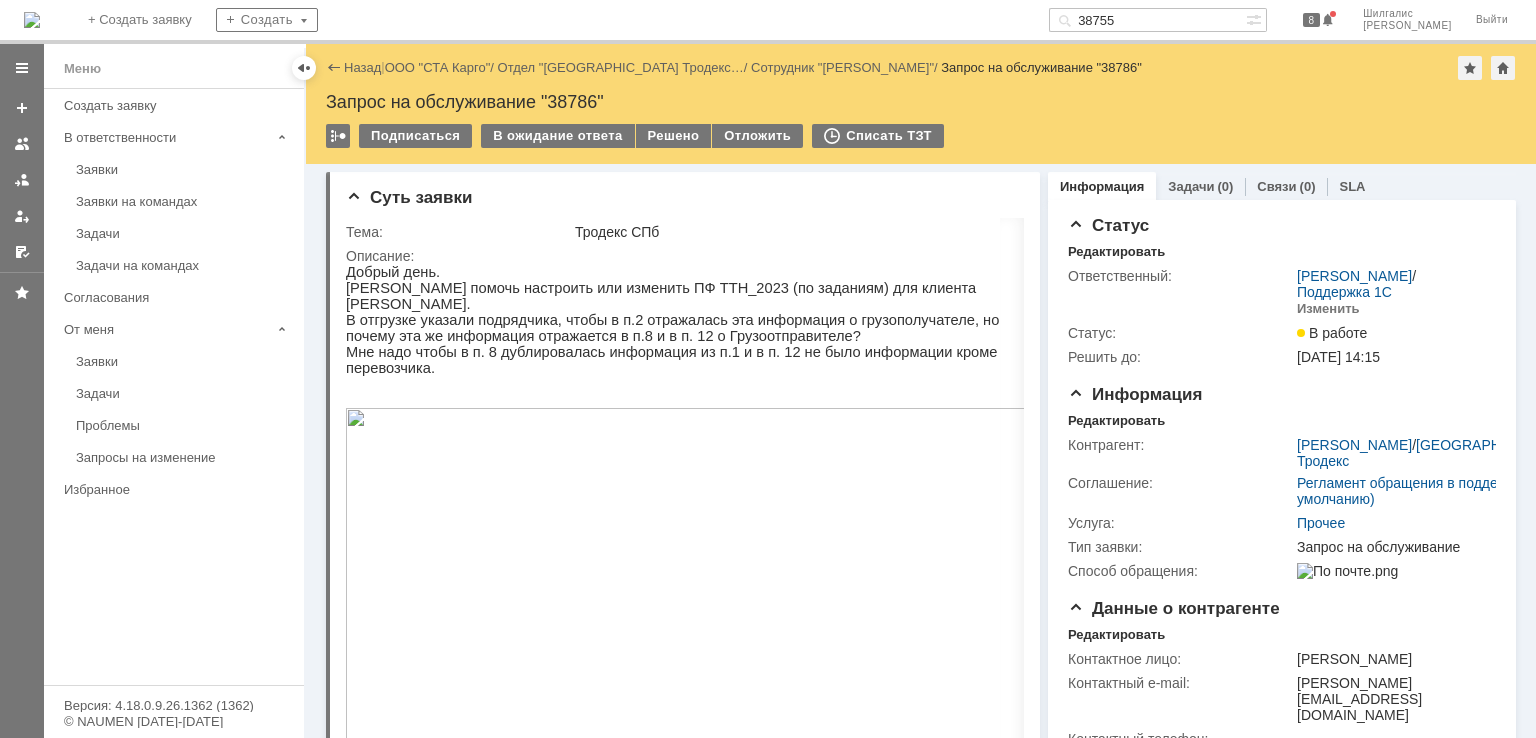 scroll, scrollTop: 0, scrollLeft: 0, axis: both 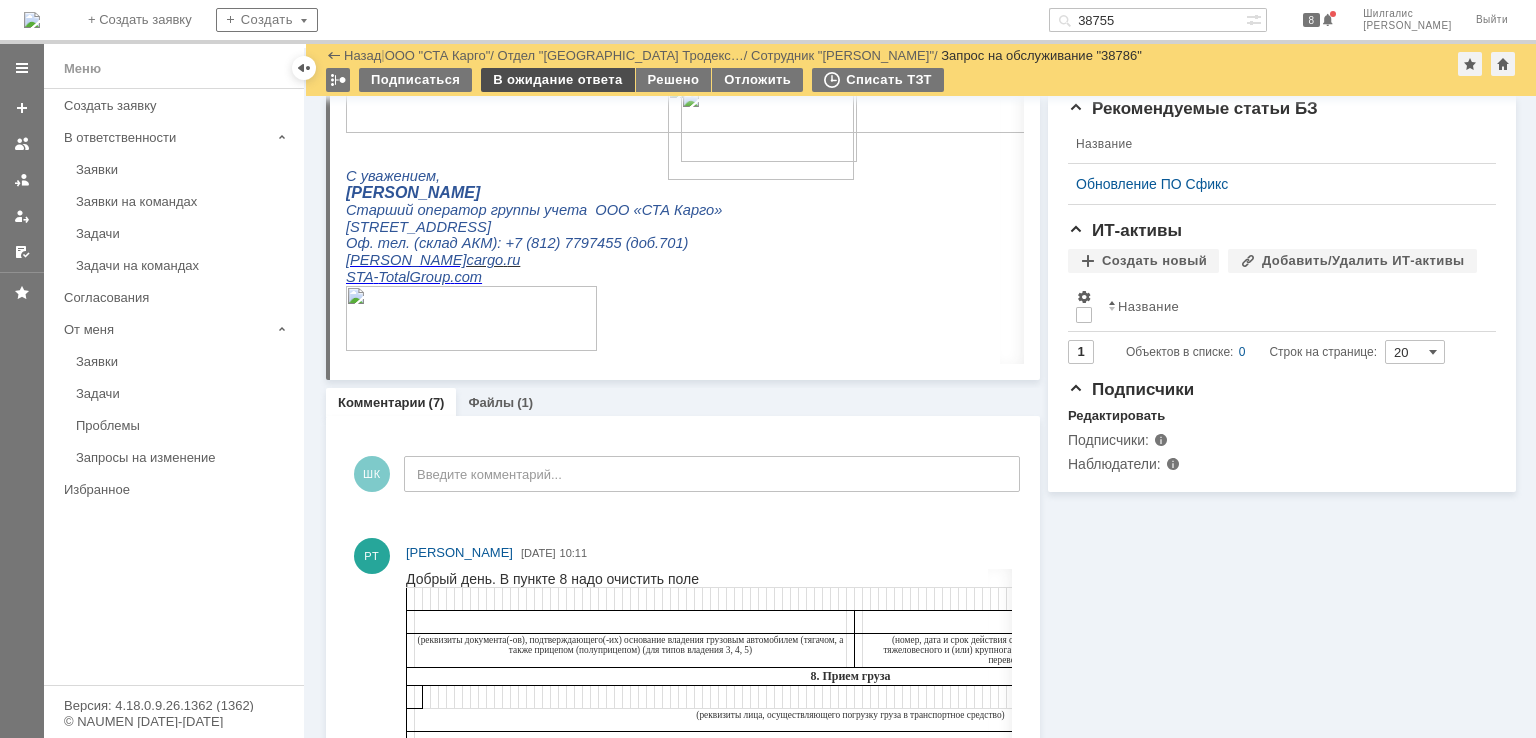 click on "В ожидание ответа" at bounding box center (557, 80) 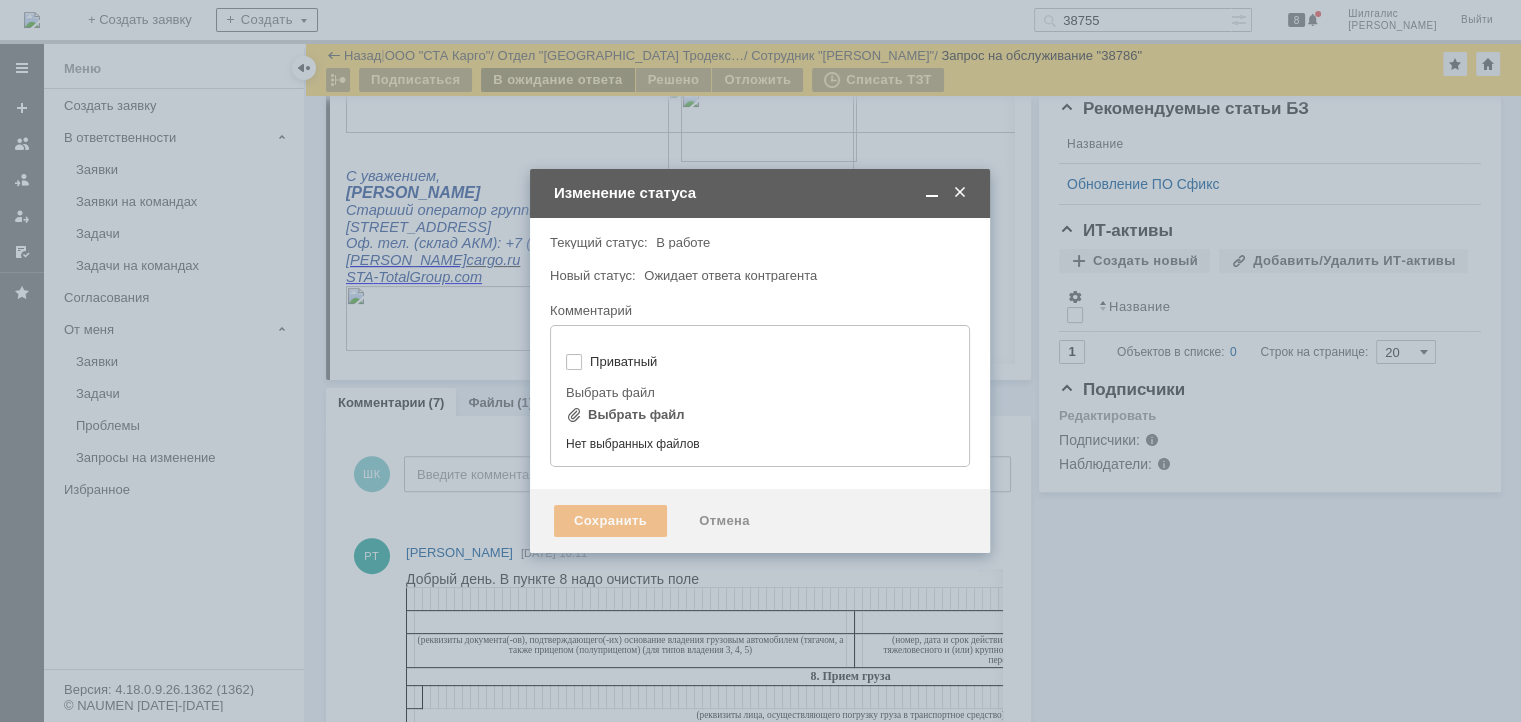 type on "[не указано]" 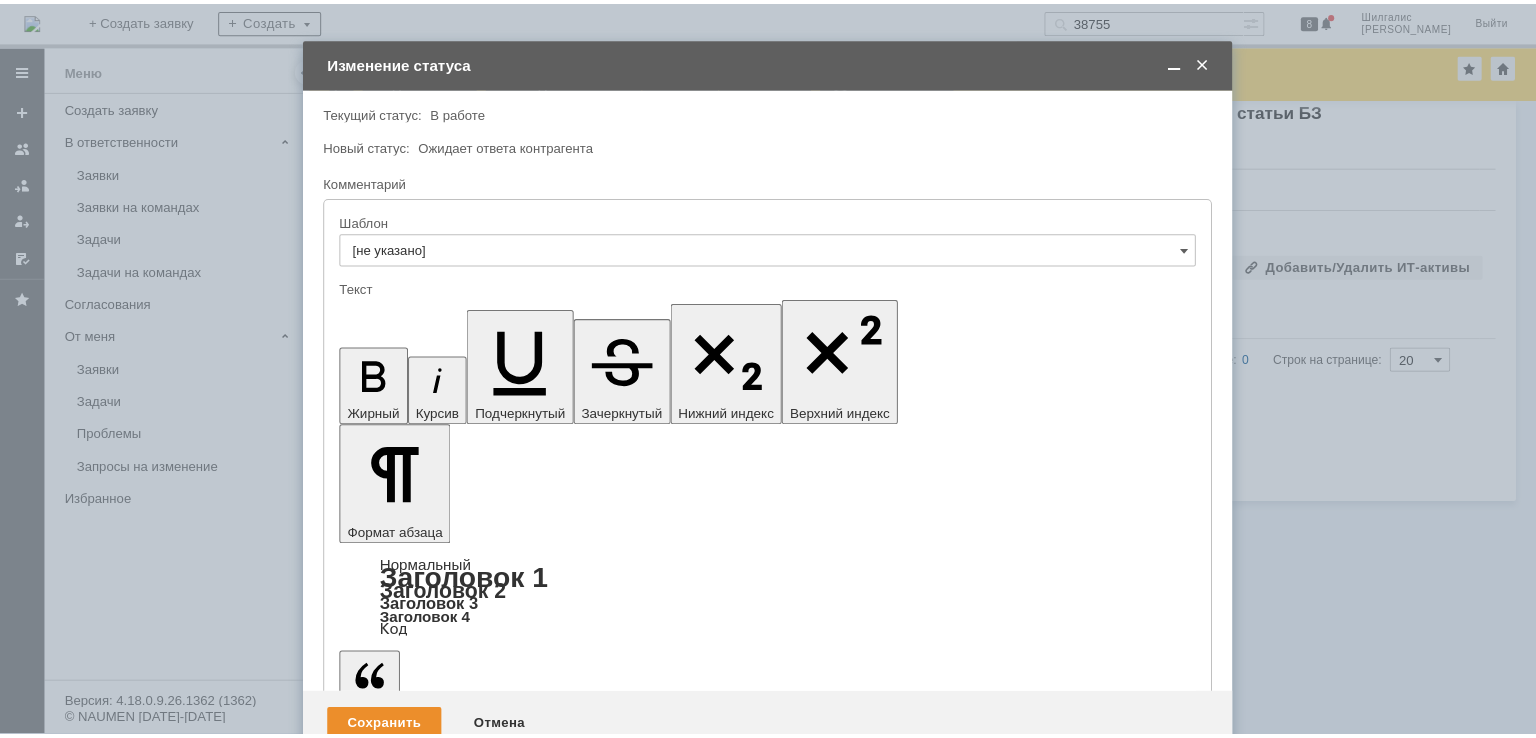 scroll, scrollTop: 0, scrollLeft: 0, axis: both 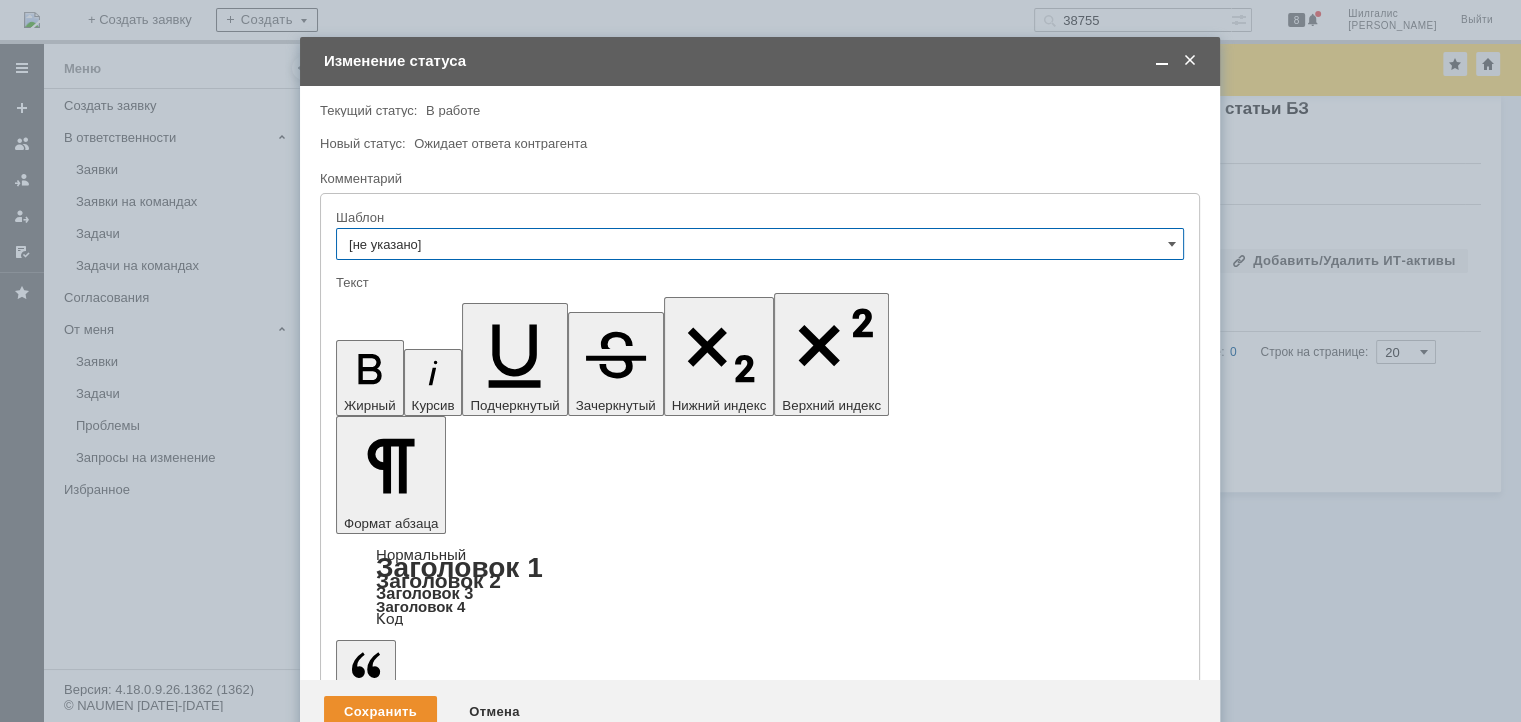 click at bounding box center (499, 5580) 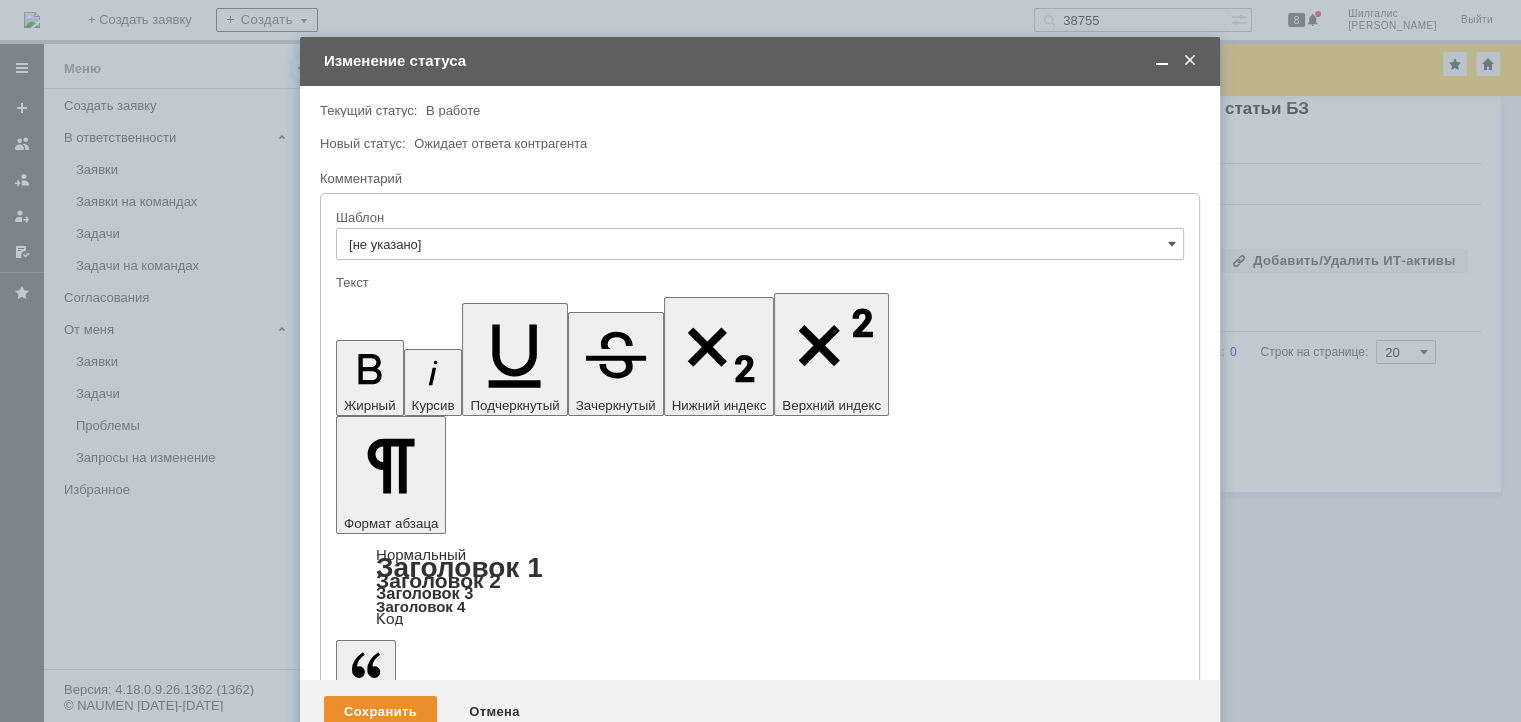type 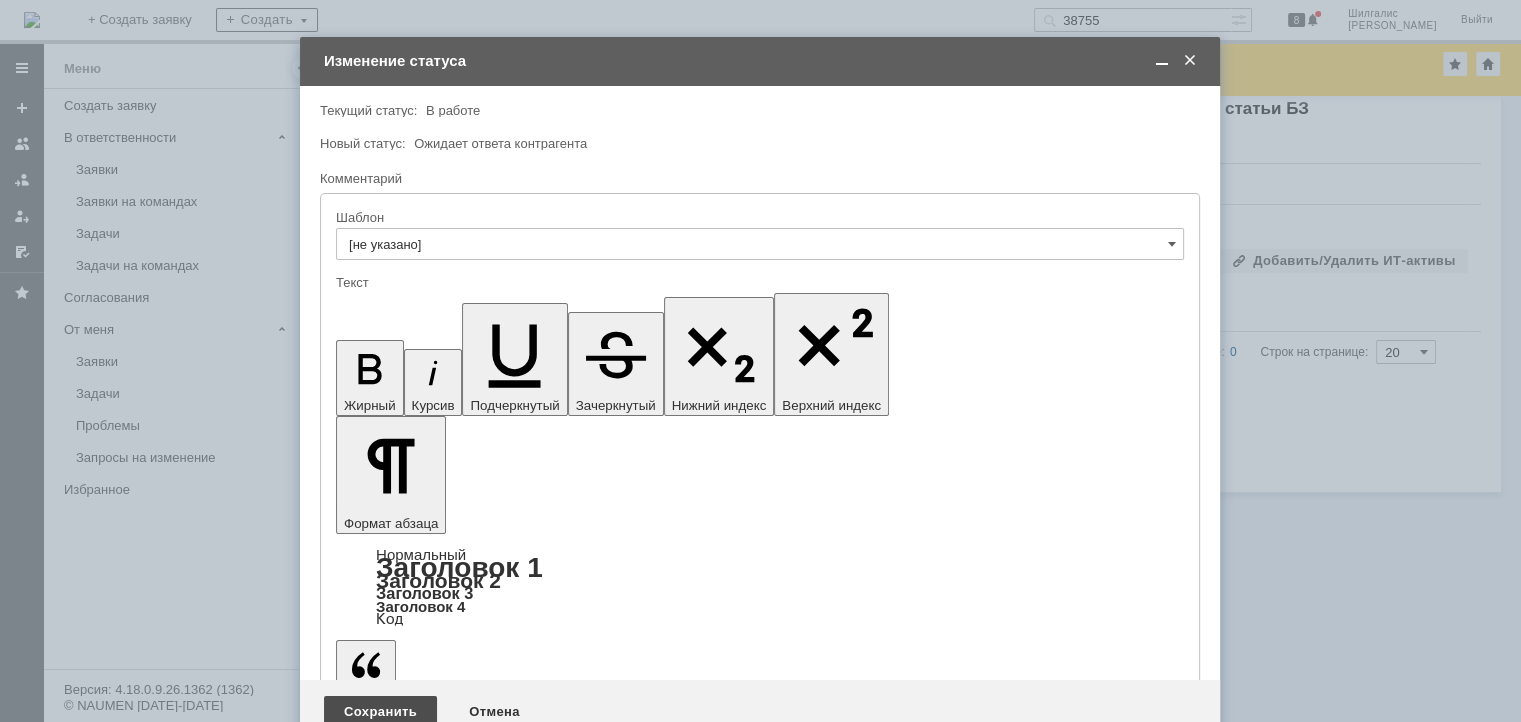 click on "Сохранить" at bounding box center (380, 712) 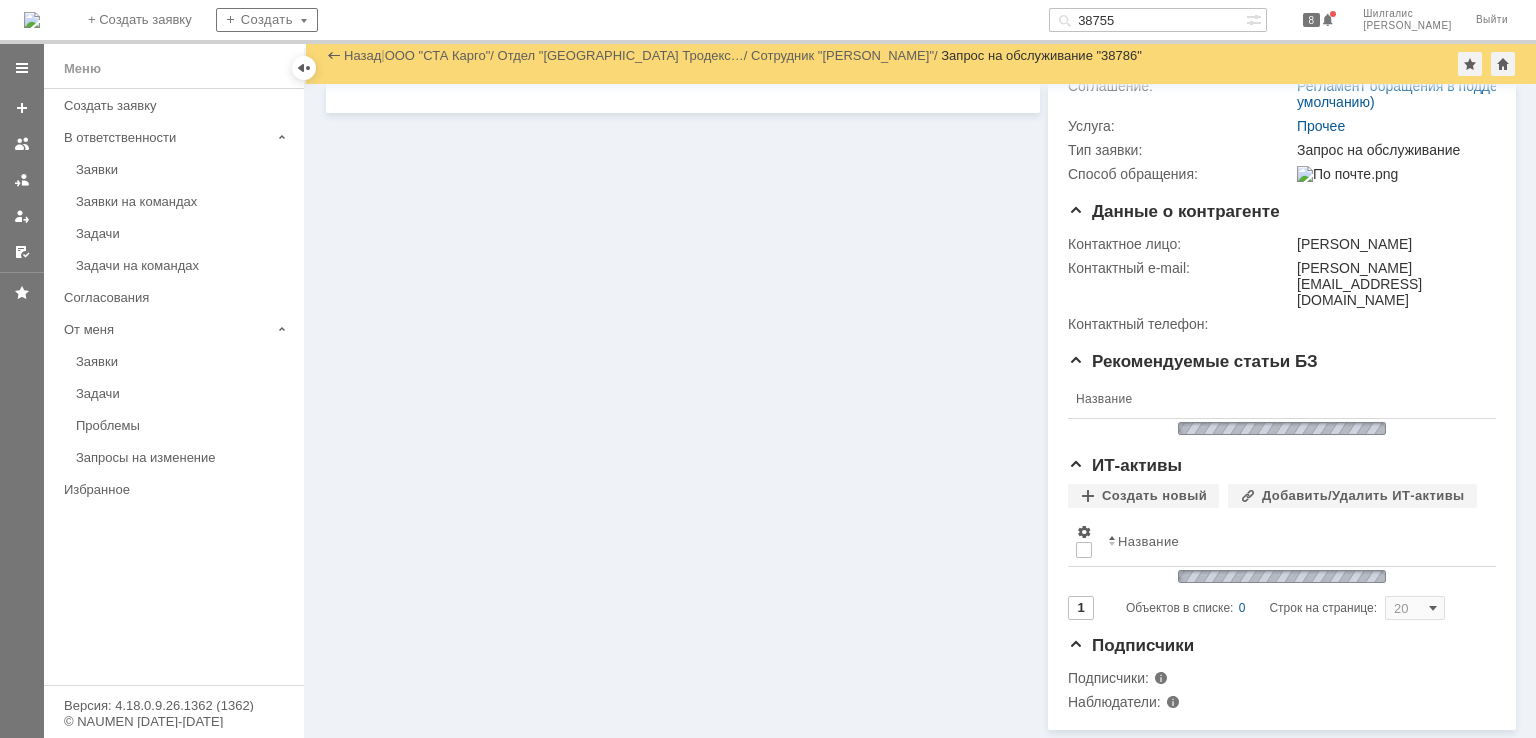 scroll, scrollTop: 348, scrollLeft: 0, axis: vertical 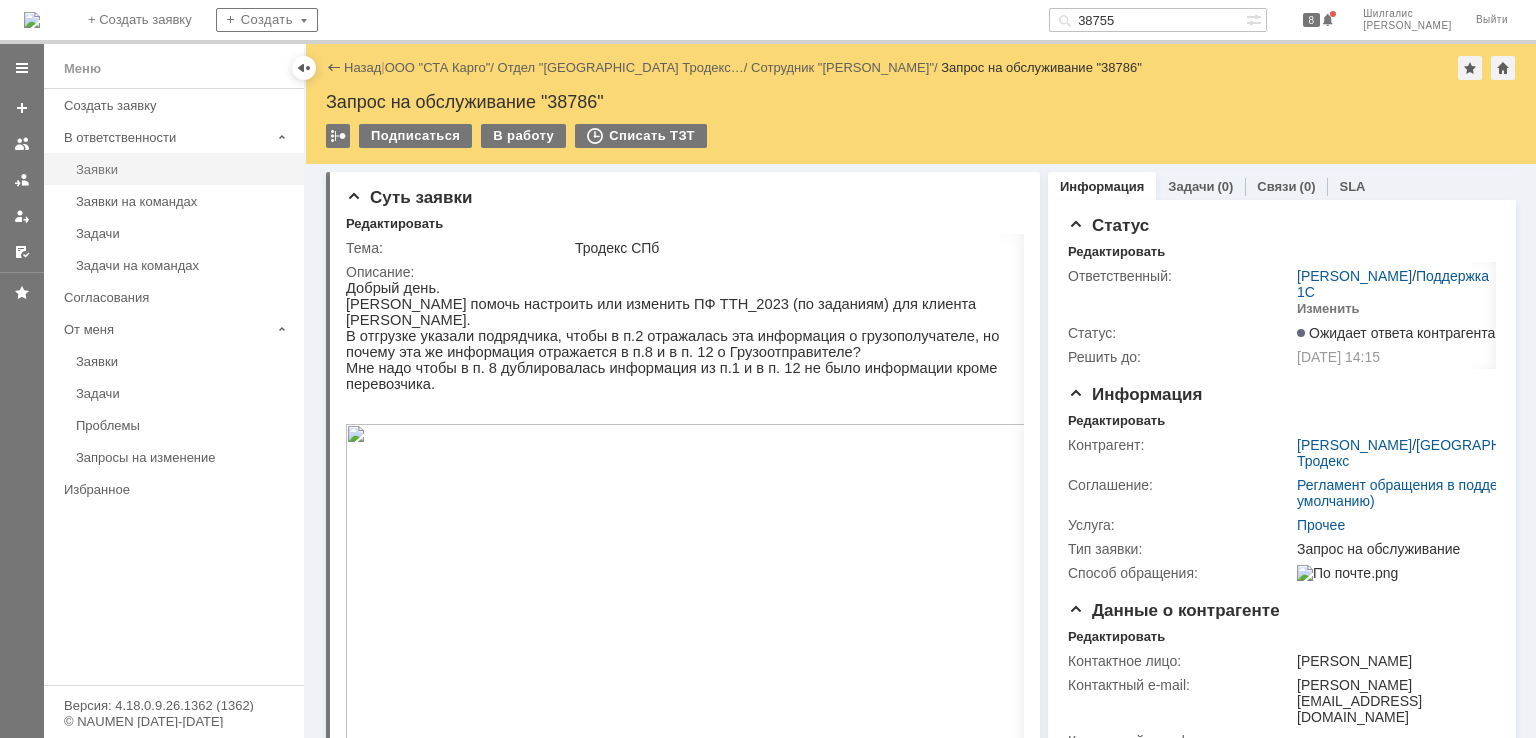 click on "Заявки" at bounding box center (184, 169) 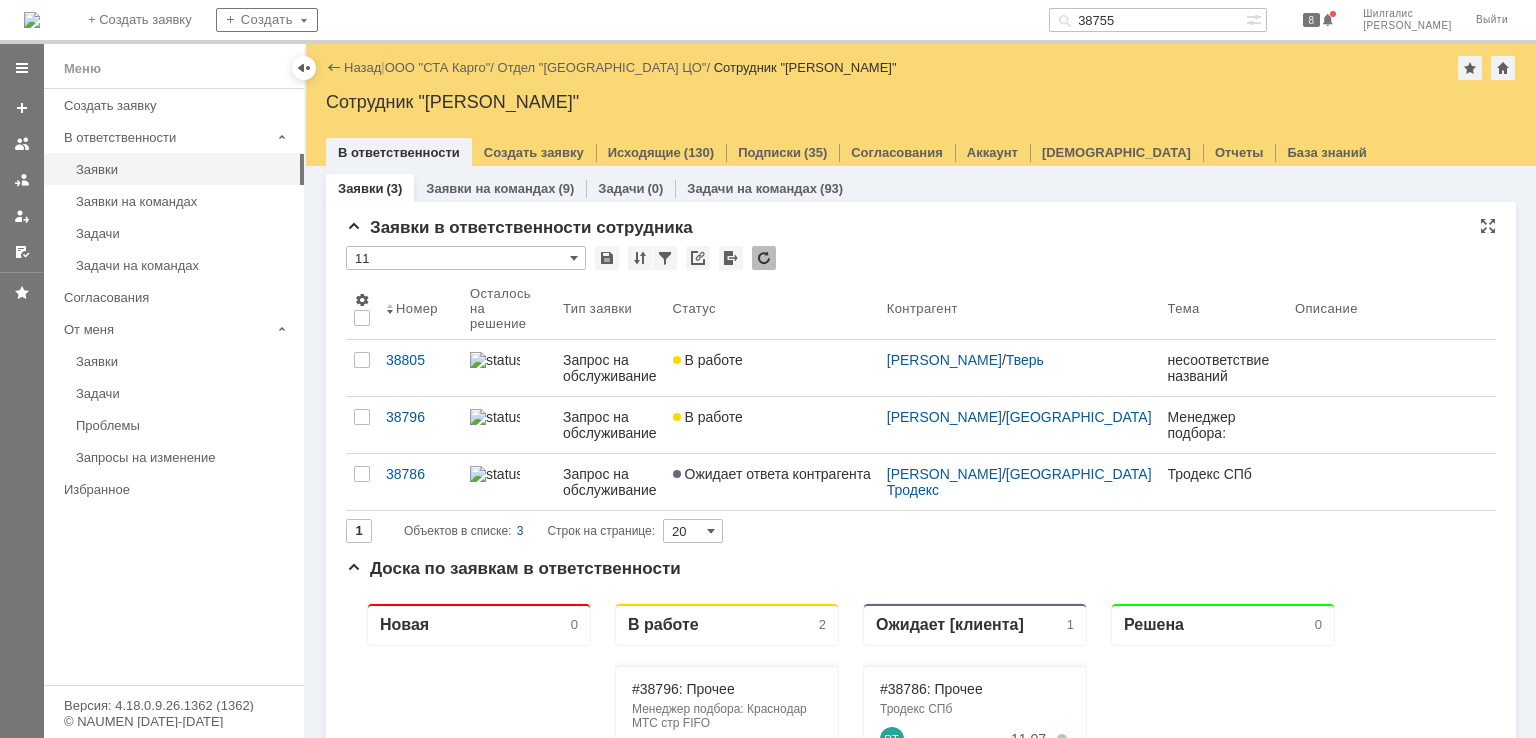 scroll, scrollTop: 0, scrollLeft: 0, axis: both 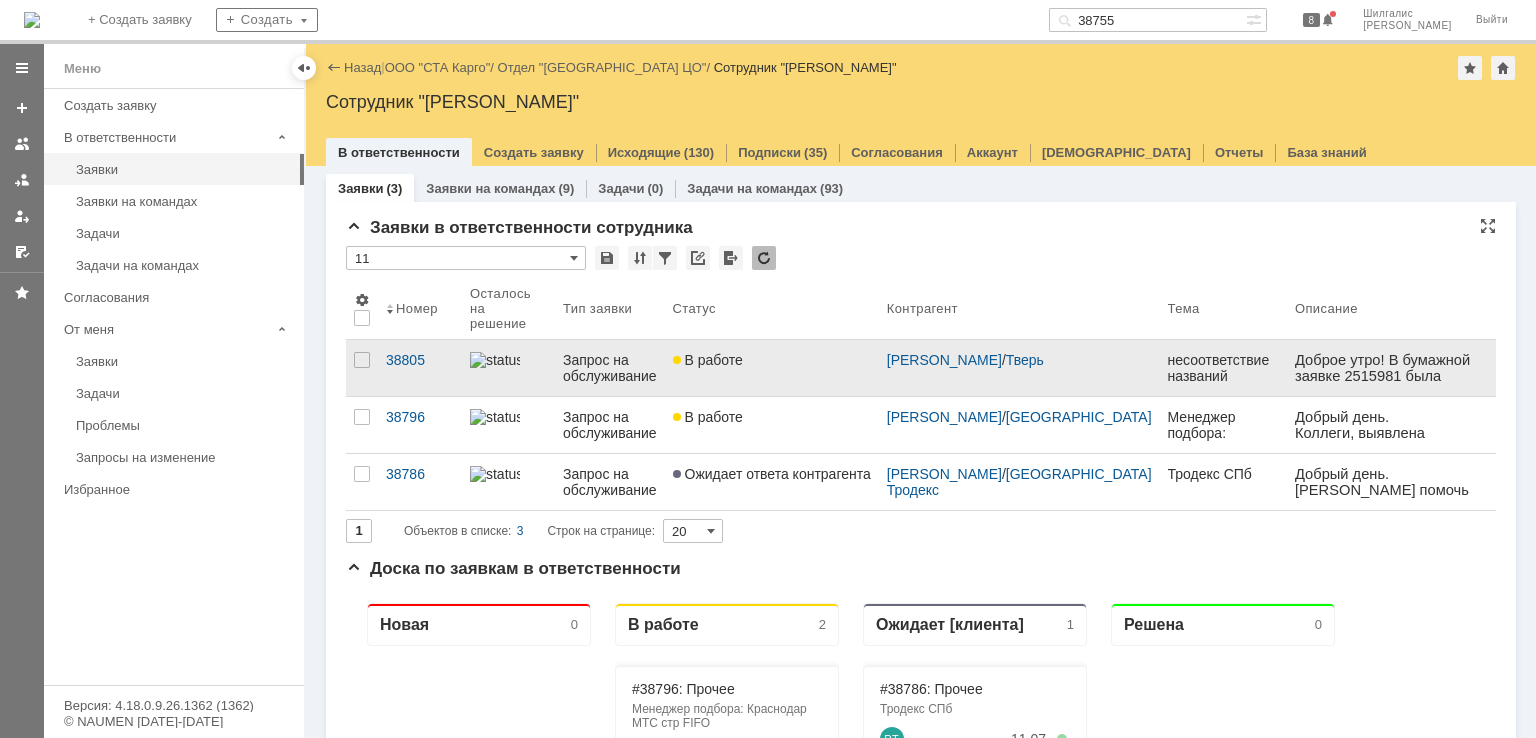 click on "В работе" at bounding box center (772, 368) 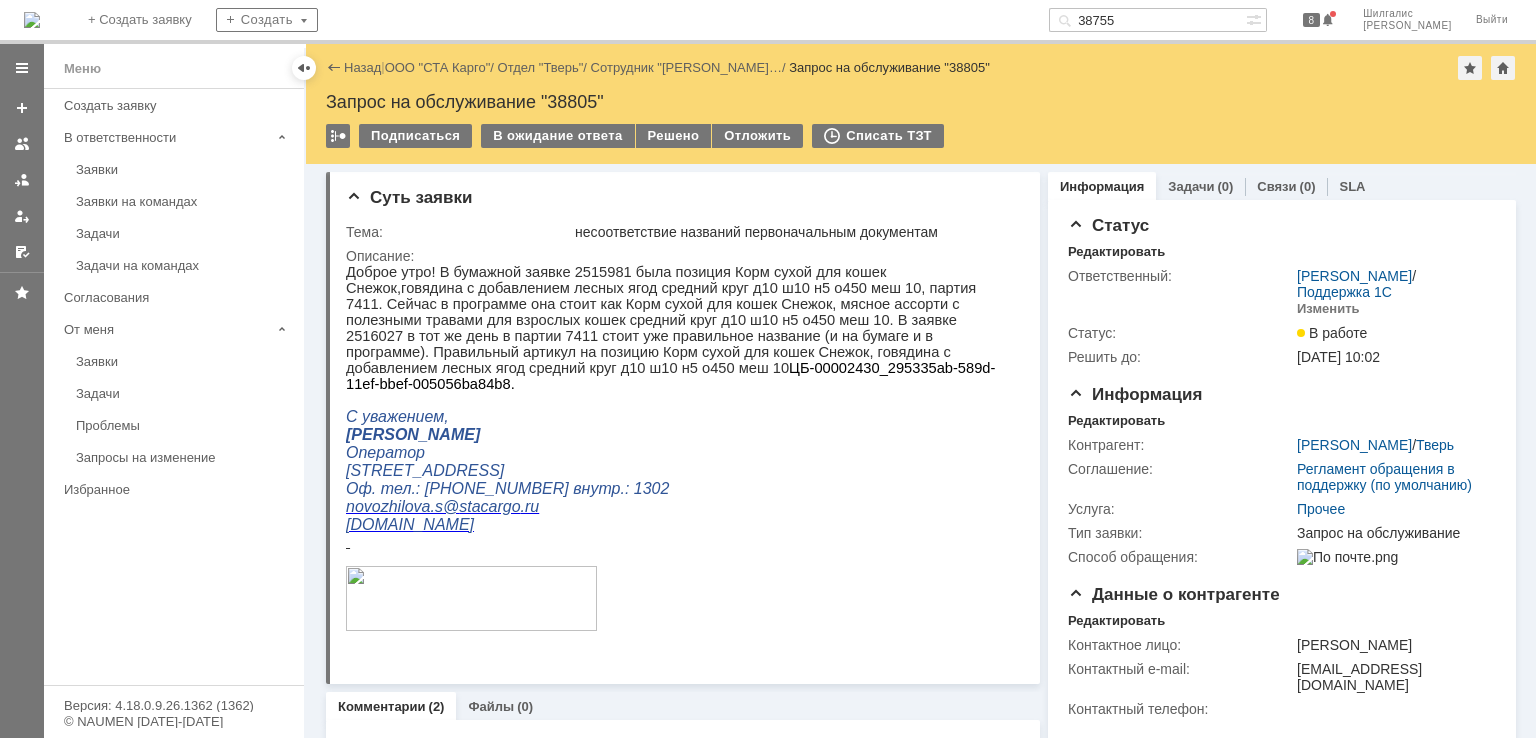 scroll, scrollTop: 0, scrollLeft: 0, axis: both 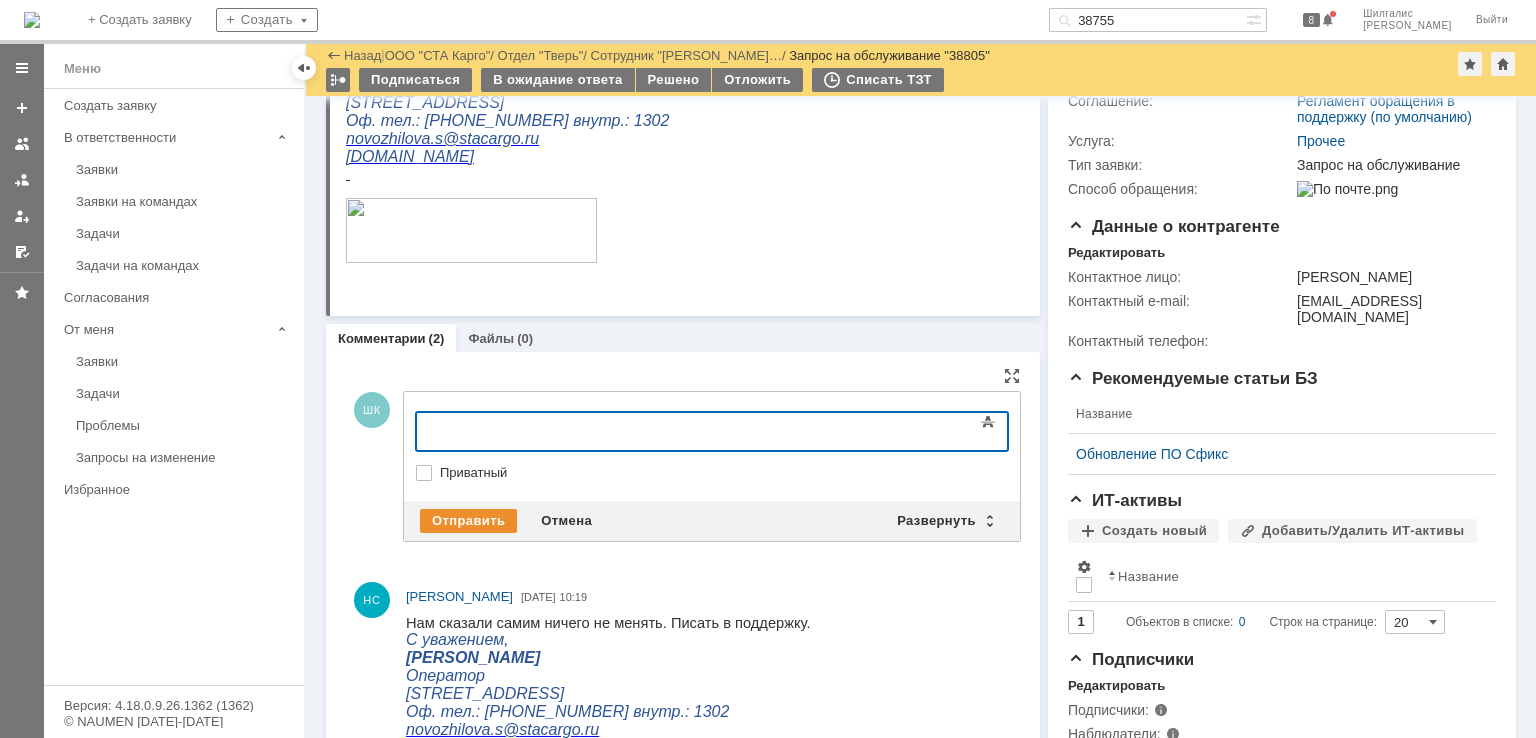 click at bounding box center [579, 429] 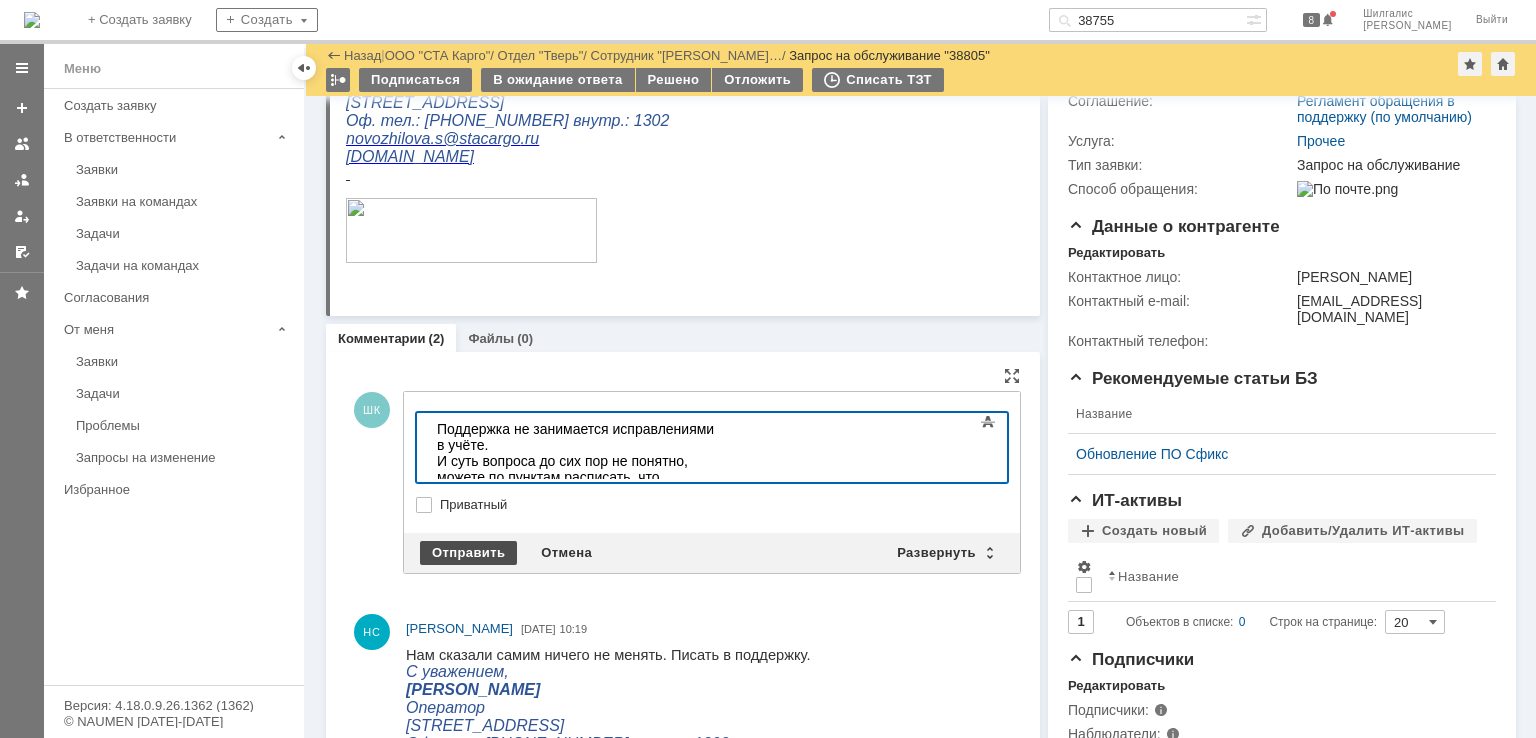 click on "Отправить" at bounding box center (468, 553) 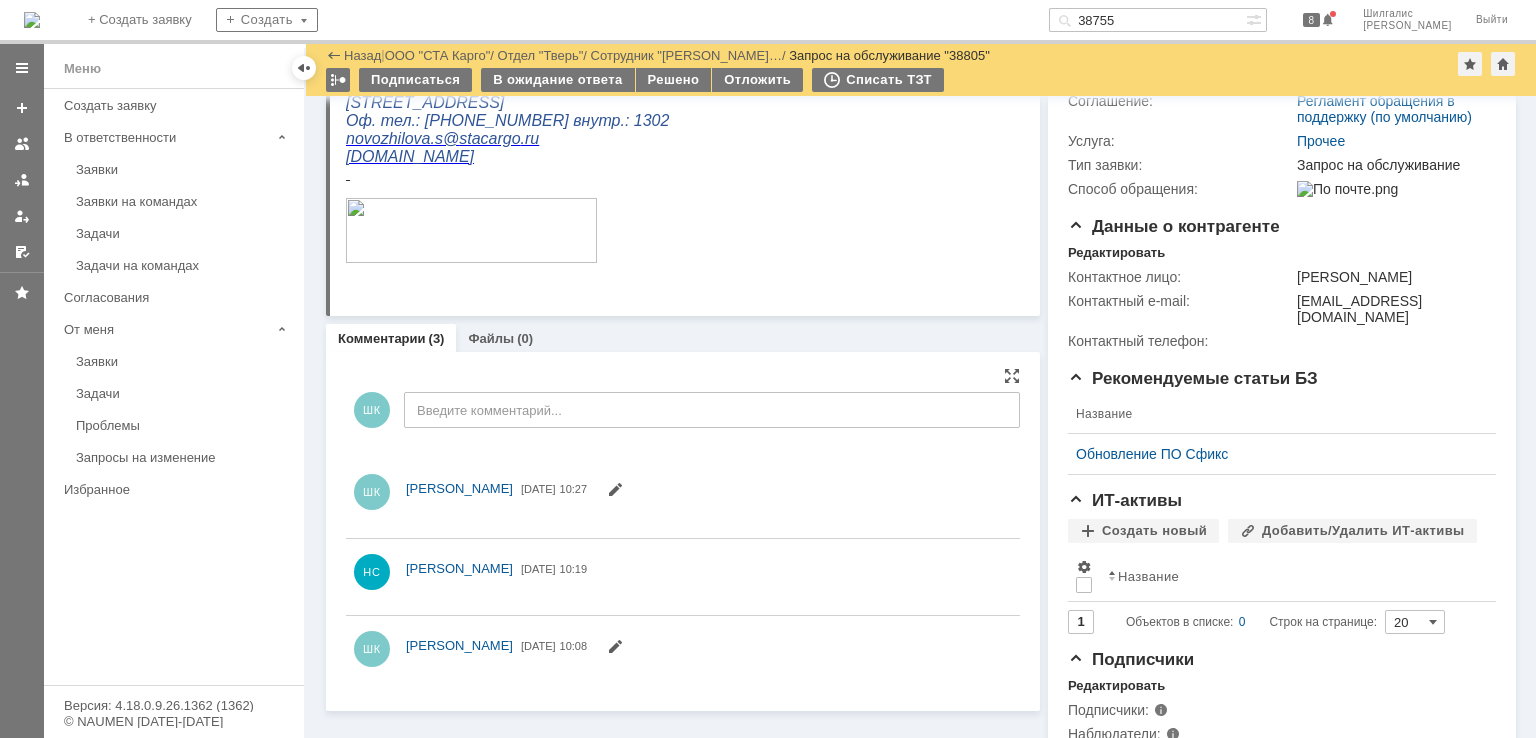 scroll, scrollTop: 0, scrollLeft: 0, axis: both 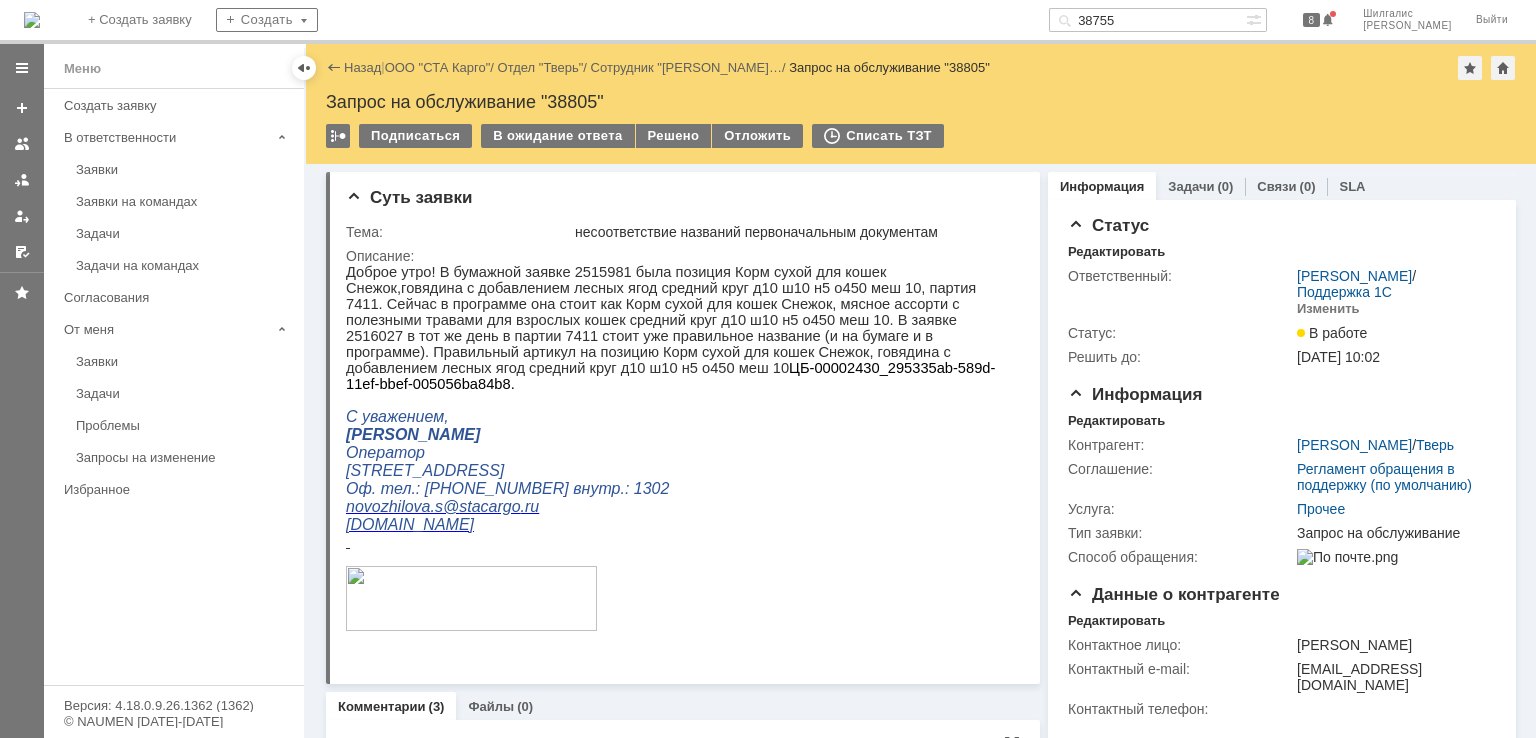 click on "Назад   |   ООО "СТА Карго"  /   Отдел "Тверь"  /   Сотрудник "Новожилова Светлана…  /   Запрос на обслуживание "38805"" at bounding box center (921, 68) 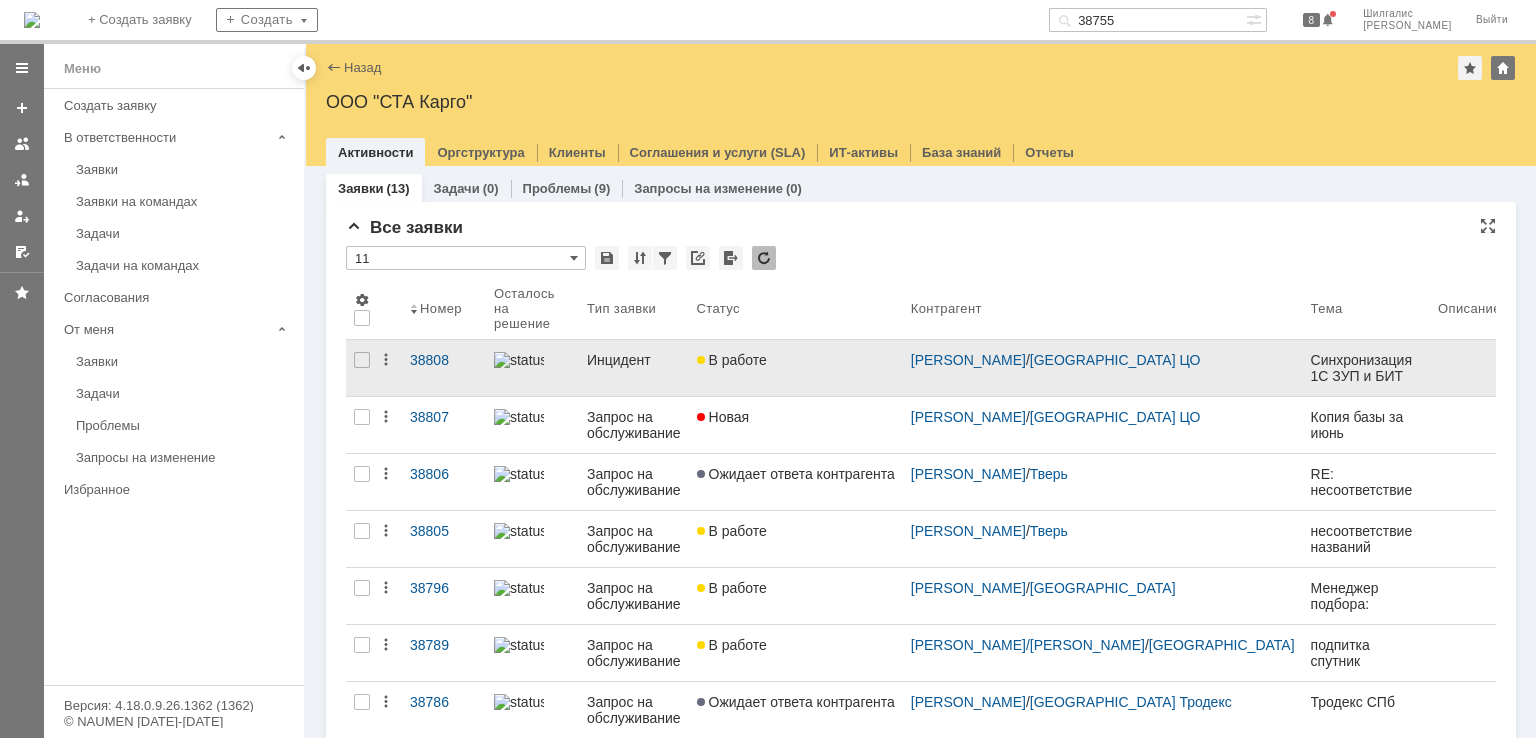scroll, scrollTop: 0, scrollLeft: 0, axis: both 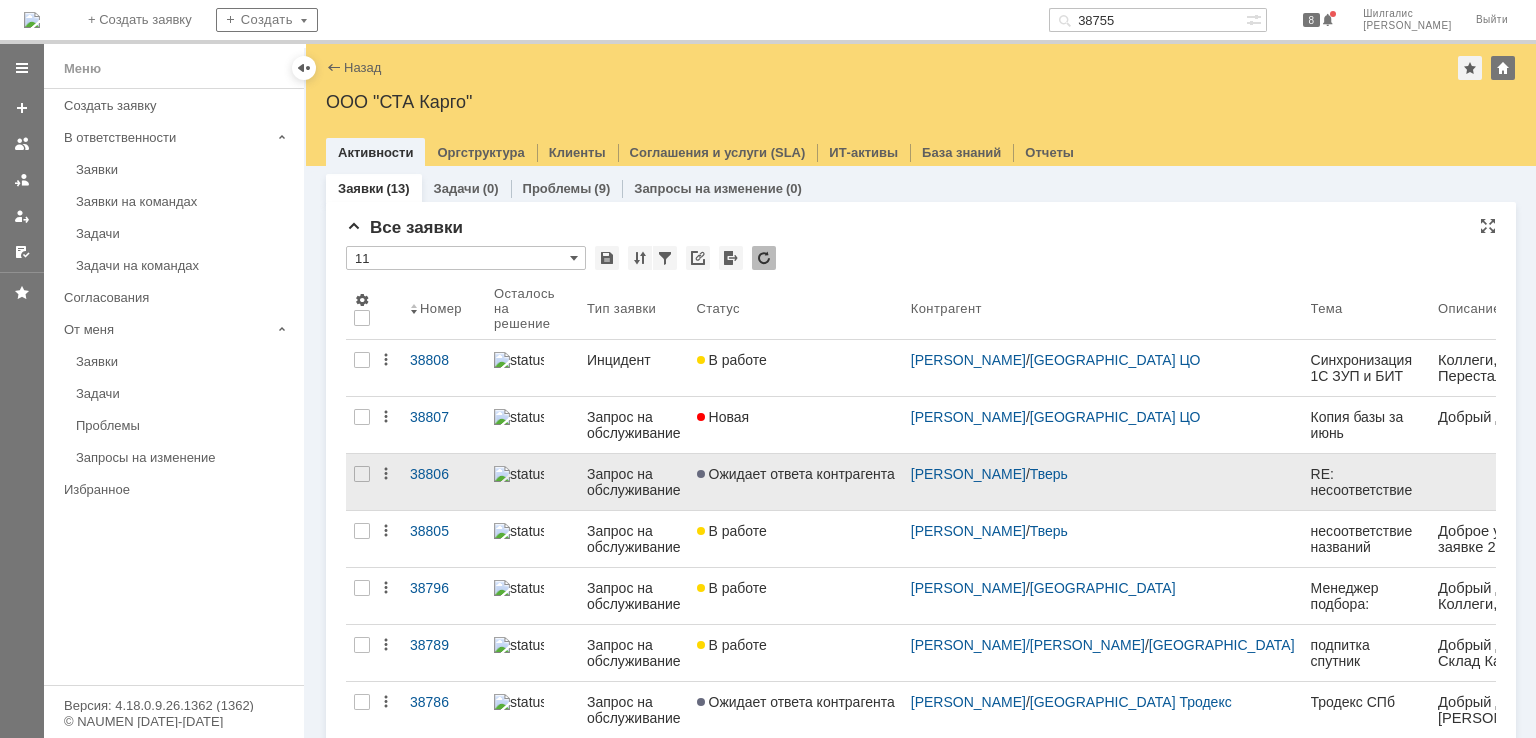 click on "Ожидает ответа контрагента" at bounding box center (796, 474) 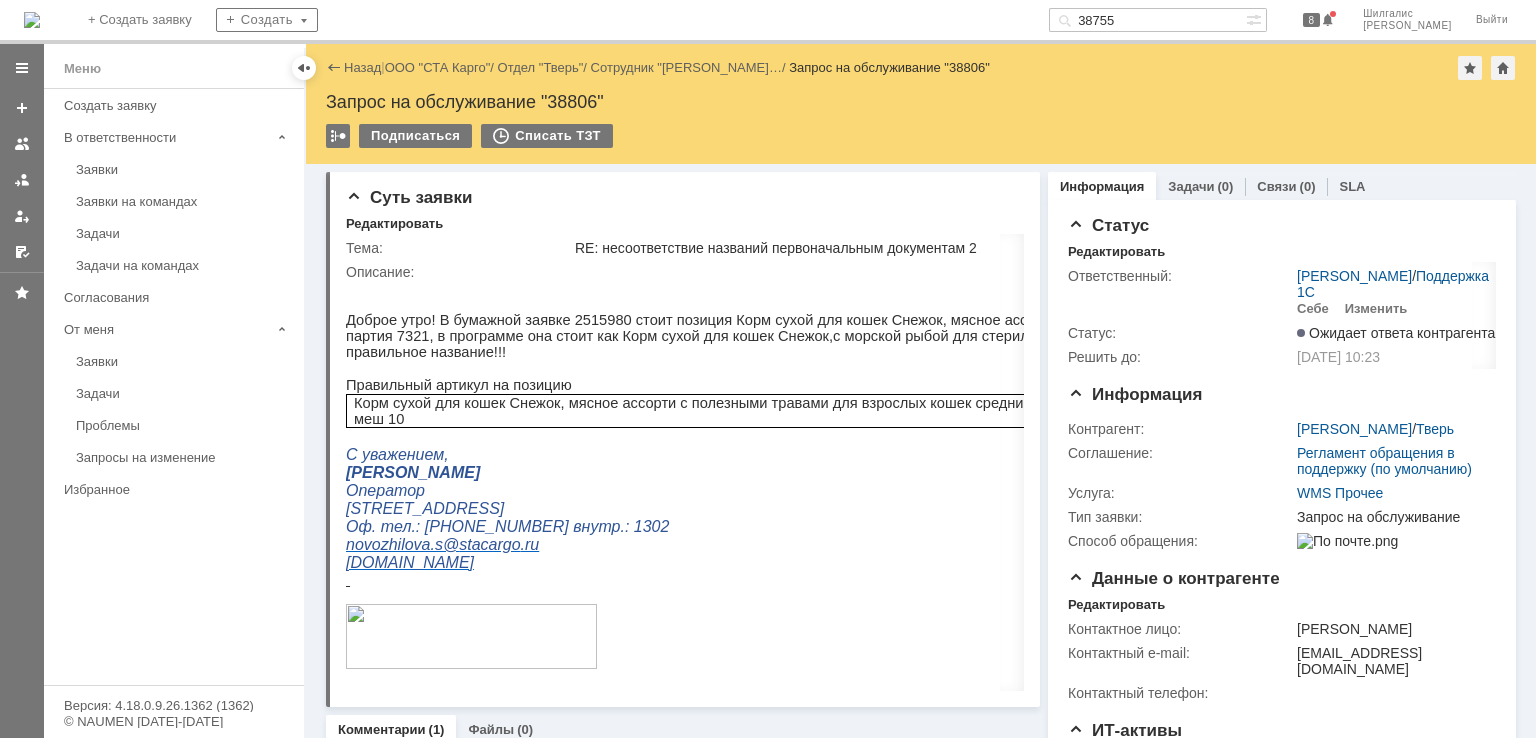 scroll, scrollTop: 0, scrollLeft: 0, axis: both 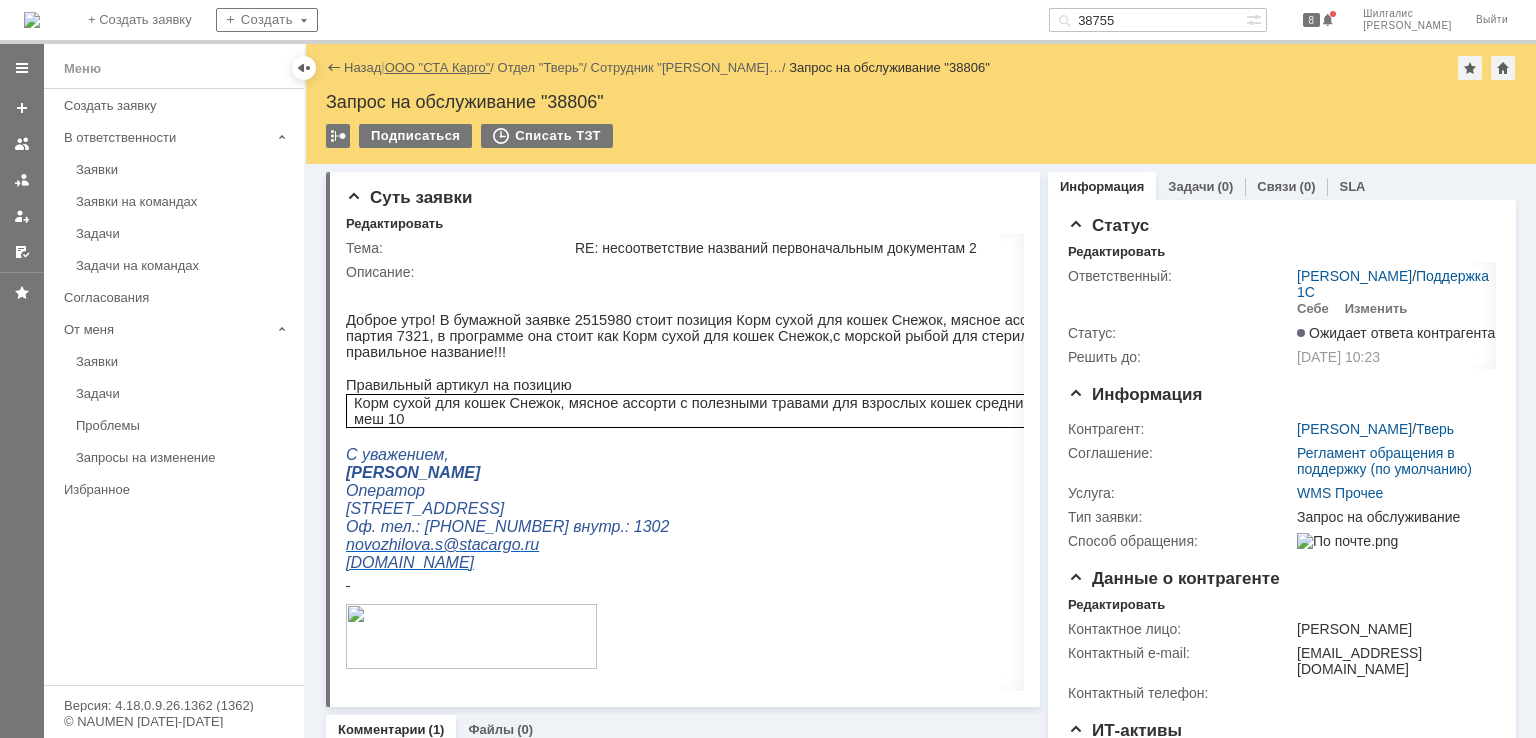 click on "ООО "СТА Карго"" at bounding box center [438, 67] 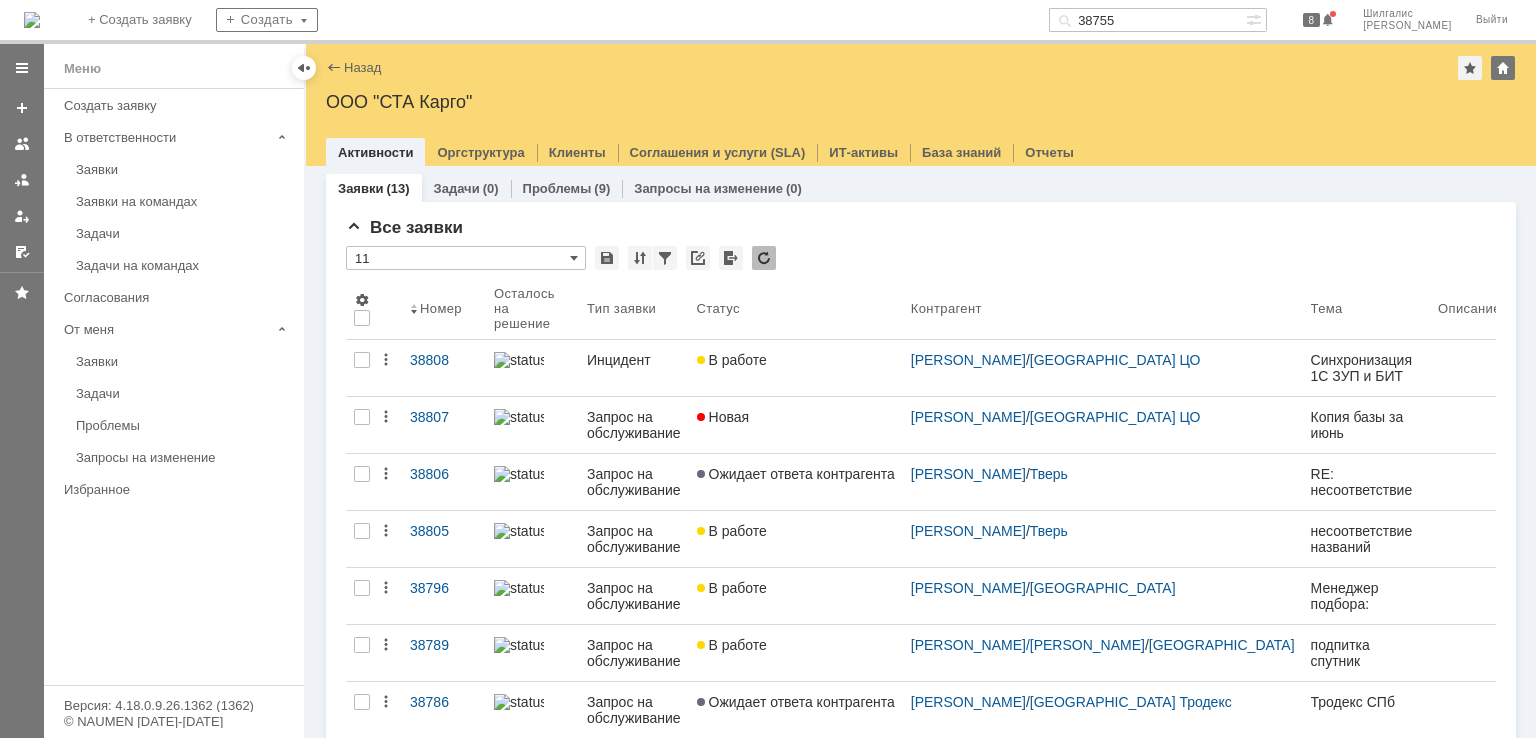 scroll, scrollTop: 0, scrollLeft: 0, axis: both 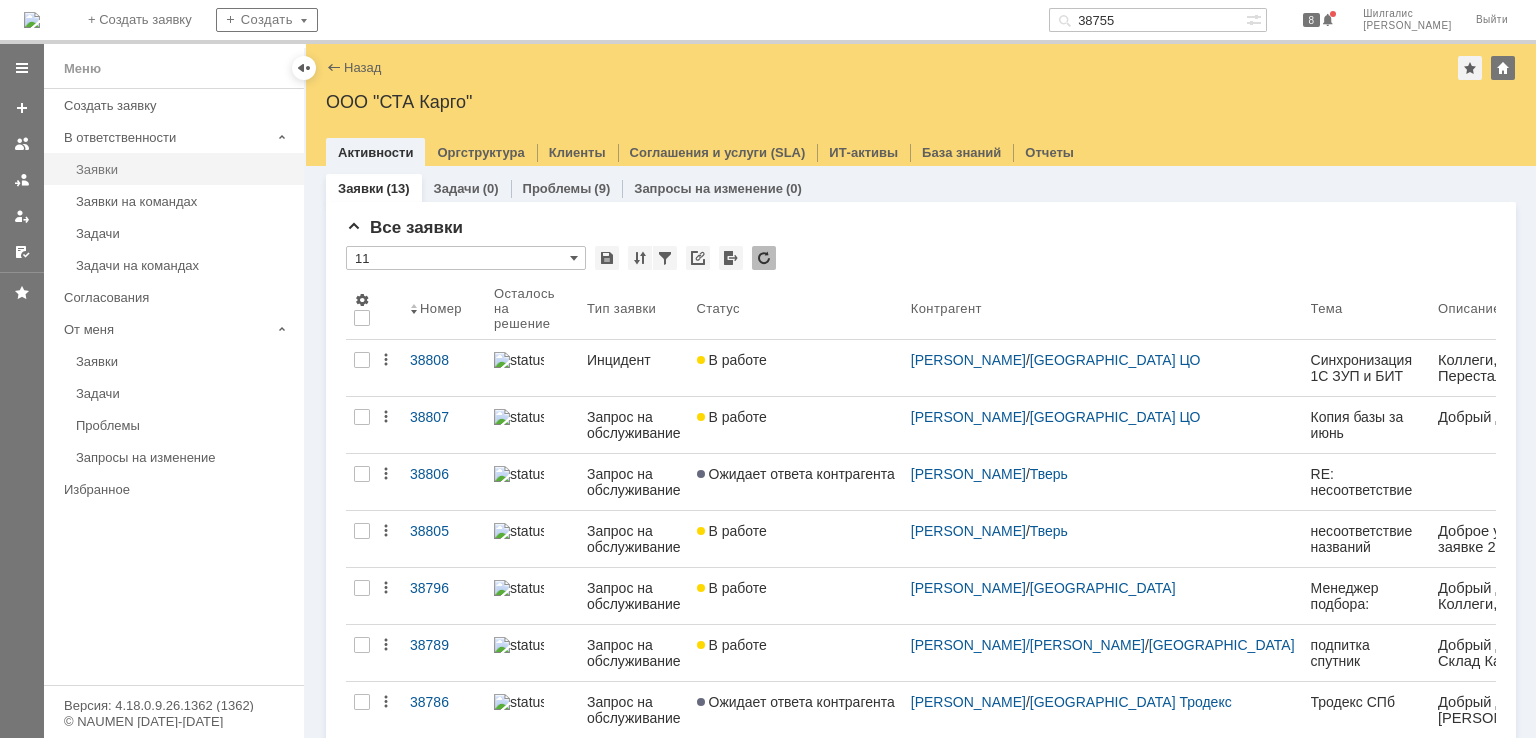click on "Заявки" at bounding box center [184, 169] 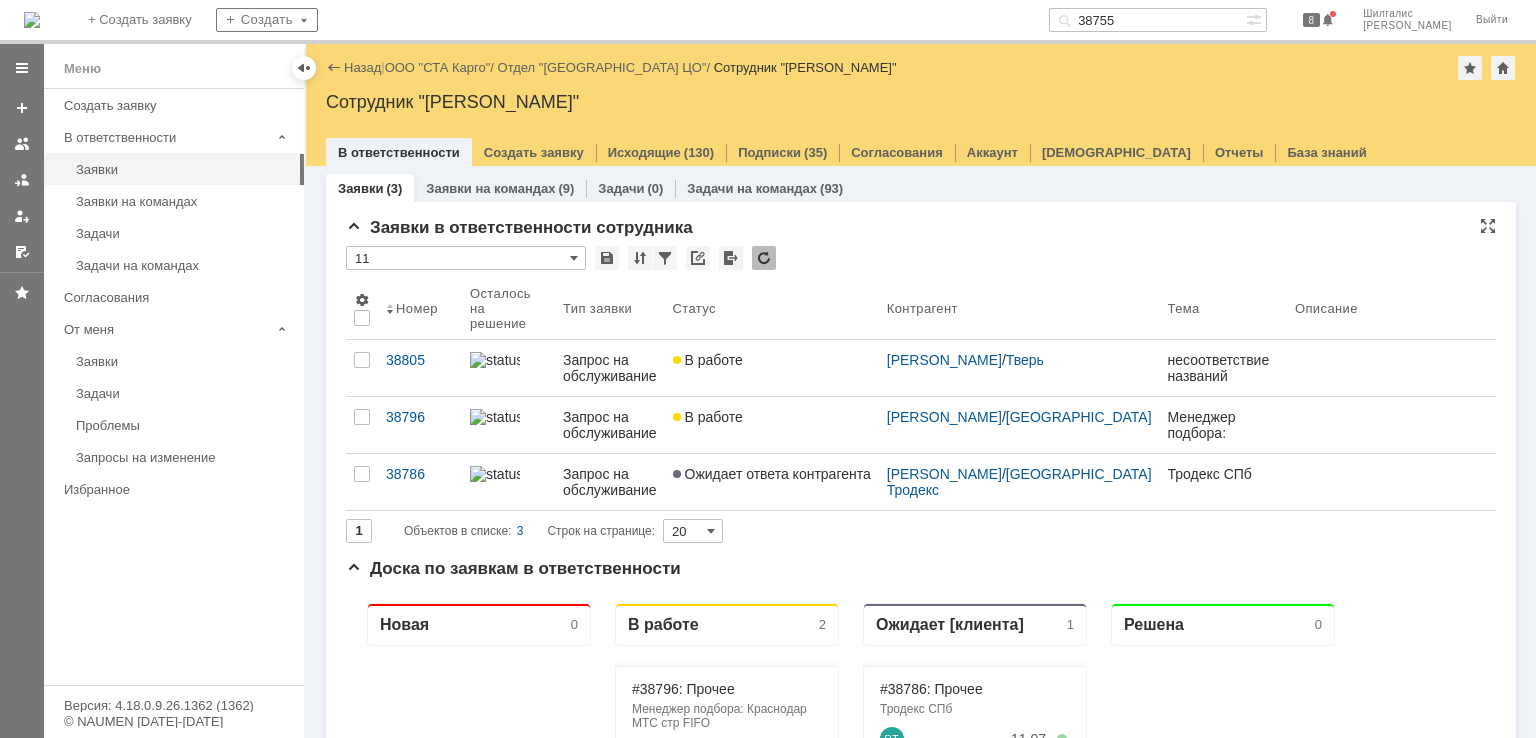 scroll, scrollTop: 0, scrollLeft: 0, axis: both 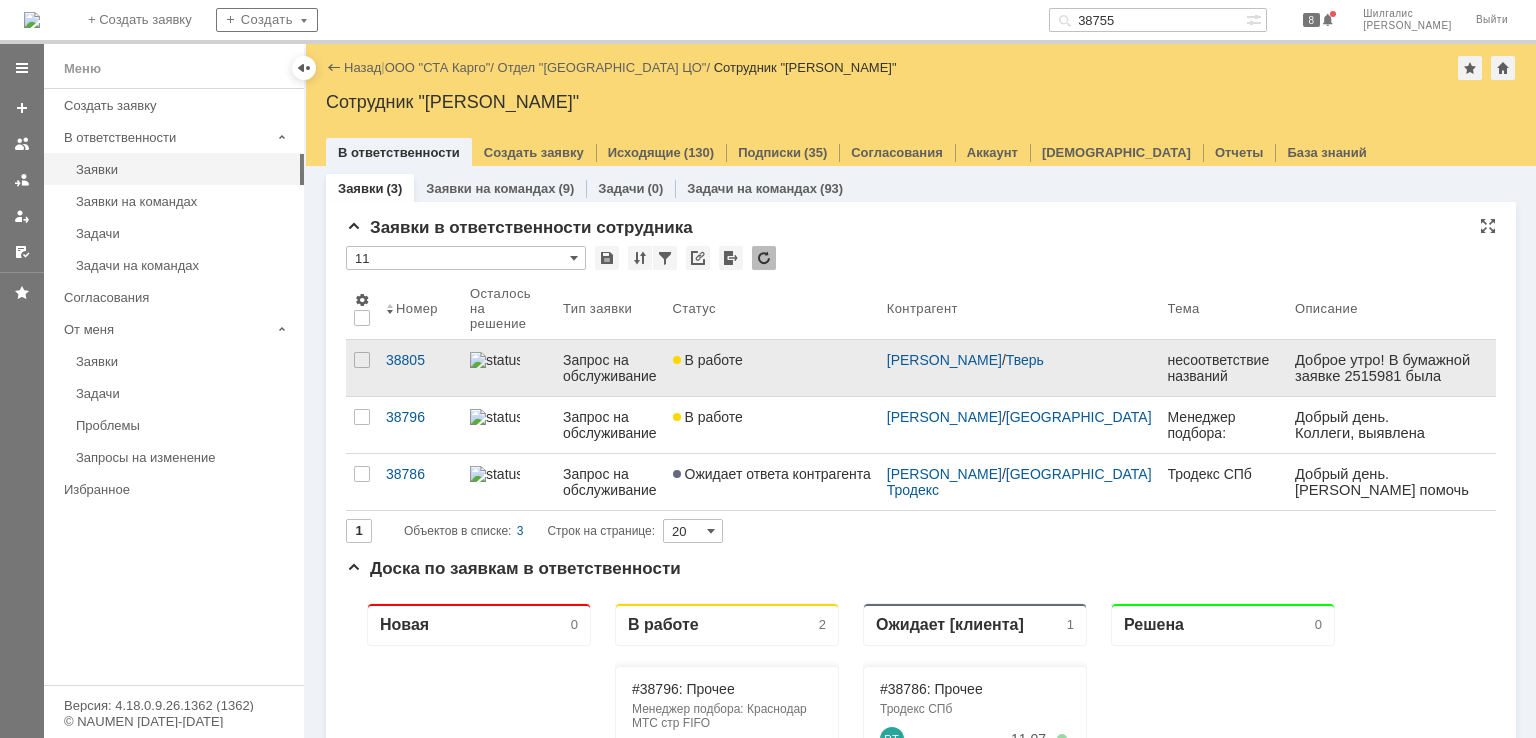 click on "В работе" at bounding box center [772, 368] 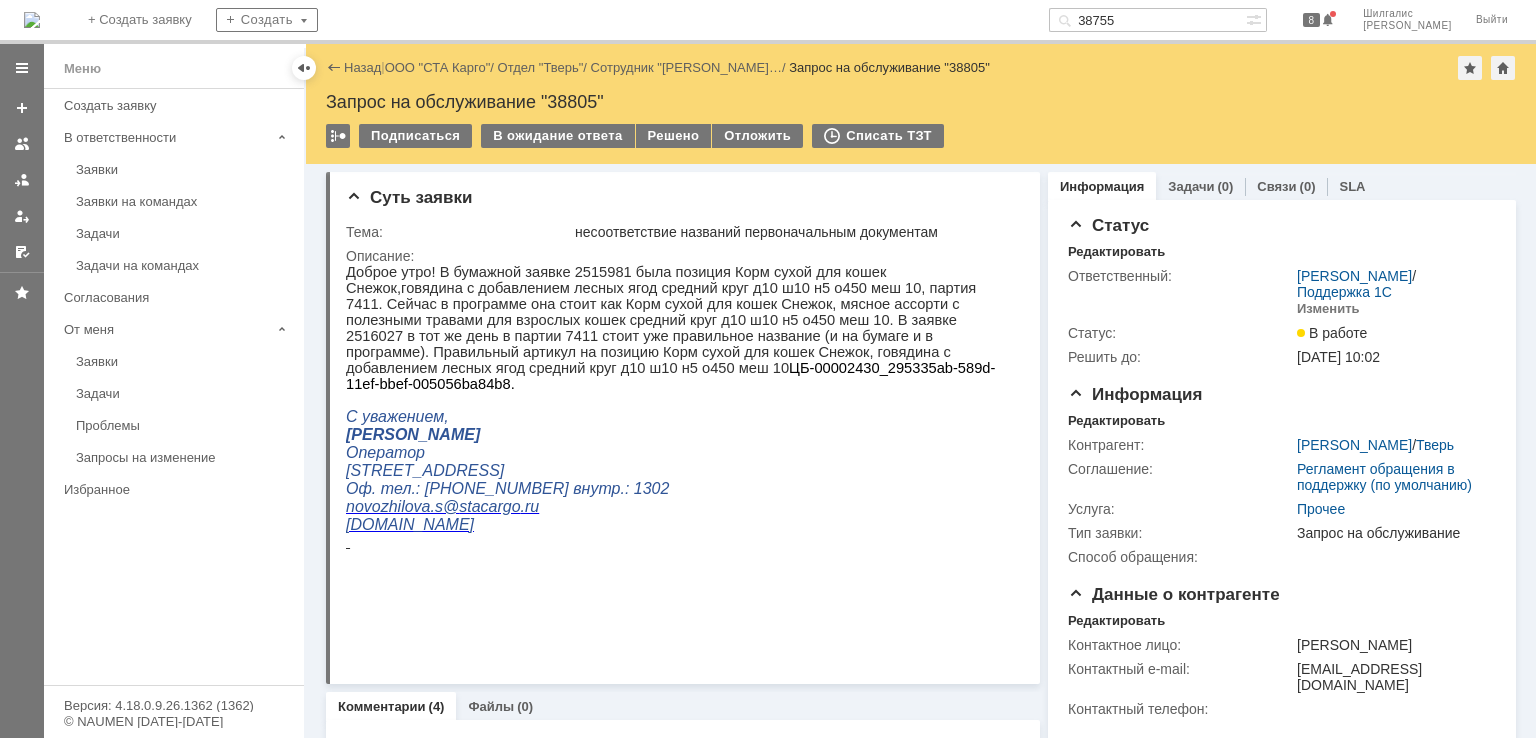 scroll, scrollTop: 0, scrollLeft: 0, axis: both 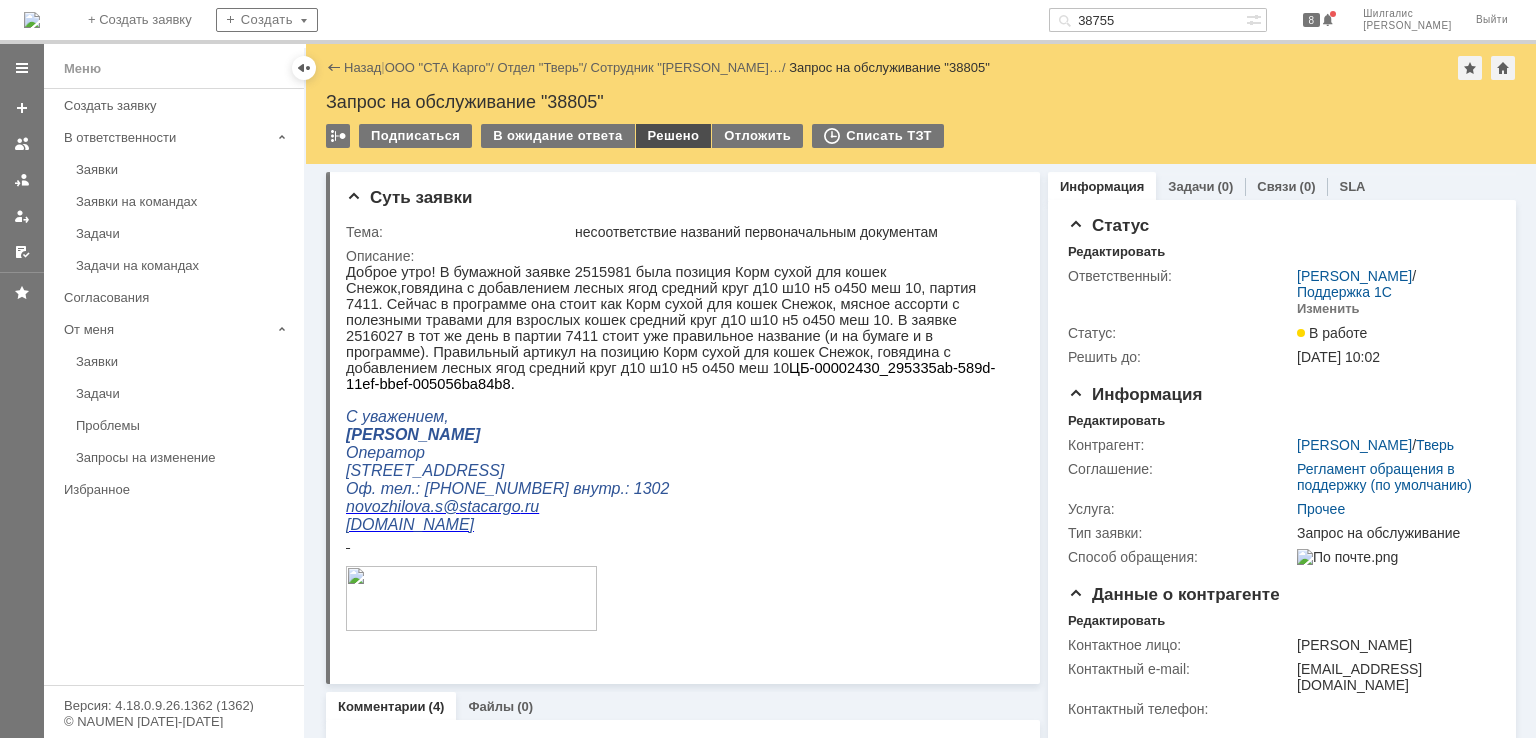 click on "Решено" at bounding box center [674, 136] 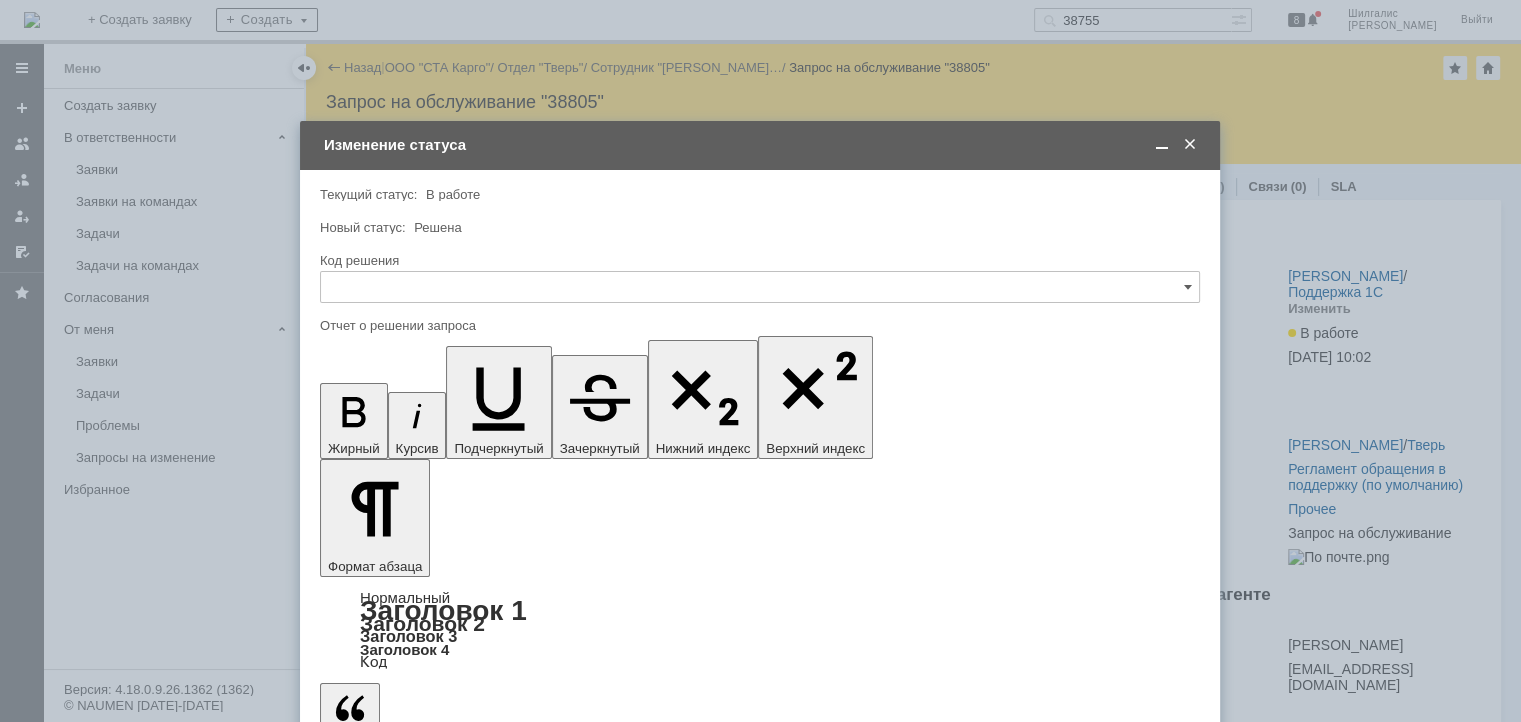scroll, scrollTop: 0, scrollLeft: 0, axis: both 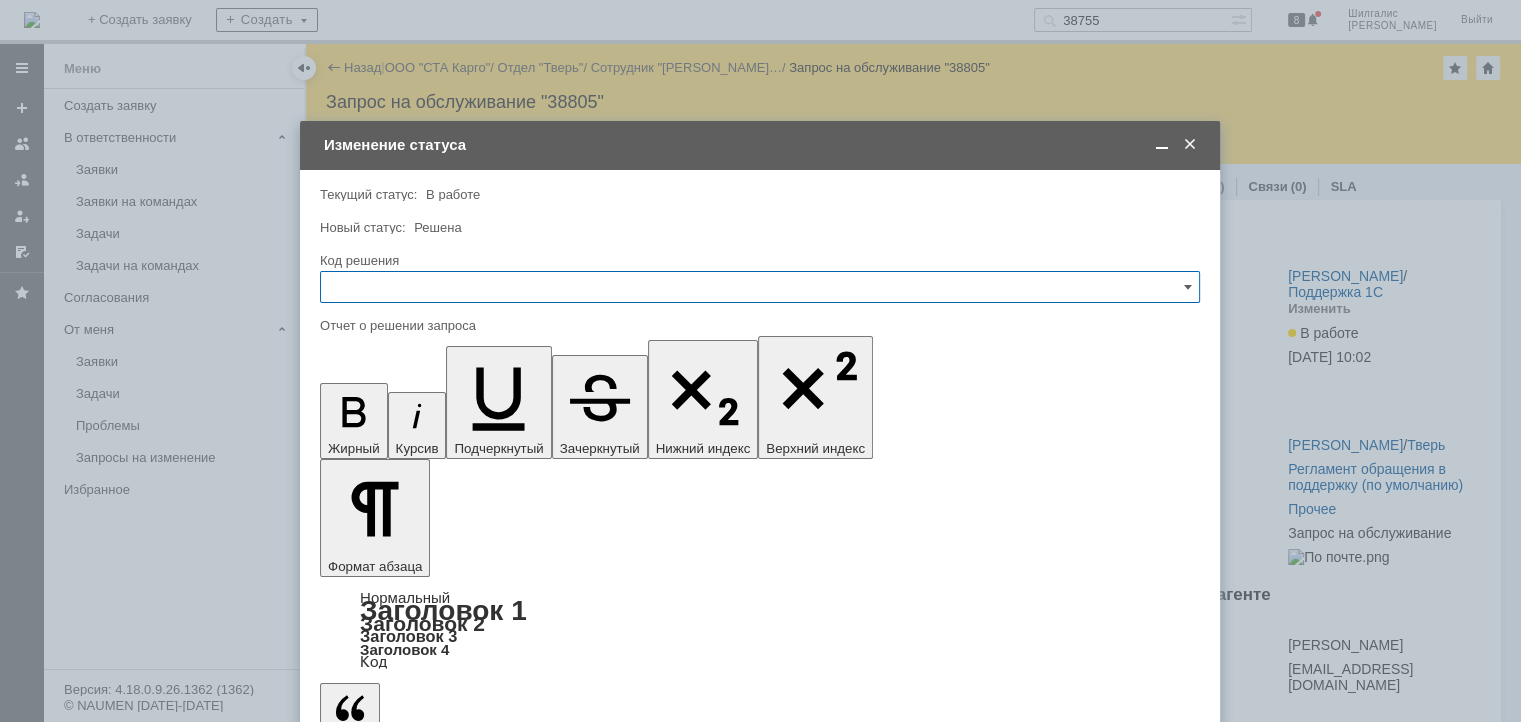 click at bounding box center [760, 287] 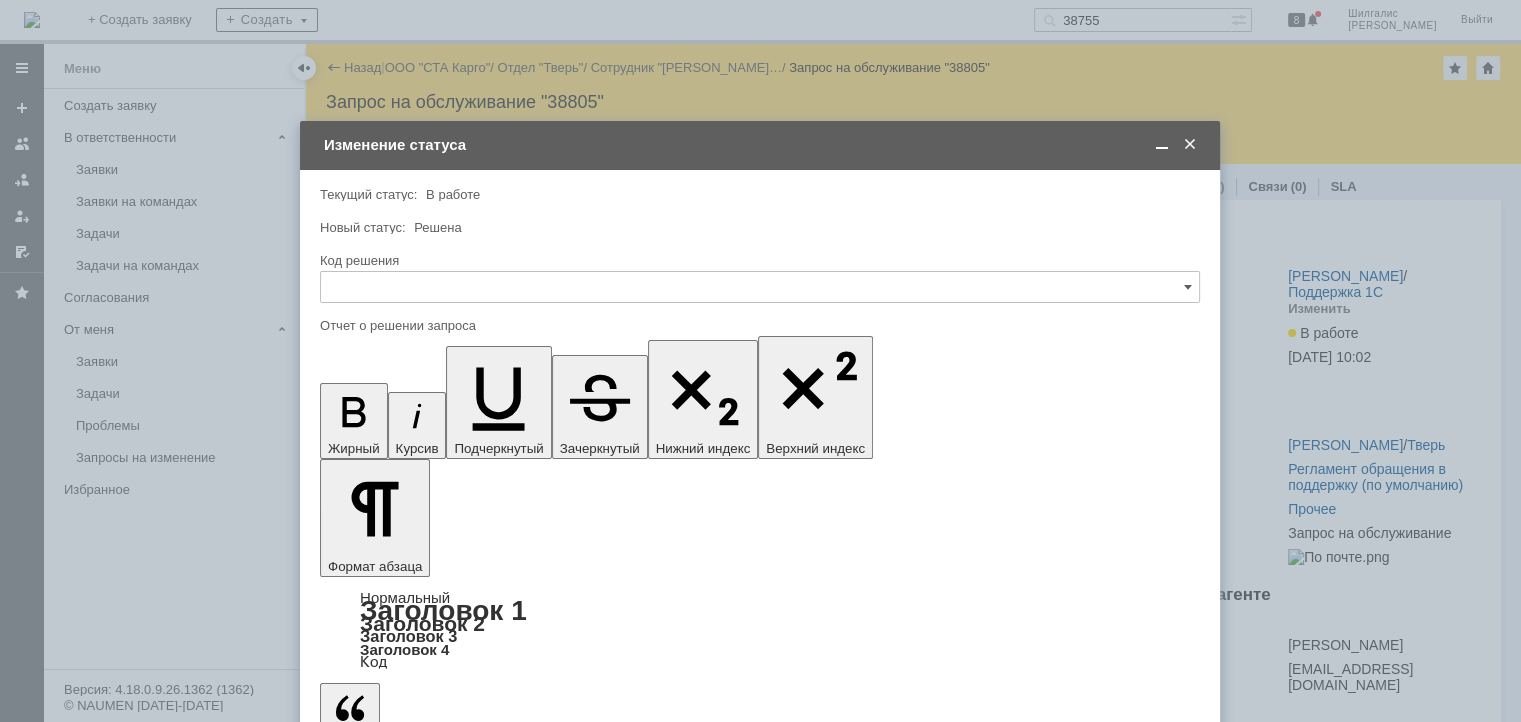 click on "Отклонено" at bounding box center (760, 367) 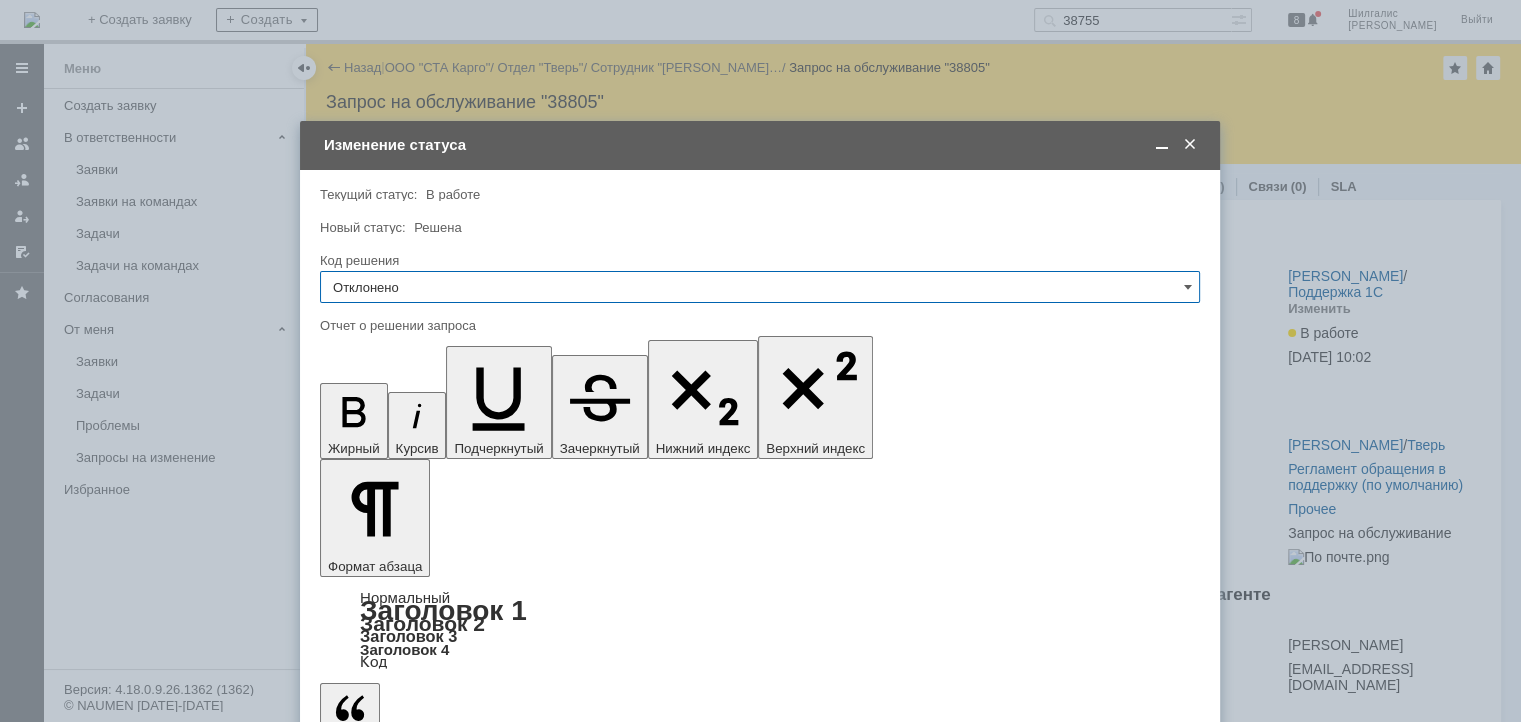 click at bounding box center [483, 5694] 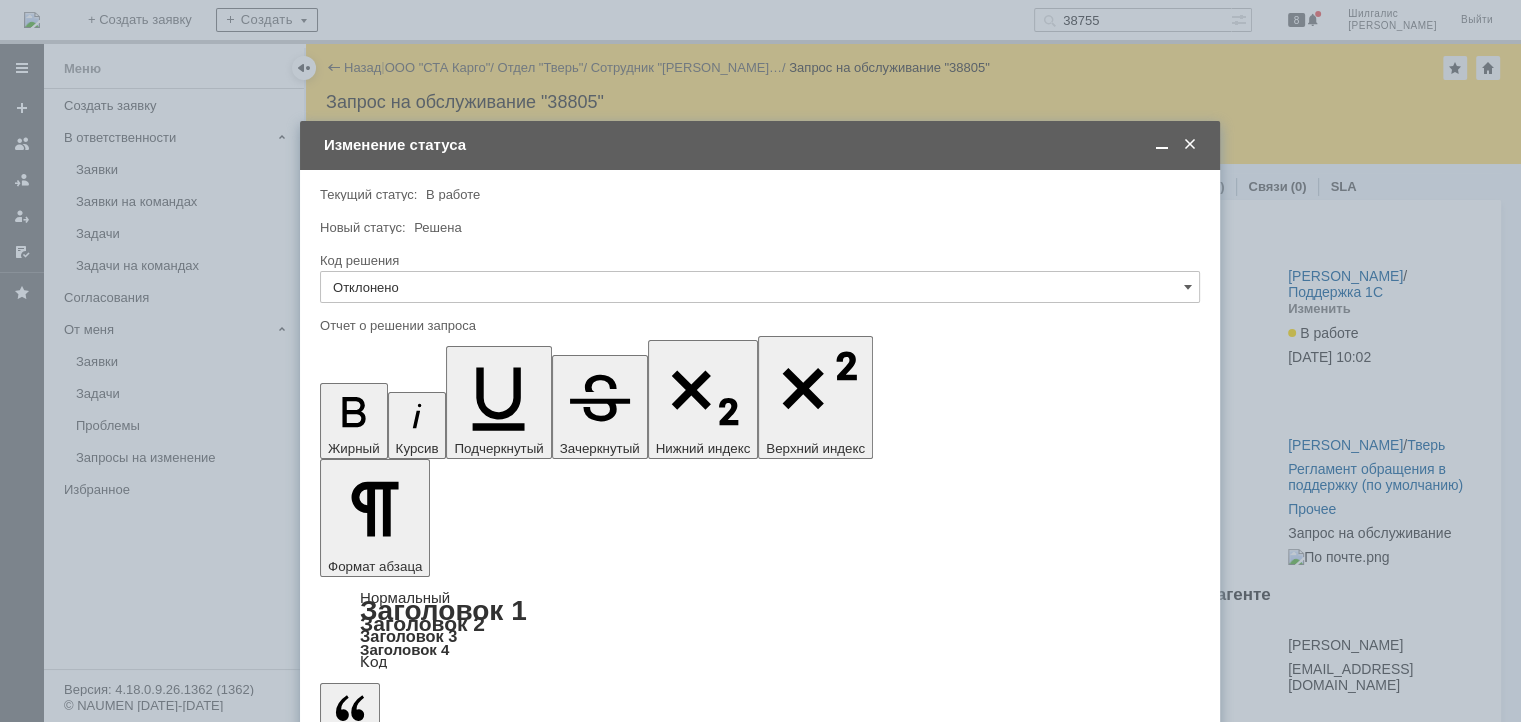 click on "Отклонено" at bounding box center (760, 287) 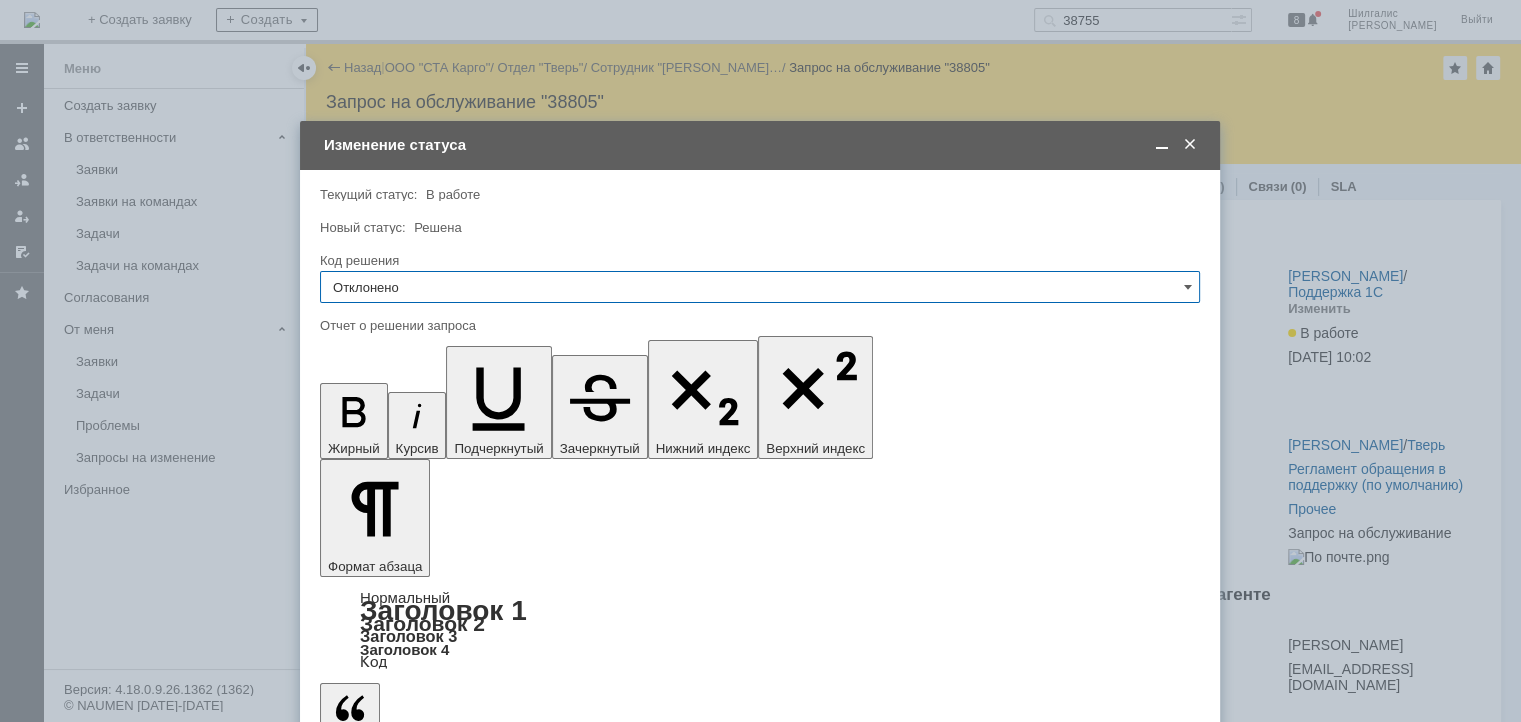 scroll, scrollTop: 122, scrollLeft: 0, axis: vertical 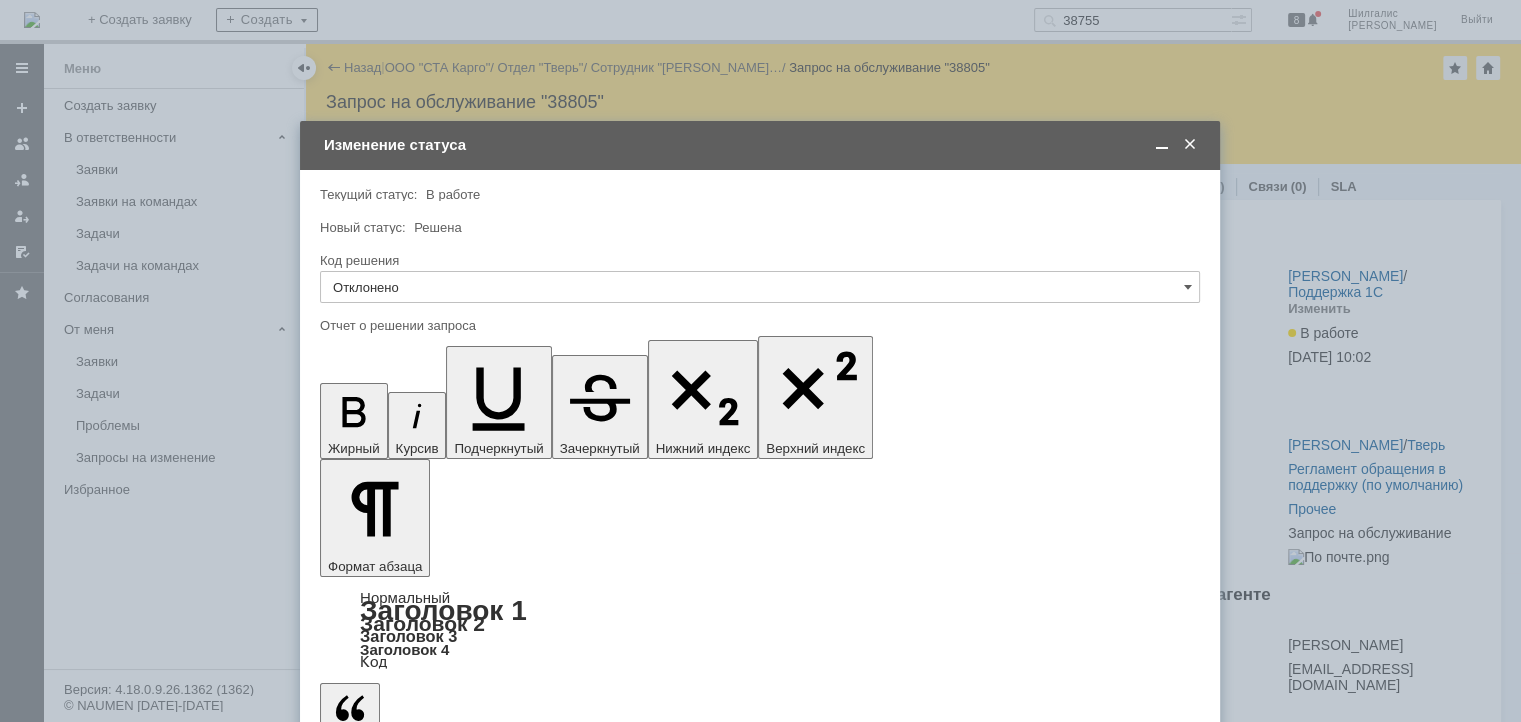 click on "Решено" at bounding box center (760, 433) 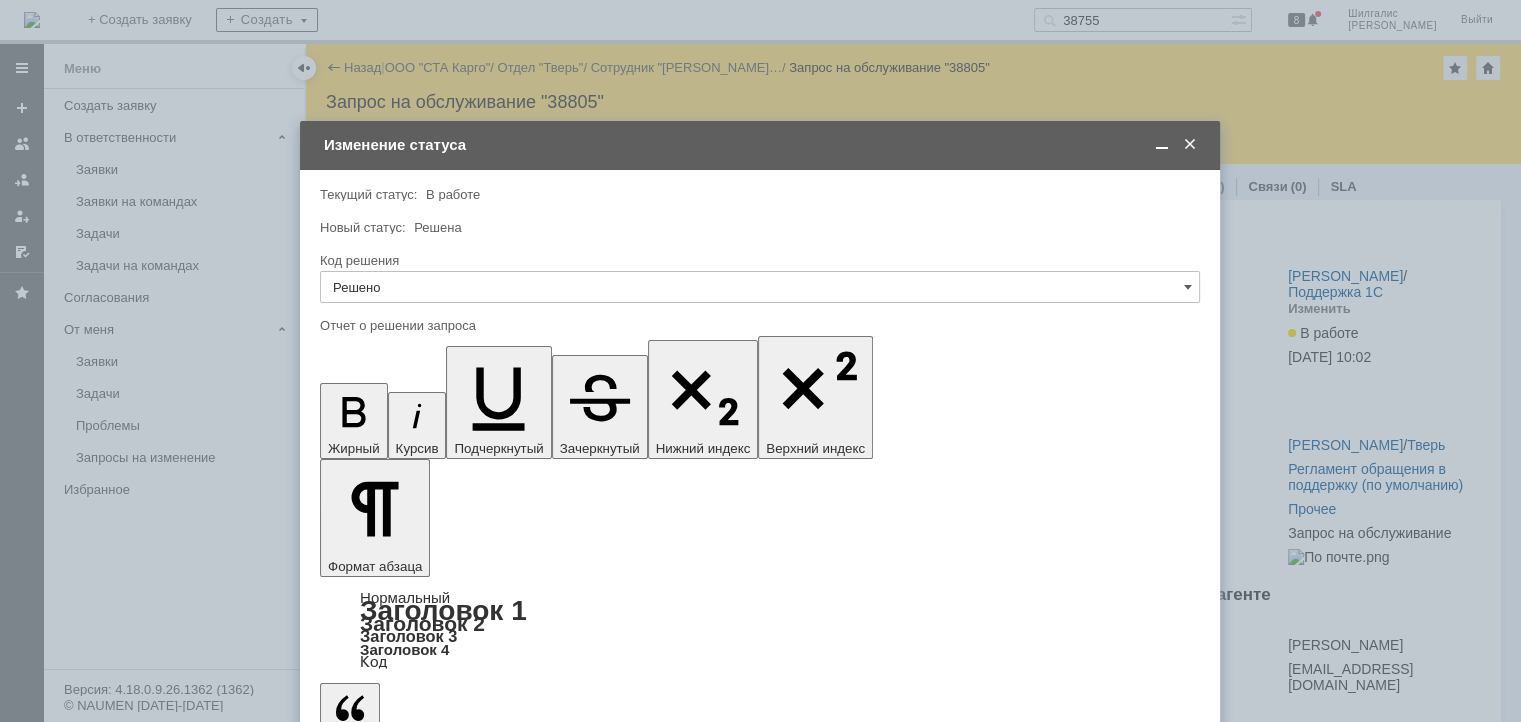 click at bounding box center [483, 5751] 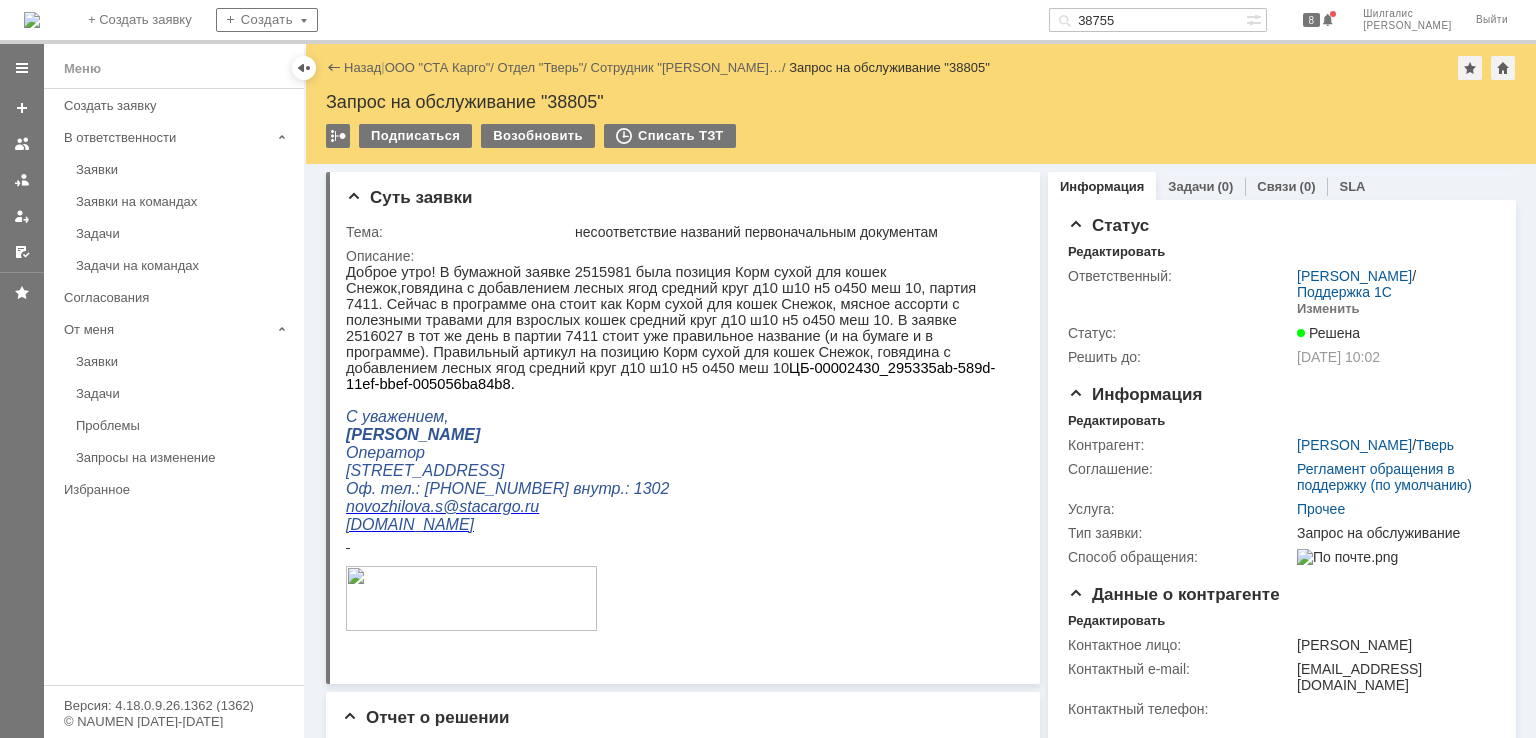 scroll, scrollTop: 0, scrollLeft: 0, axis: both 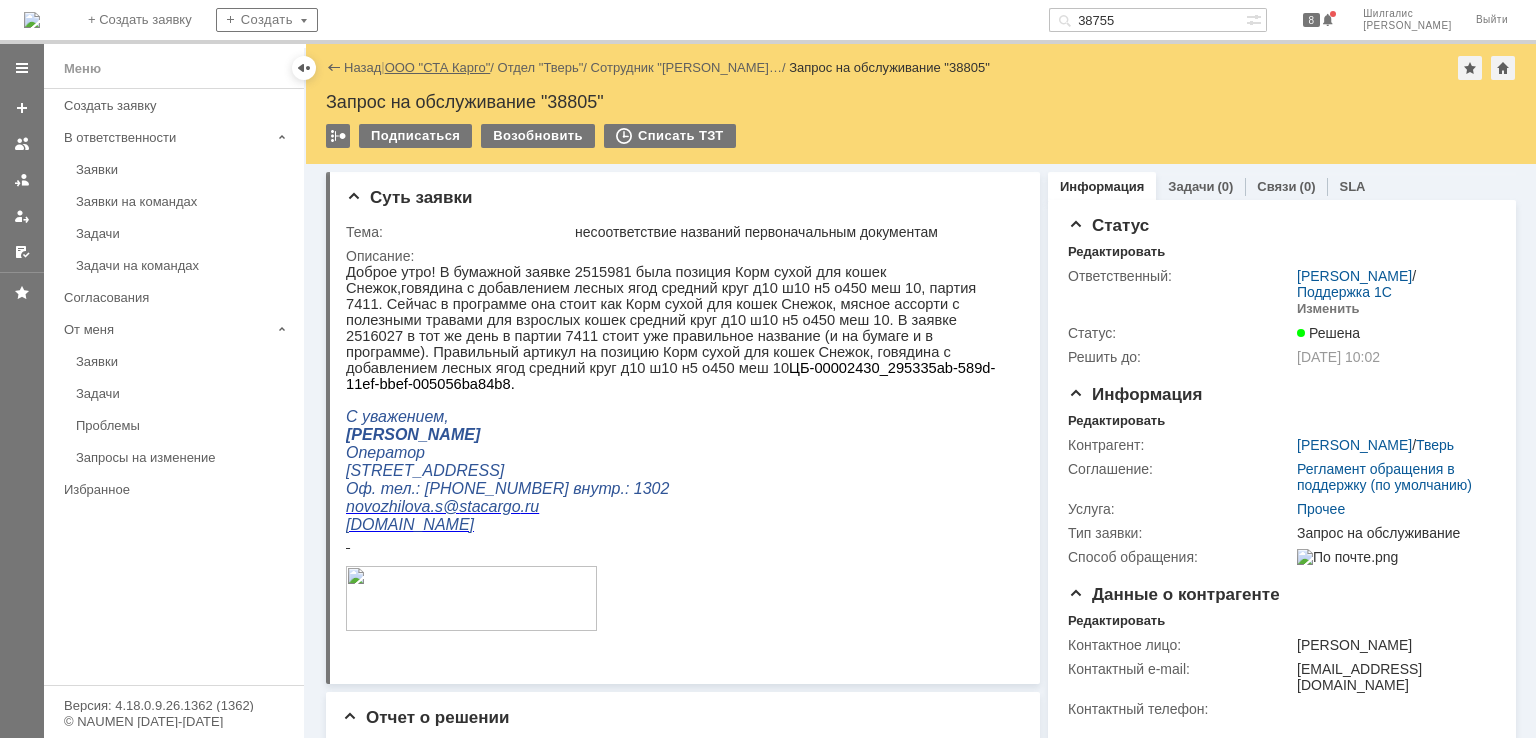 click on "ООО "СТА Карго"" at bounding box center [438, 67] 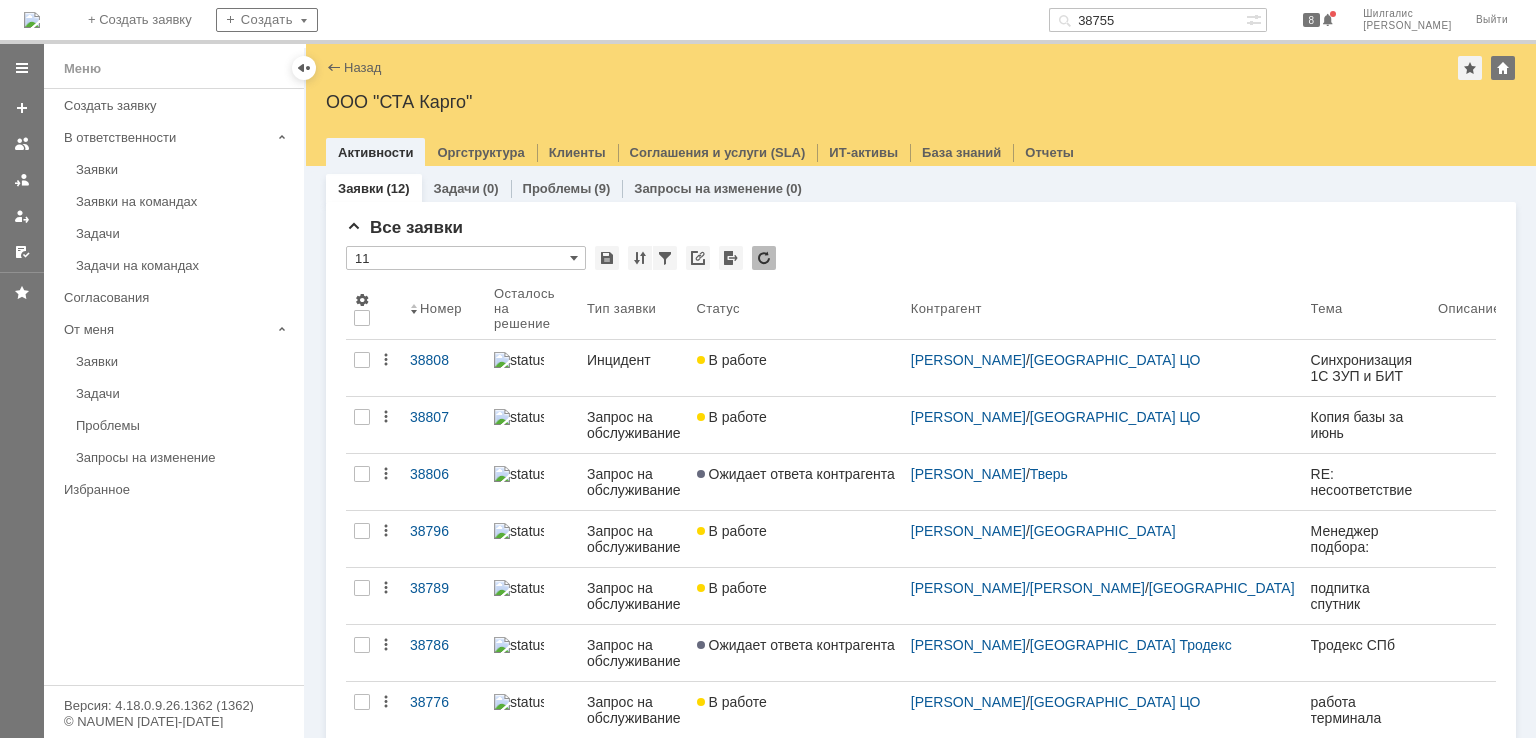 scroll, scrollTop: 0, scrollLeft: 0, axis: both 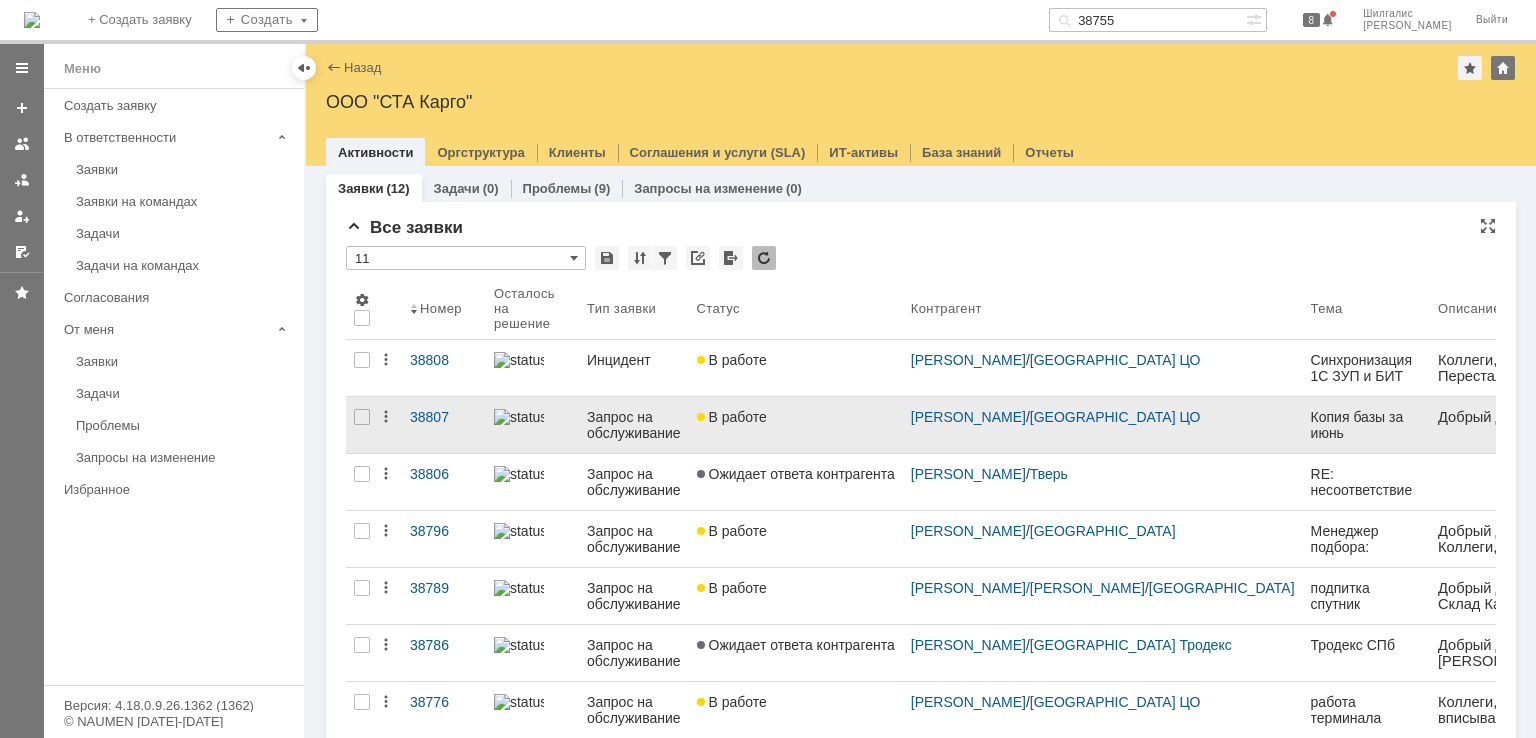 click on "В работе" at bounding box center (796, 425) 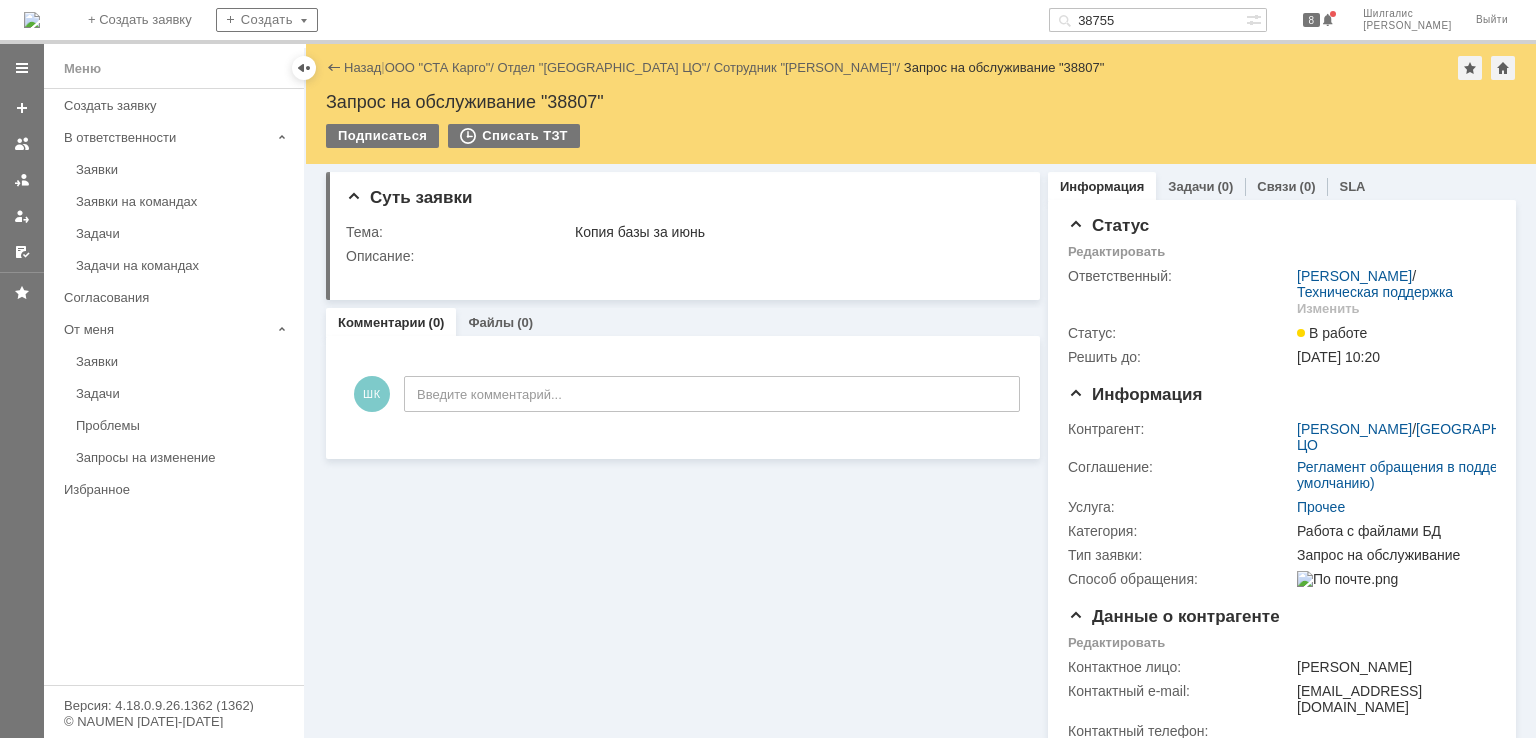 scroll, scrollTop: 0, scrollLeft: 0, axis: both 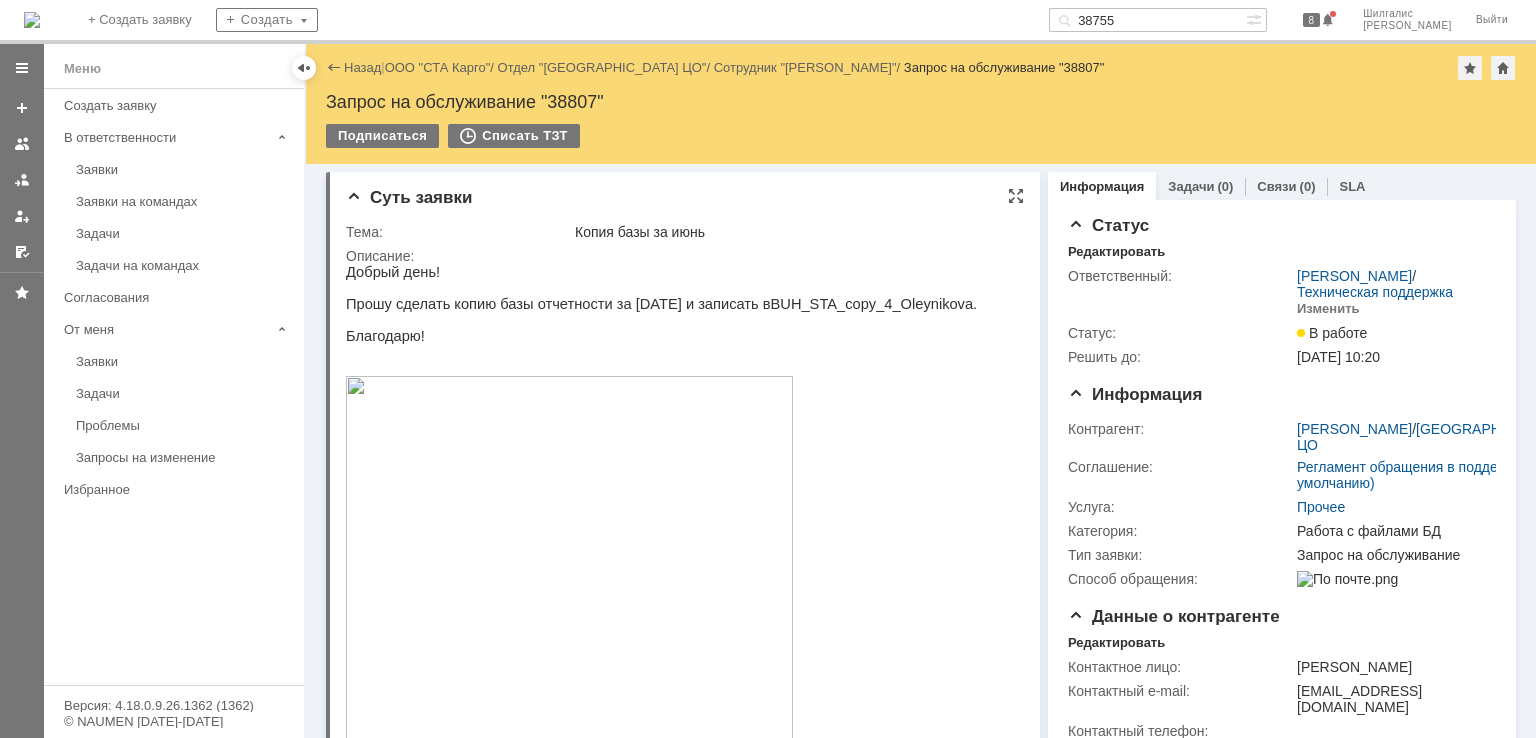 drag, startPoint x: 768, startPoint y: 744, endPoint x: 1062, endPoint y: 471, distance: 401.20444 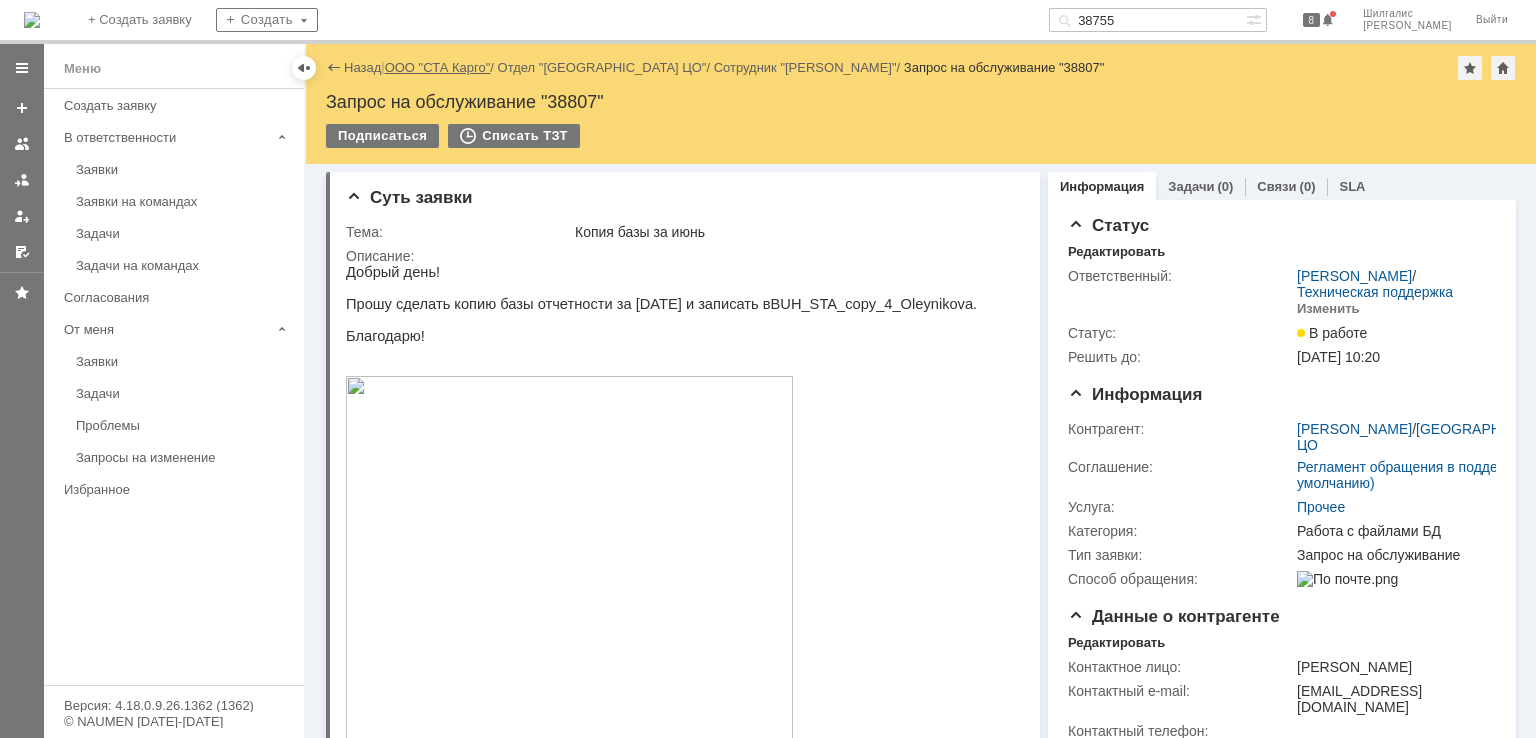 click on "ООО "СТА Карго"" at bounding box center [438, 67] 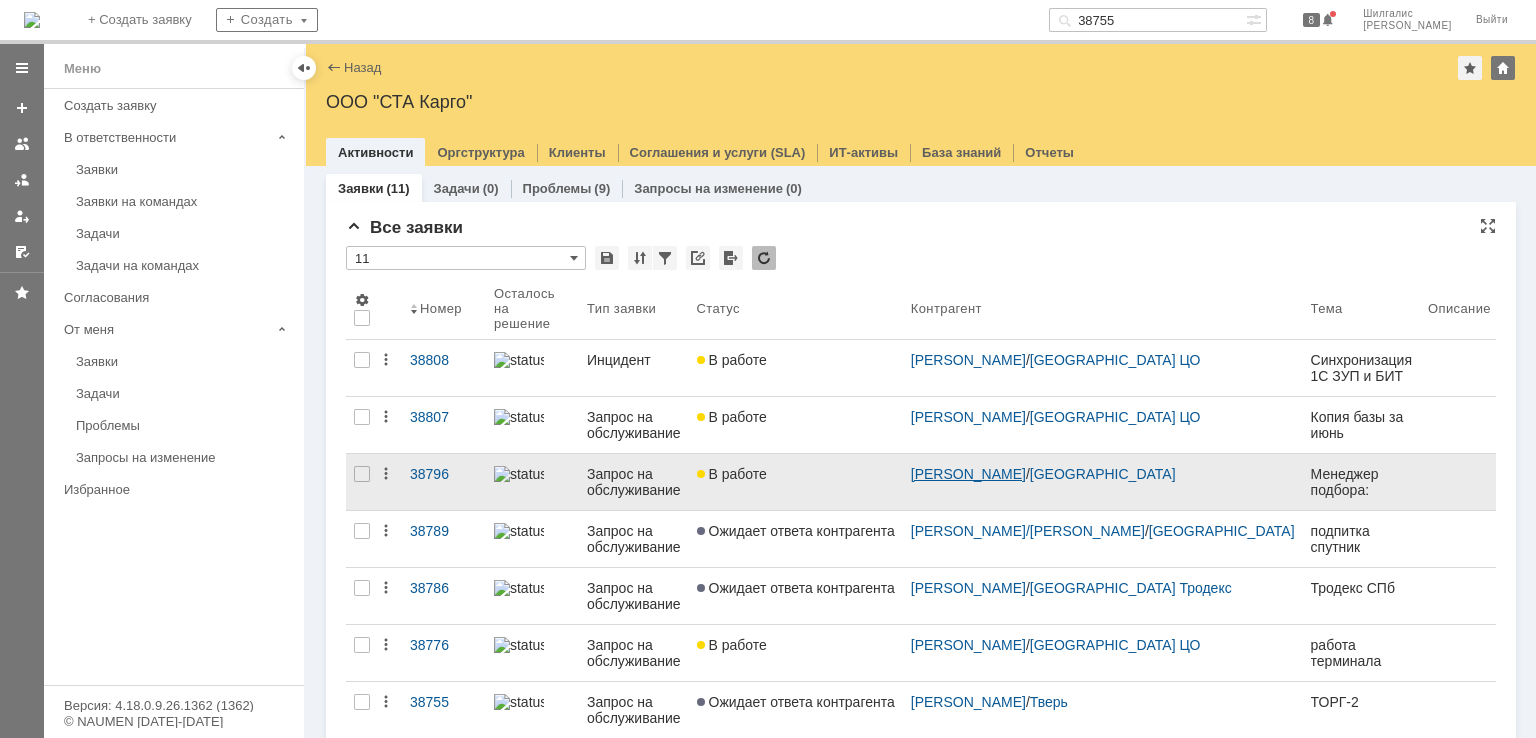 scroll, scrollTop: 0, scrollLeft: 0, axis: both 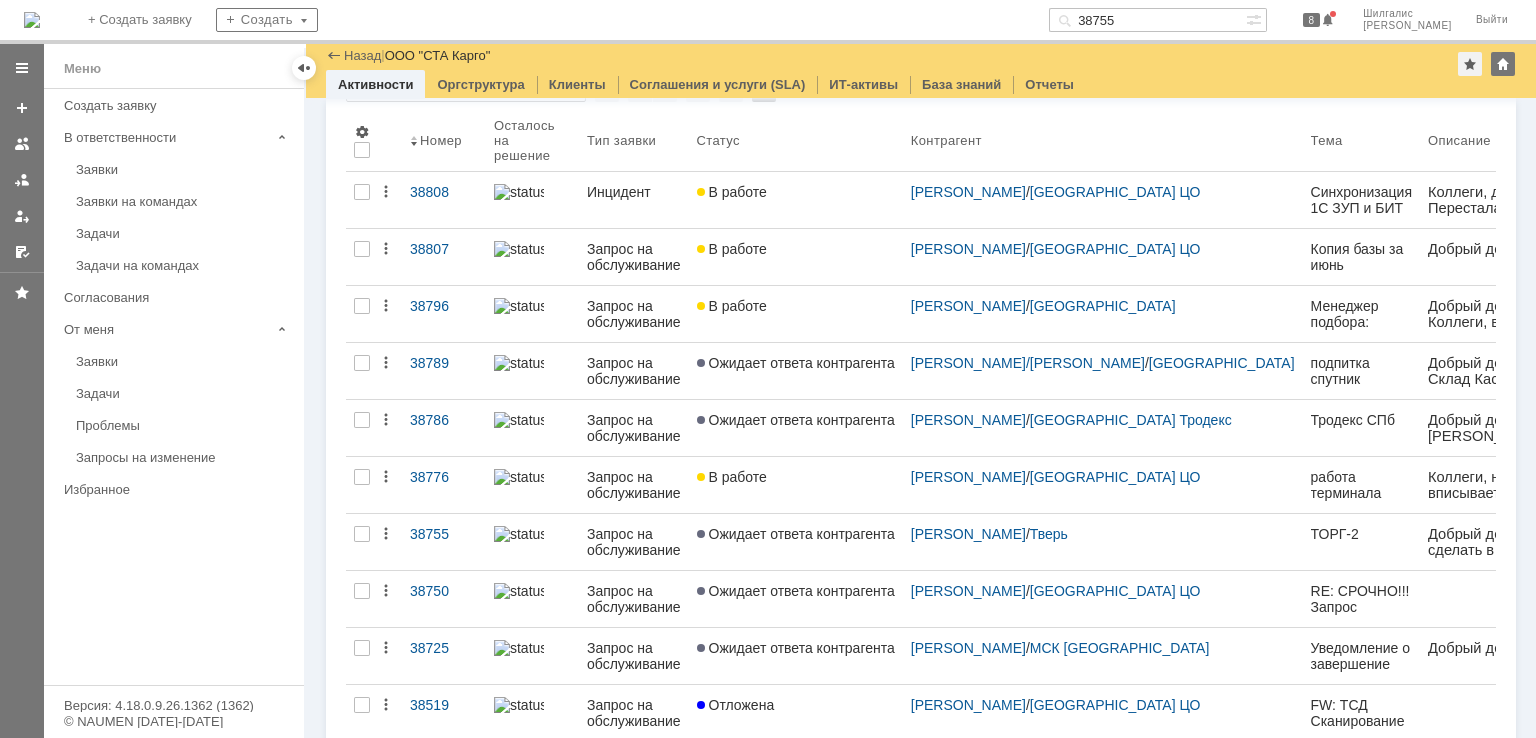 click on "Ожидает ответа контрагента" at bounding box center (796, 420) 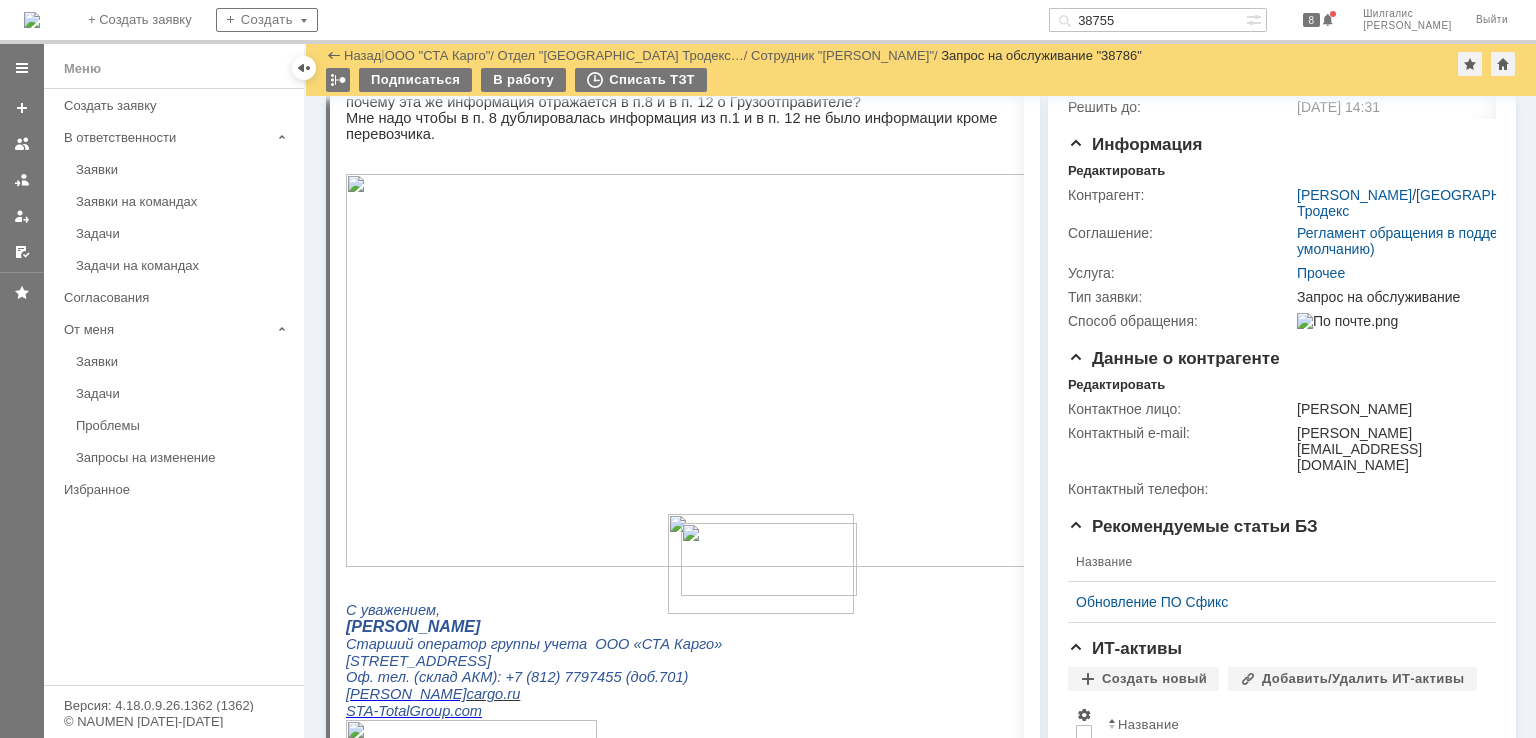 scroll, scrollTop: 0, scrollLeft: 0, axis: both 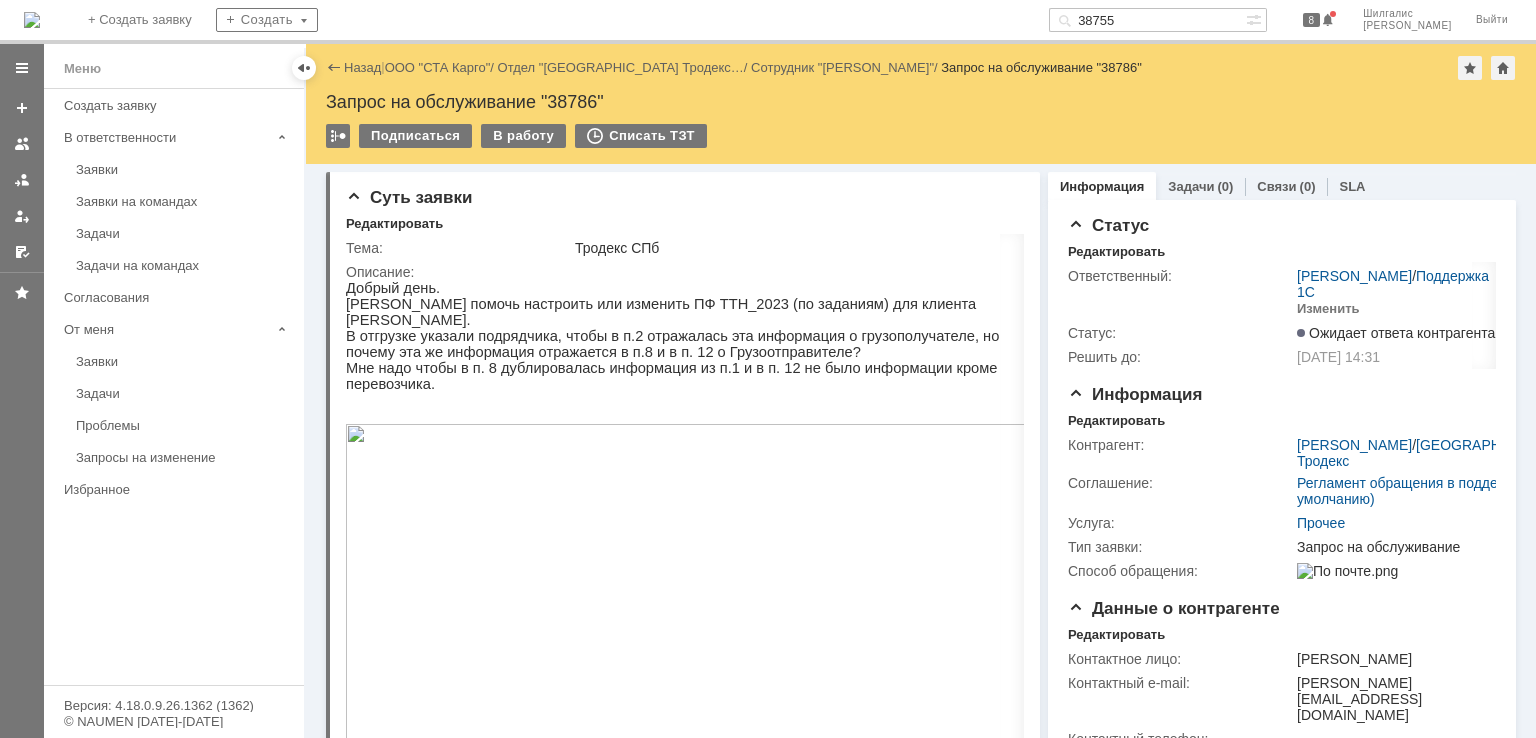 click on "Назад   |   ООО "СТА Карго"  /   Отдел "Санкт-Петербург Тродекс…  /   Сотрудник "Радченко Татьяна"  /   Запрос на обслуживание "38786"" at bounding box center (921, 68) 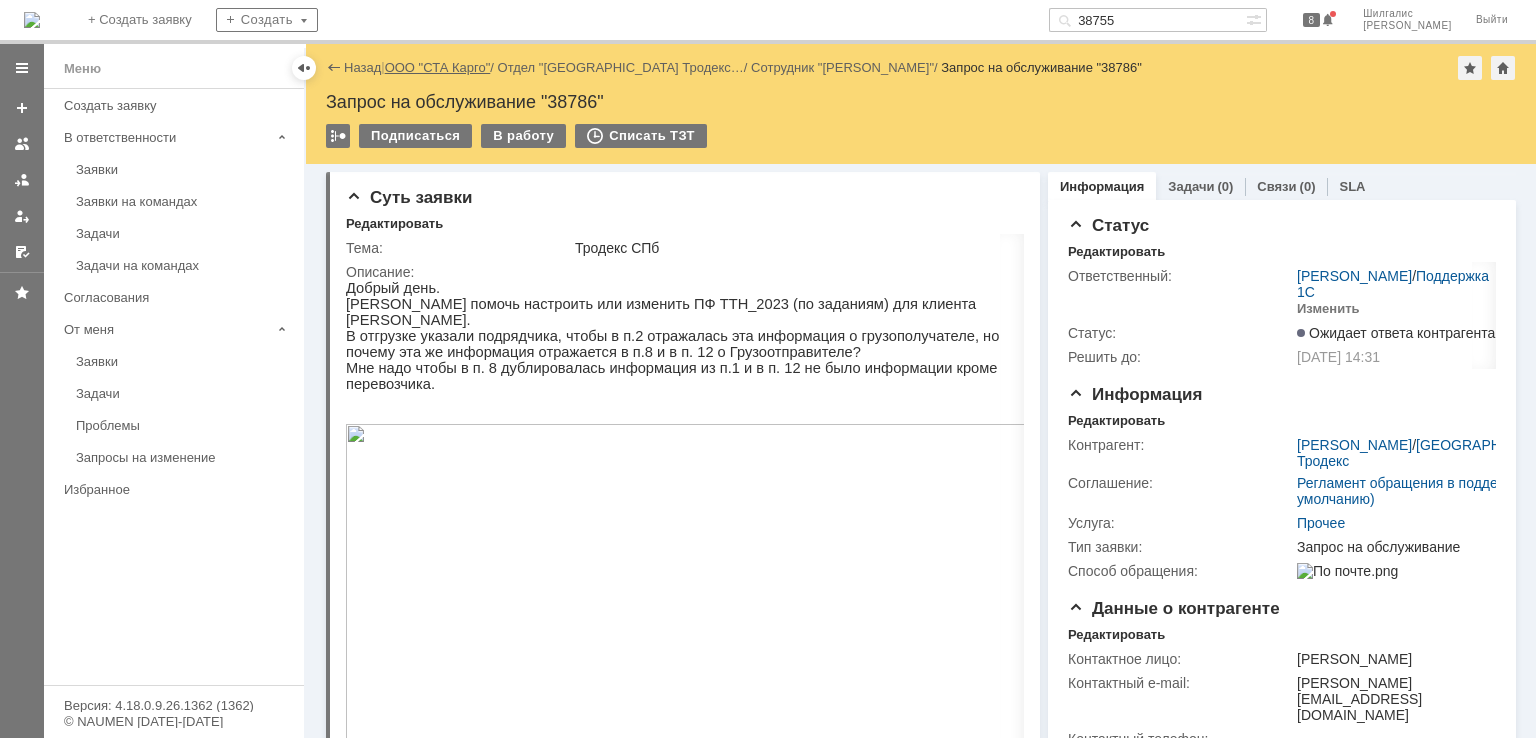 click on "ООО "СТА Карго"" at bounding box center (438, 67) 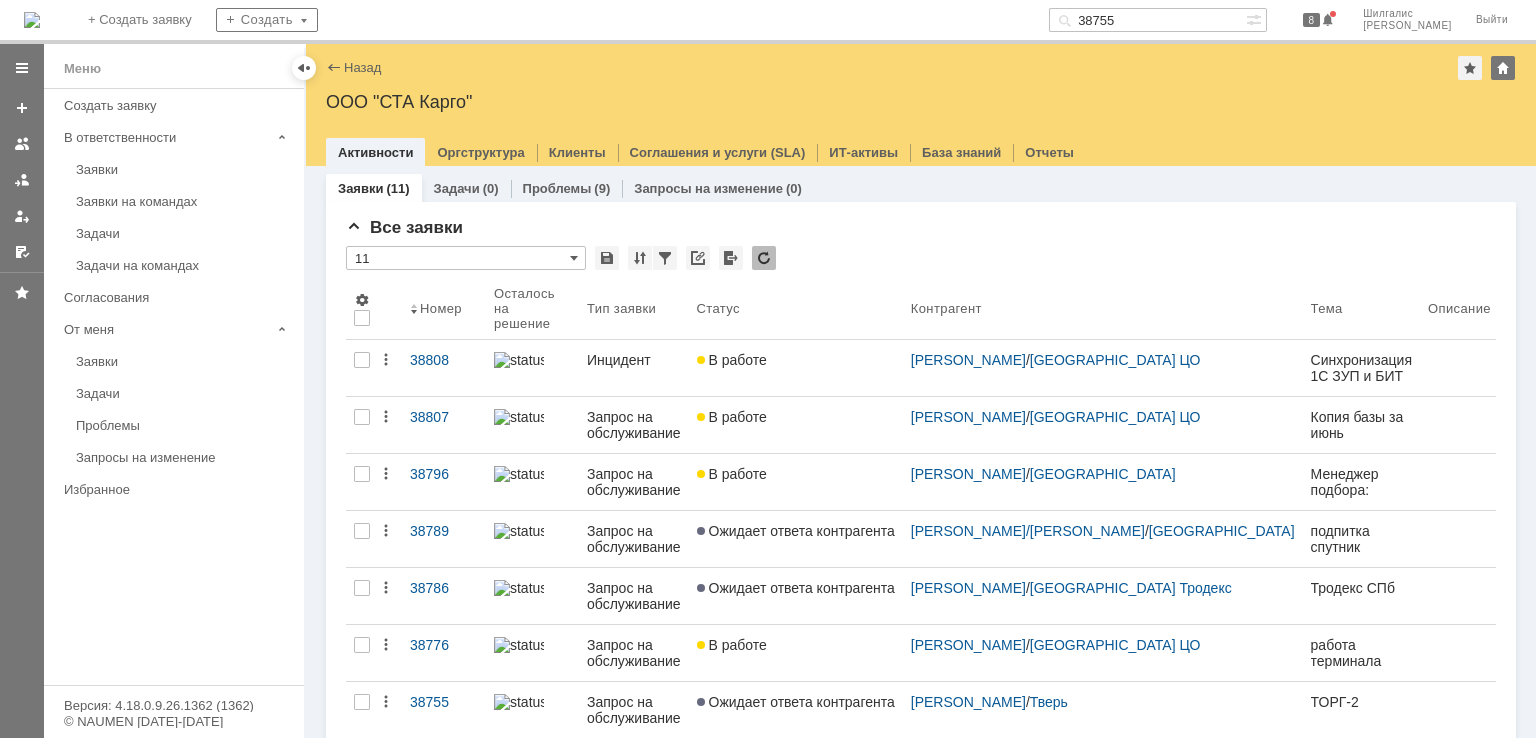 scroll, scrollTop: 0, scrollLeft: 0, axis: both 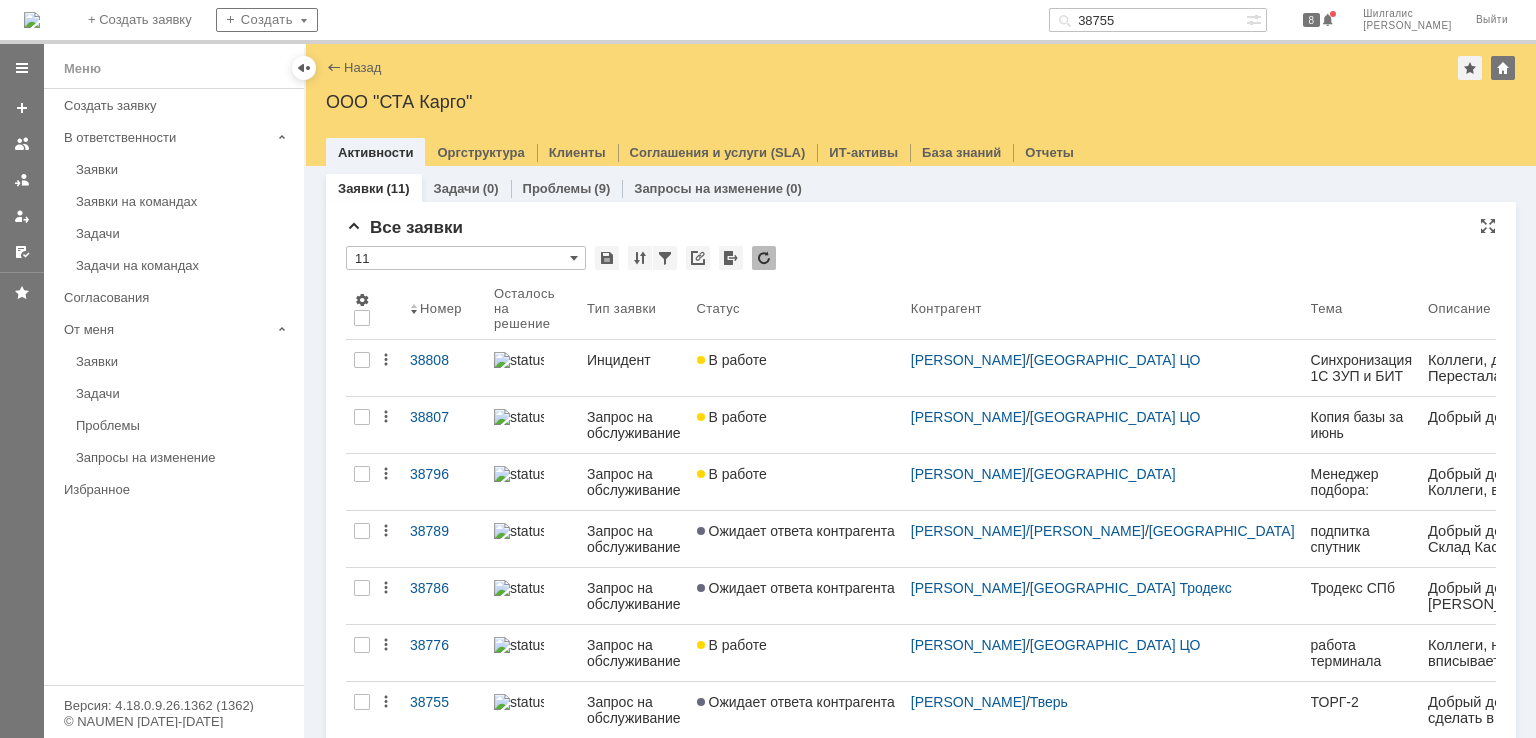 click on "Все заявки" at bounding box center [921, 228] 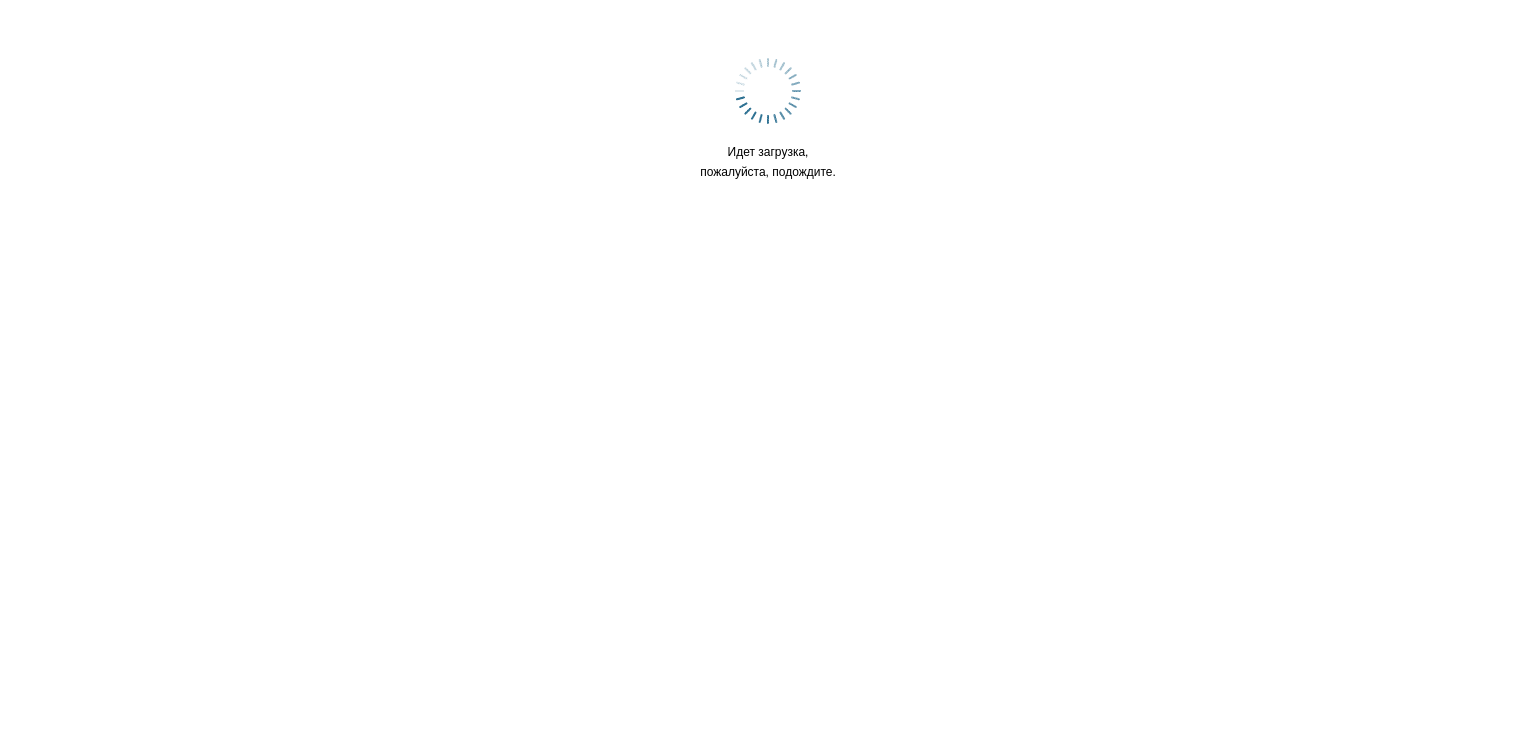 scroll, scrollTop: 0, scrollLeft: 0, axis: both 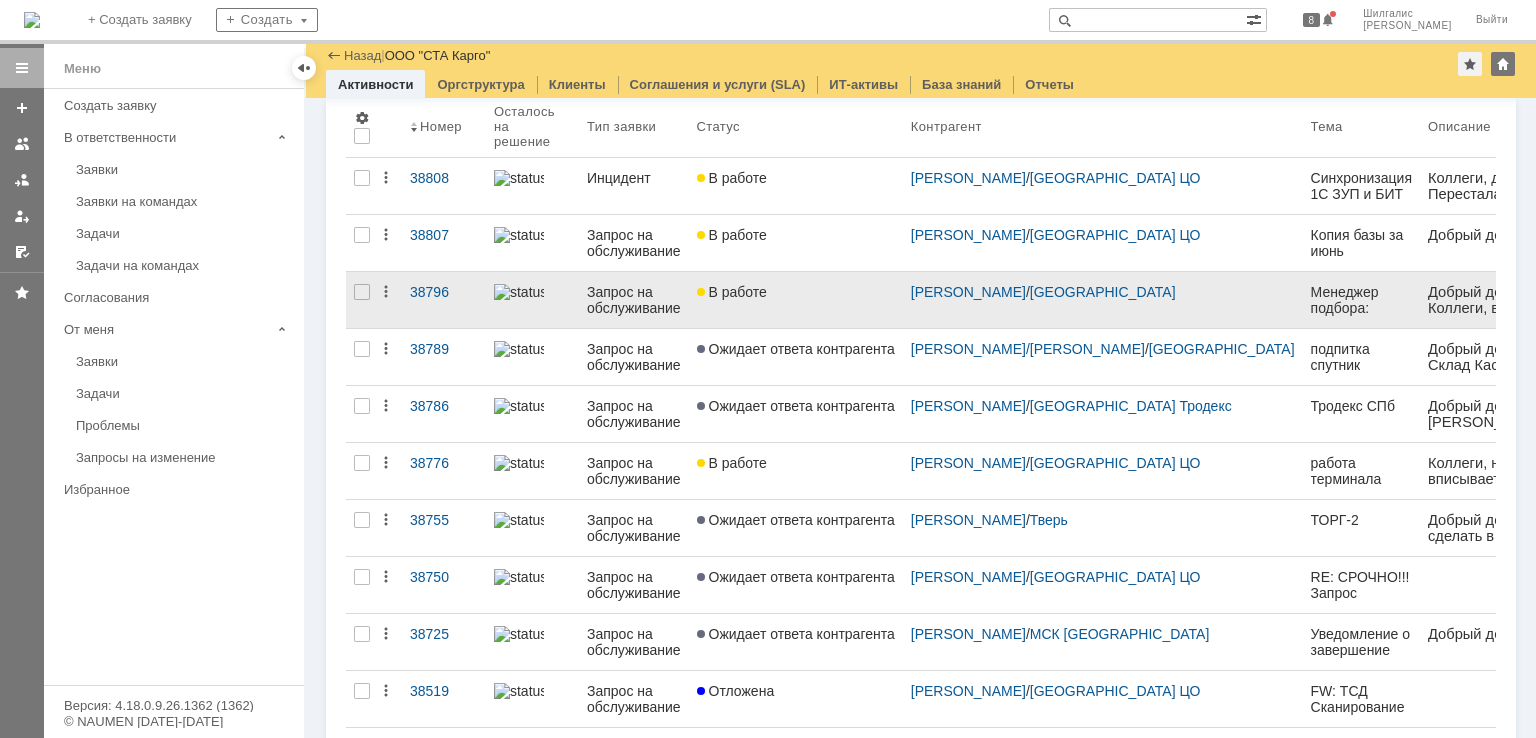 click on "В работе" at bounding box center (796, 292) 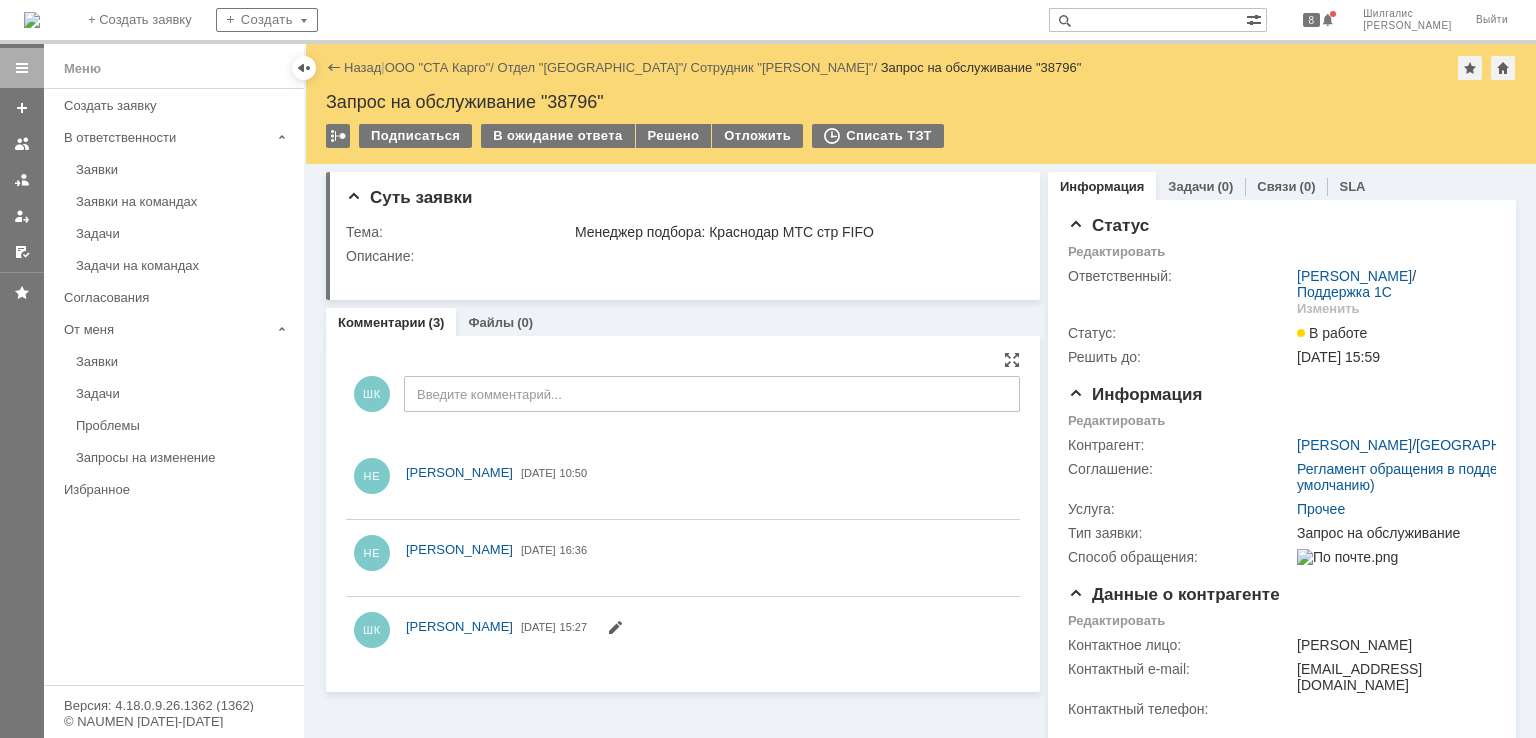 scroll, scrollTop: 0, scrollLeft: 0, axis: both 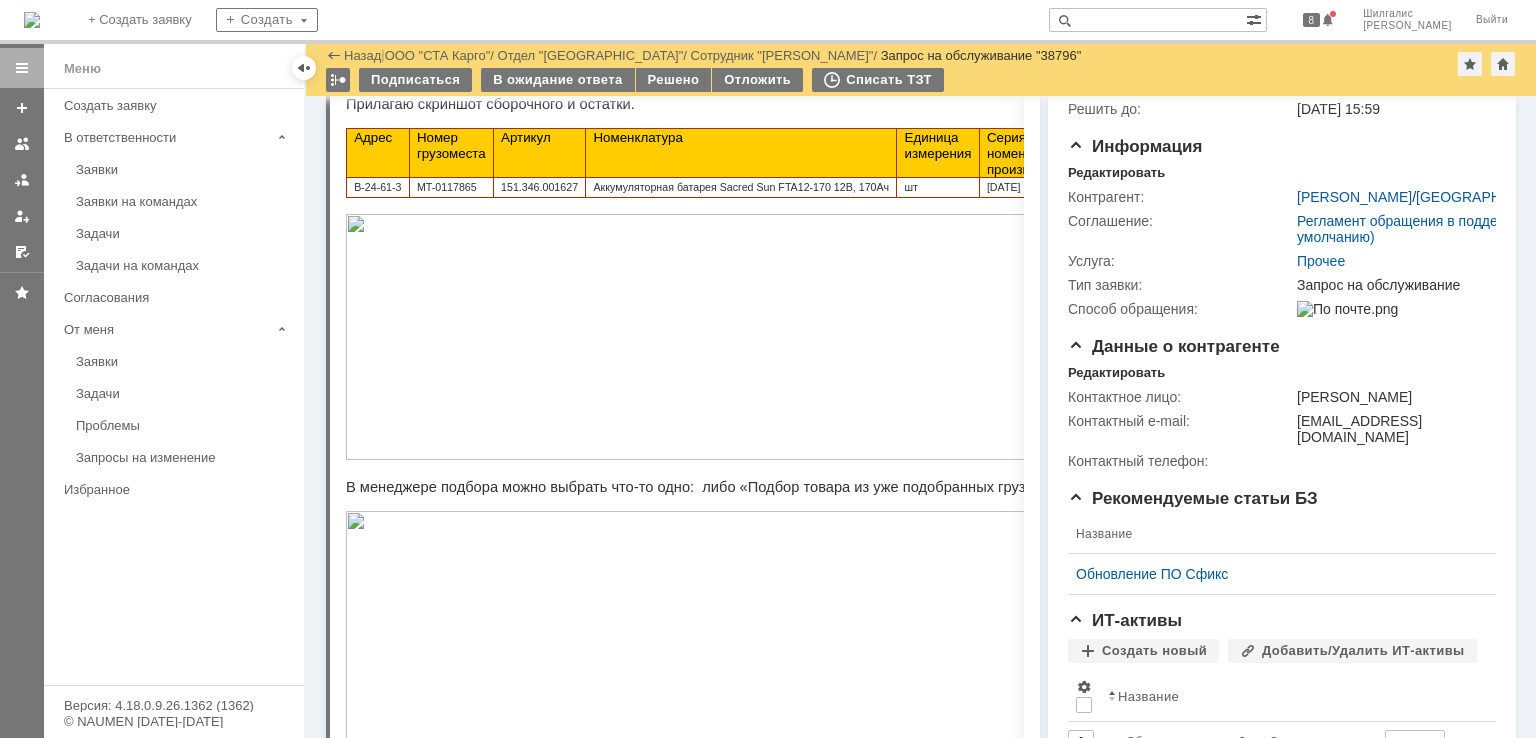 drag, startPoint x: 1192, startPoint y: 487, endPoint x: 1101, endPoint y: 269, distance: 236.23082 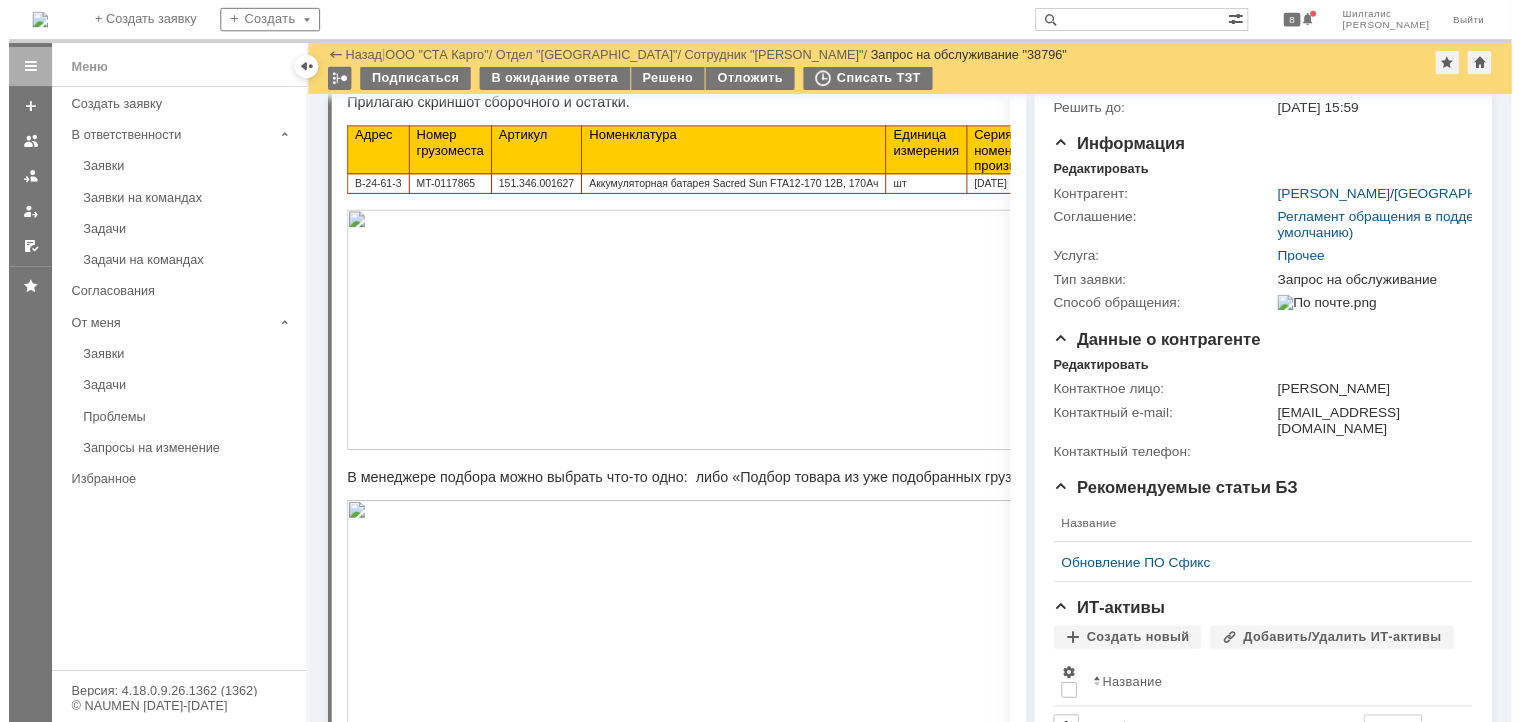 scroll, scrollTop: 0, scrollLeft: 0, axis: both 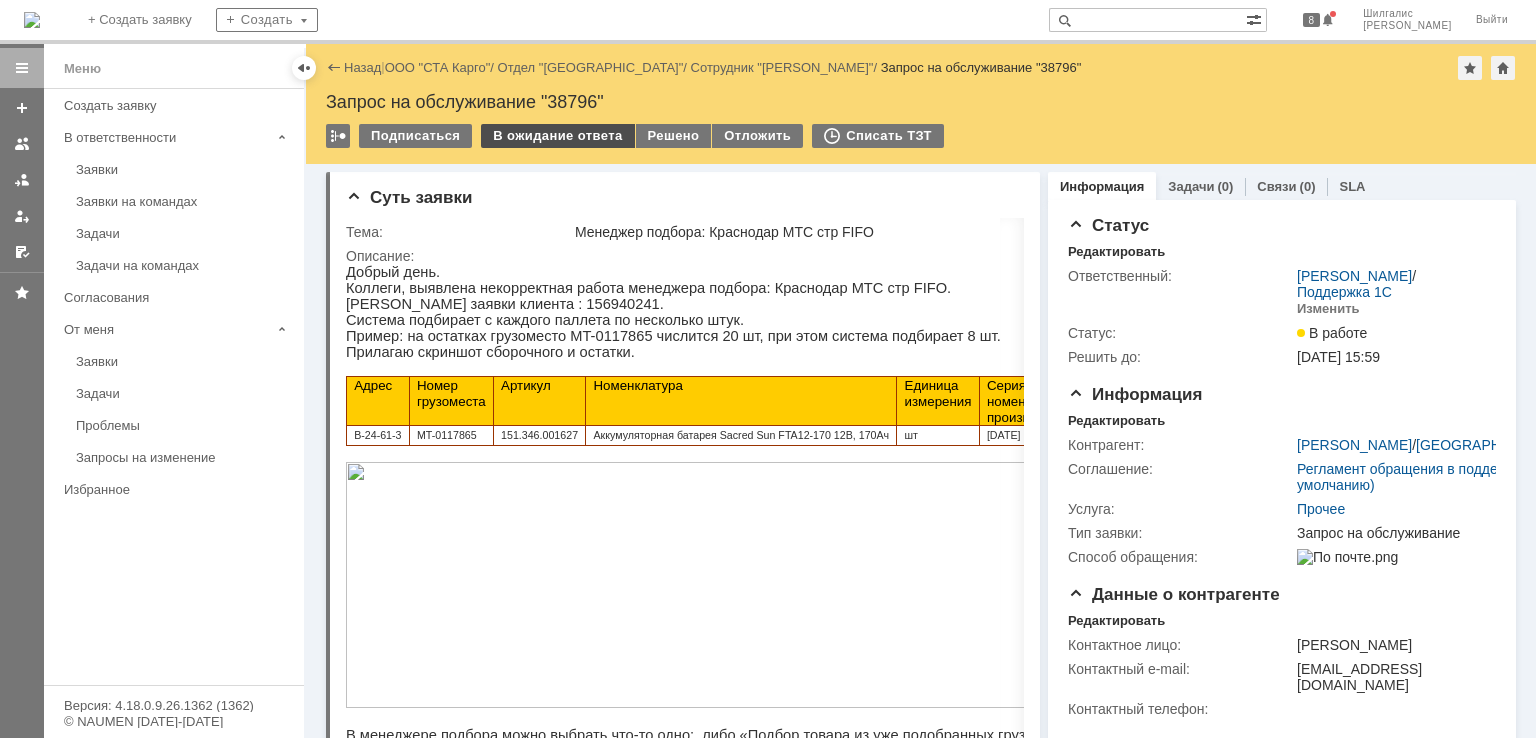 click on "В ожидание ответа" at bounding box center (557, 136) 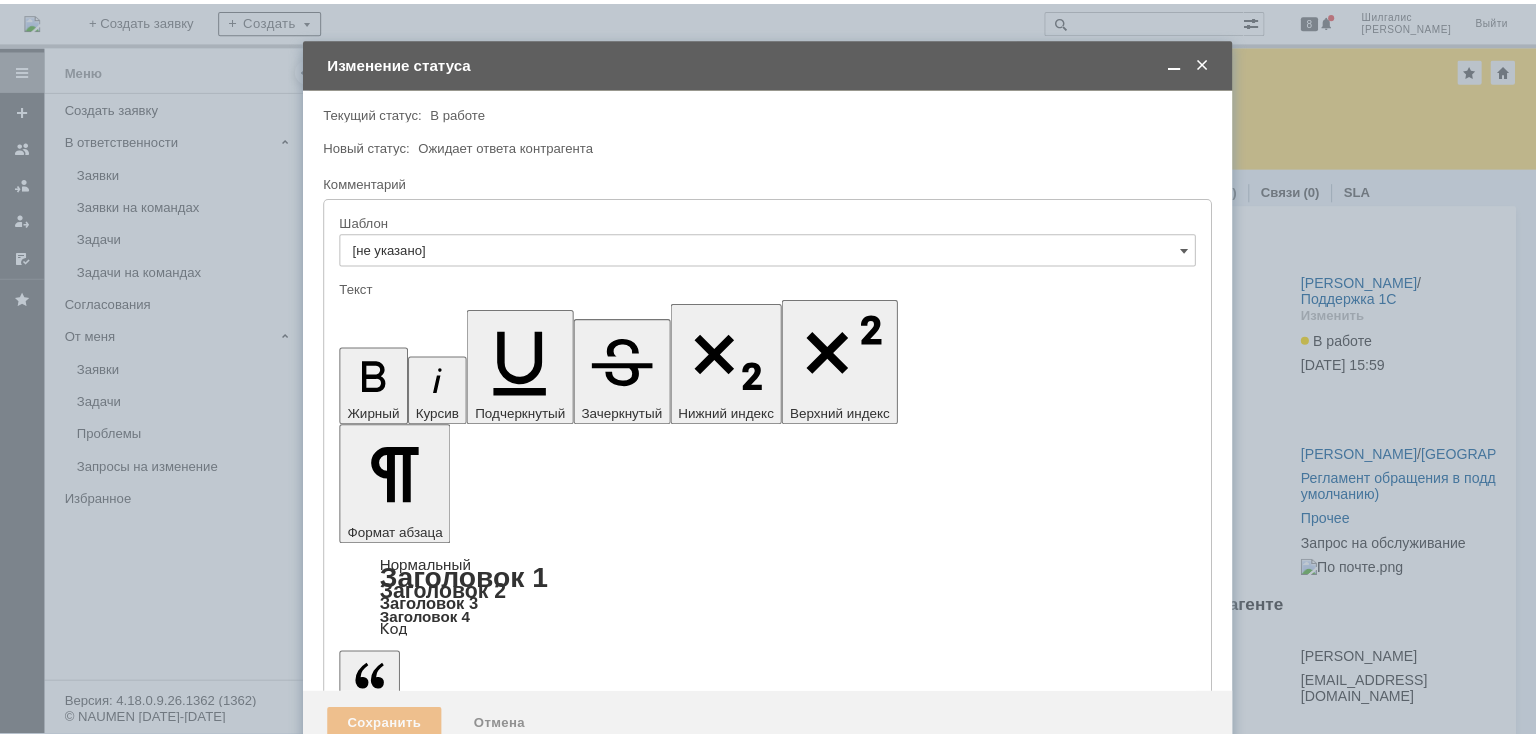 scroll, scrollTop: 0, scrollLeft: 0, axis: both 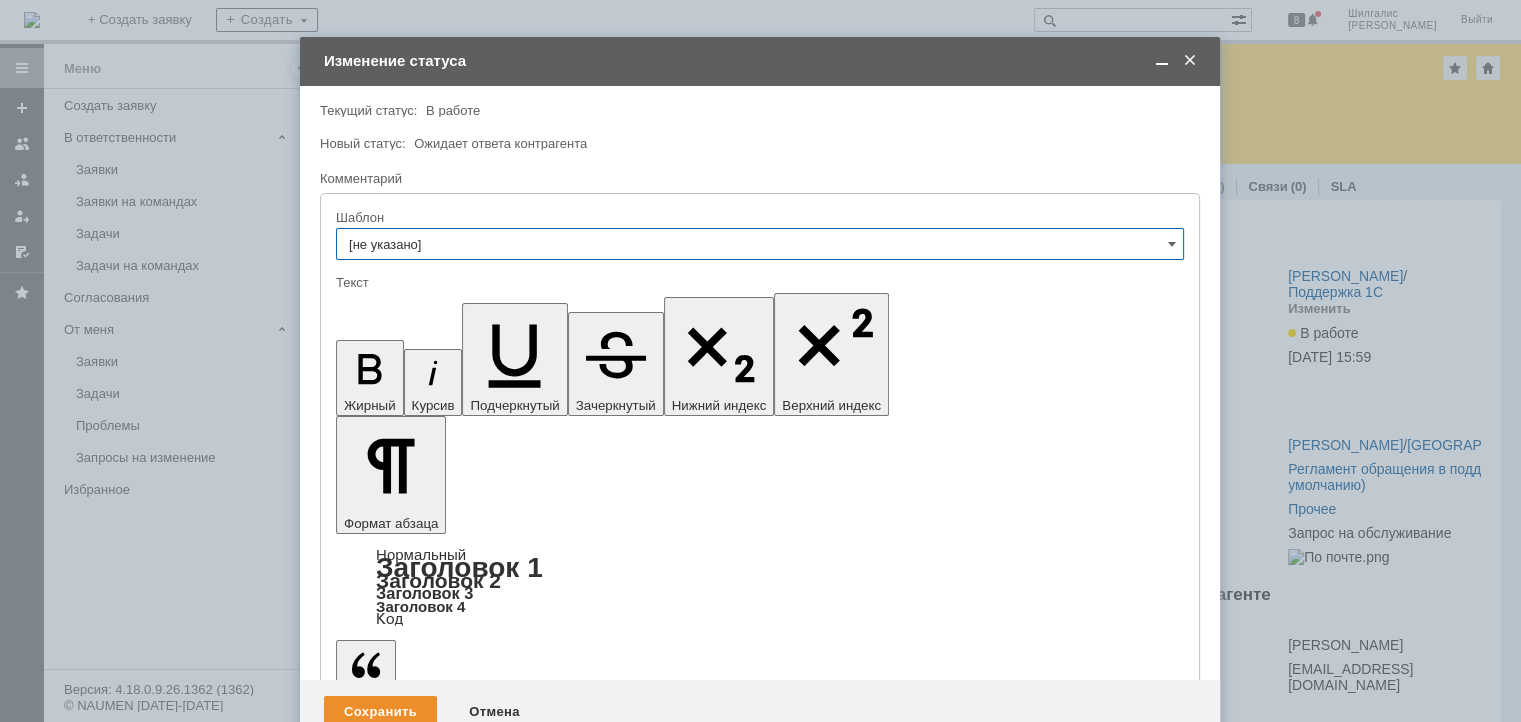 click at bounding box center (499, 5523) 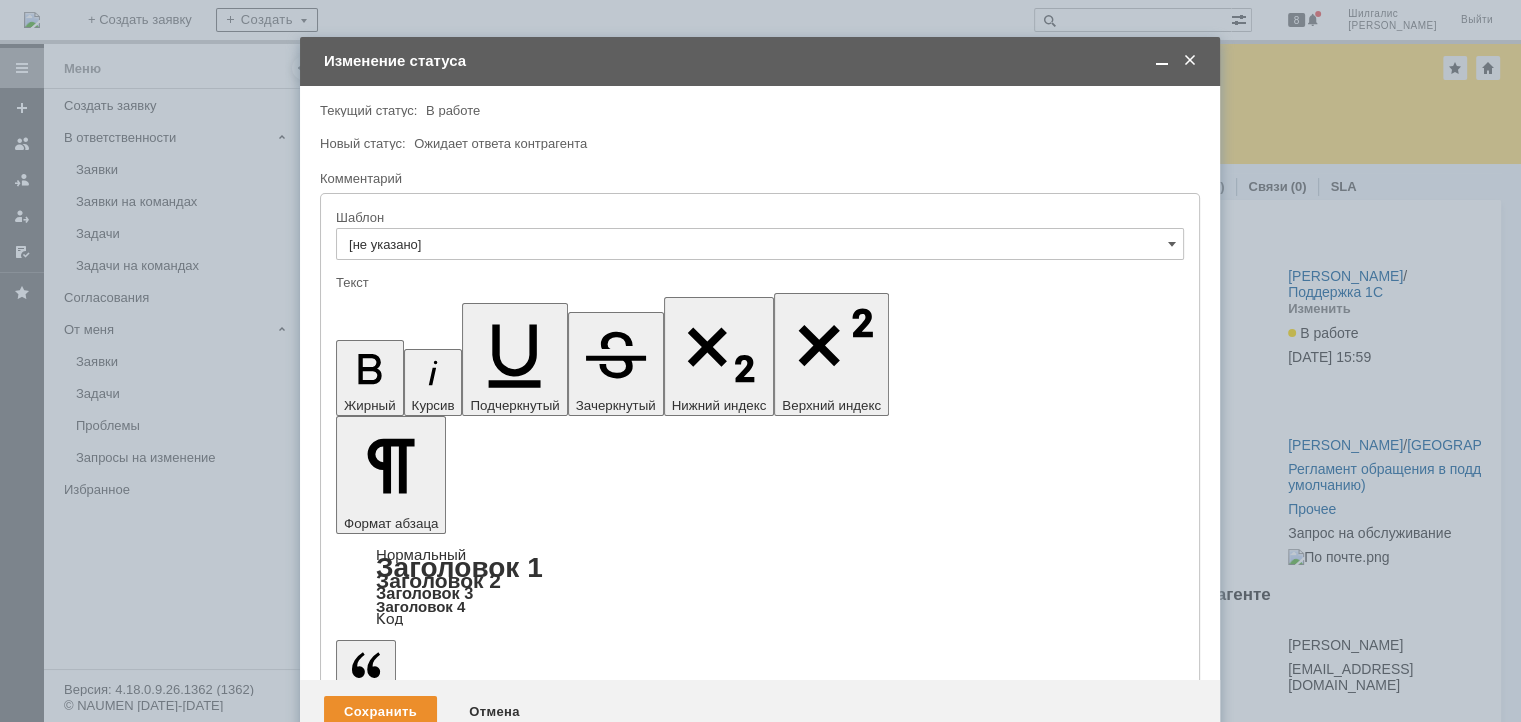 type 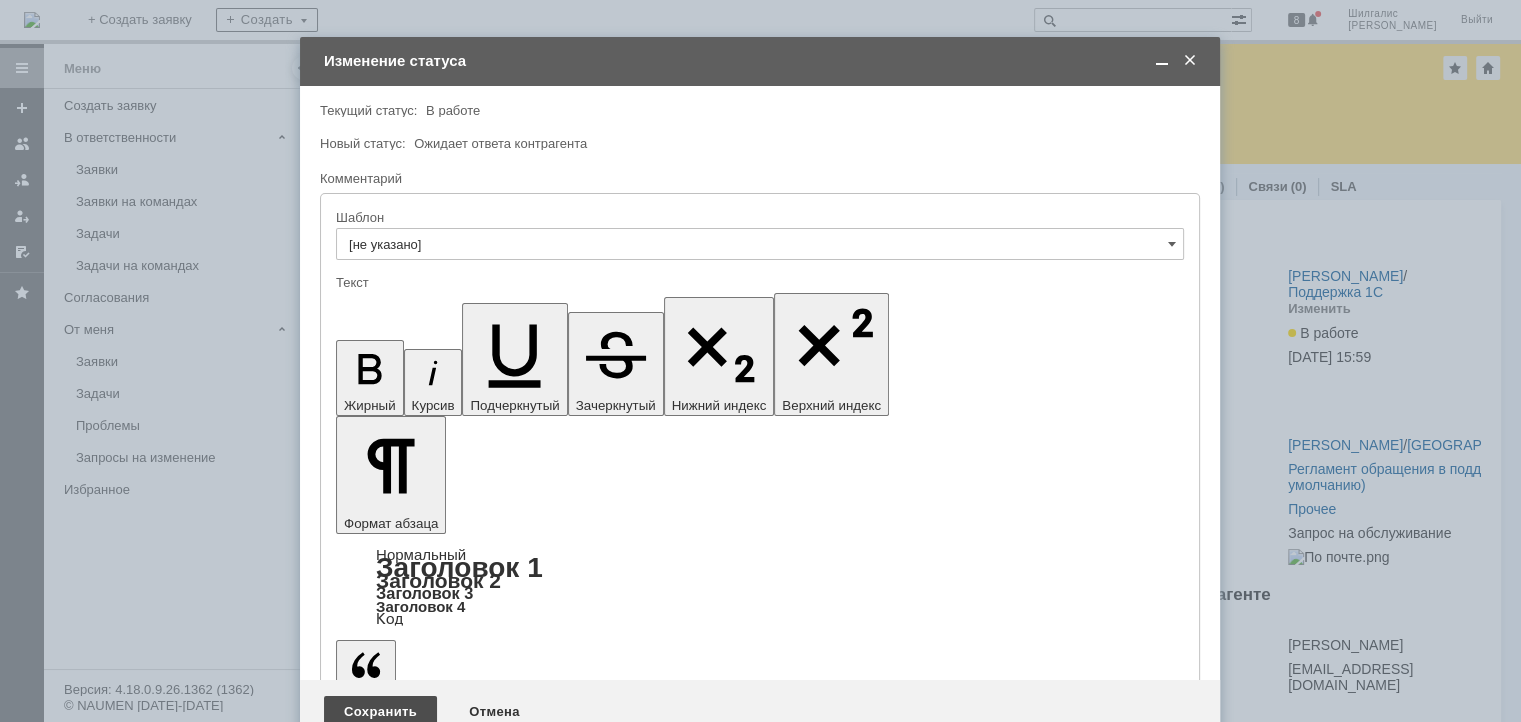 click on "Сохранить" at bounding box center (380, 712) 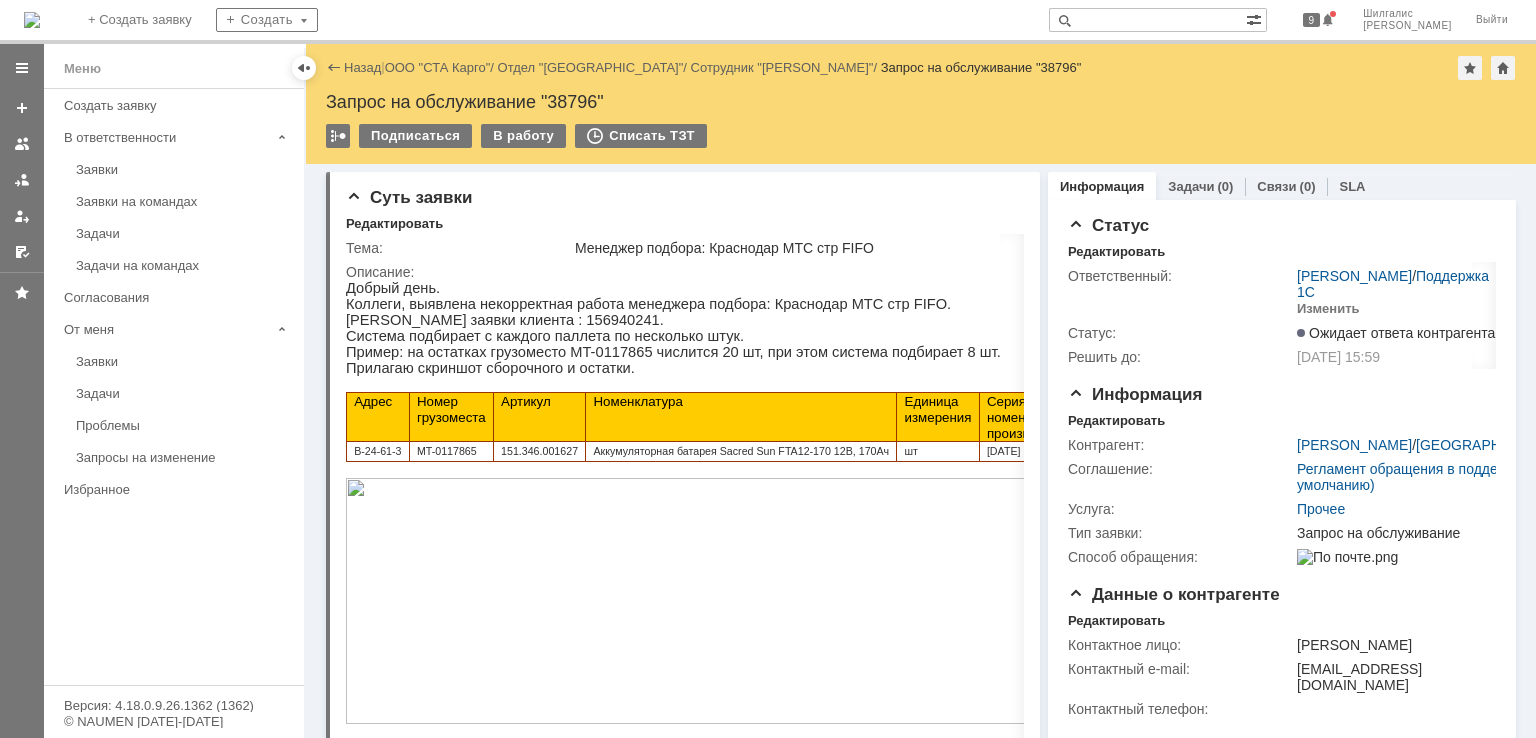 scroll, scrollTop: 0, scrollLeft: 0, axis: both 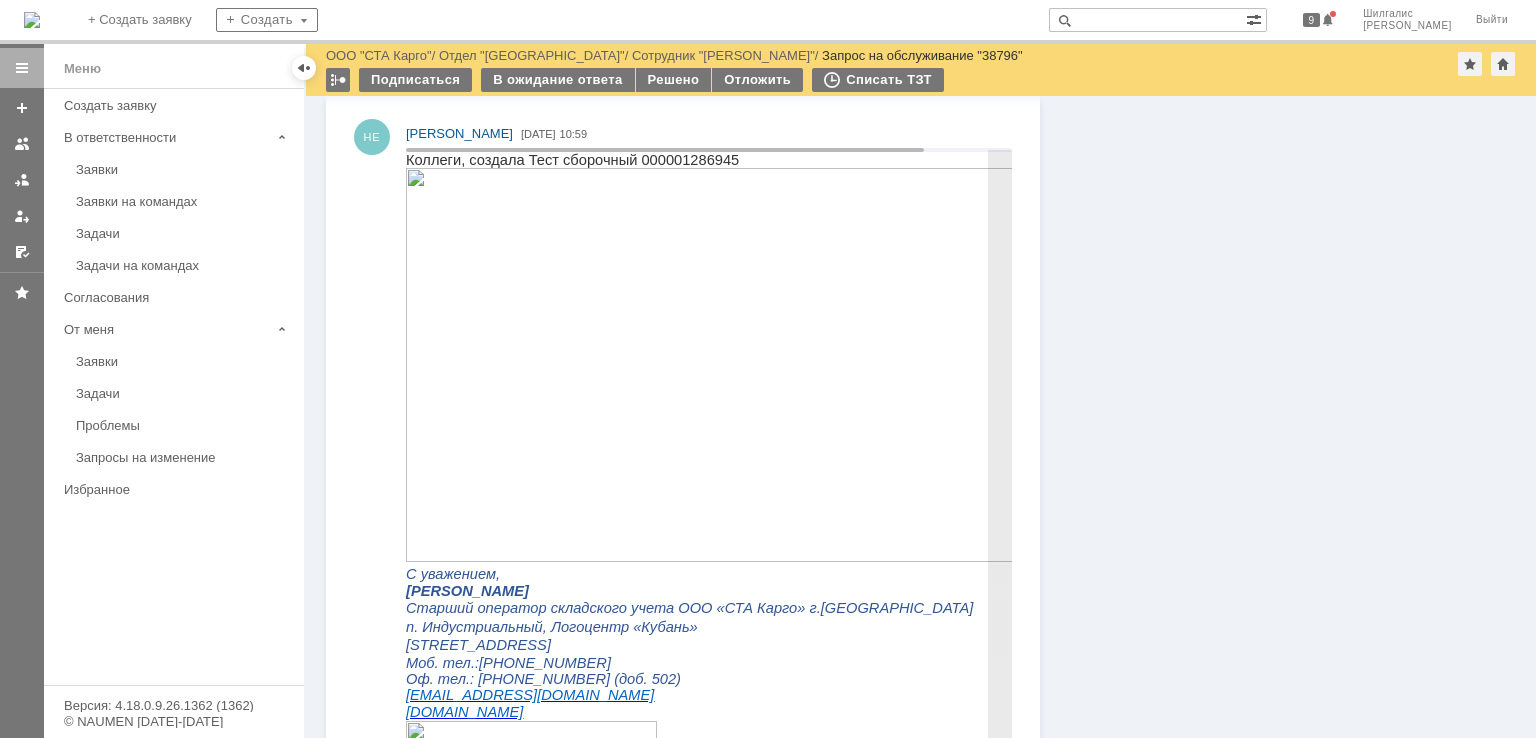 click at bounding box center [756, 365] 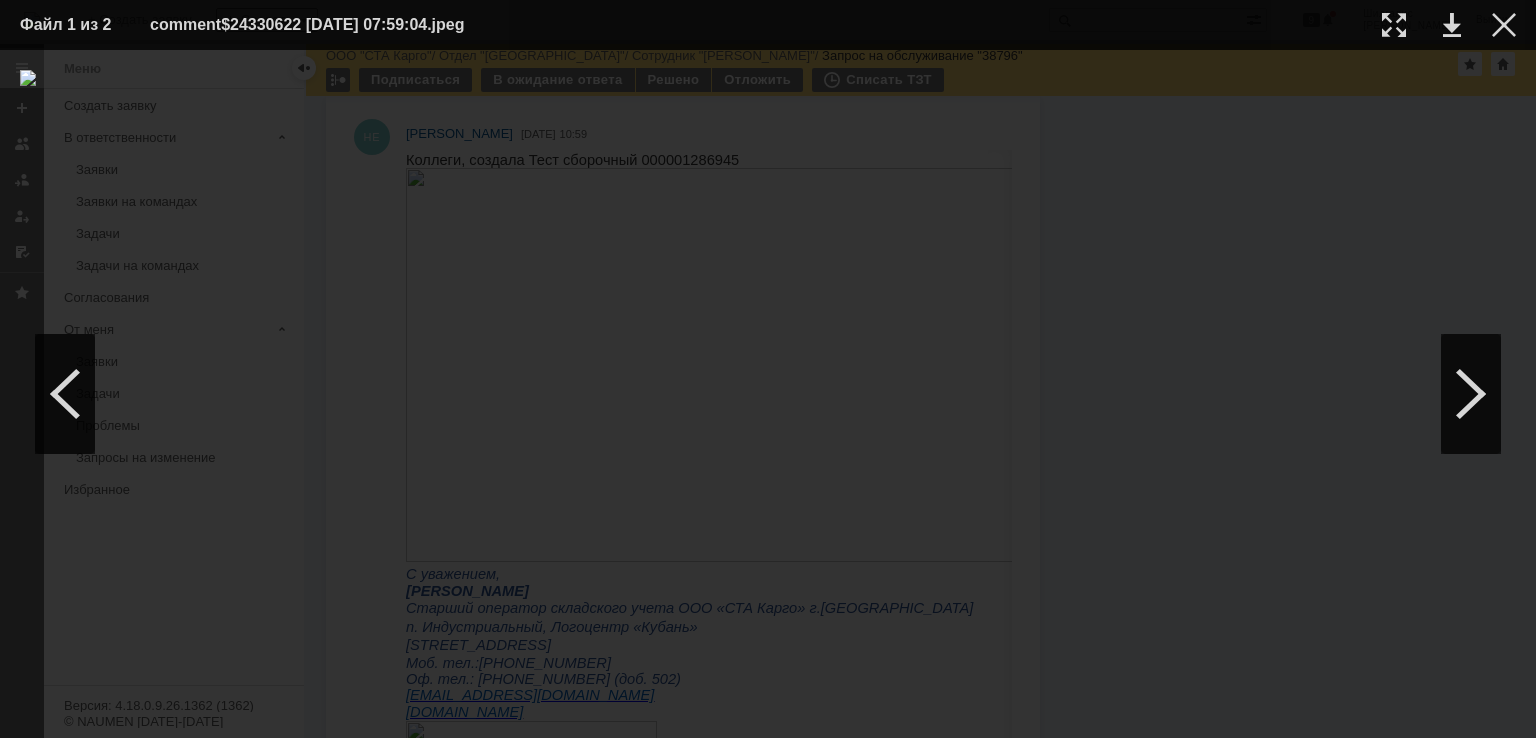 click at bounding box center (1488, 25) 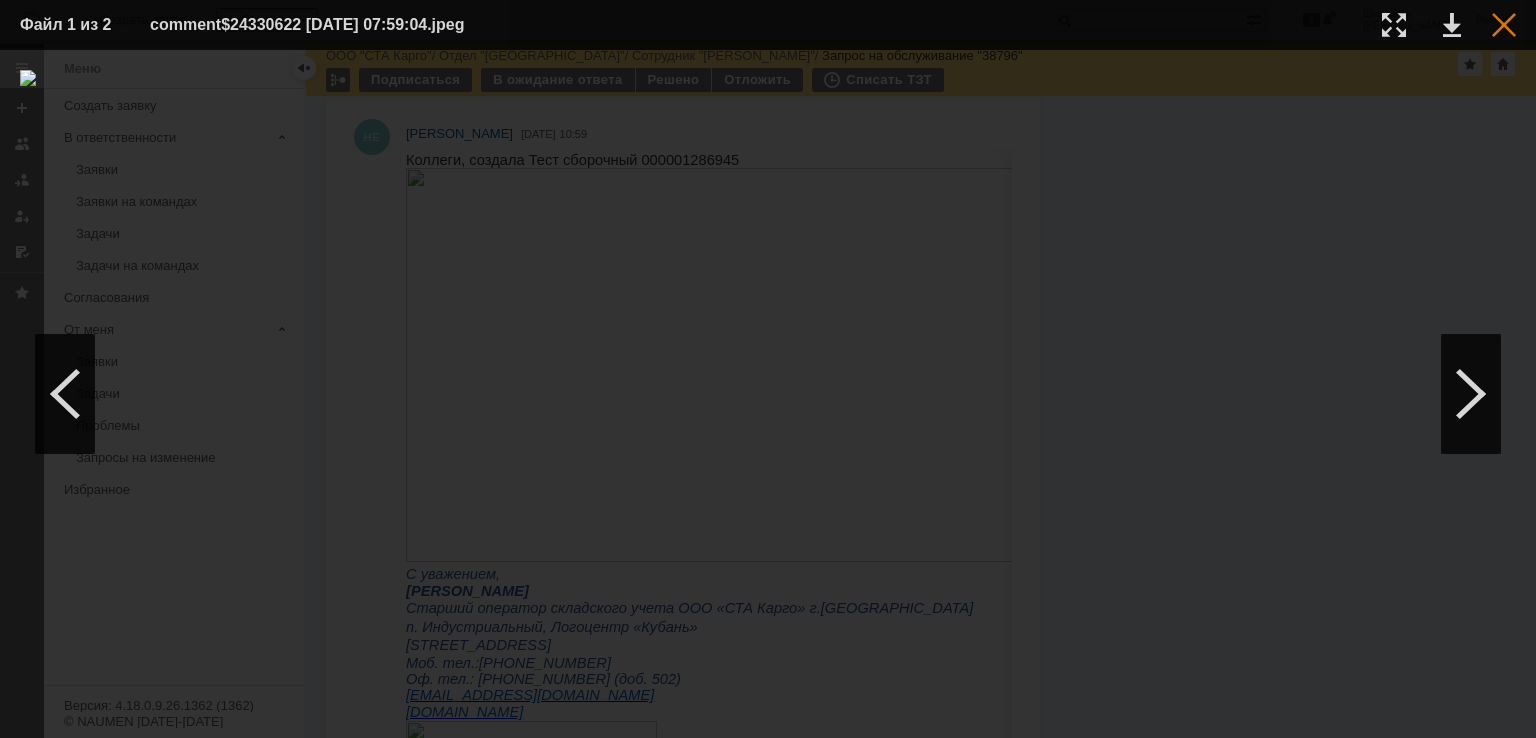 click at bounding box center [1504, 25] 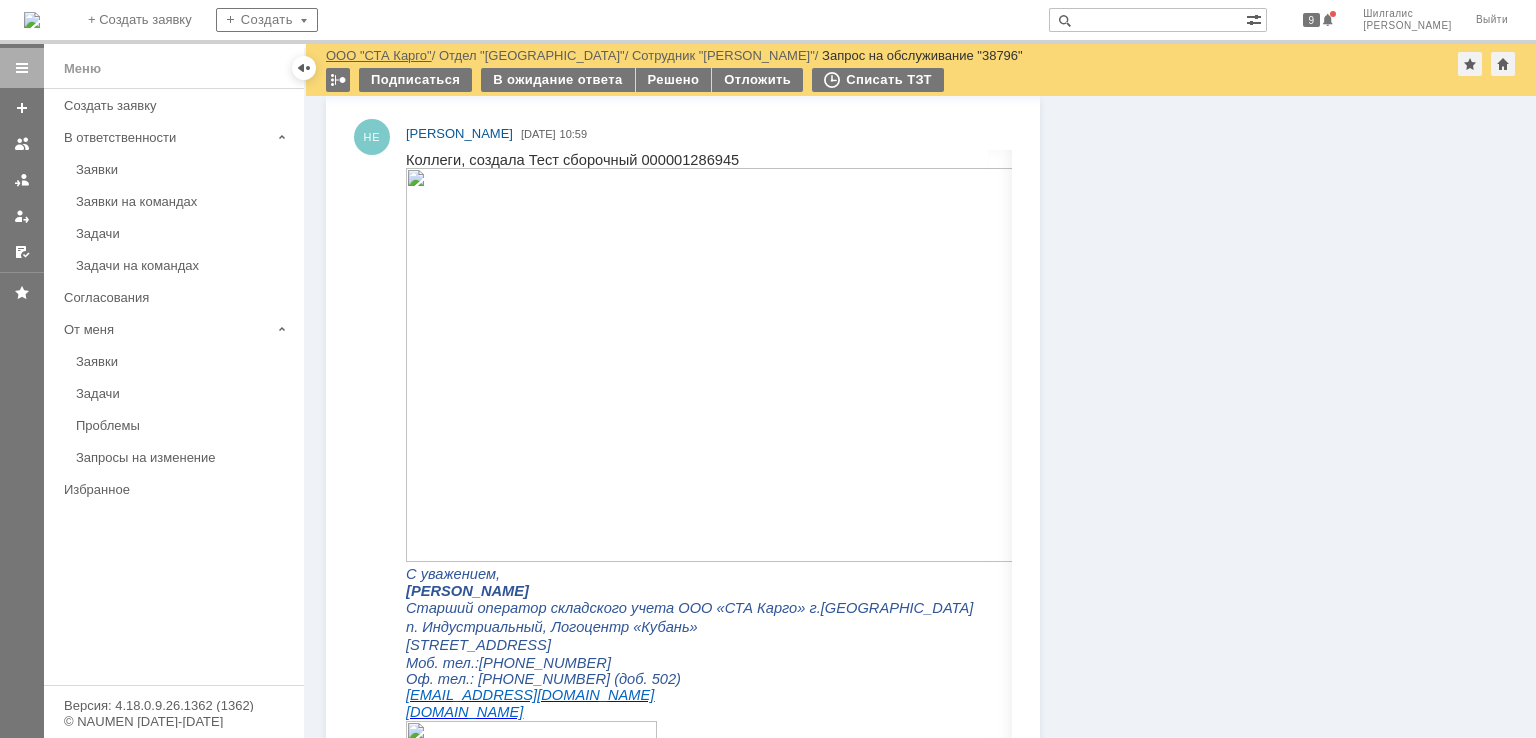 click on "ООО "СТА Карго"" at bounding box center (379, 55) 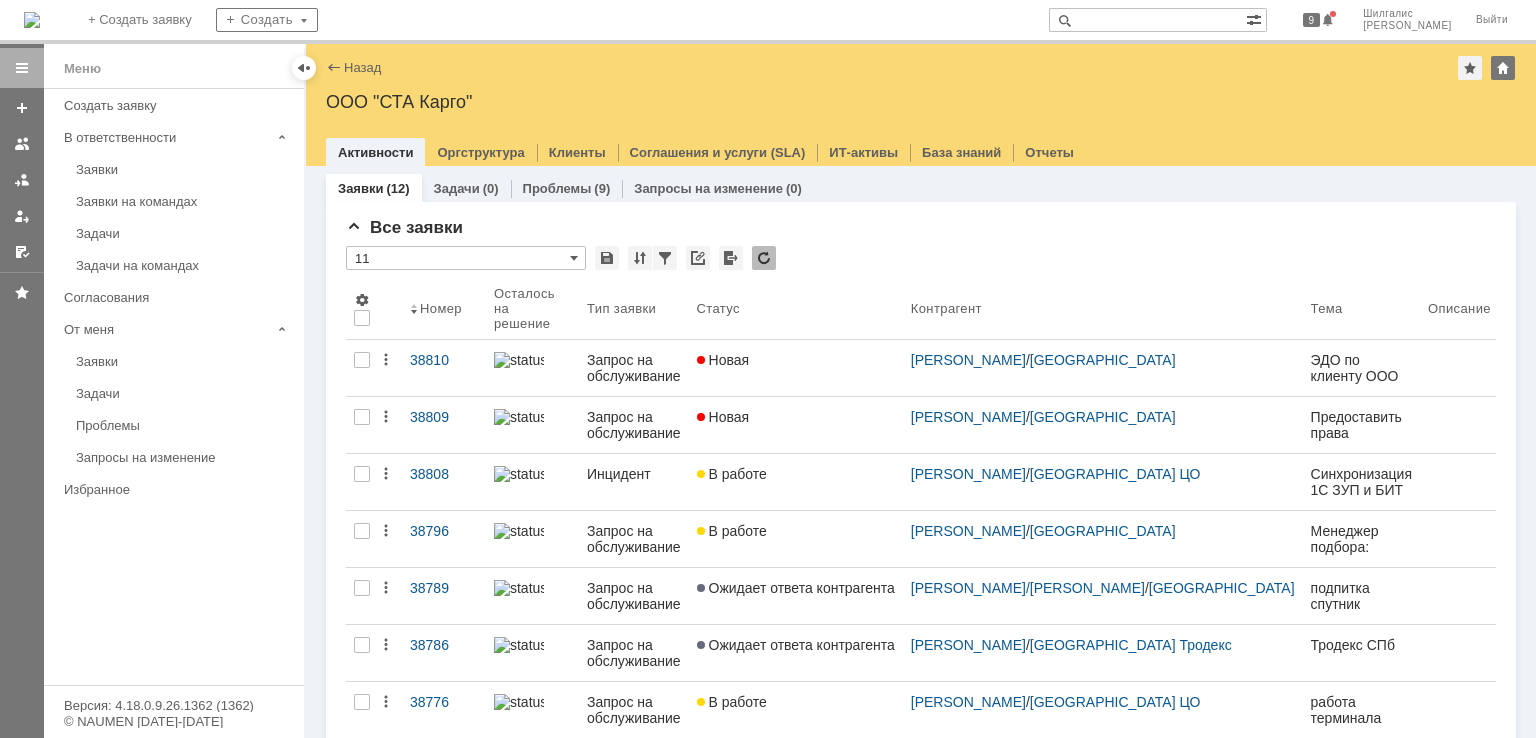 scroll, scrollTop: 0, scrollLeft: 0, axis: both 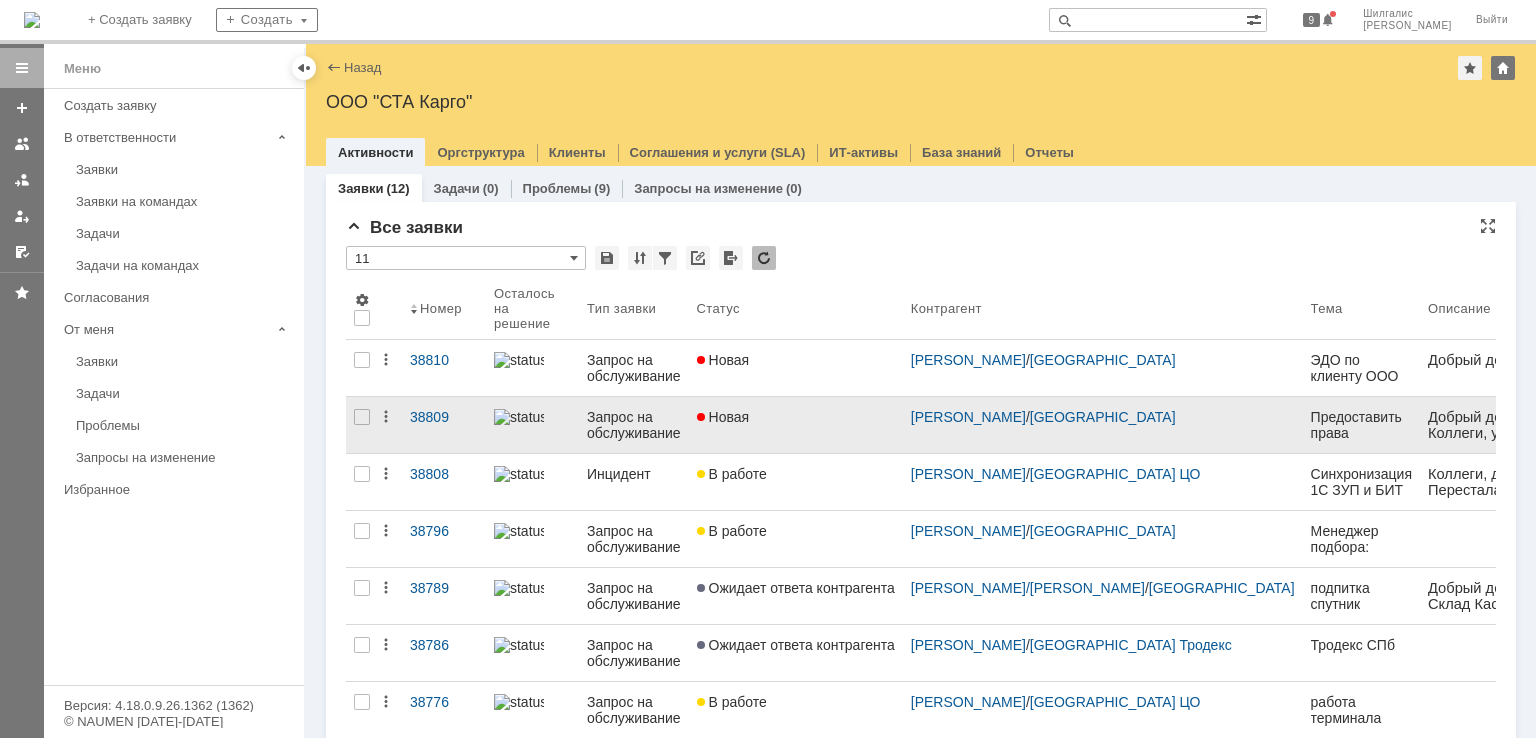 click on "Новая" at bounding box center (796, 417) 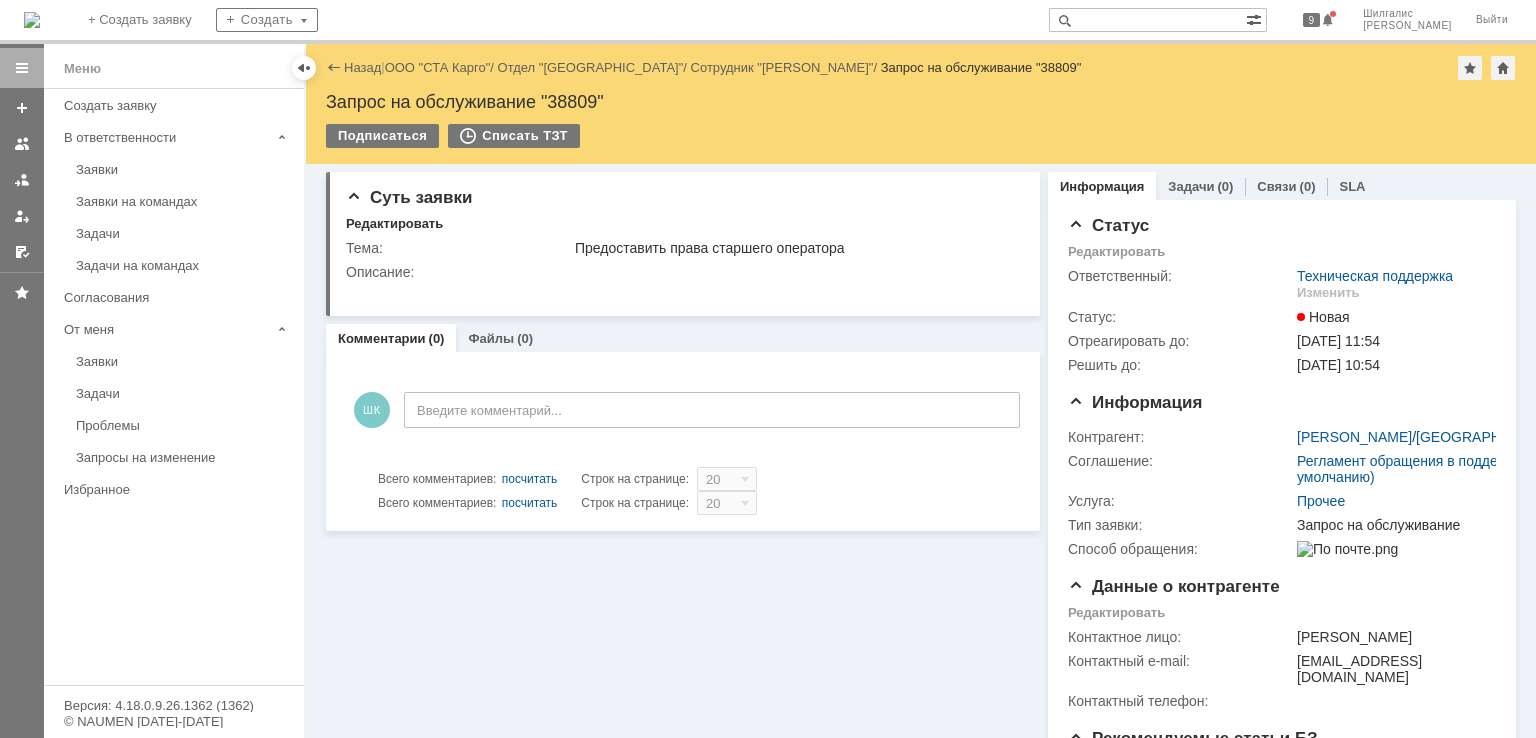 scroll, scrollTop: 0, scrollLeft: 0, axis: both 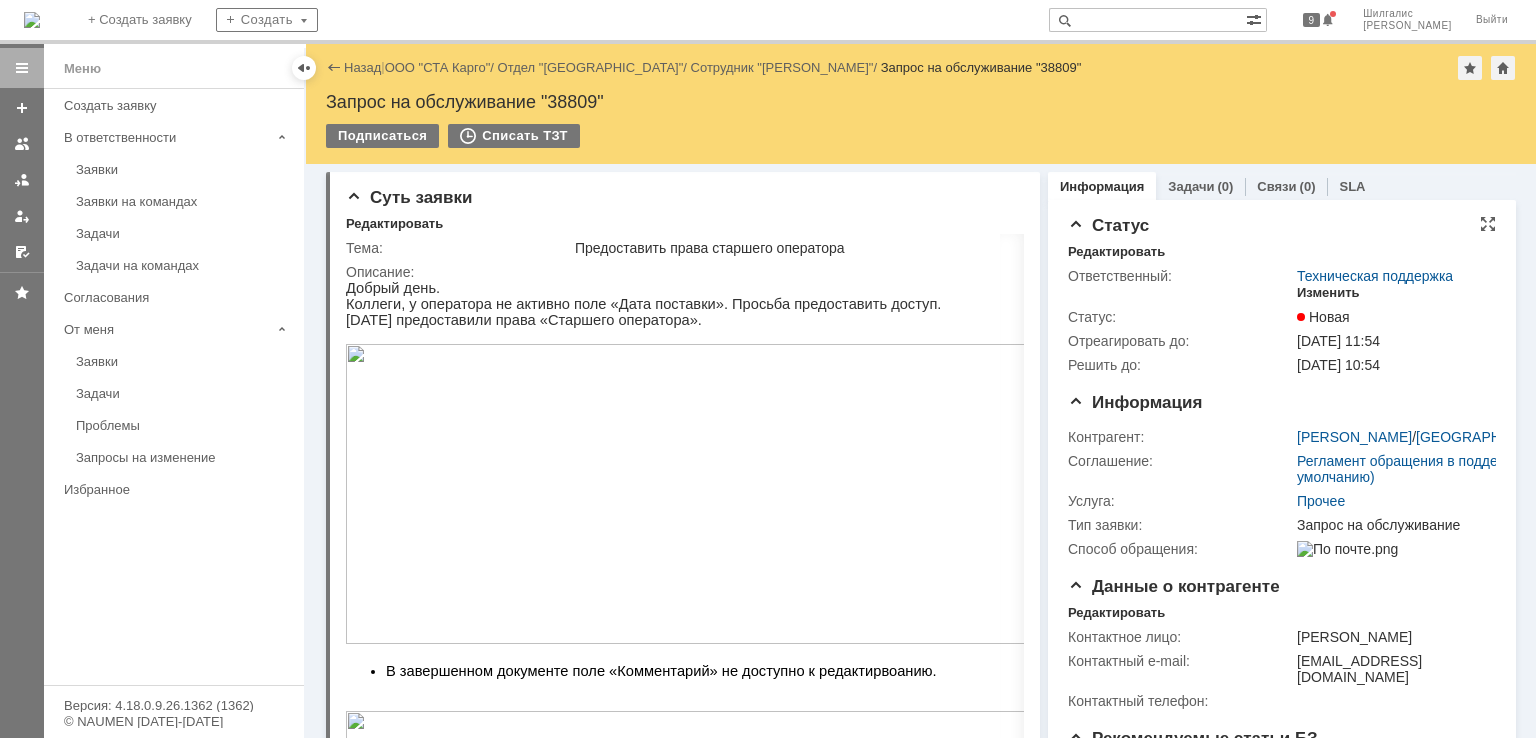 click on "Изменить" at bounding box center [1328, 293] 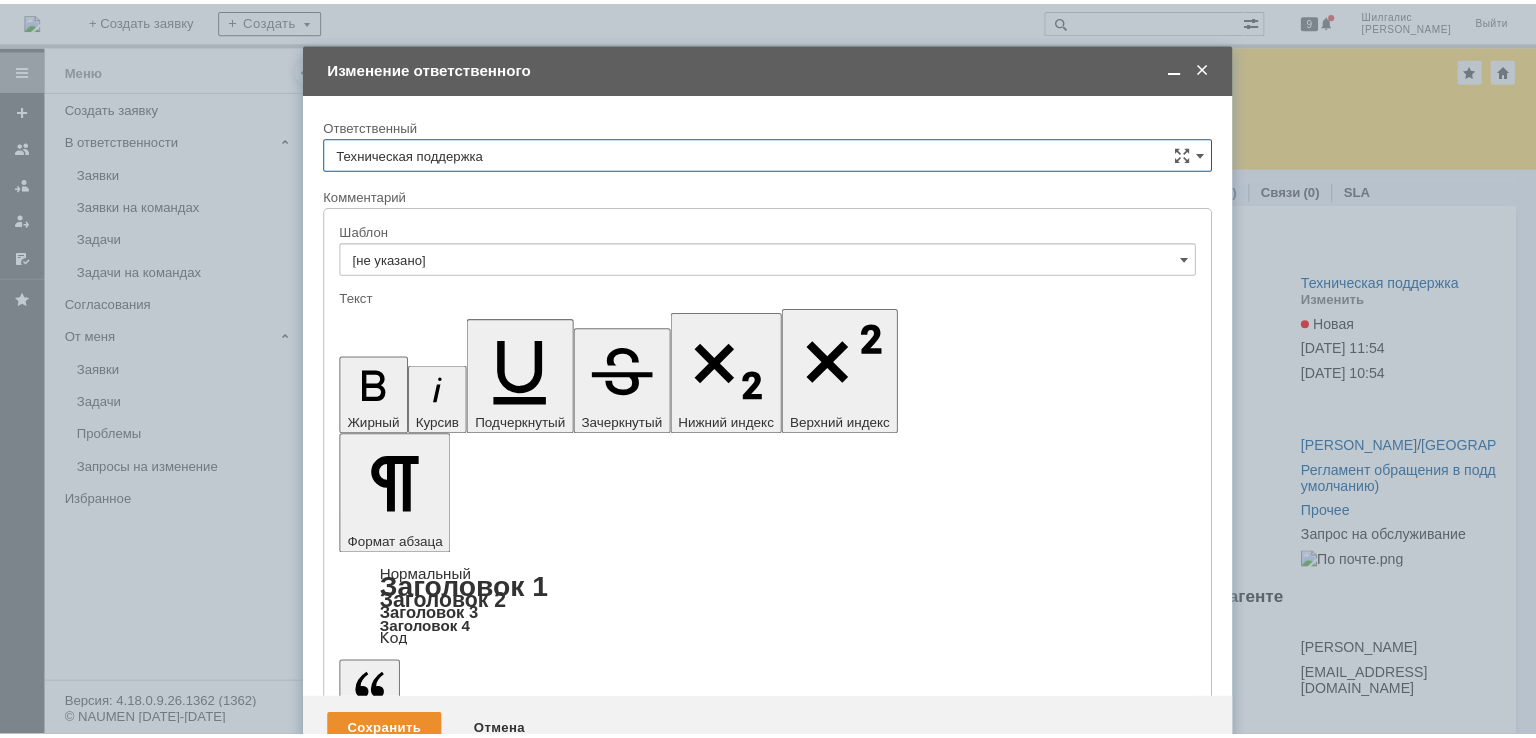 scroll, scrollTop: 0, scrollLeft: 0, axis: both 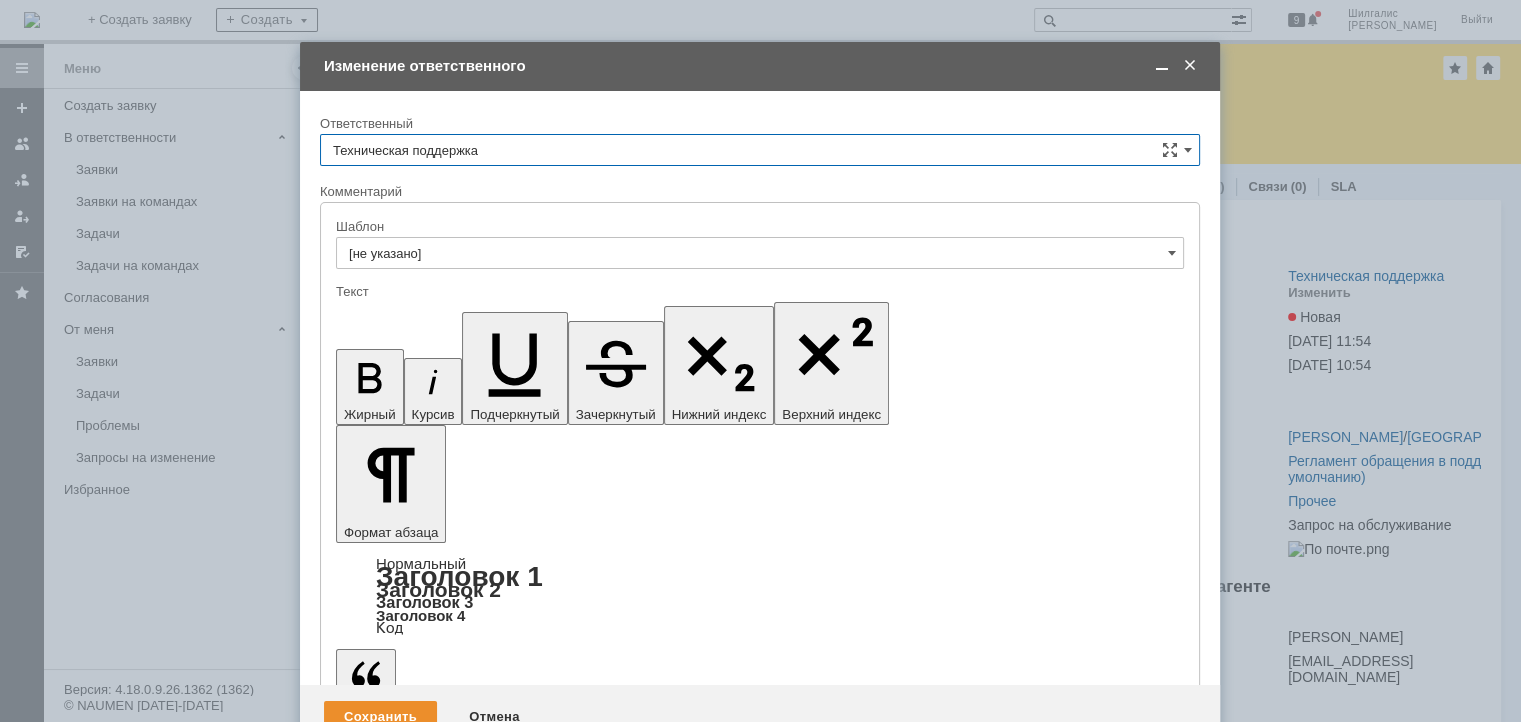 click on "Техническая поддержка" at bounding box center [760, 150] 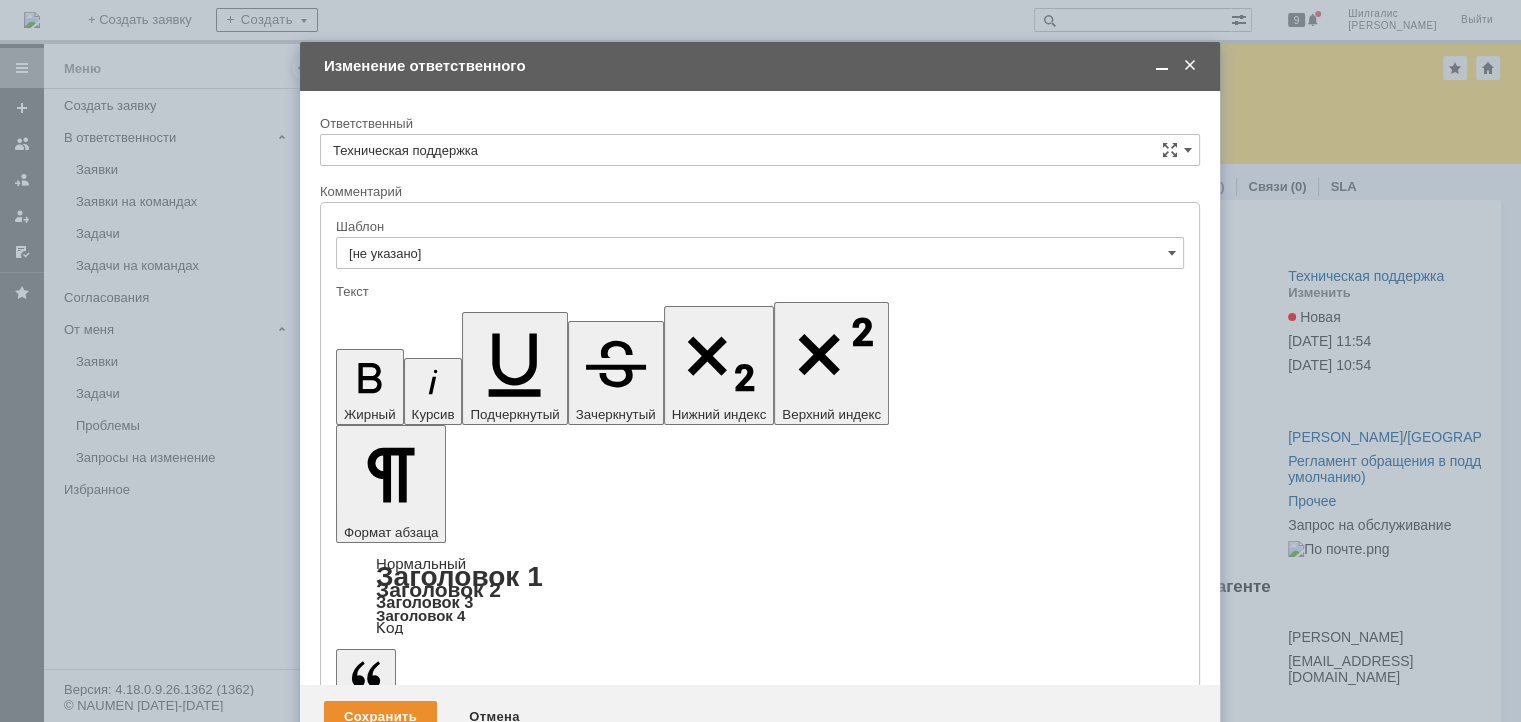 click on "[PERSON_NAME]" at bounding box center (760, 253) 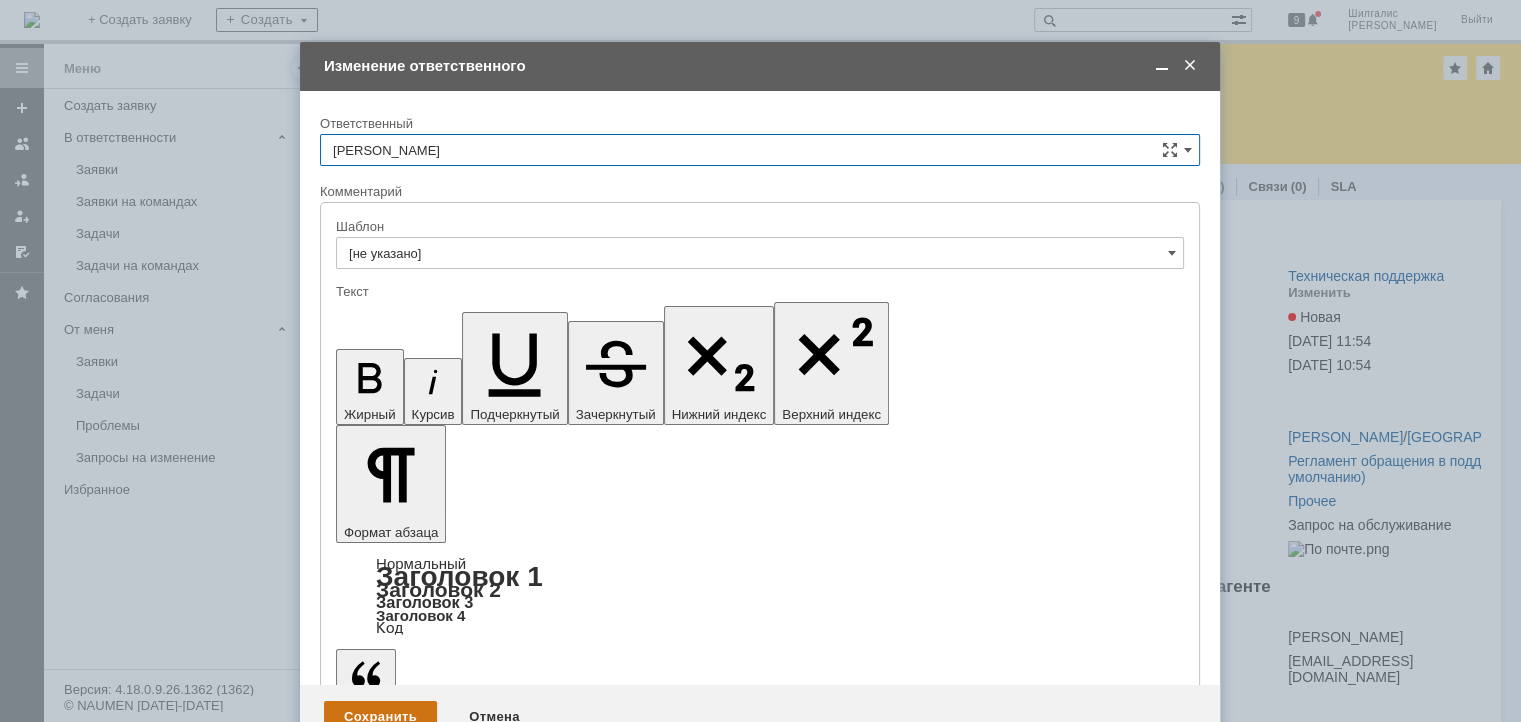 type on "[PERSON_NAME]" 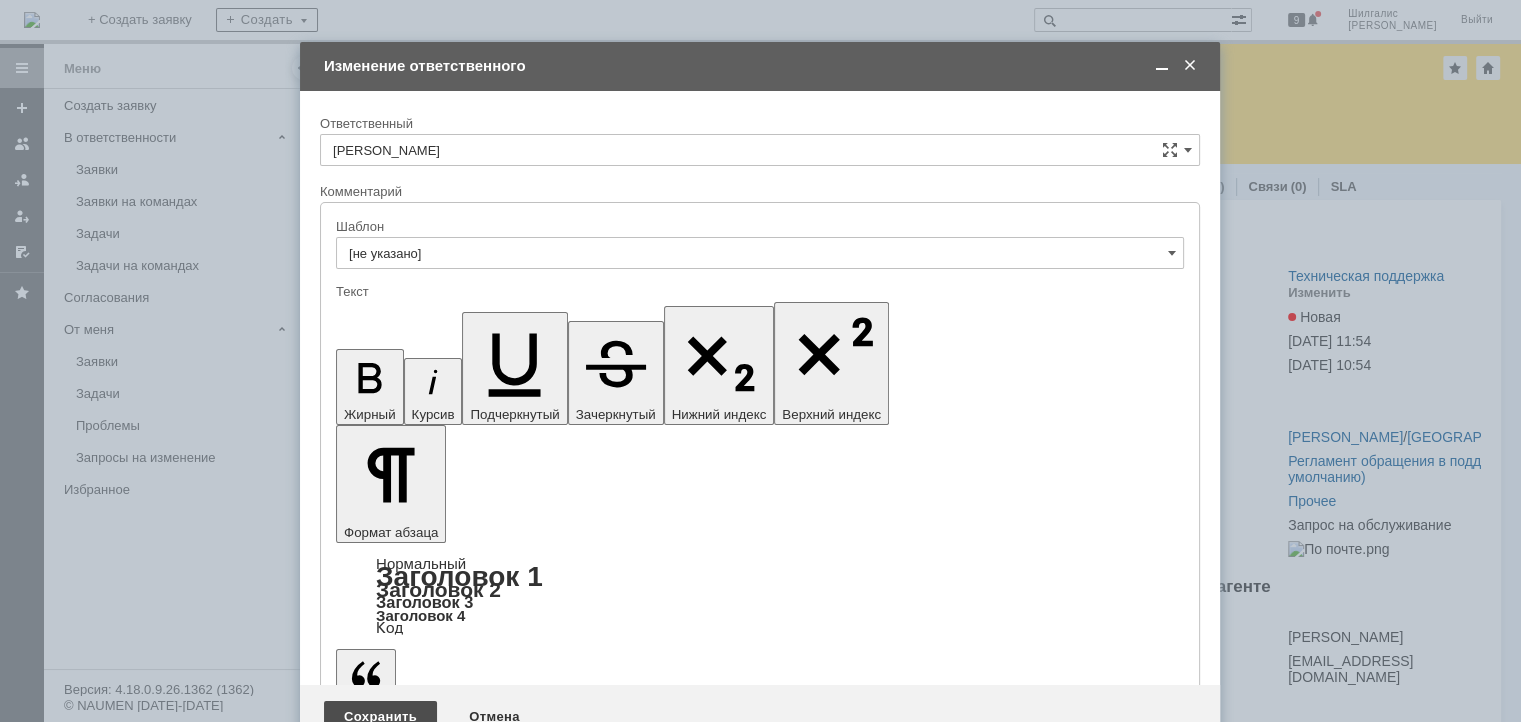 click on "Сохранить" at bounding box center (380, 717) 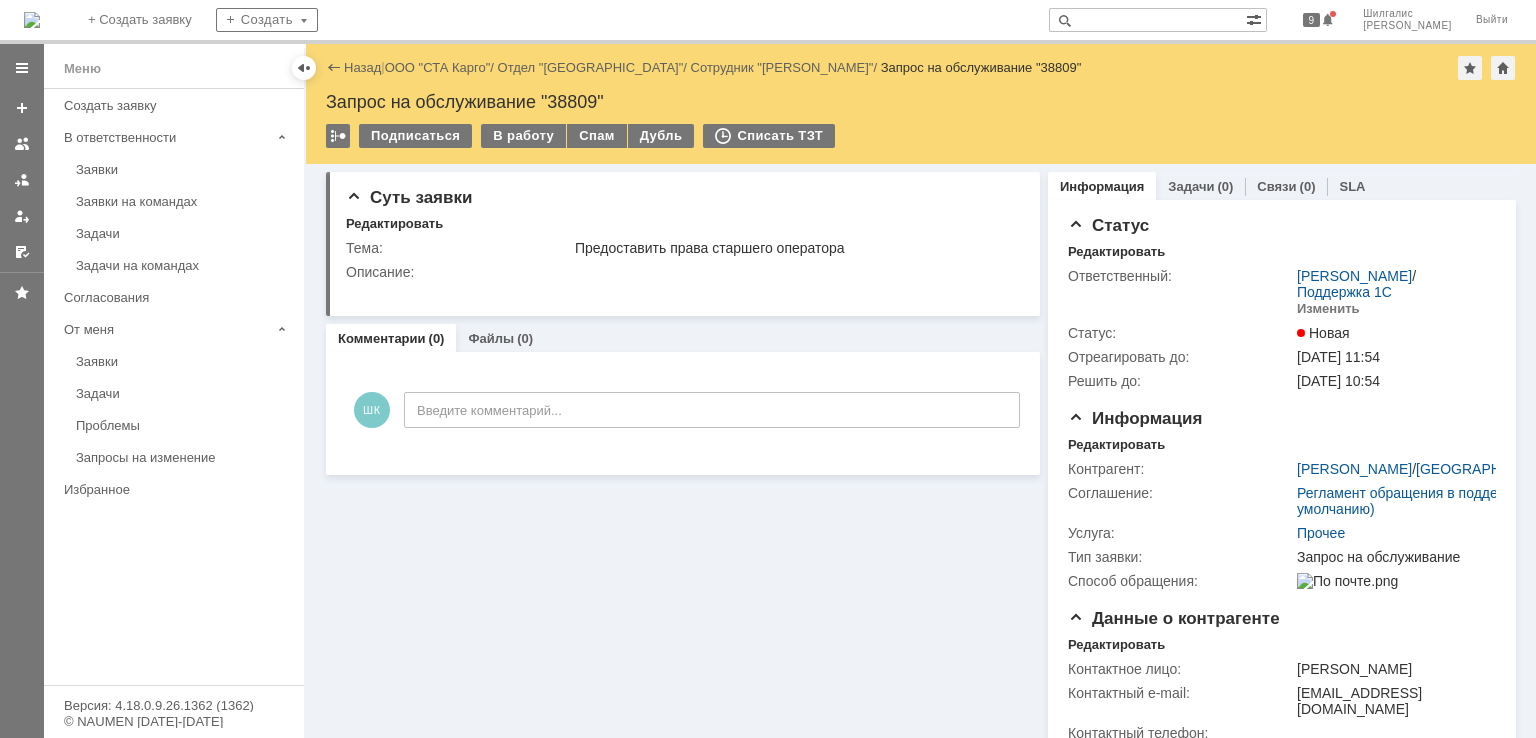 scroll, scrollTop: 0, scrollLeft: 0, axis: both 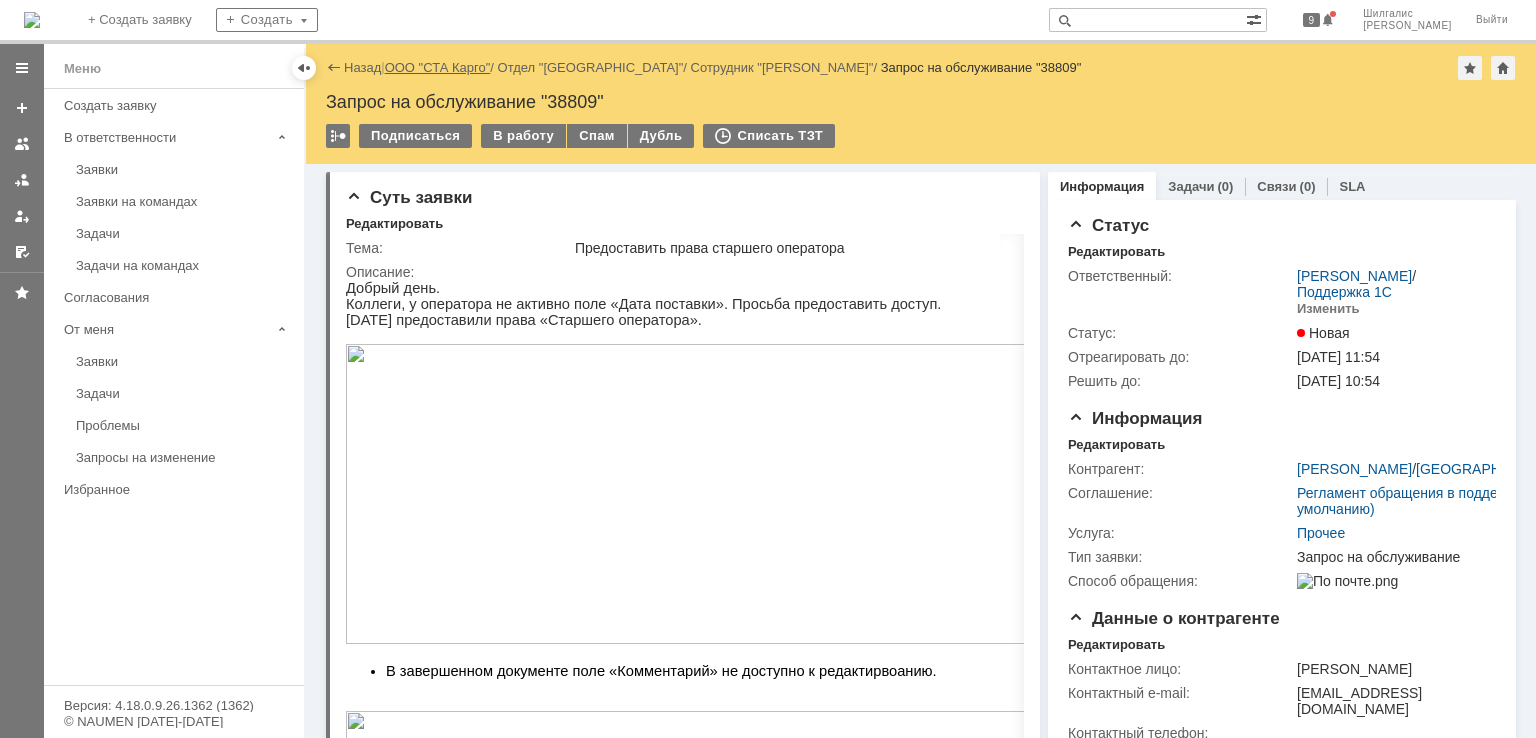 click on "ООО "СТА Карго"" at bounding box center [438, 67] 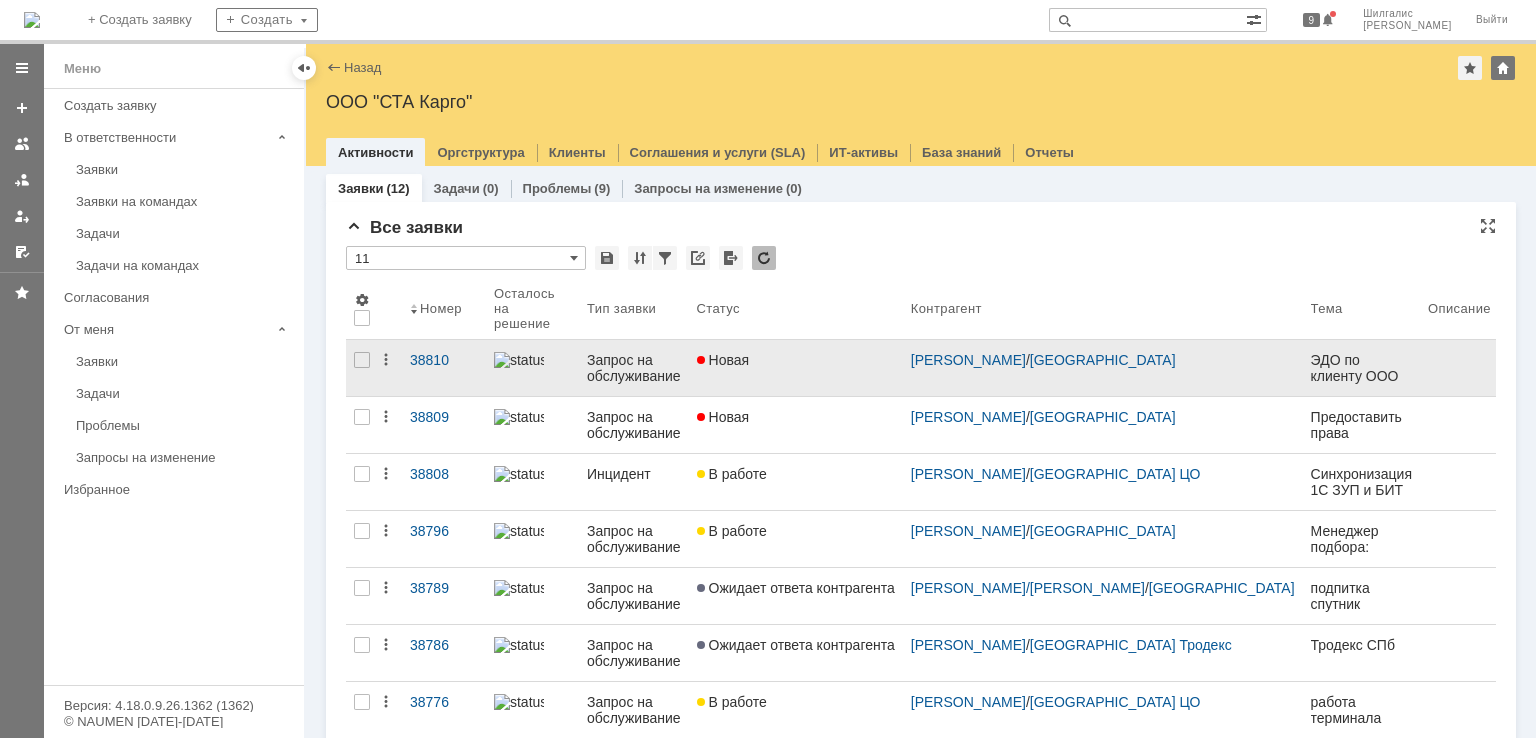 scroll, scrollTop: 0, scrollLeft: 0, axis: both 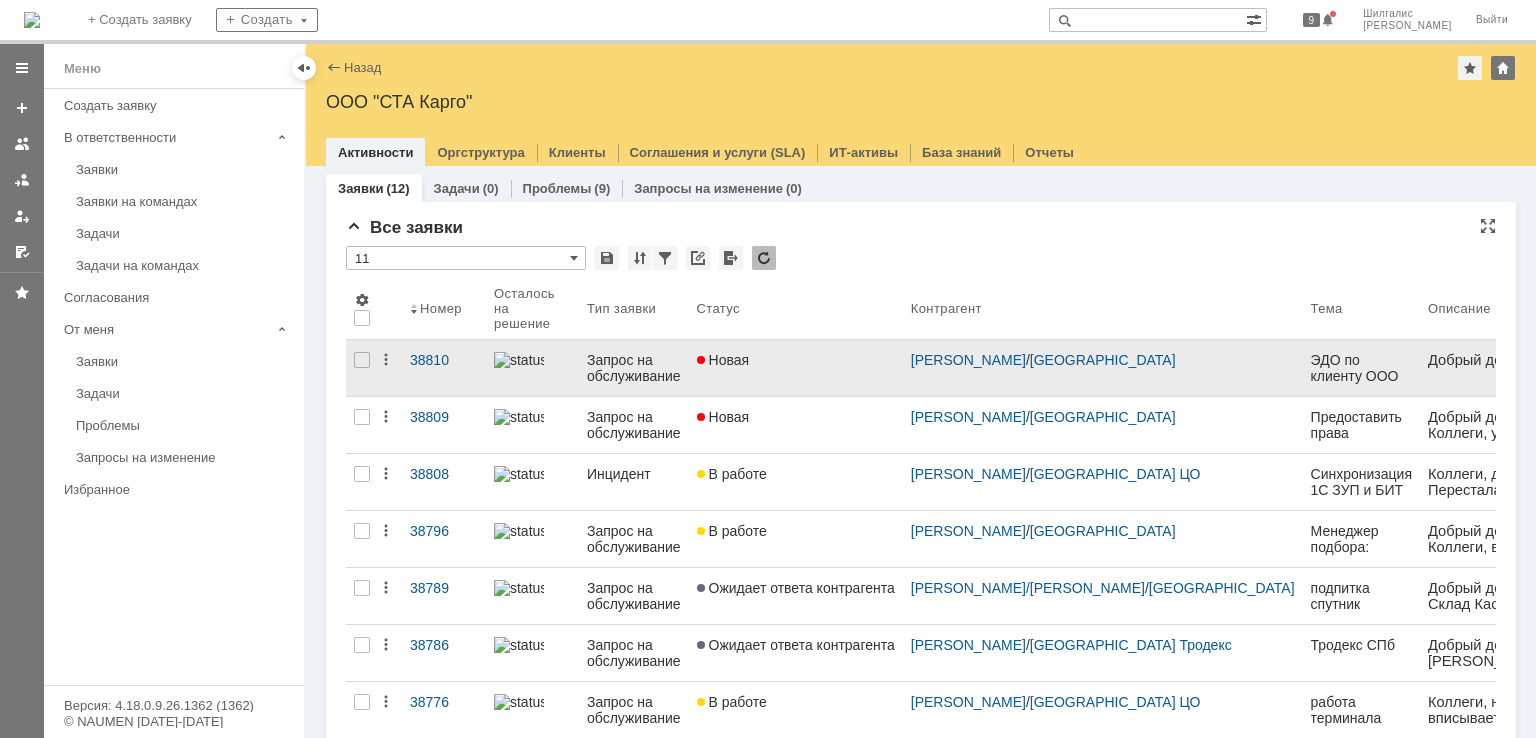 click on "Новая" at bounding box center (796, 360) 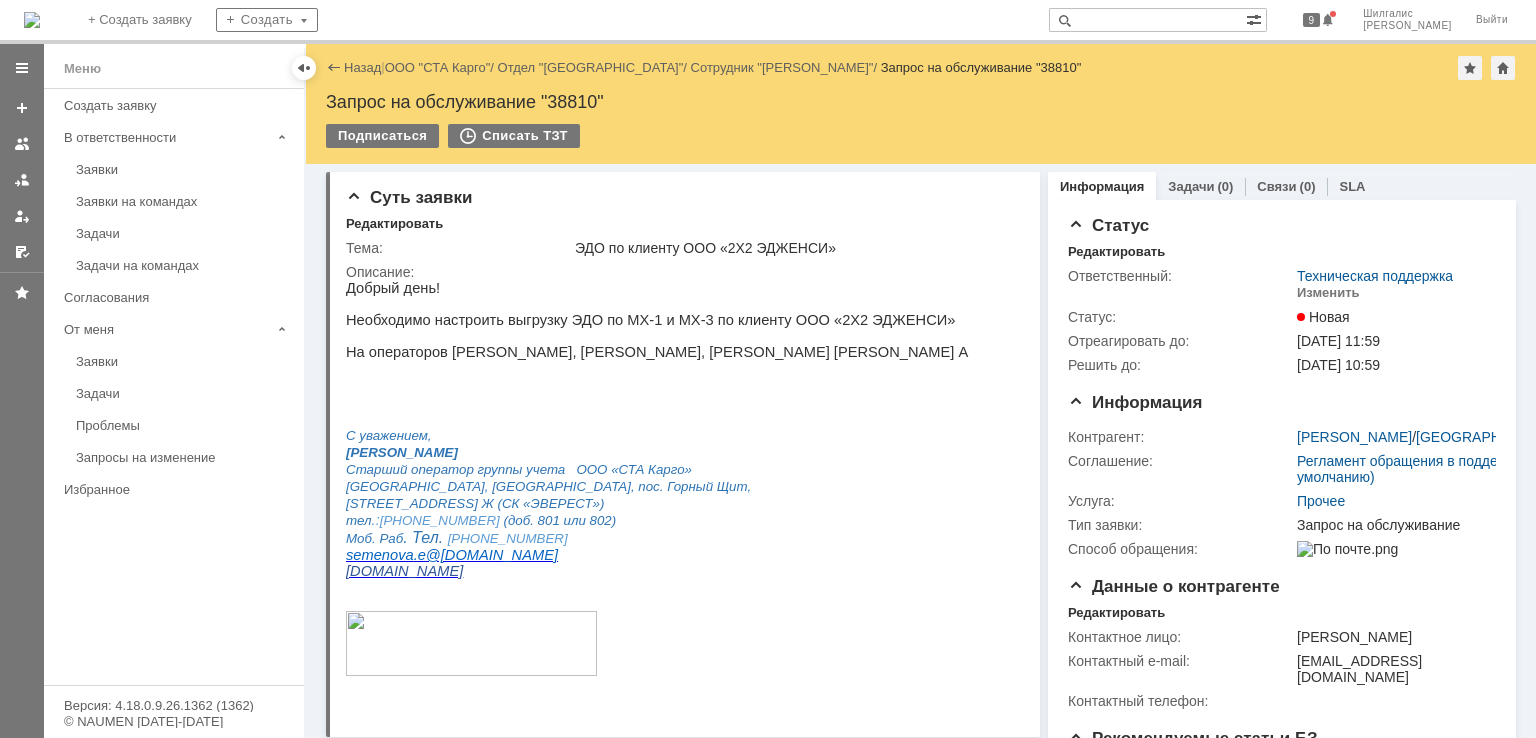 click at bounding box center [657, 587] 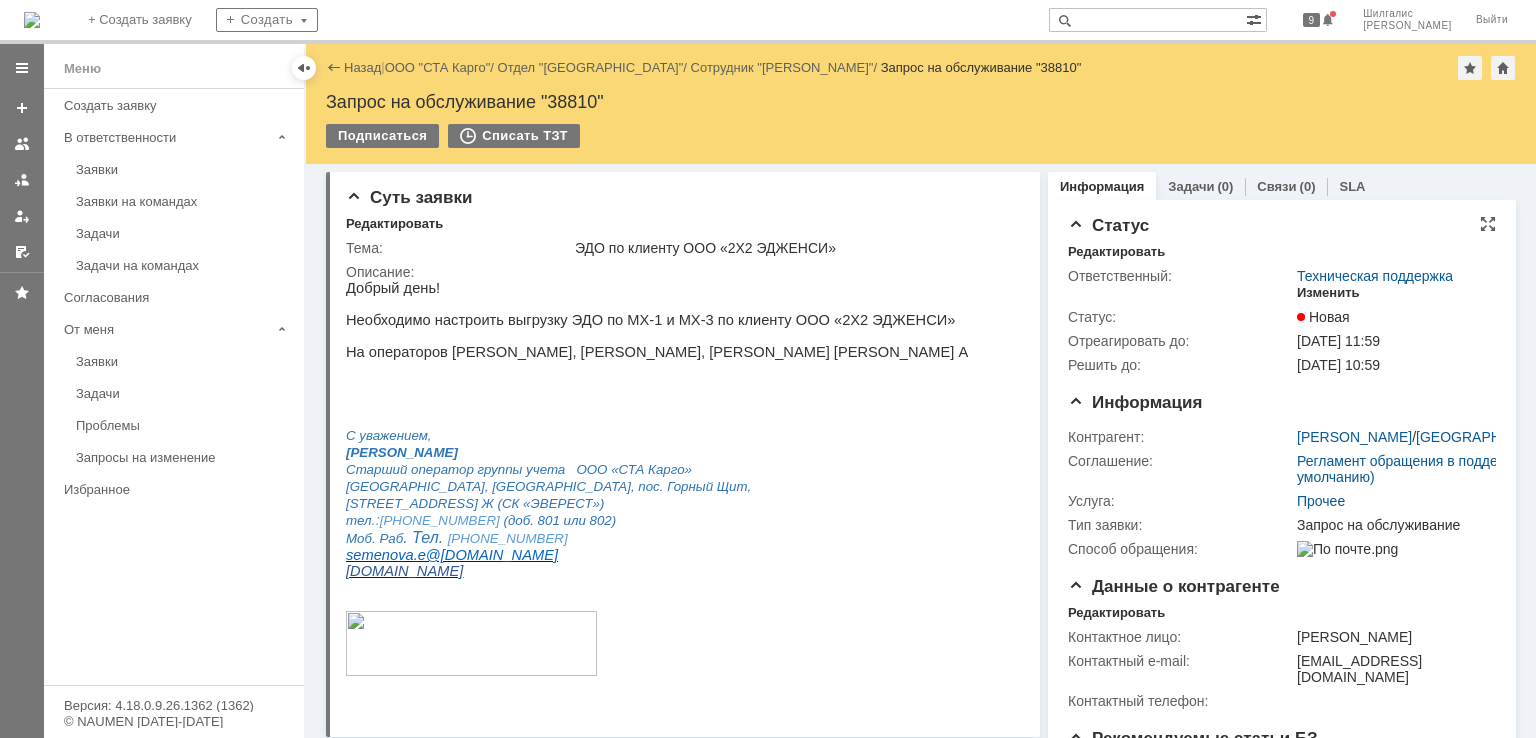 click on "Изменить" at bounding box center [1328, 293] 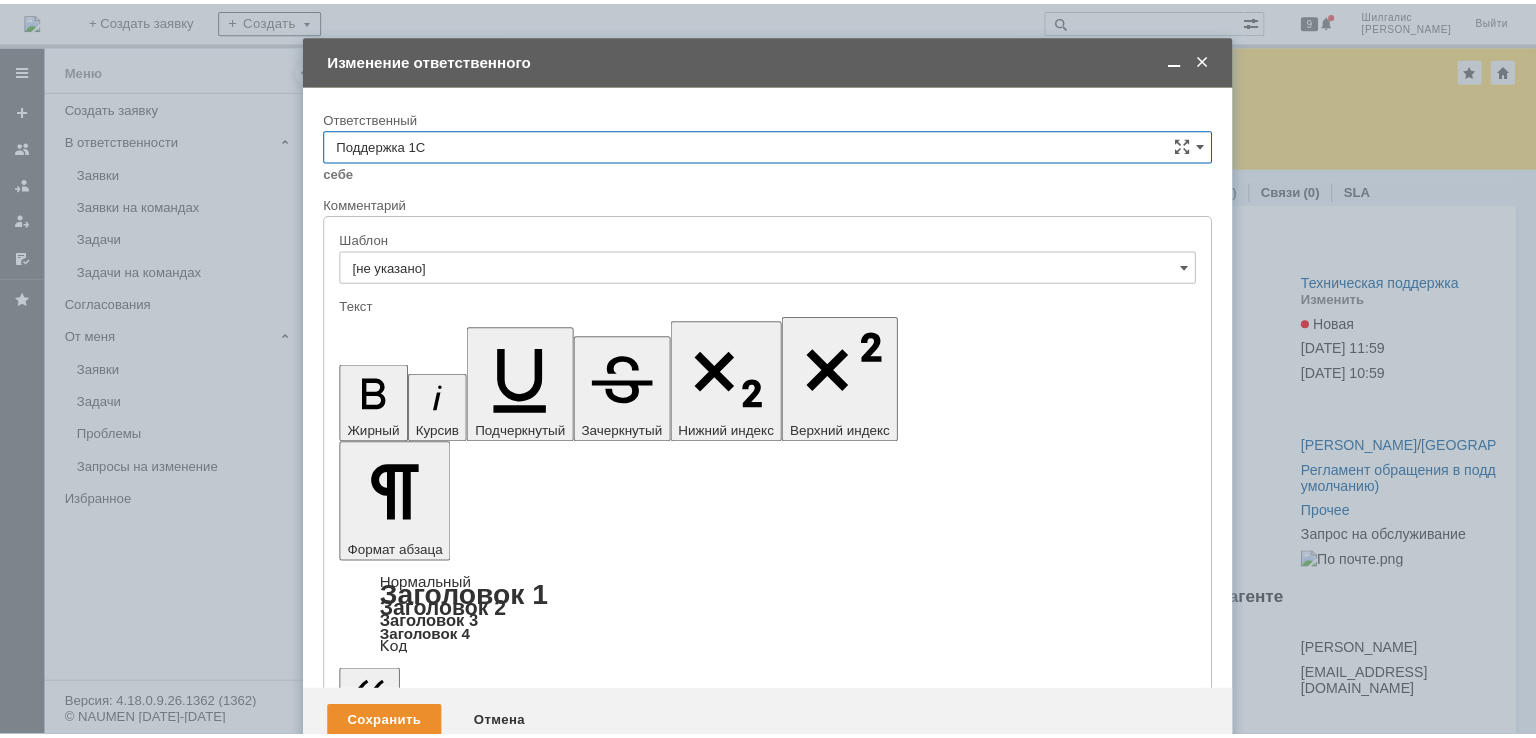 scroll, scrollTop: 0, scrollLeft: 0, axis: both 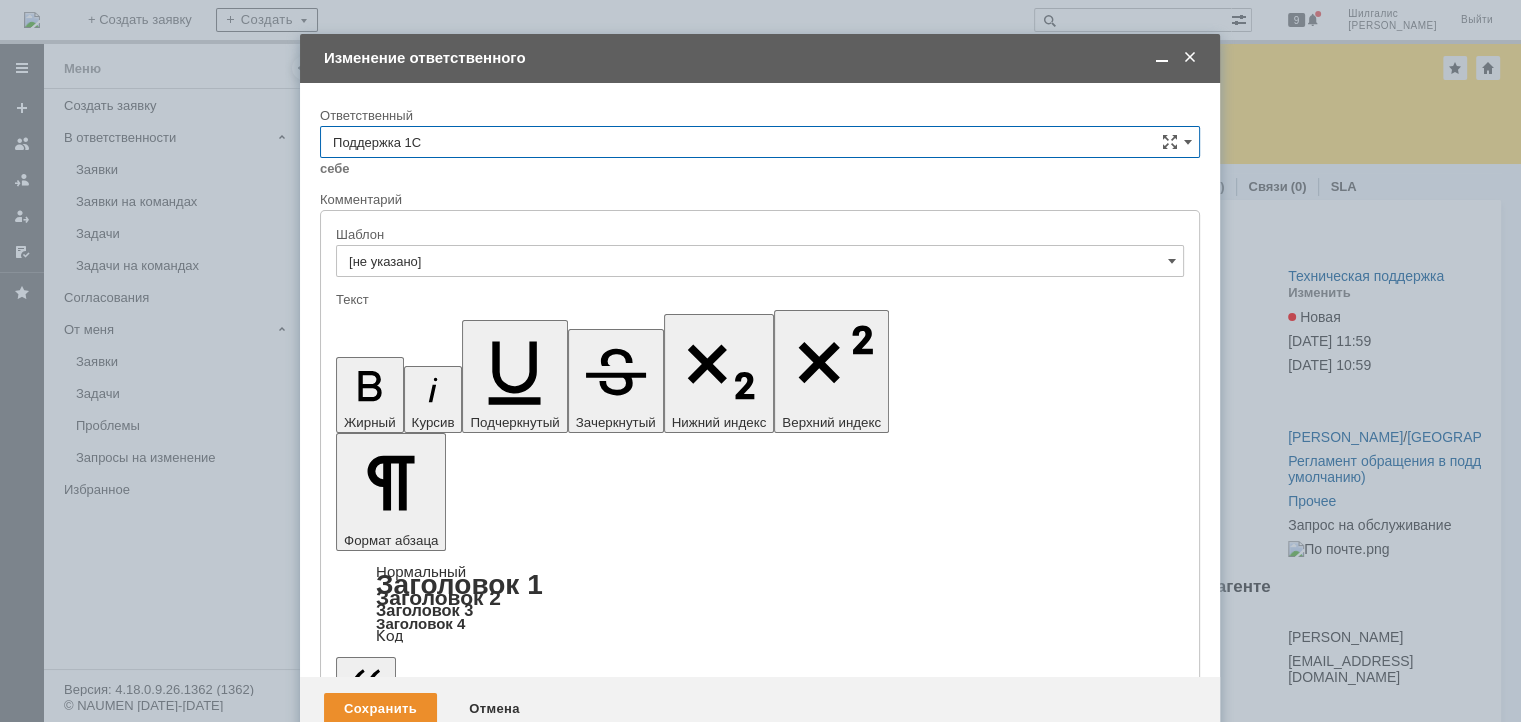 click on "Поддержка 1С" at bounding box center (760, 142) 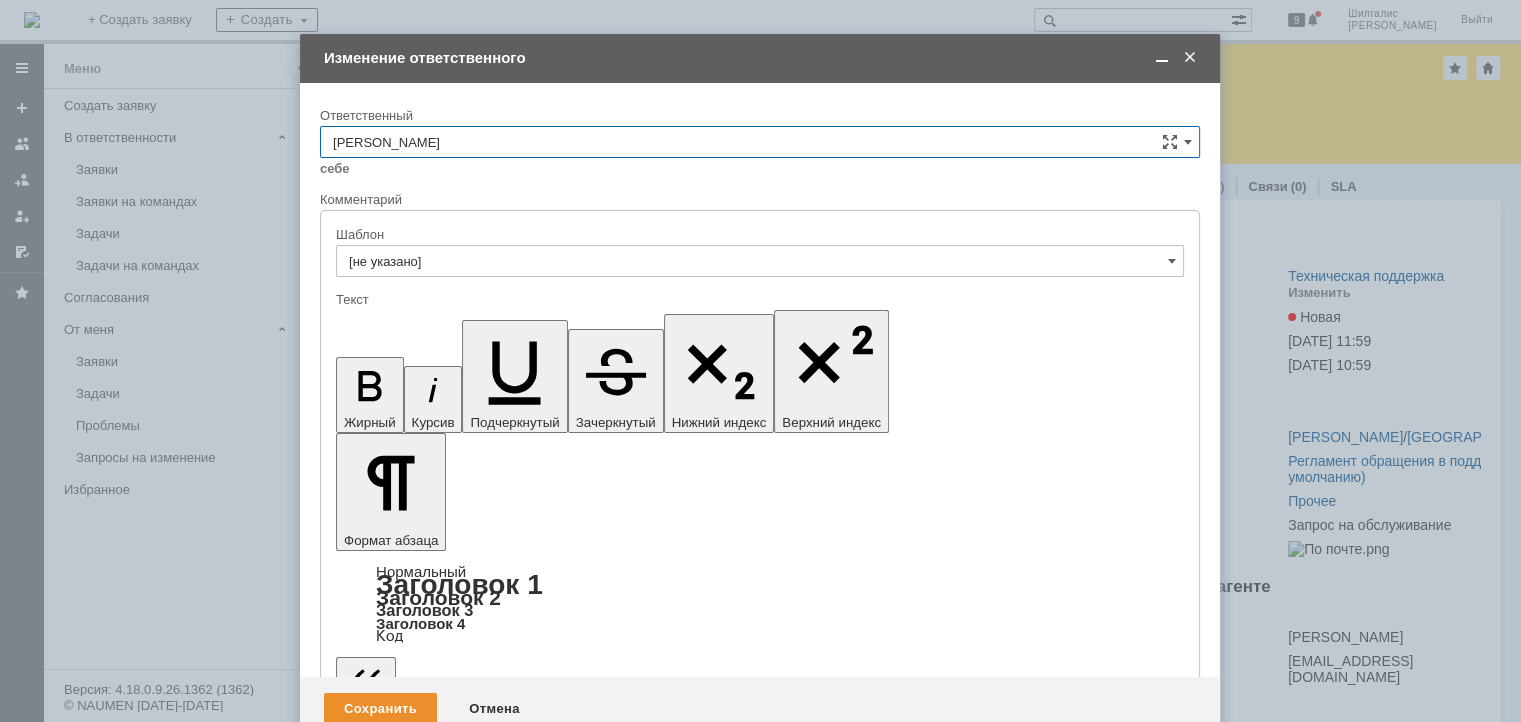 type on "[PERSON_NAME]" 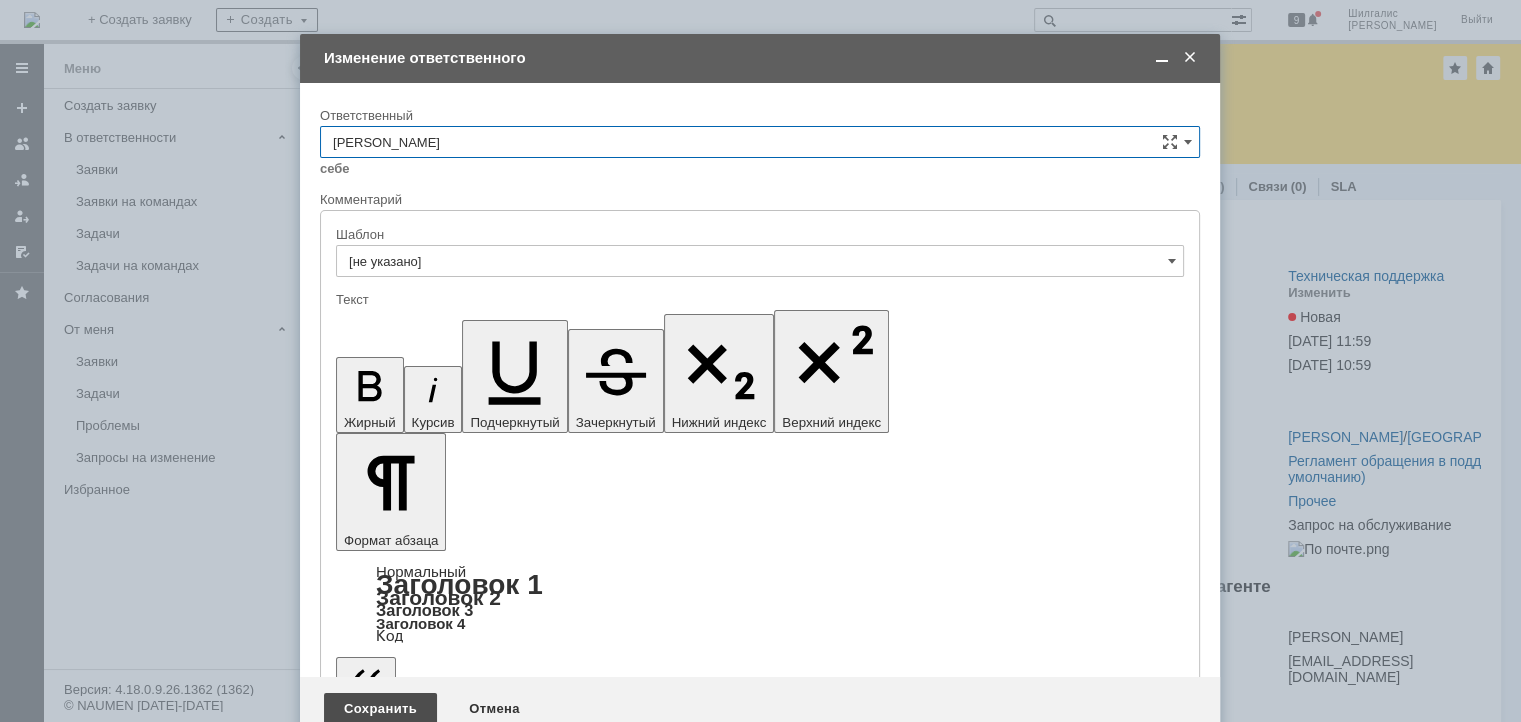 click on "Сохранить" at bounding box center [380, 709] 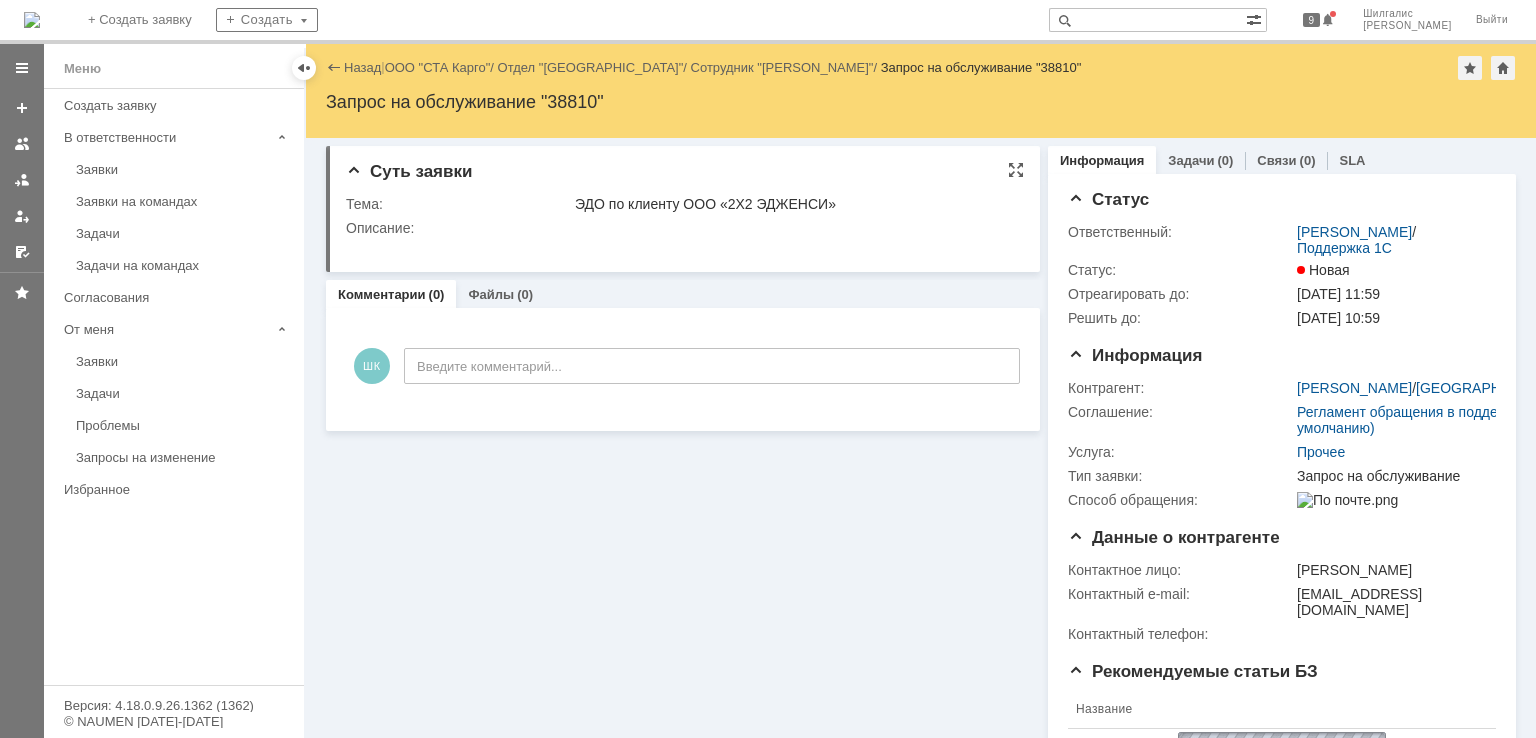scroll, scrollTop: 0, scrollLeft: 0, axis: both 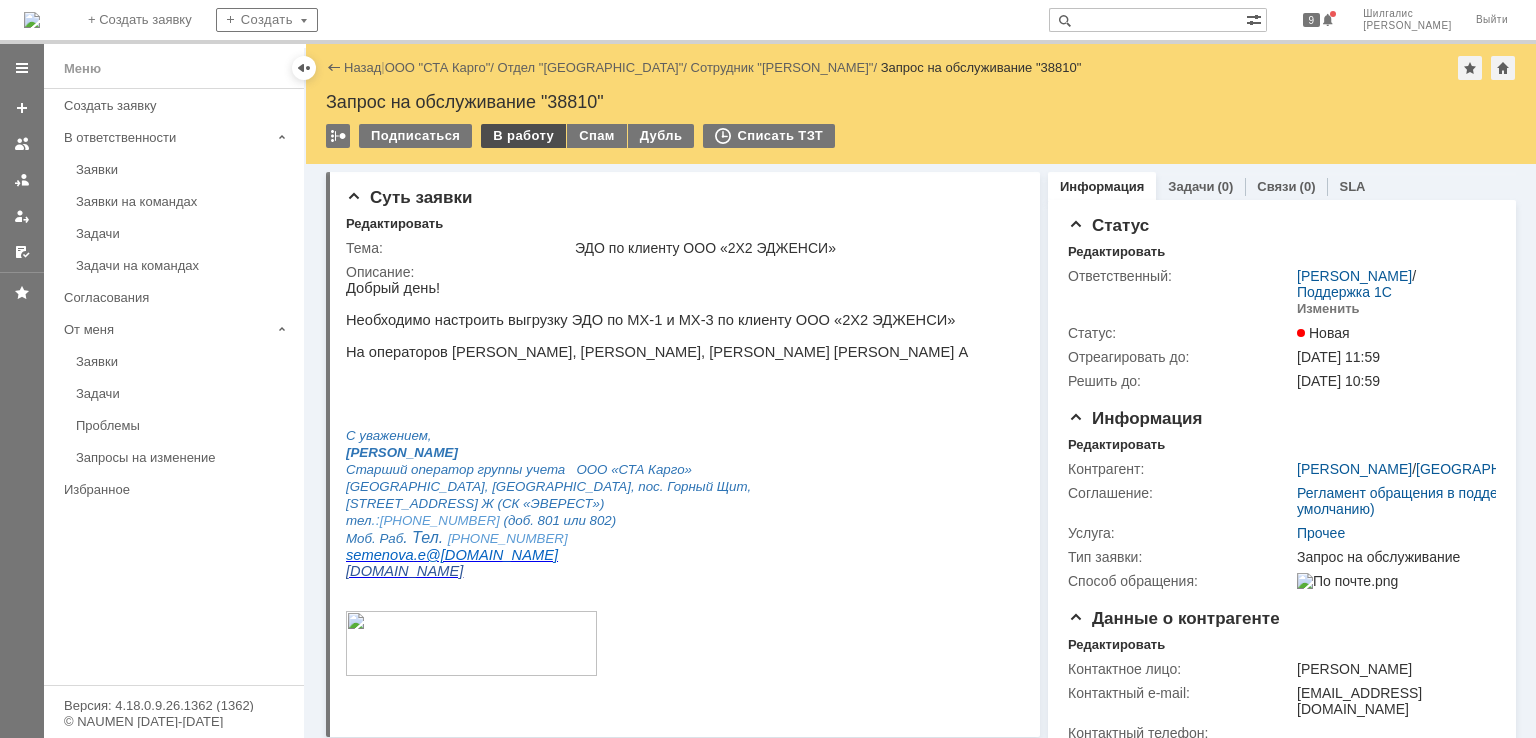 click on "В работу" at bounding box center (523, 136) 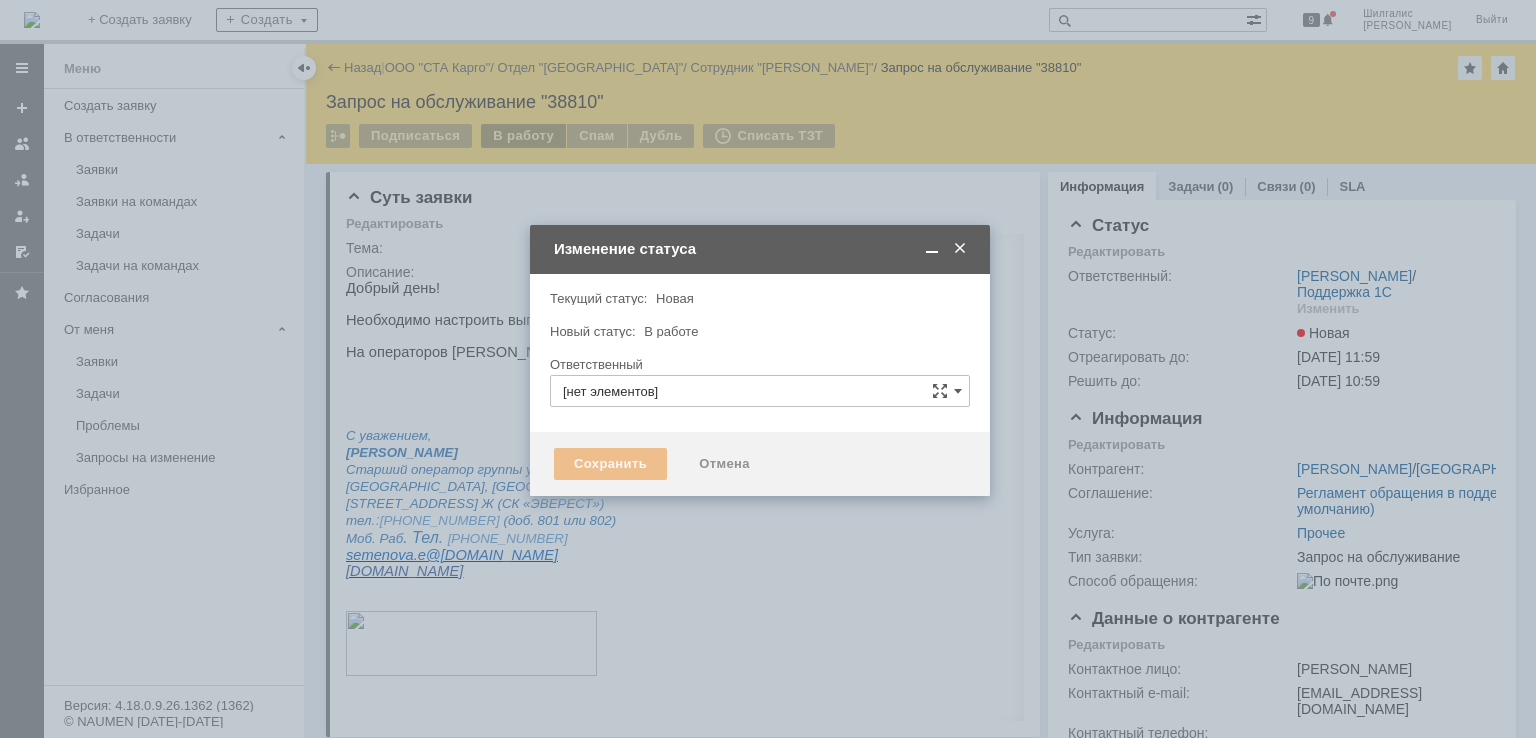 type on "[PERSON_NAME]" 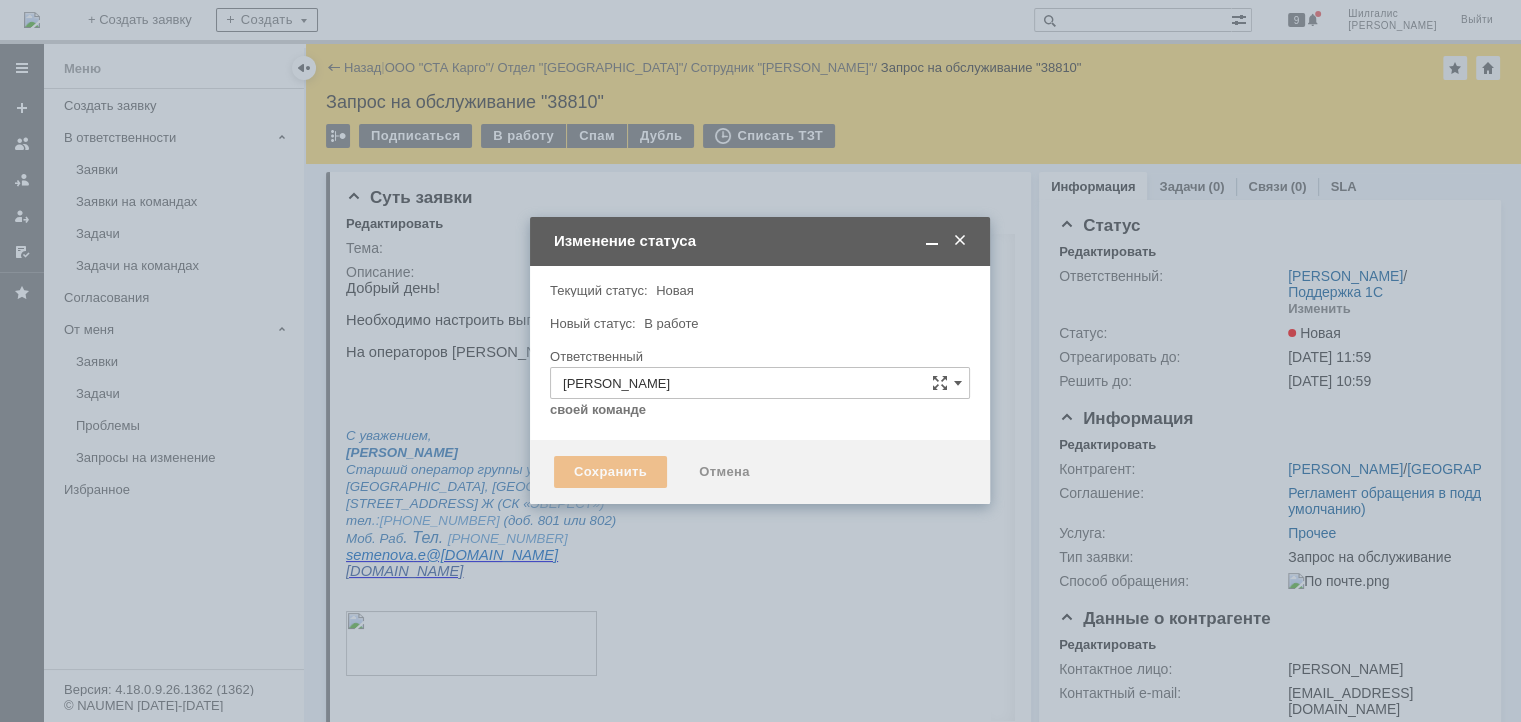 type 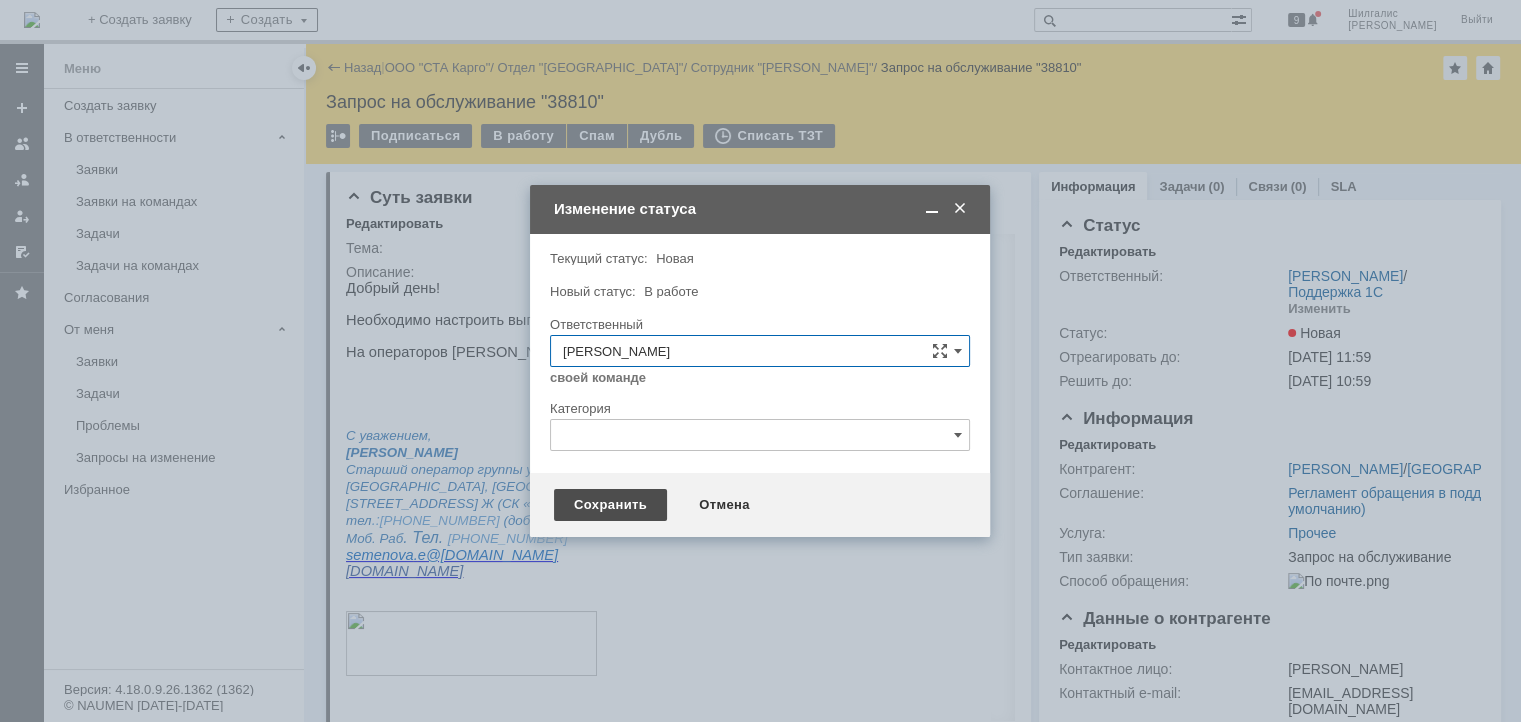 click on "Сохранить" at bounding box center (610, 505) 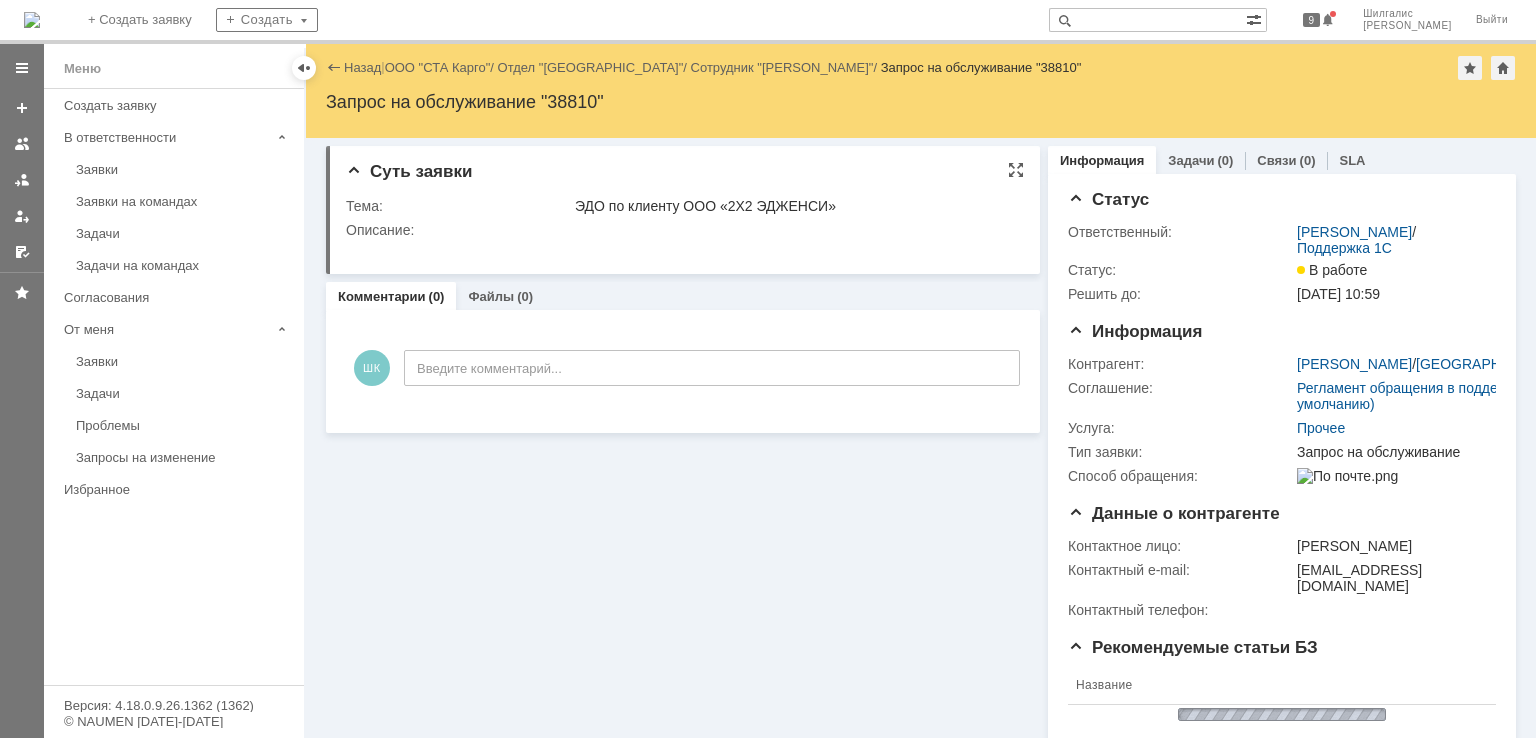 scroll, scrollTop: 0, scrollLeft: 0, axis: both 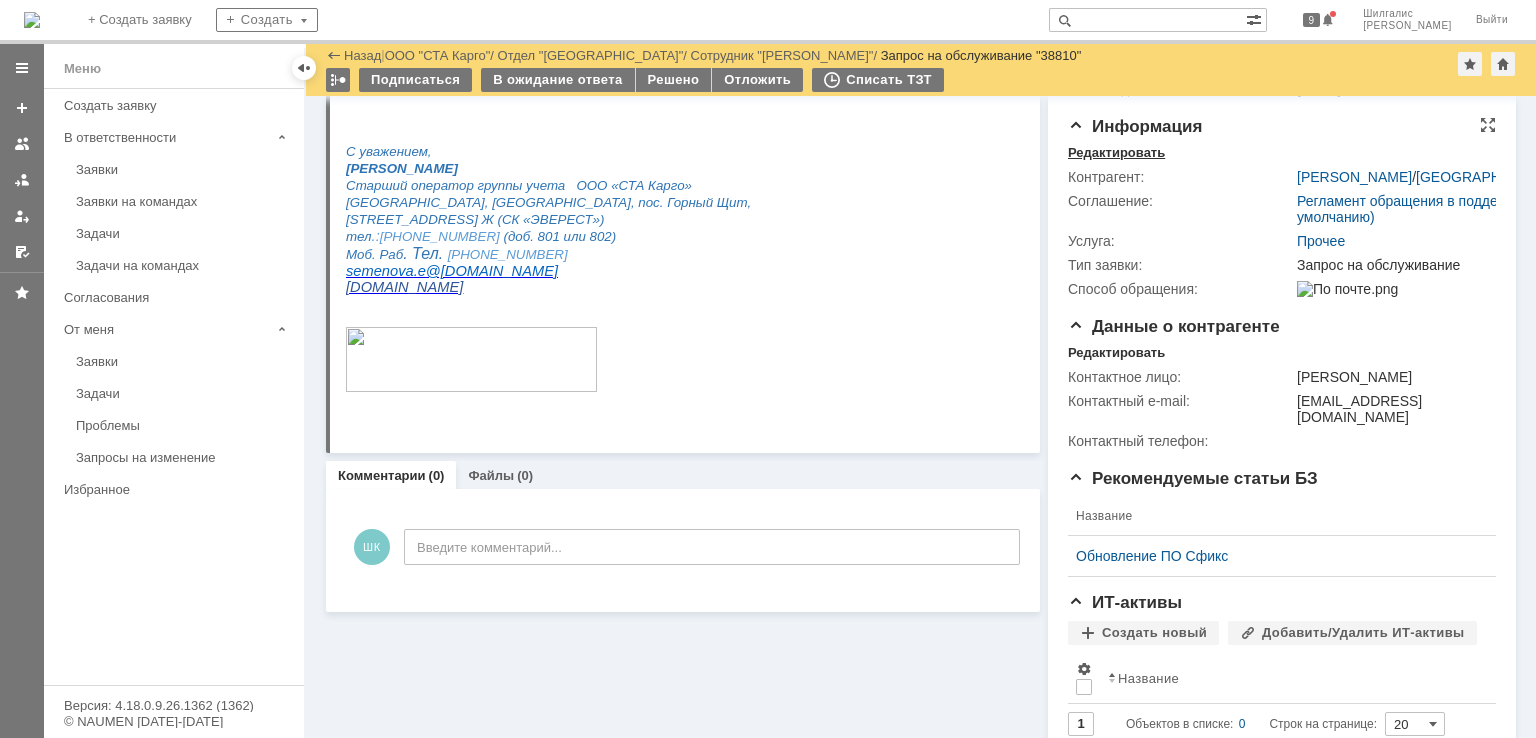 click on "Редактировать" at bounding box center [1116, 153] 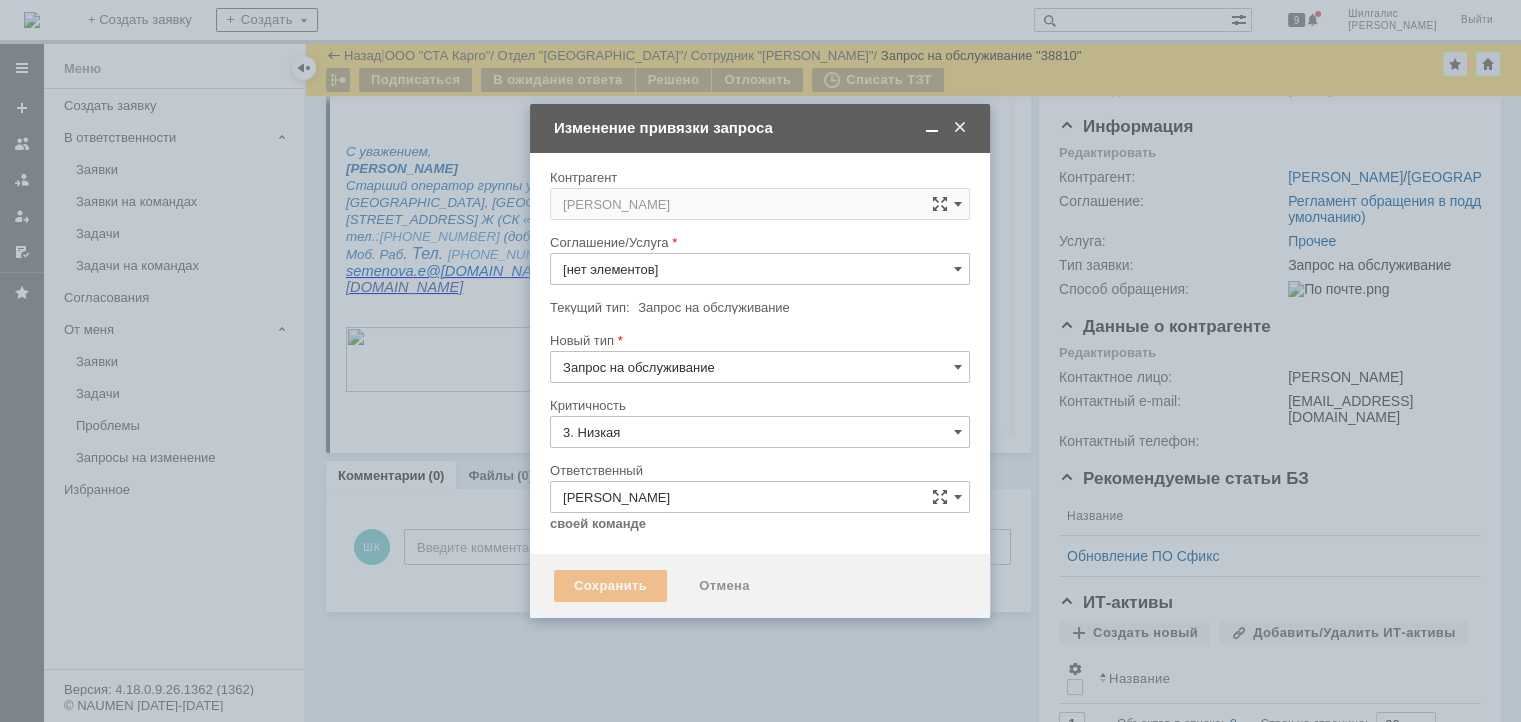 type on "Прочее" 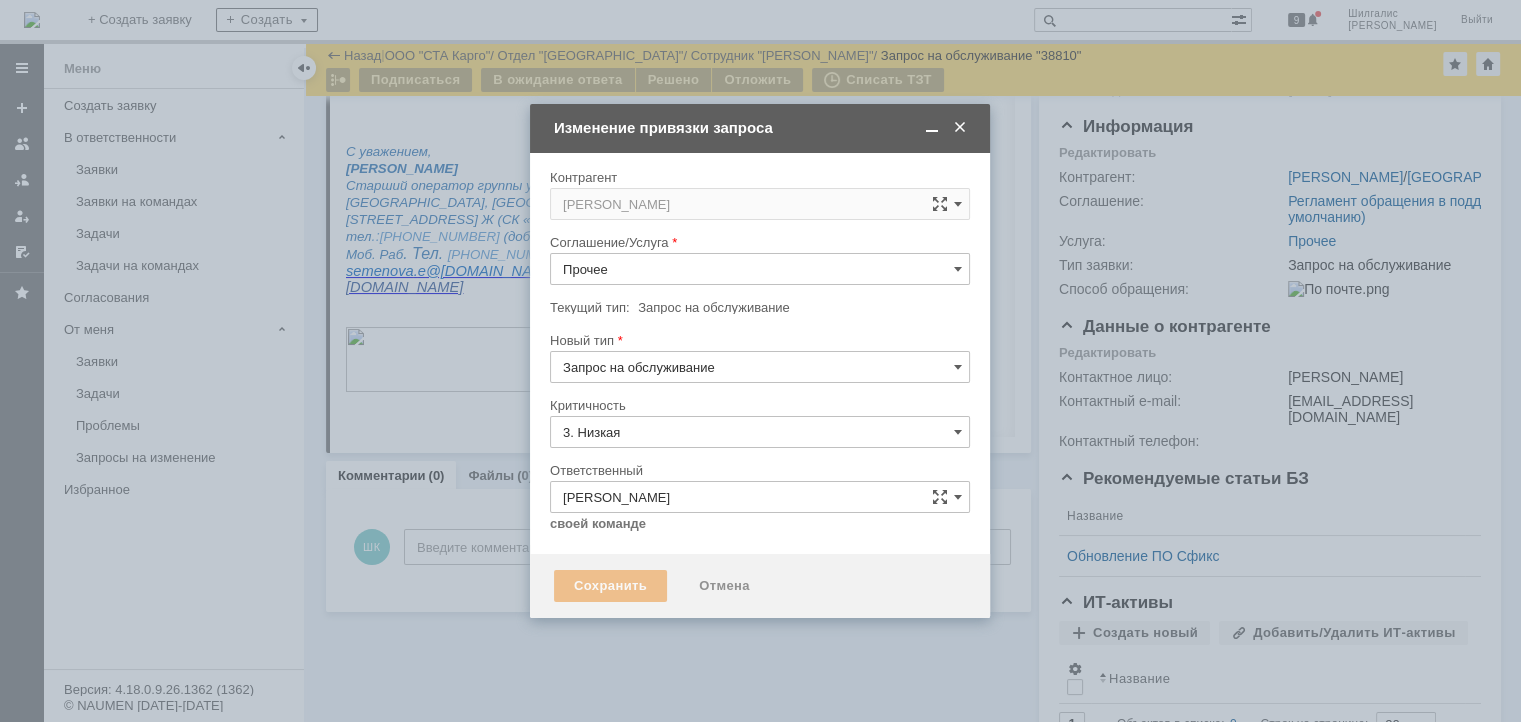 type on "[не указано]" 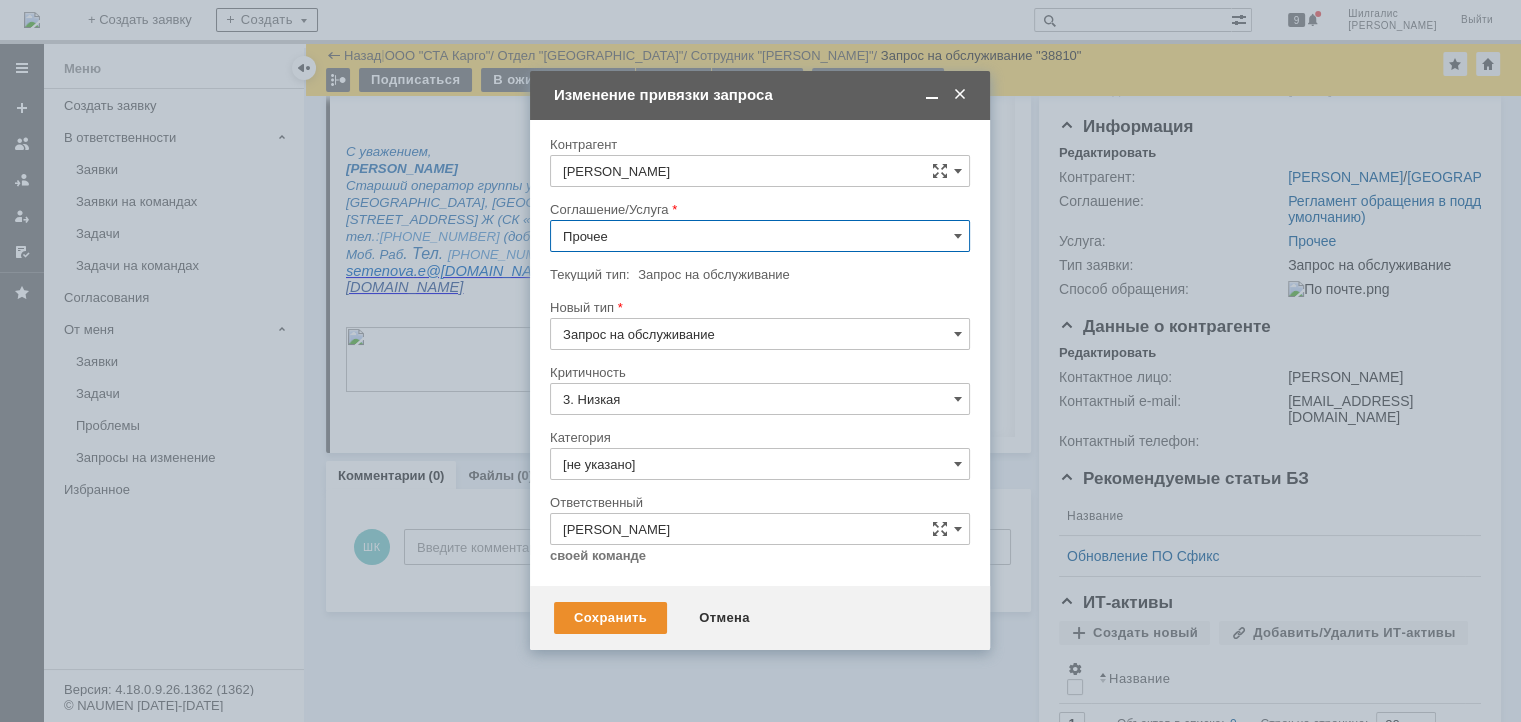 click on "Прочее" at bounding box center (760, 236) 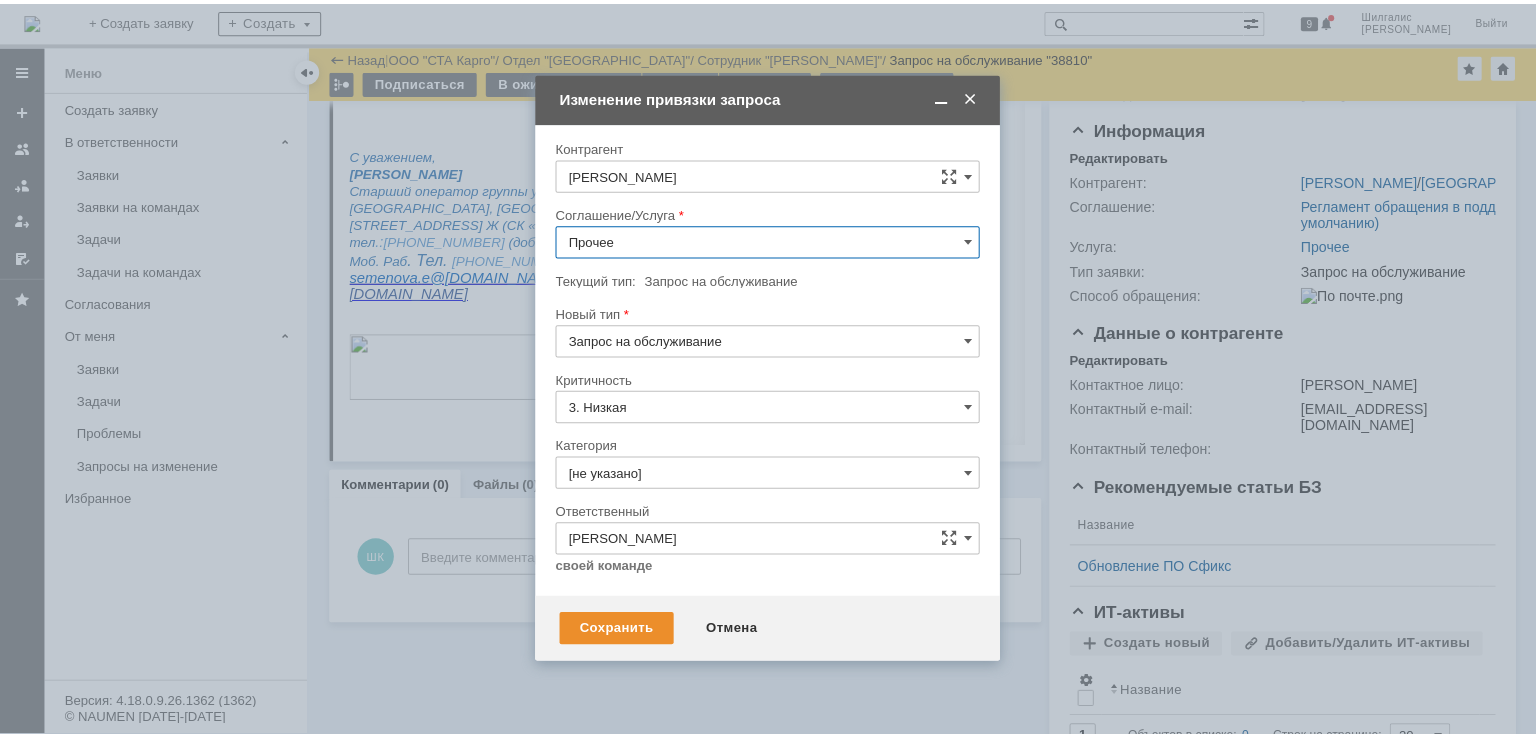 scroll, scrollTop: 681, scrollLeft: 0, axis: vertical 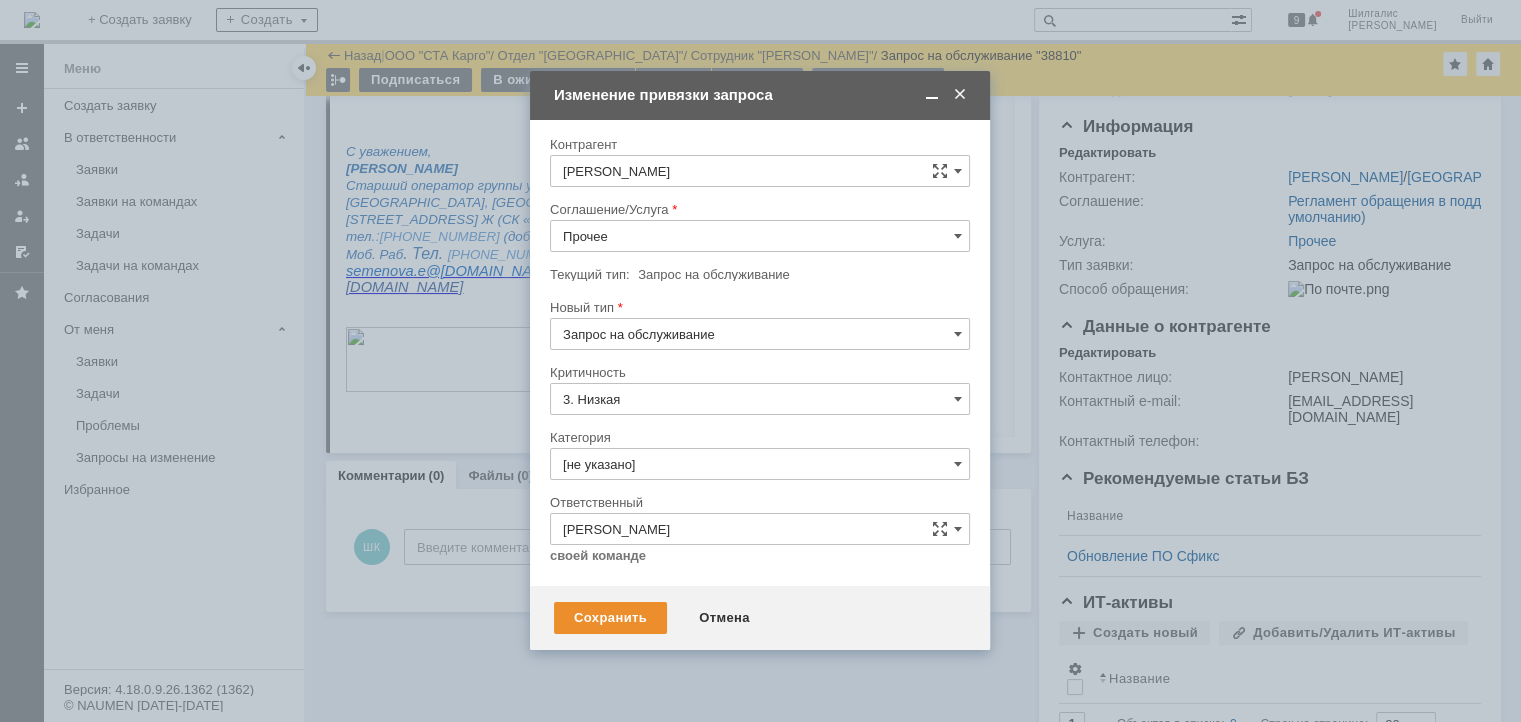 click on "WMS Прочее" at bounding box center [760, 318] 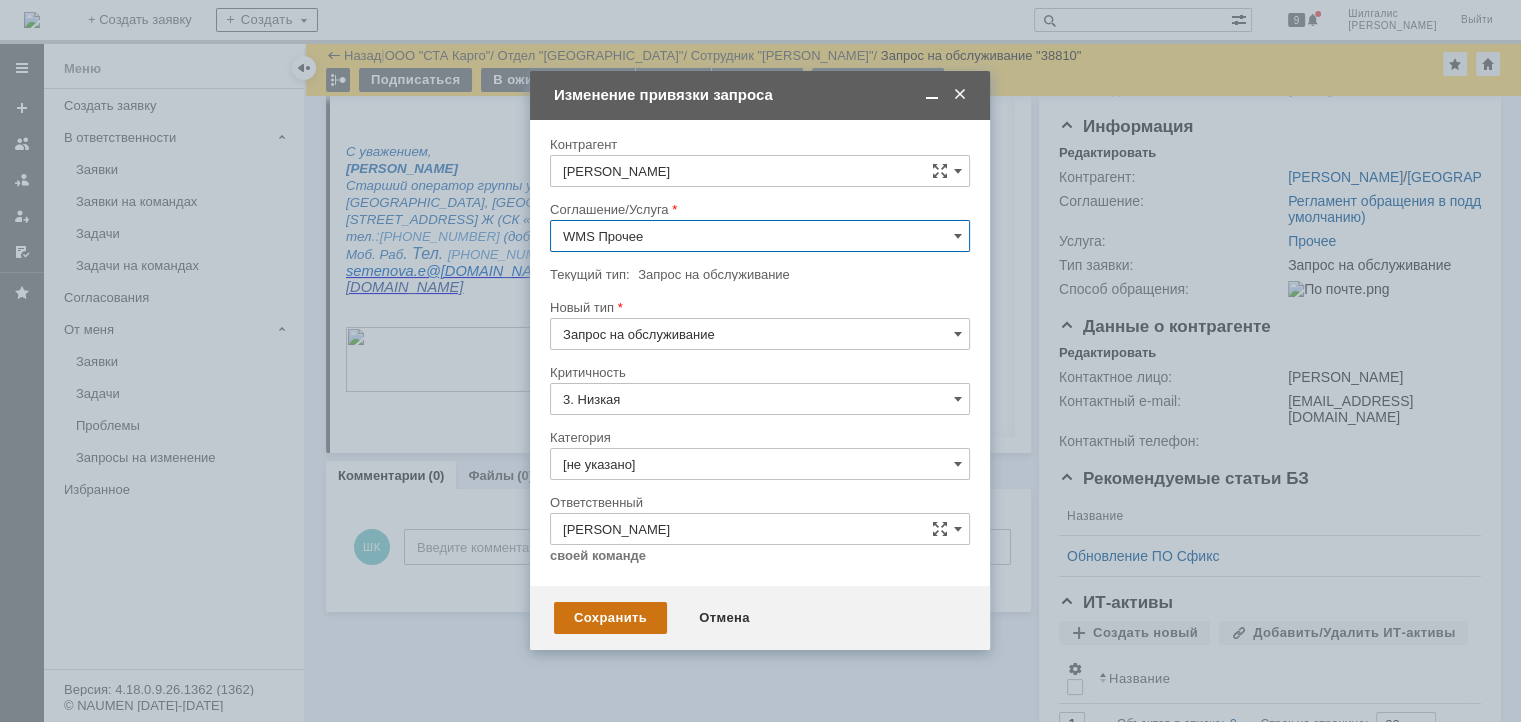 type on "WMS Прочее" 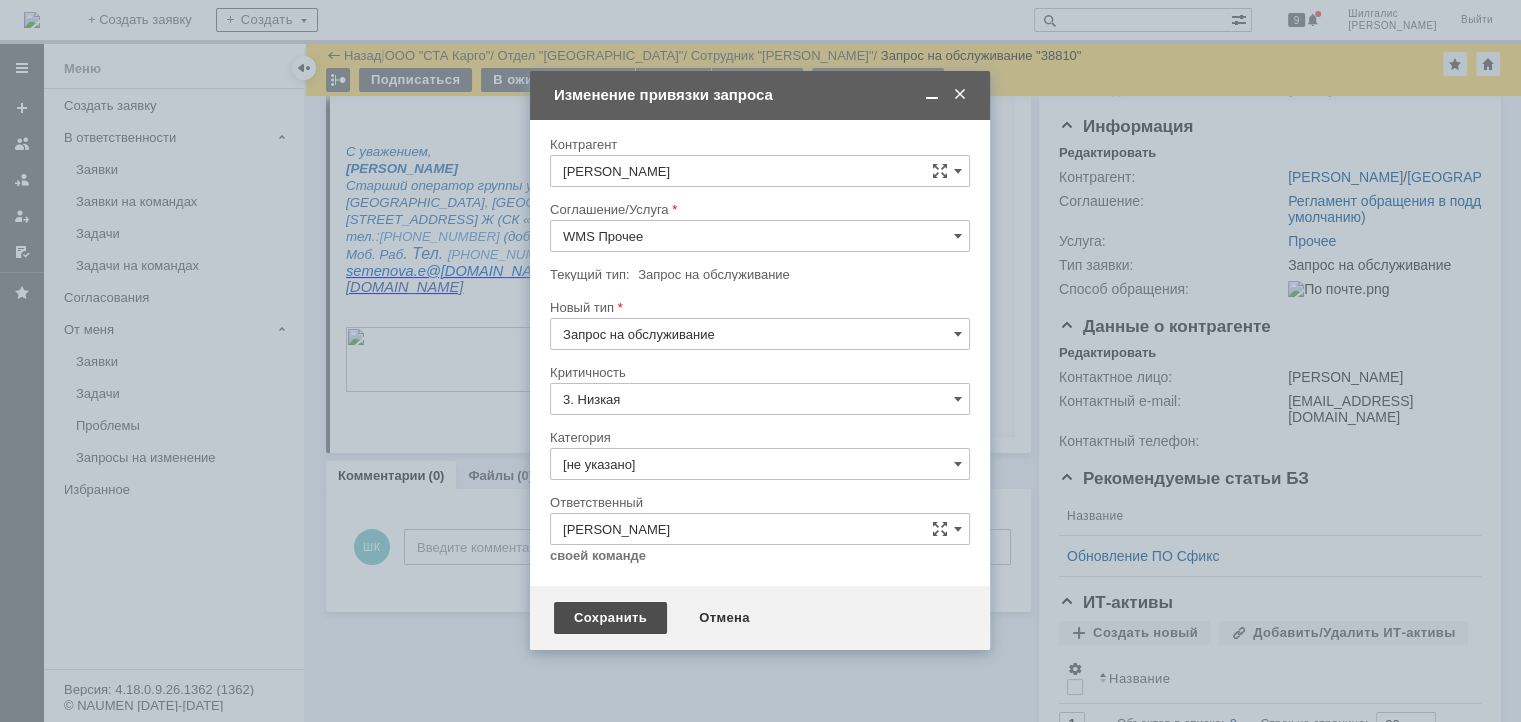 click on "Сохранить" at bounding box center (610, 618) 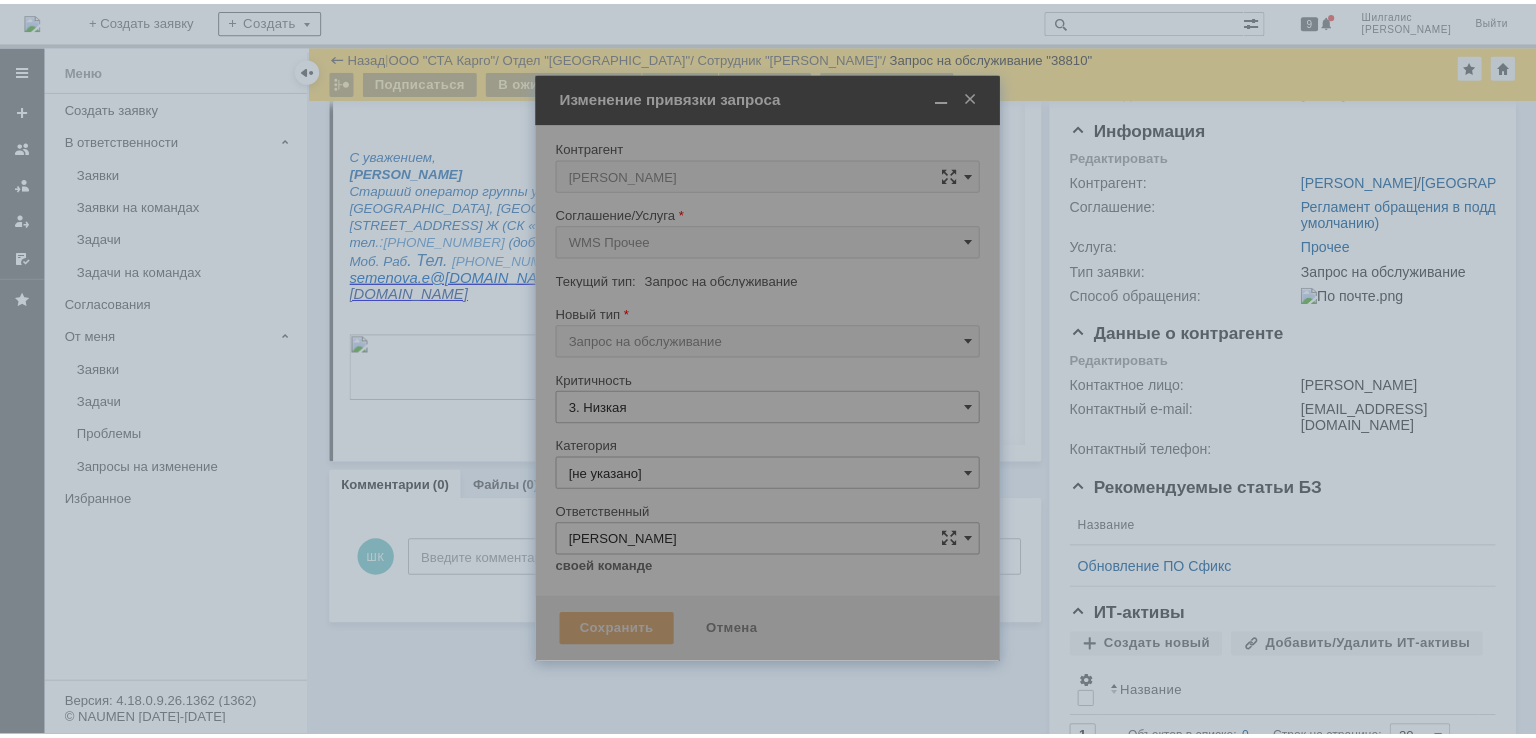 scroll, scrollTop: 121, scrollLeft: 0, axis: vertical 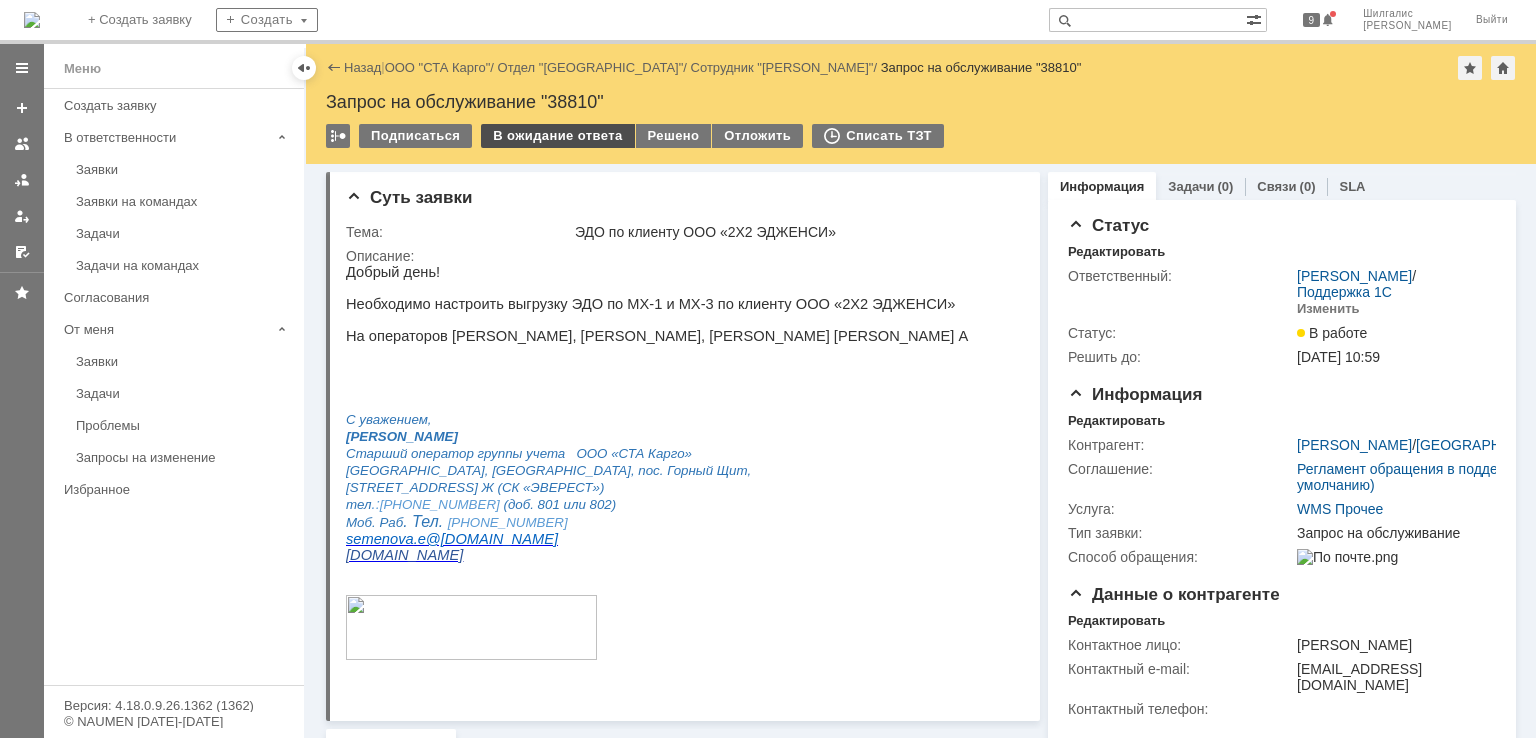 click on "В ожидание ответа" at bounding box center [557, 136] 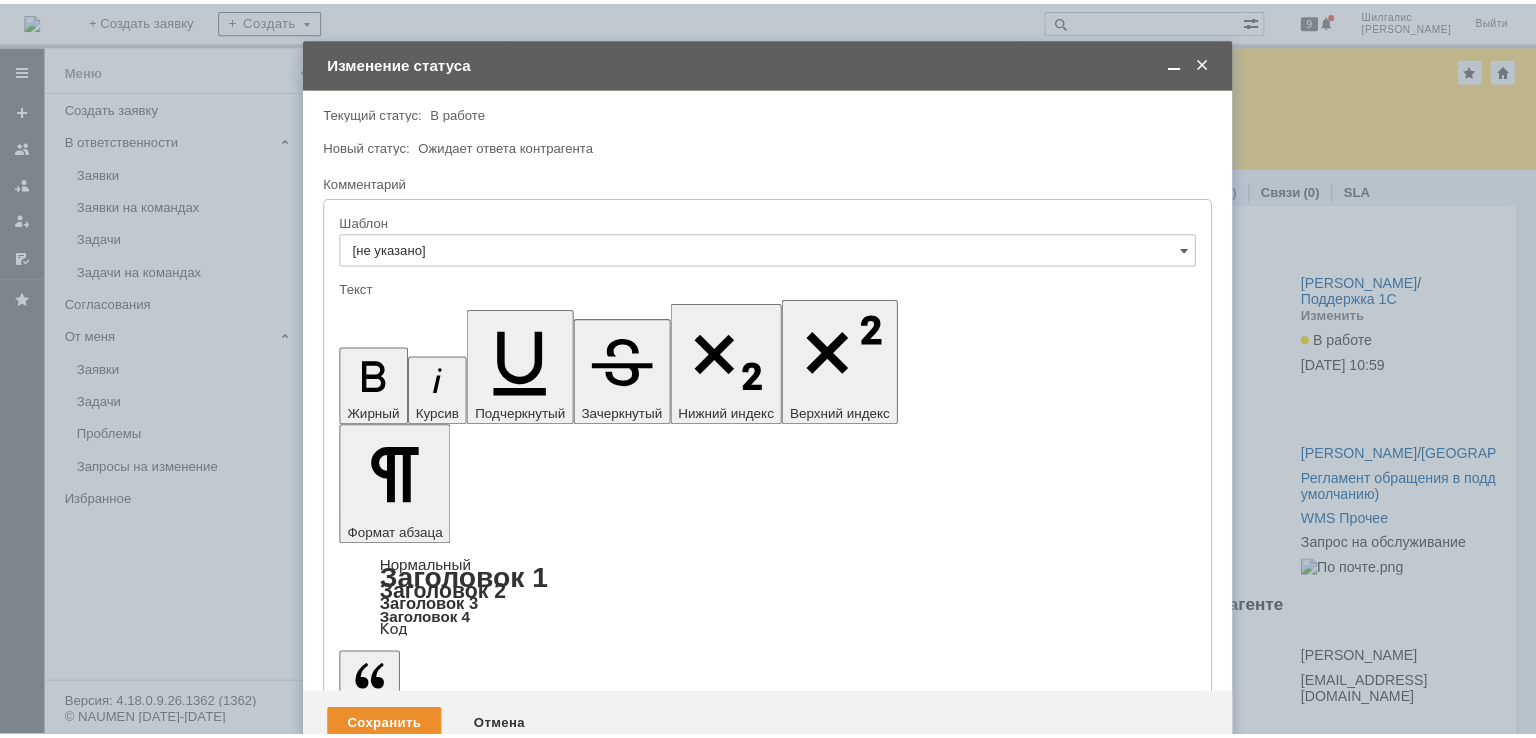 scroll, scrollTop: 0, scrollLeft: 0, axis: both 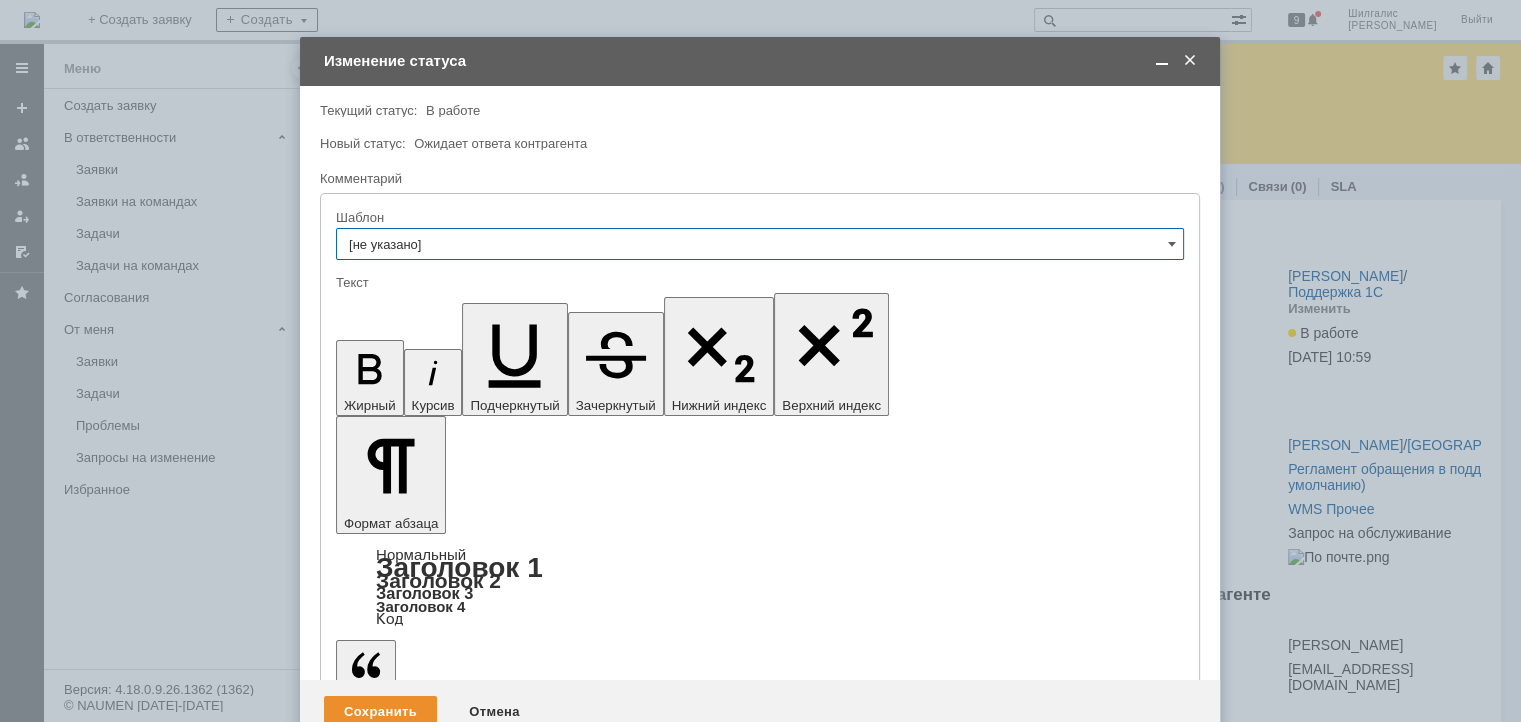 click at bounding box center [499, 5580] 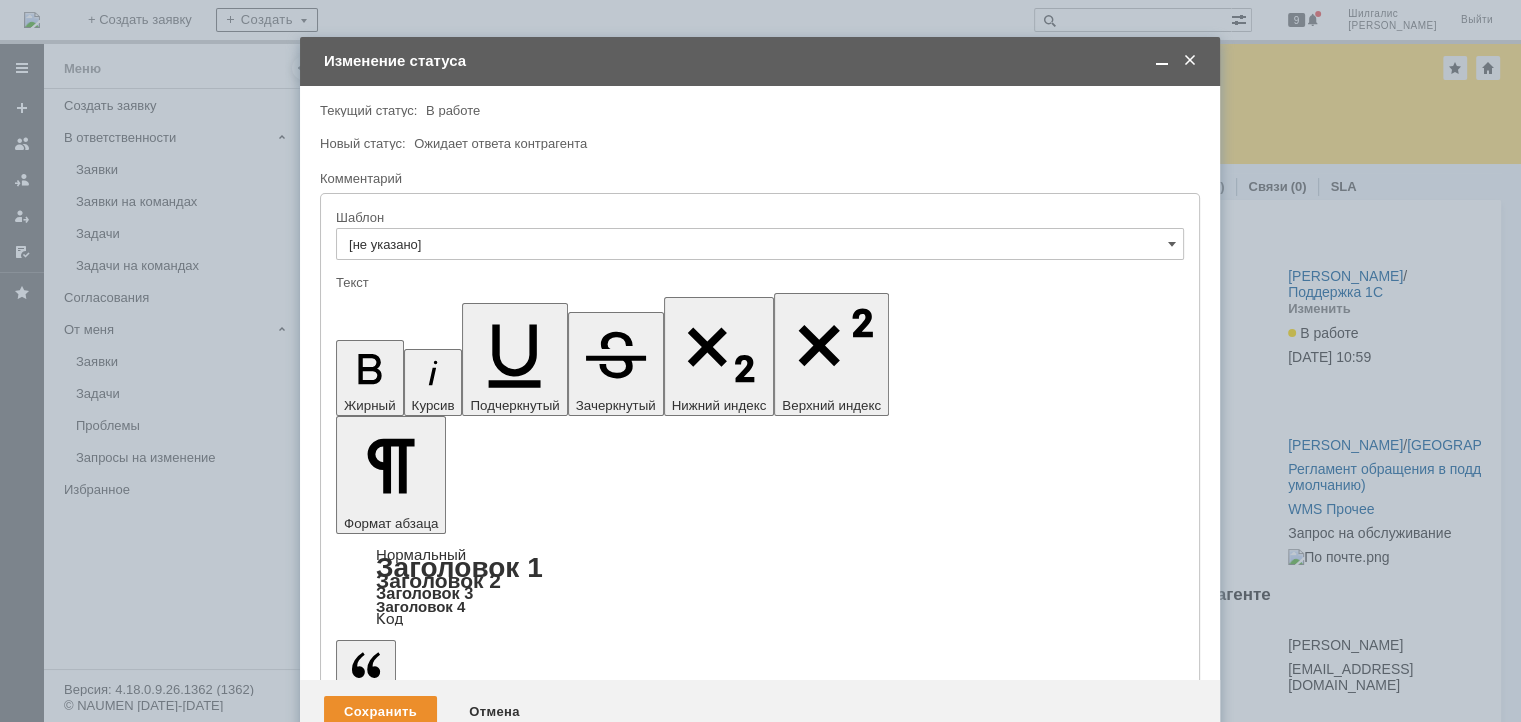type 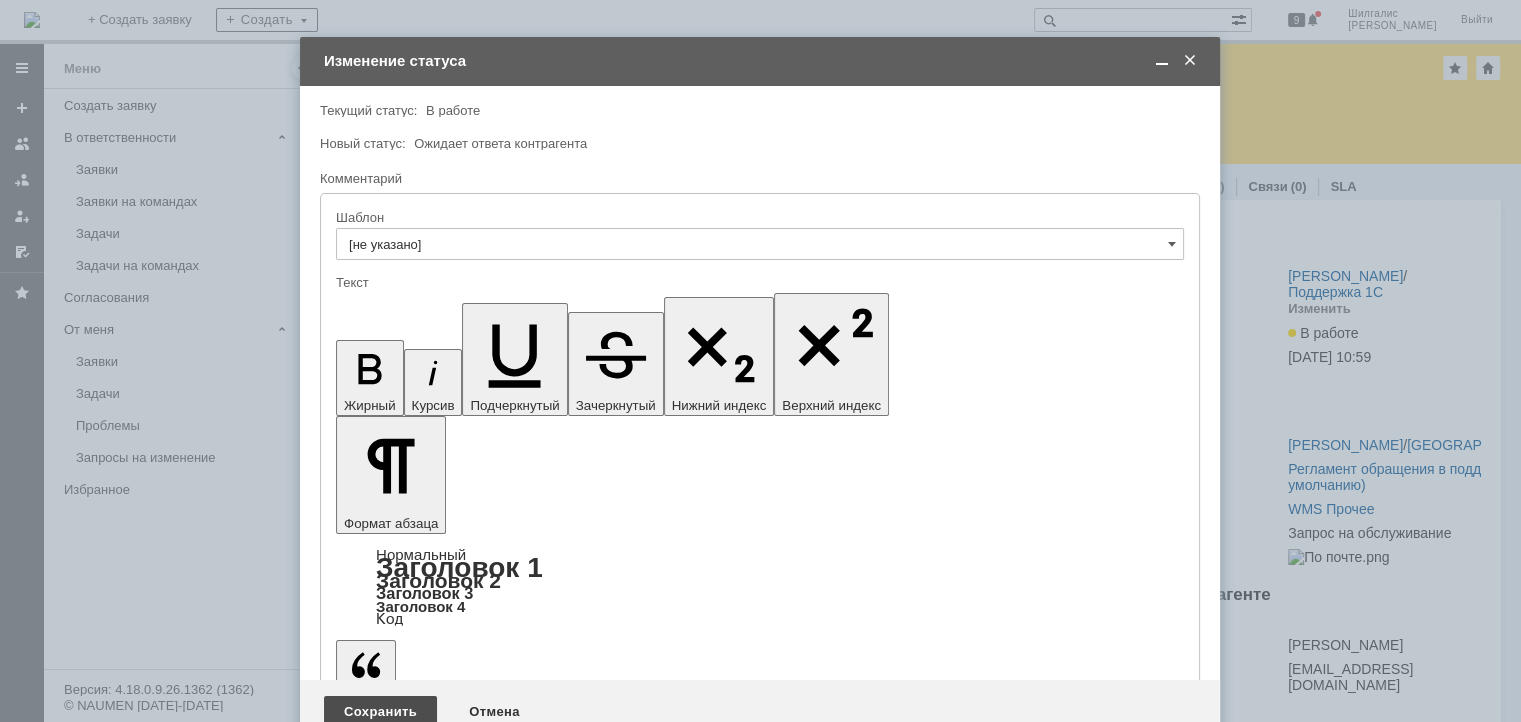 click on "Сохранить" at bounding box center (380, 712) 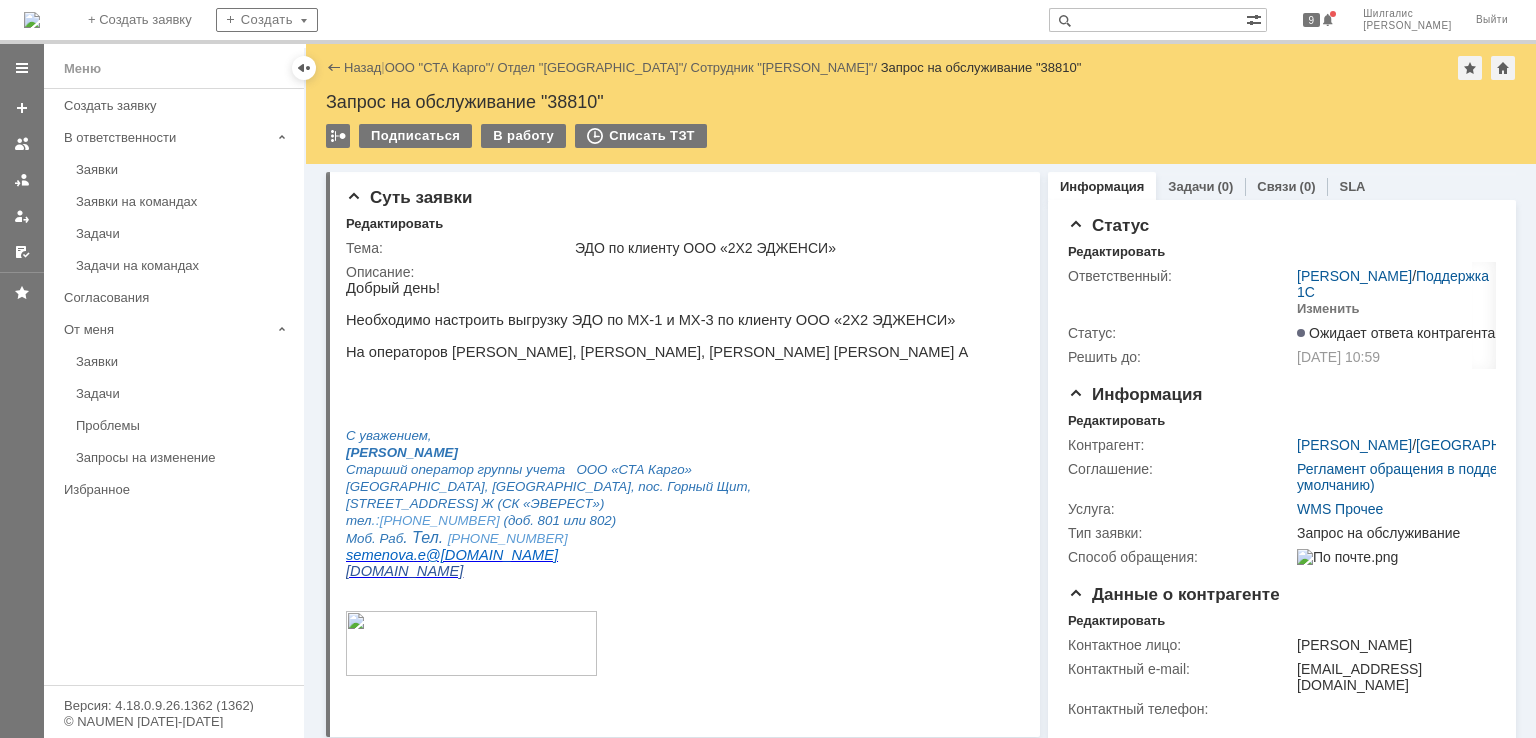 scroll, scrollTop: 0, scrollLeft: 0, axis: both 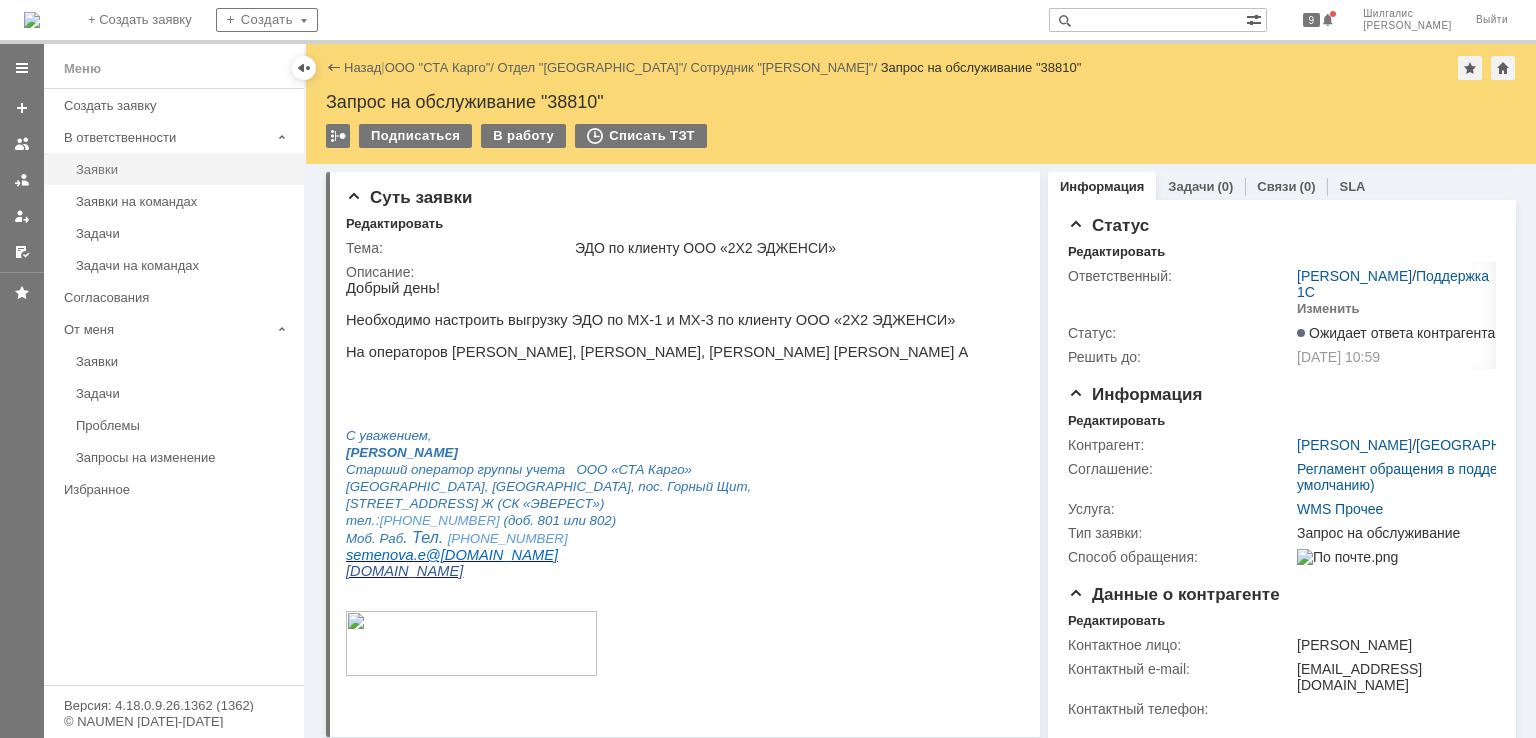 click on "Заявки" at bounding box center [184, 169] 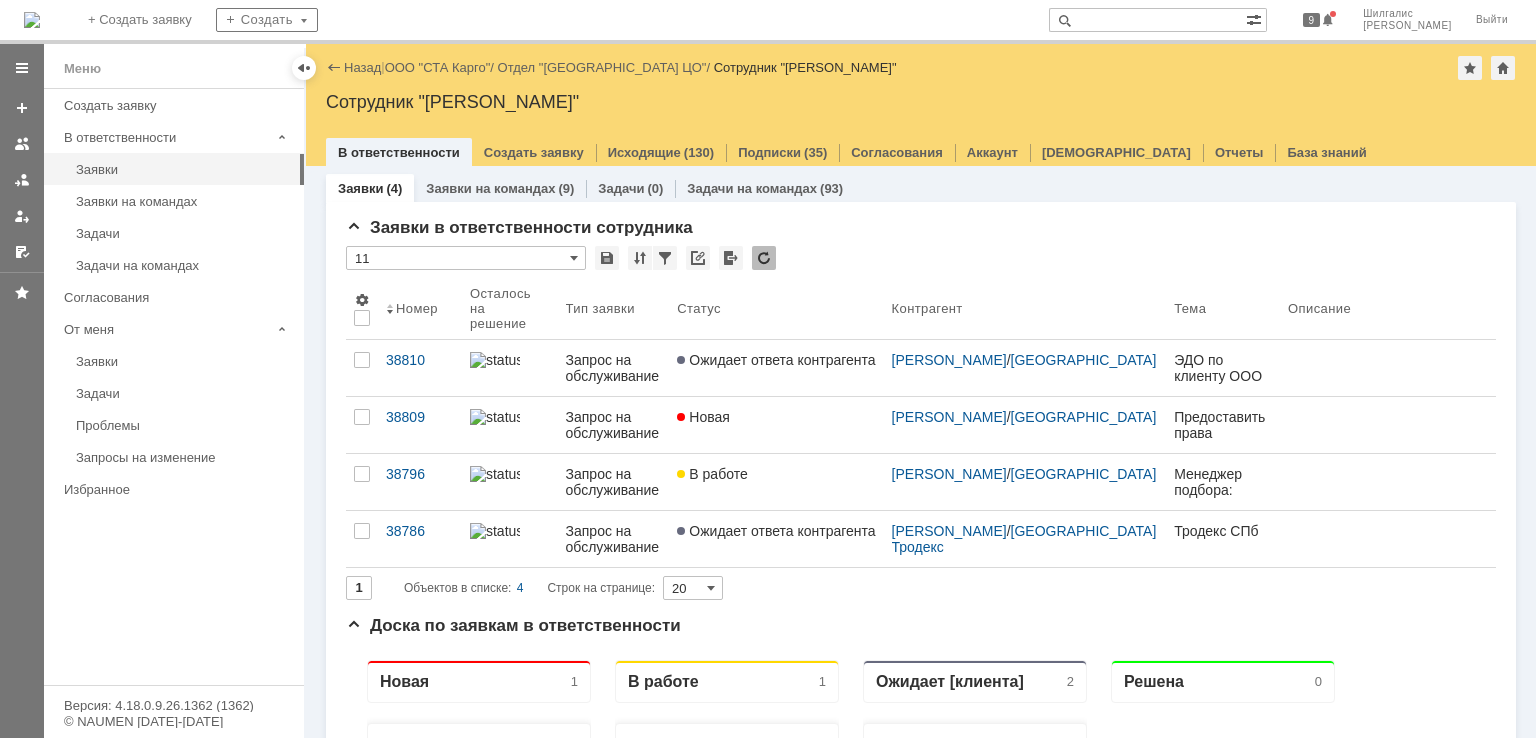 scroll, scrollTop: 0, scrollLeft: 0, axis: both 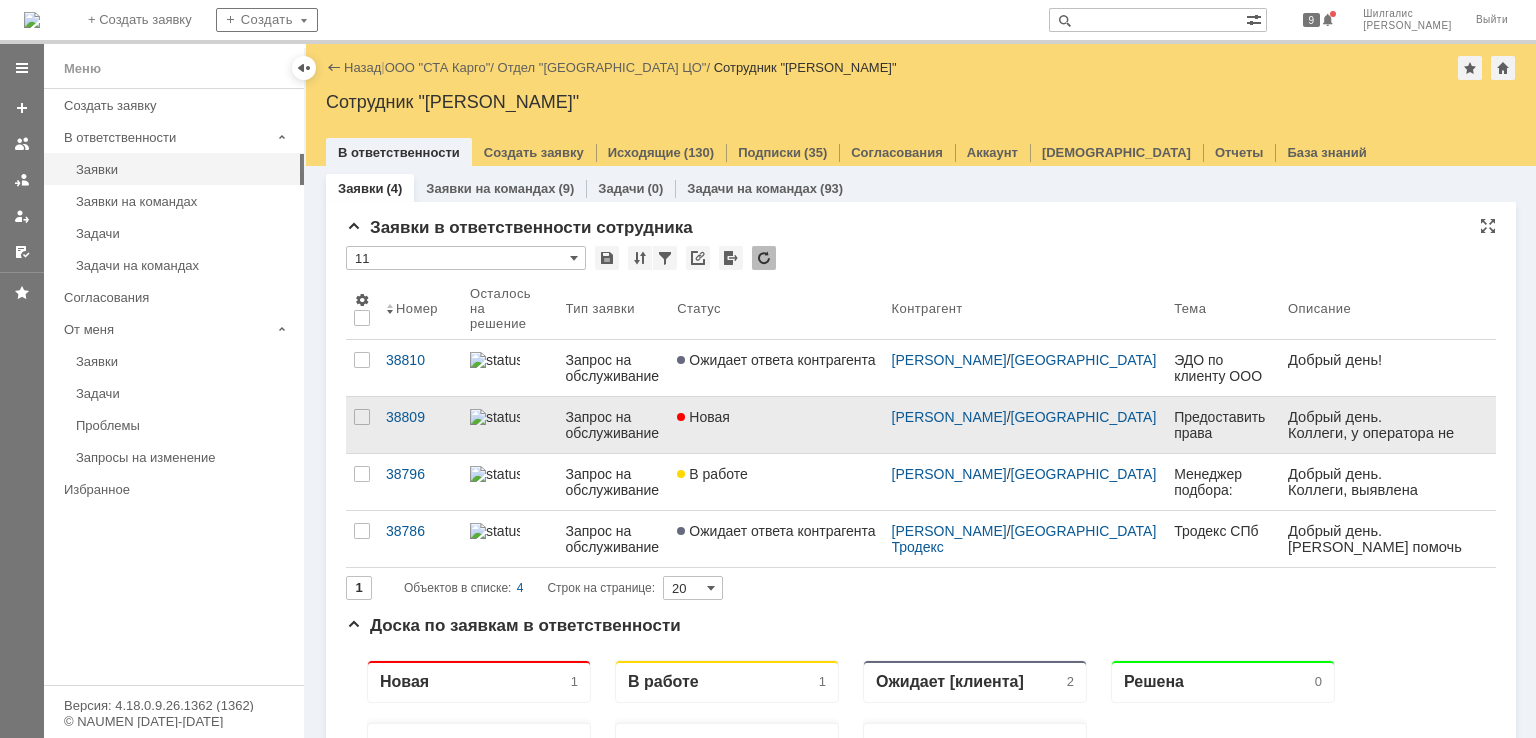 click on "Новая" at bounding box center [776, 417] 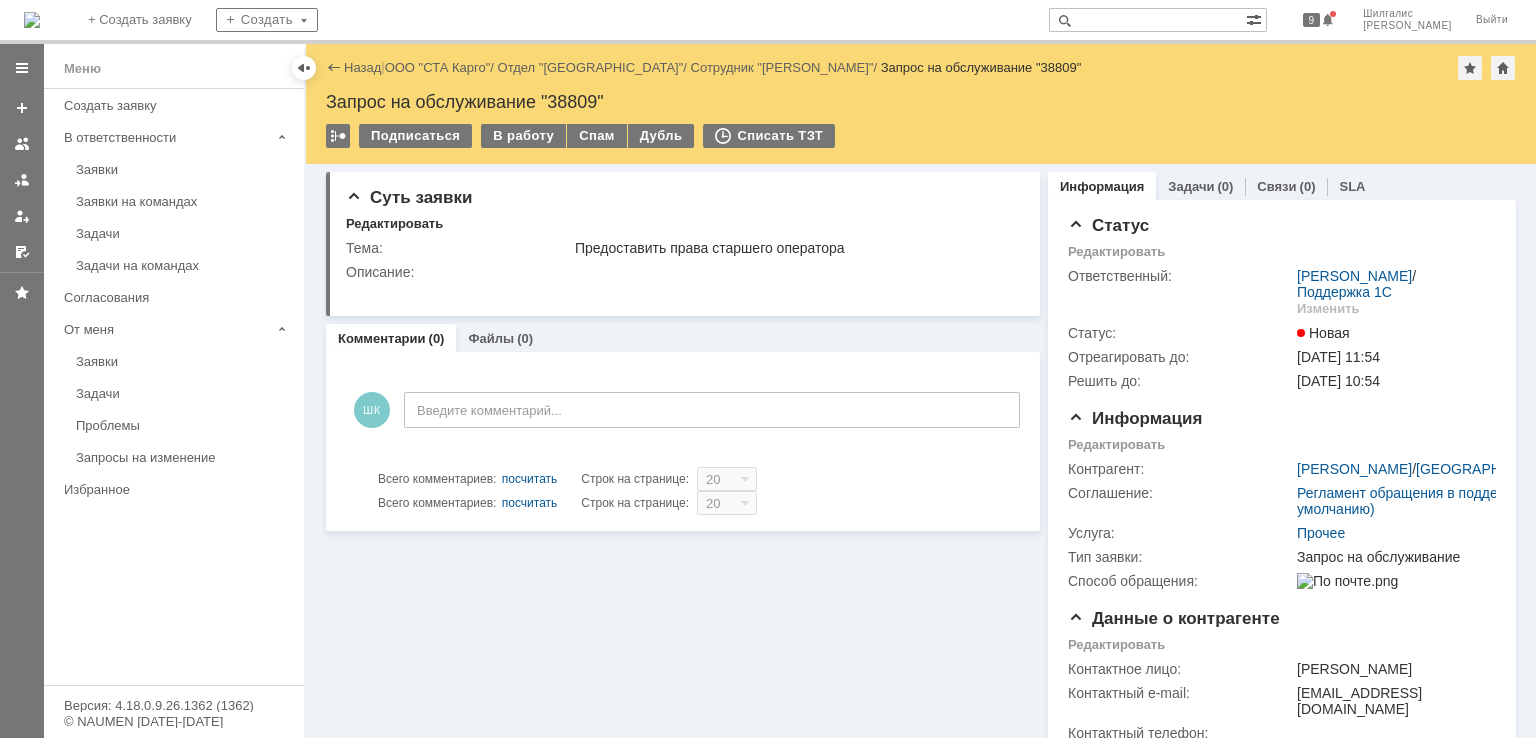 scroll, scrollTop: 0, scrollLeft: 0, axis: both 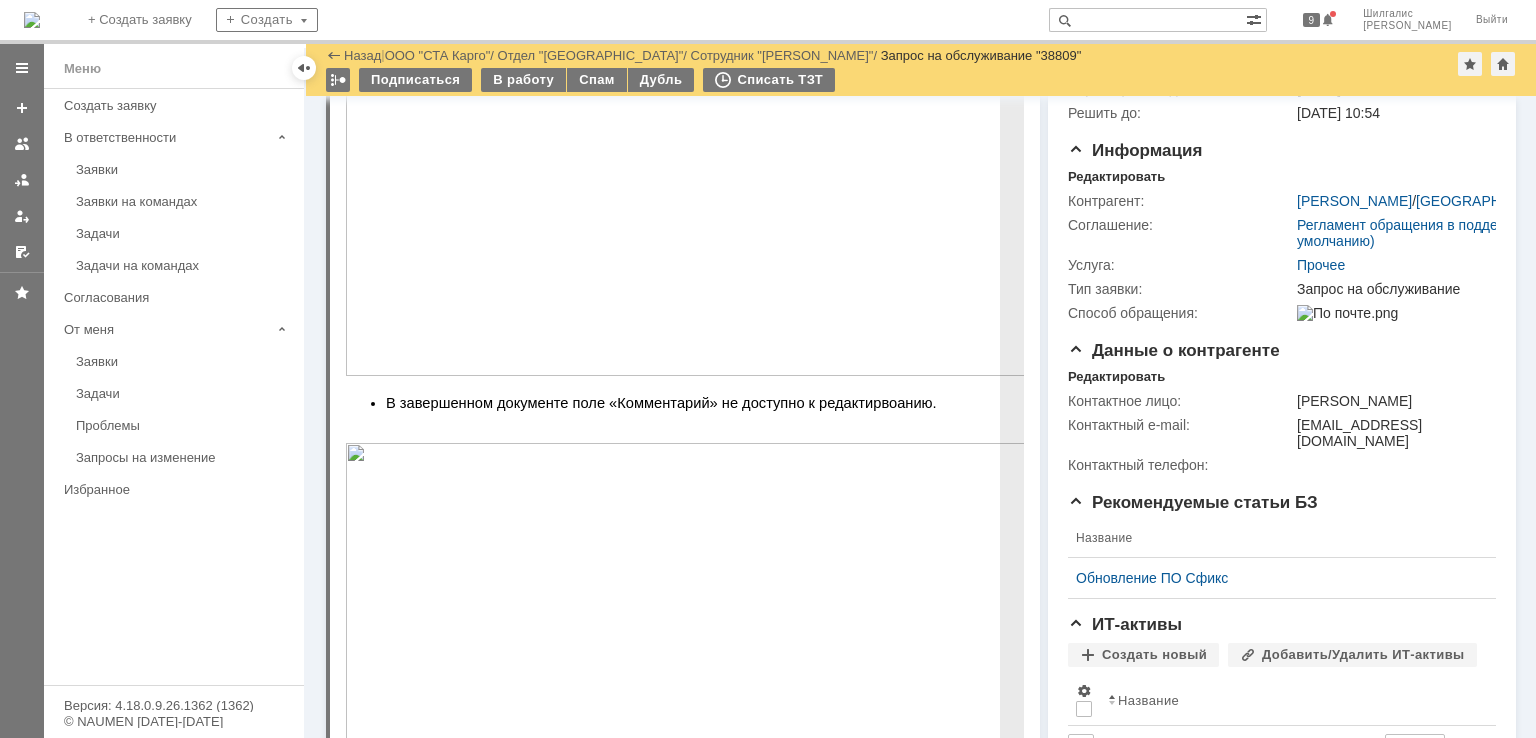 click at bounding box center (696, 226) 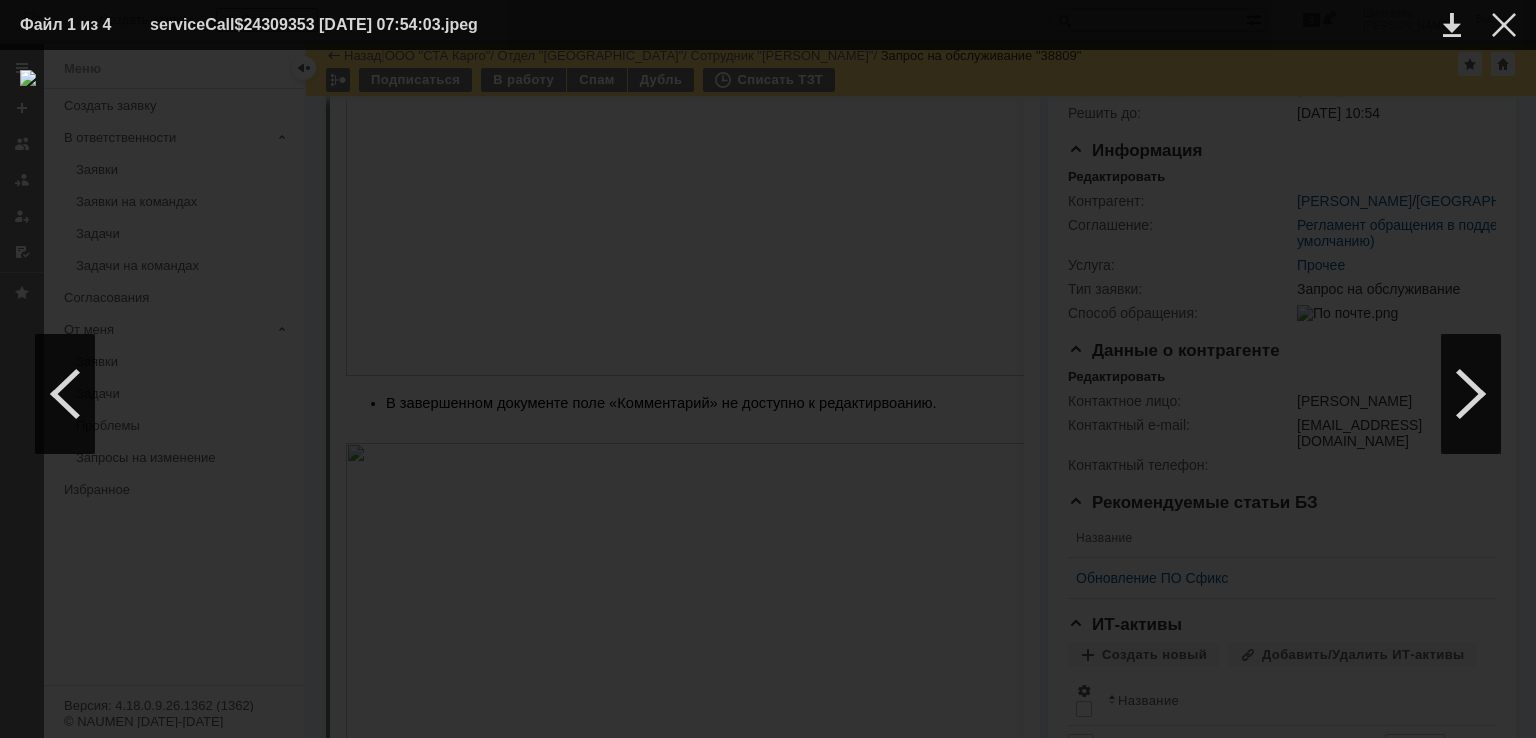 click at bounding box center (768, 394) 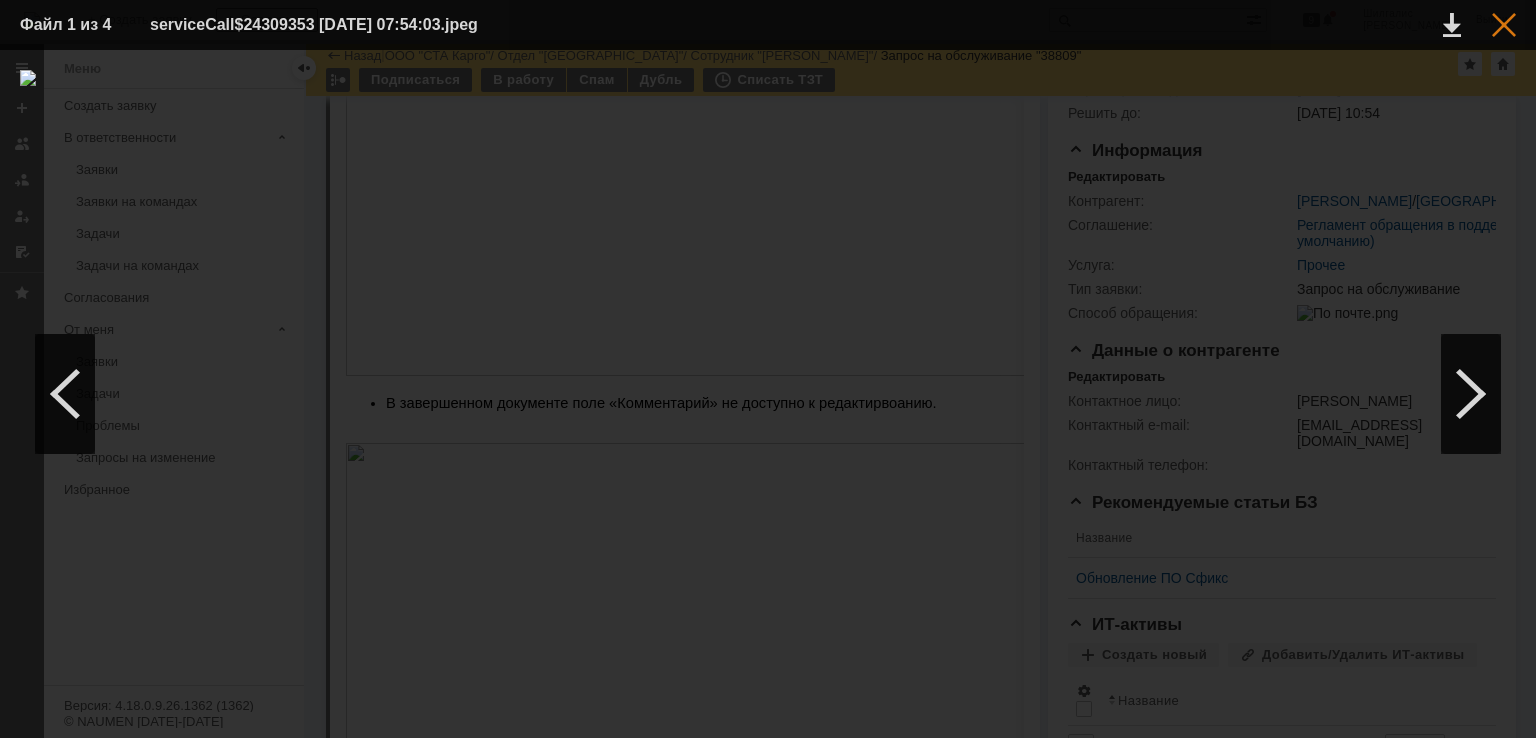 click at bounding box center (1504, 25) 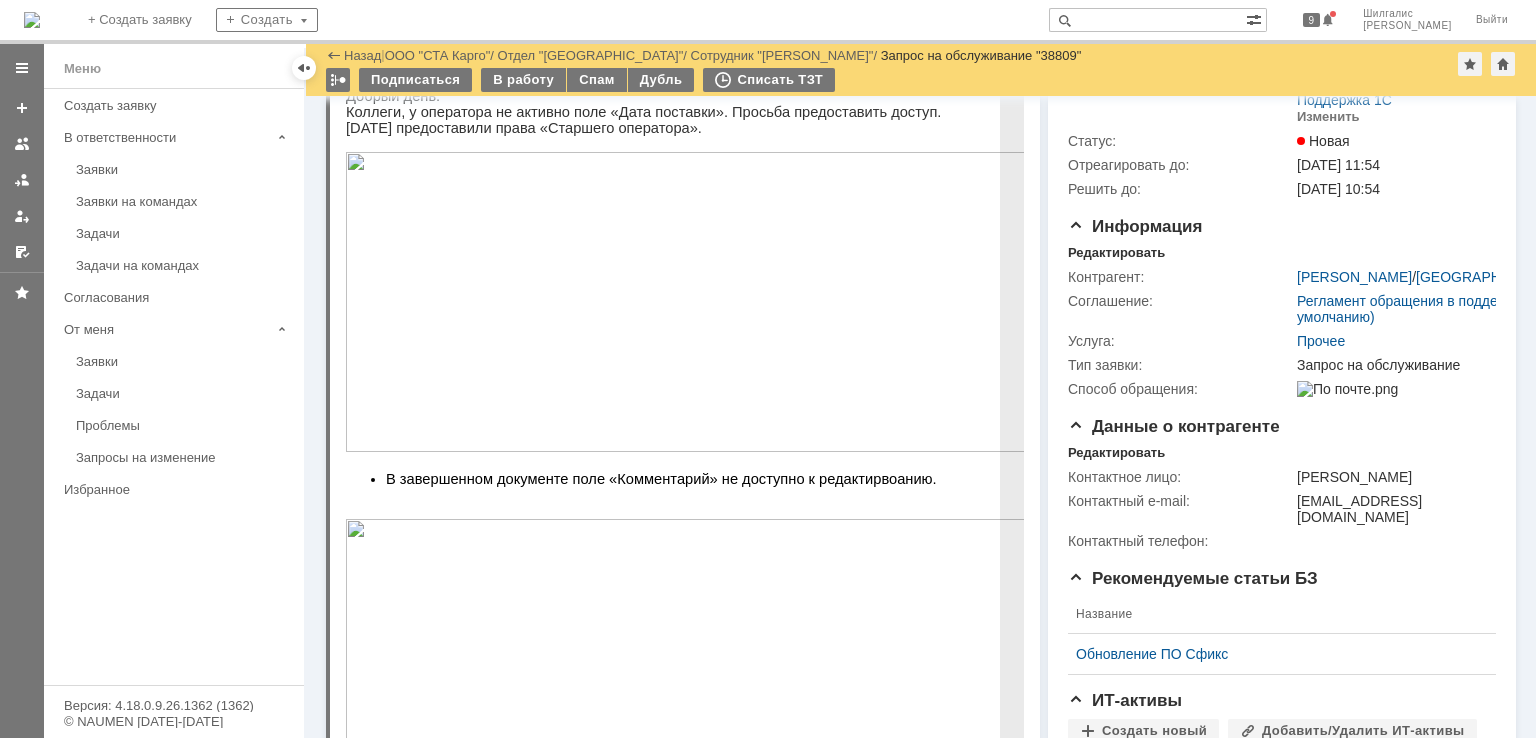 scroll, scrollTop: 0, scrollLeft: 0, axis: both 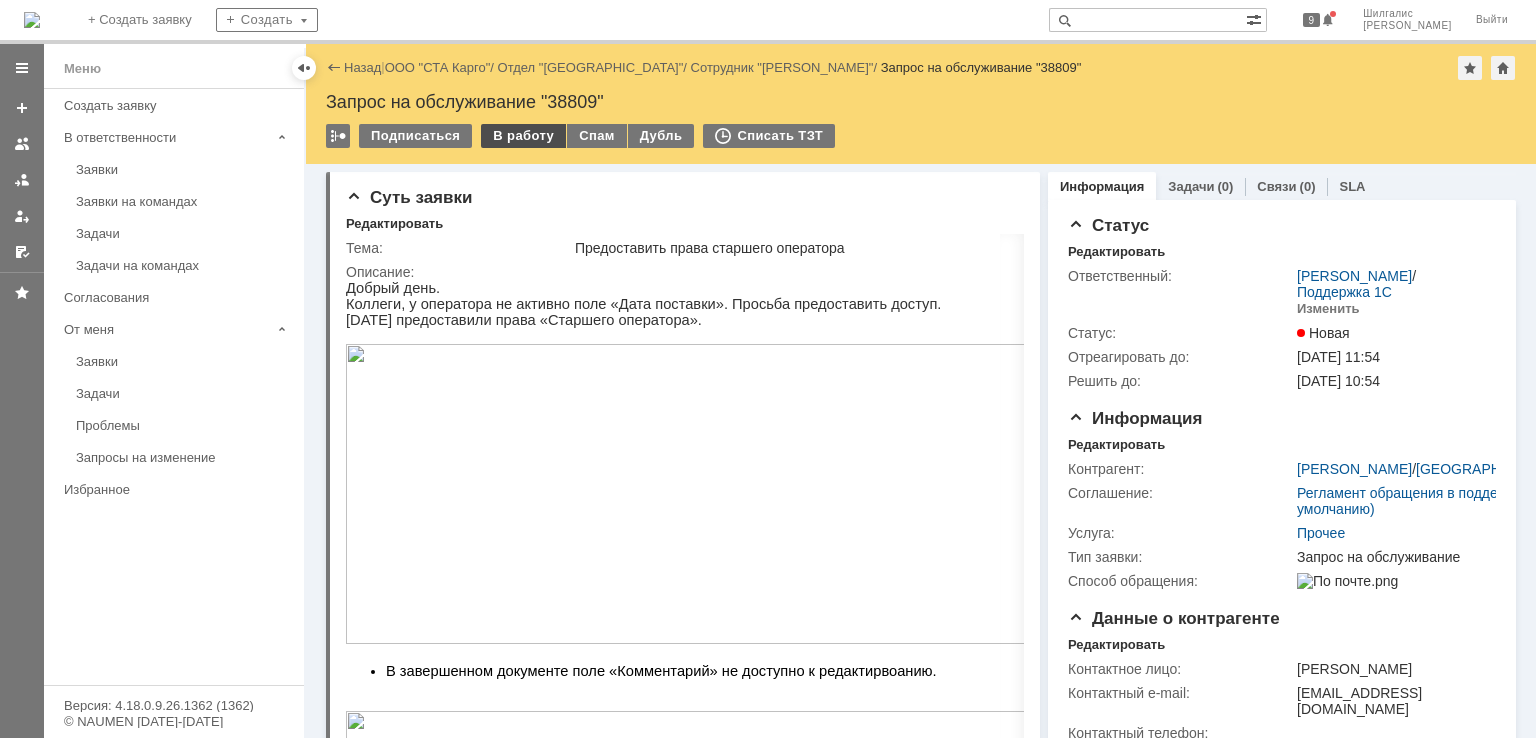 click on "В работу" at bounding box center [523, 136] 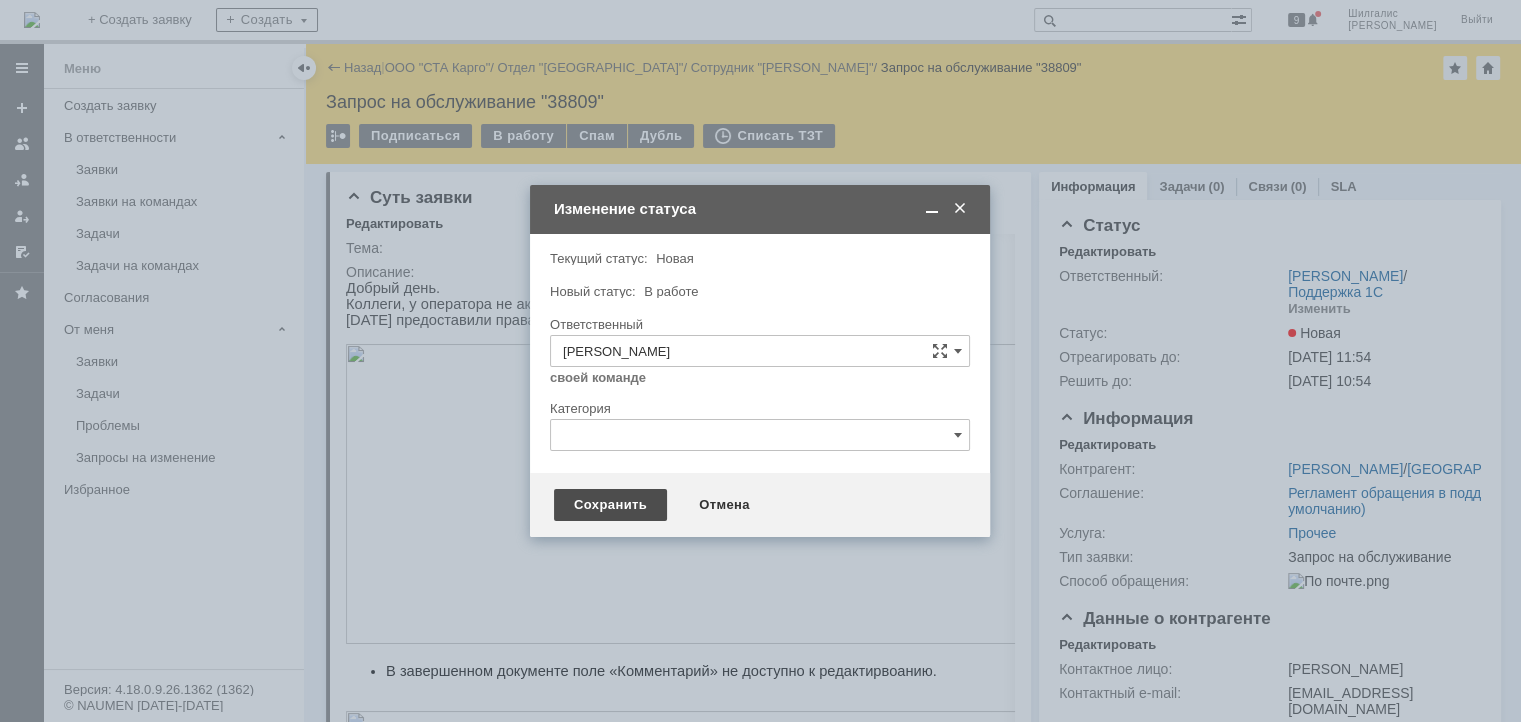 click on "Сохранить" at bounding box center [610, 505] 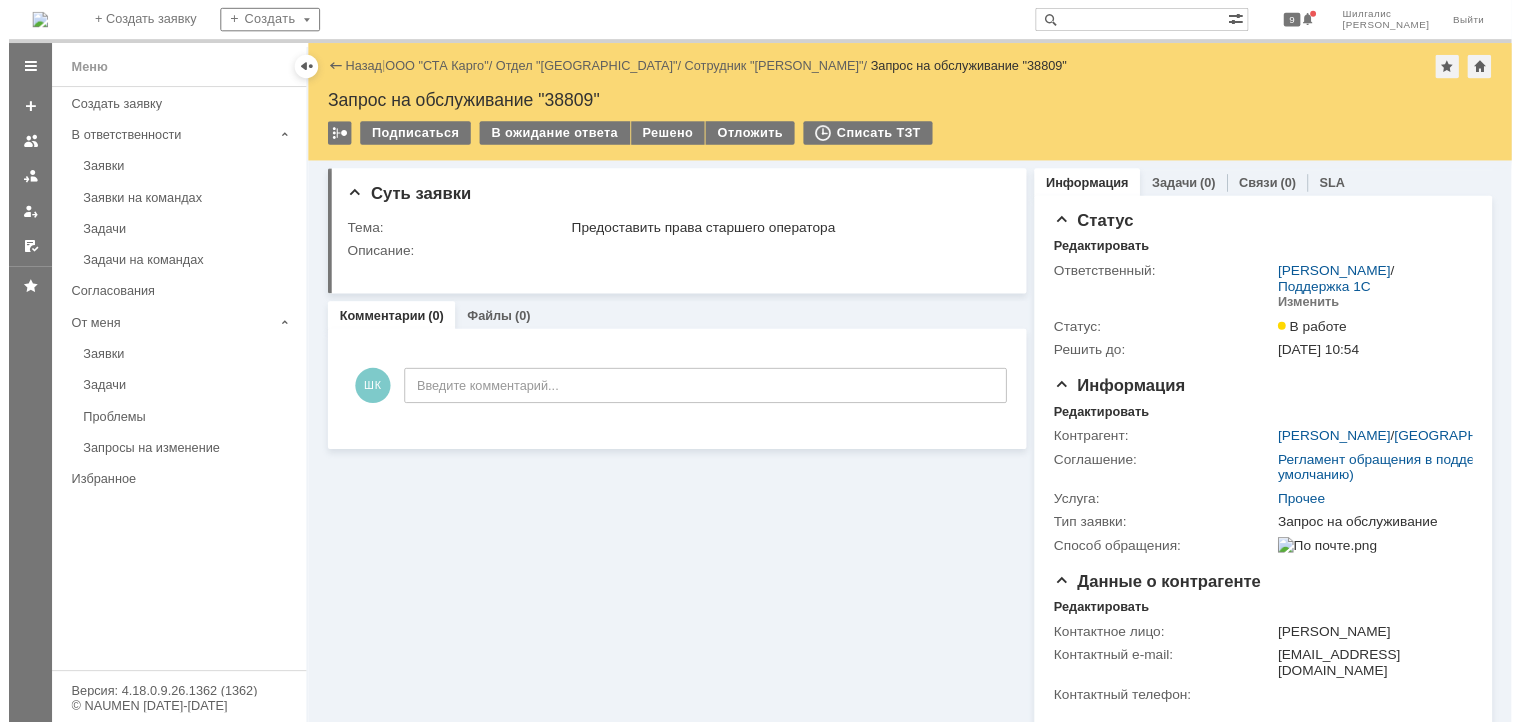 scroll, scrollTop: 0, scrollLeft: 0, axis: both 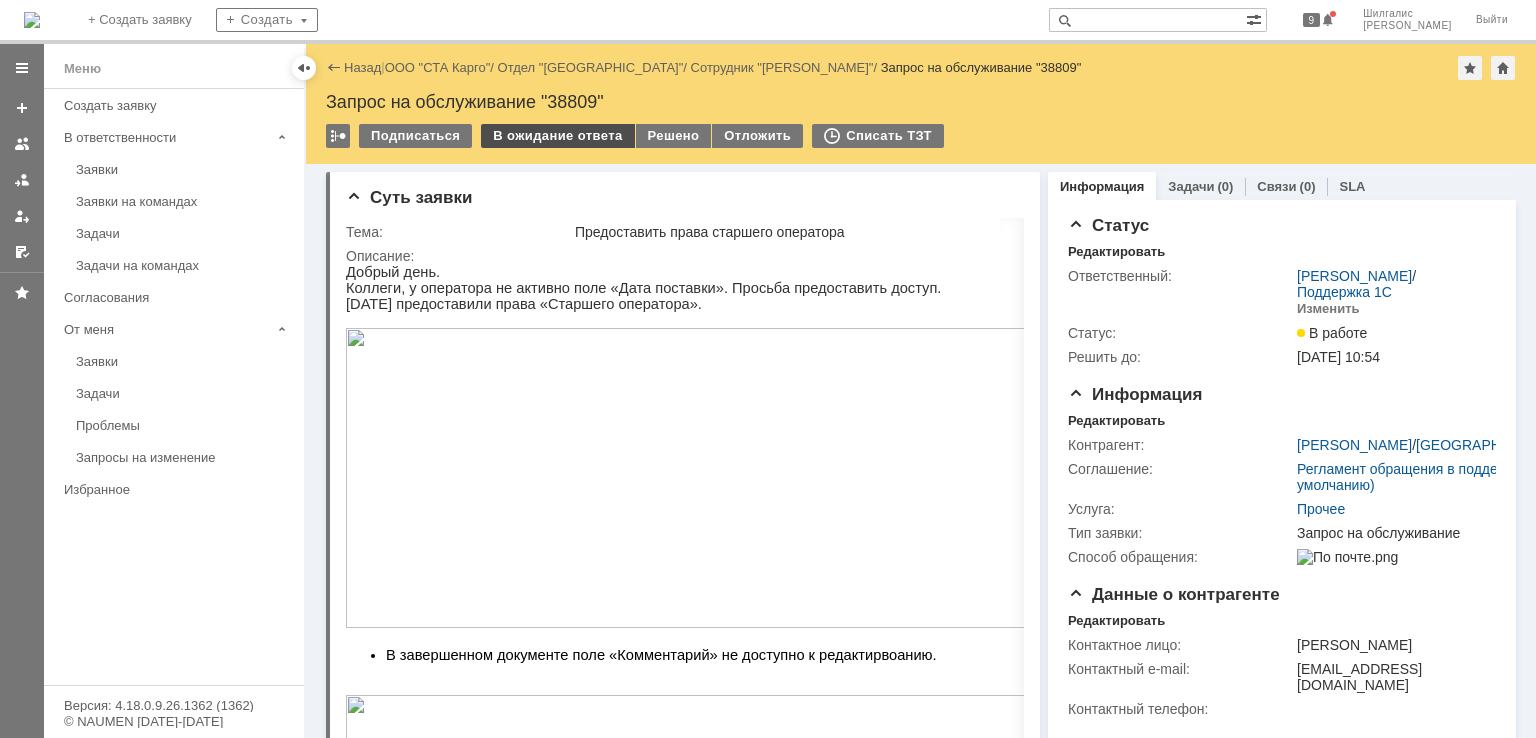 click on "В ожидание ответа" at bounding box center (557, 136) 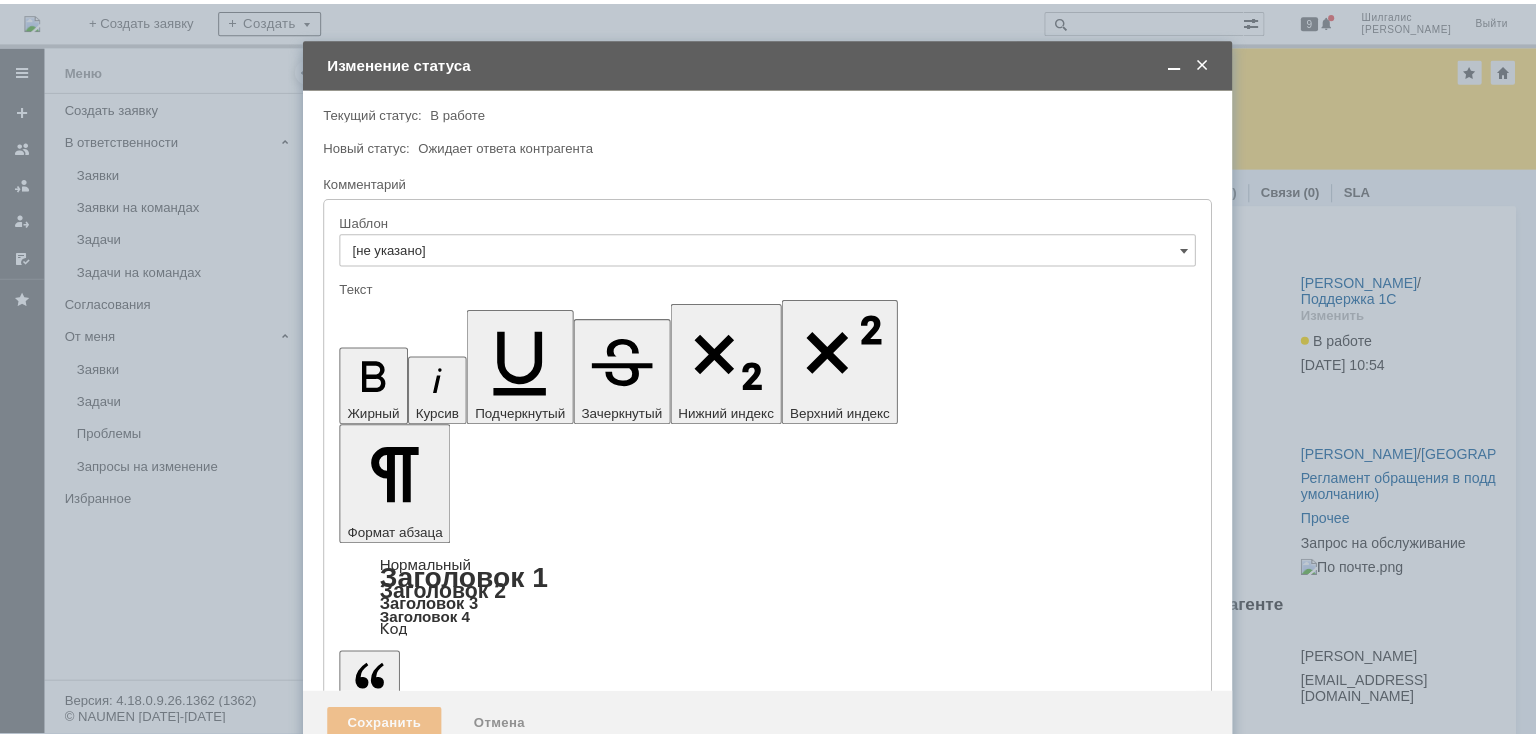scroll, scrollTop: 0, scrollLeft: 0, axis: both 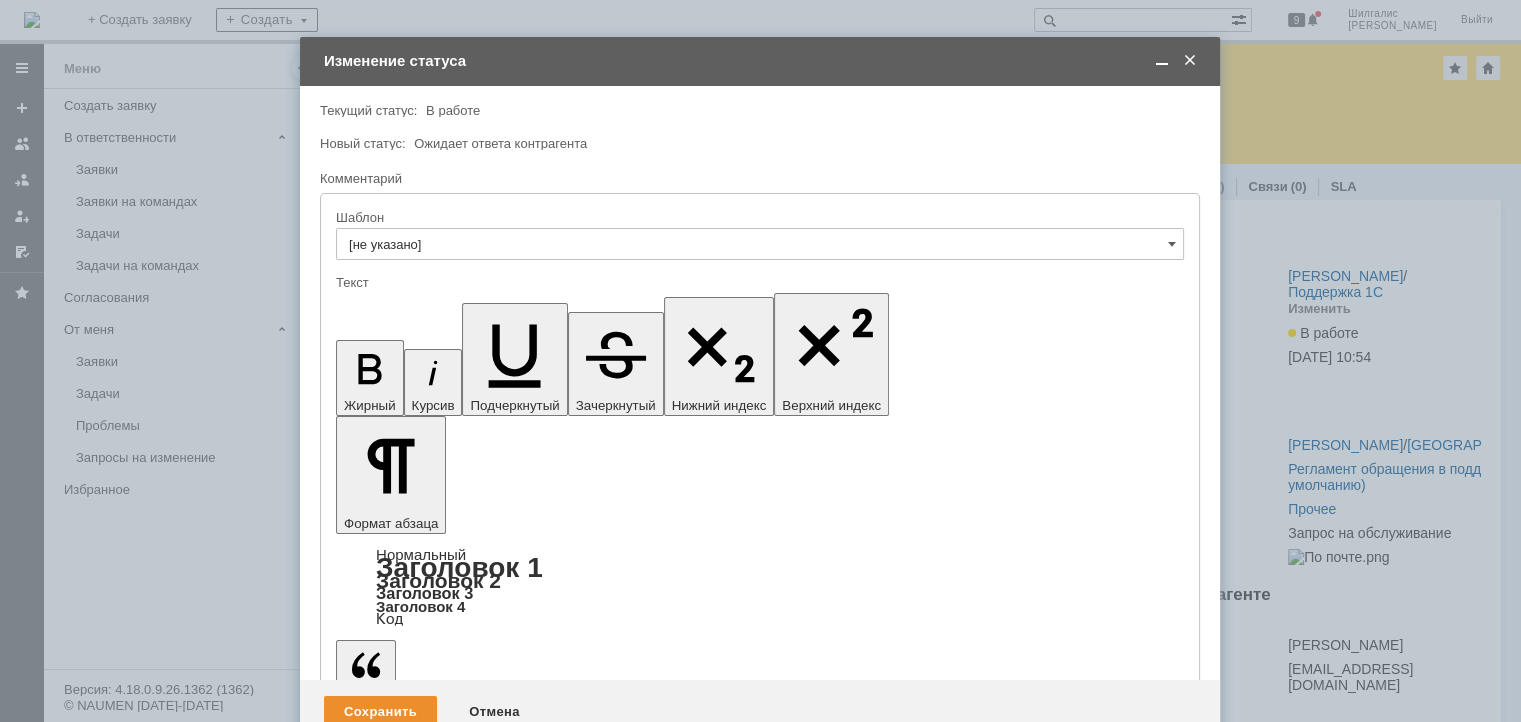 click at bounding box center [499, 5580] 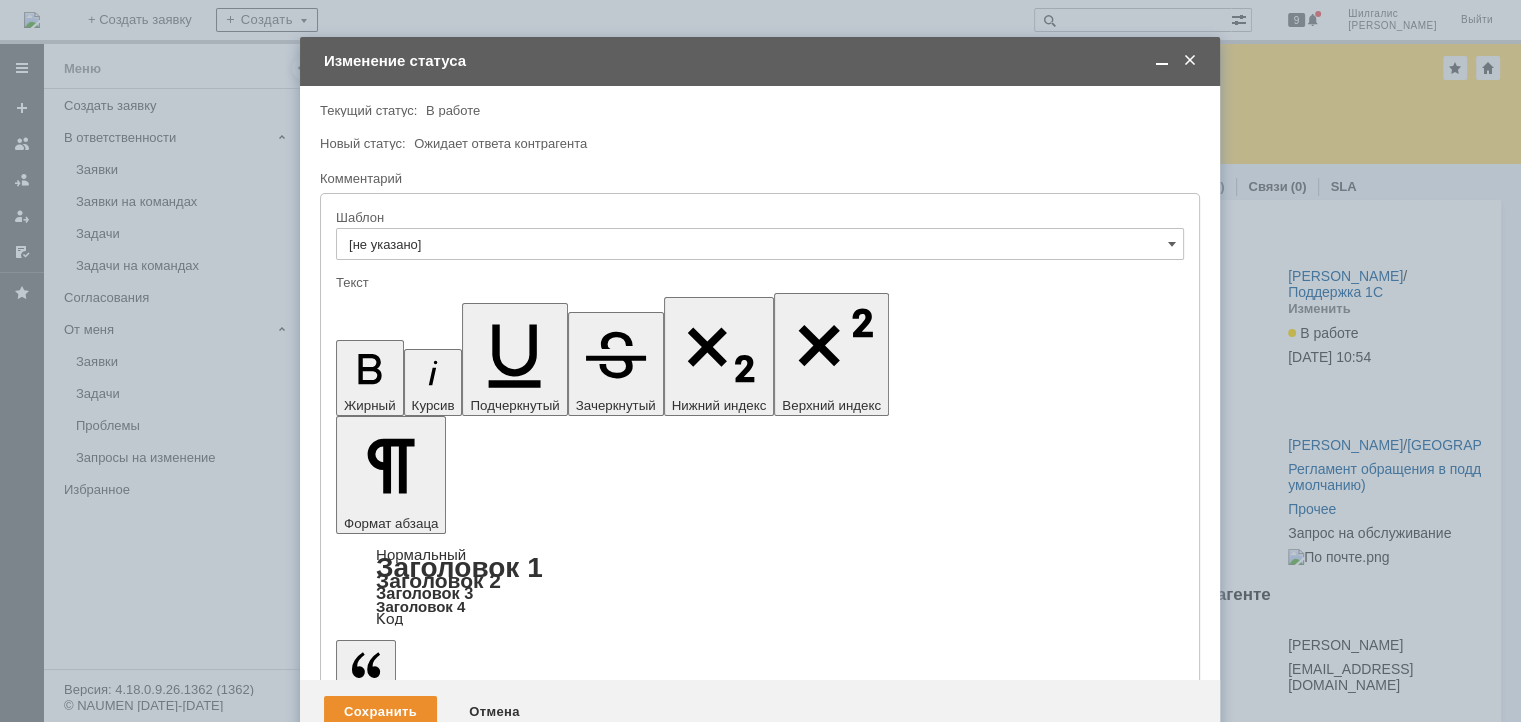 type 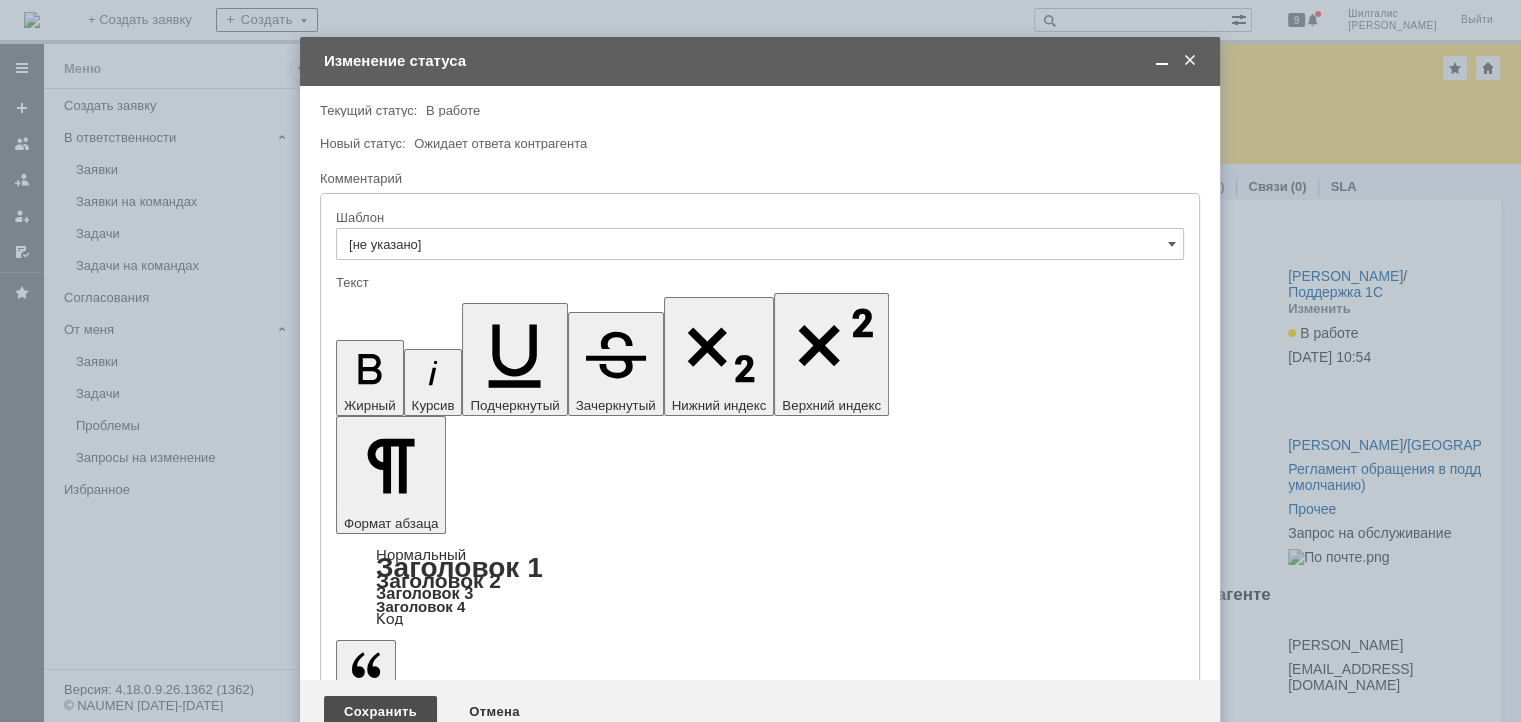 click on "Сохранить" at bounding box center (380, 712) 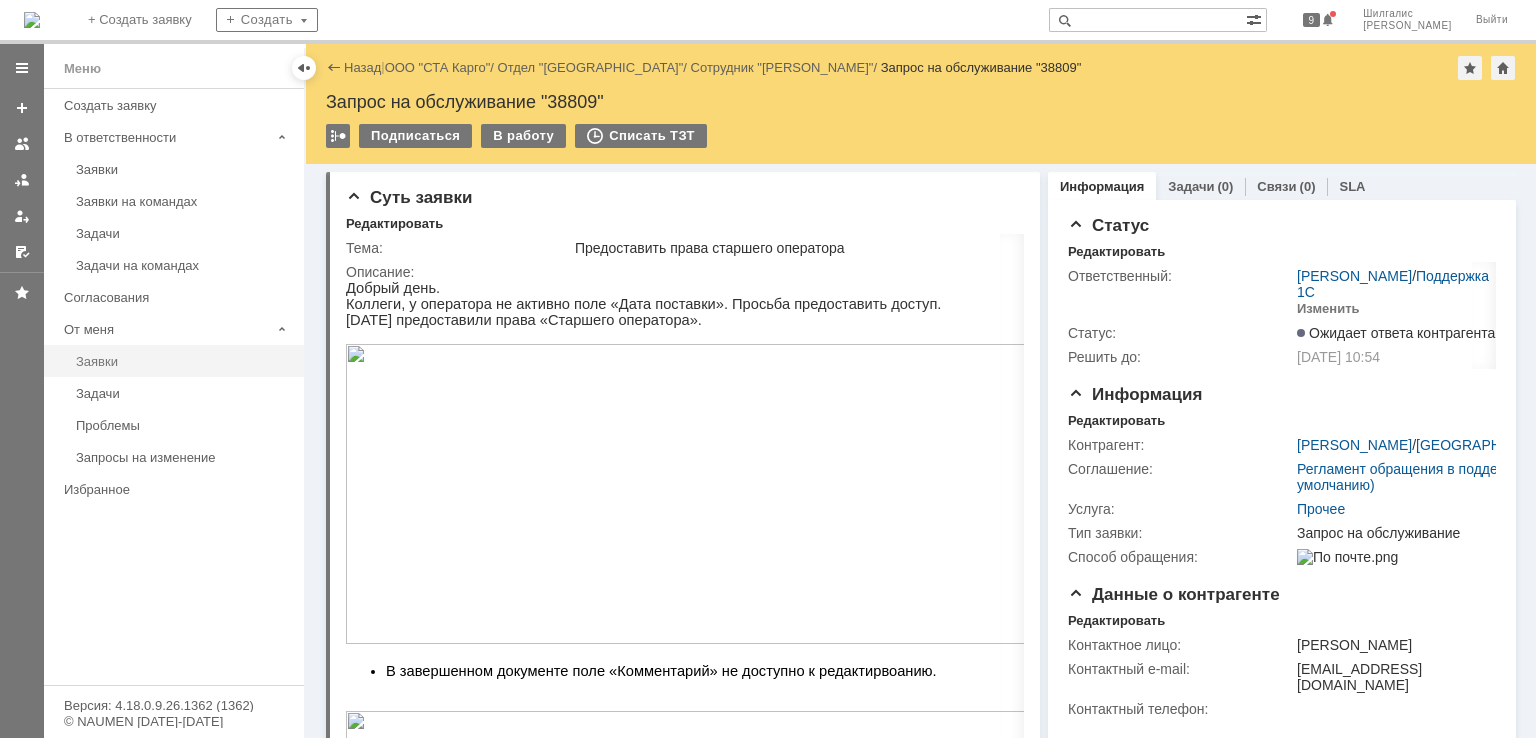 scroll, scrollTop: 0, scrollLeft: 0, axis: both 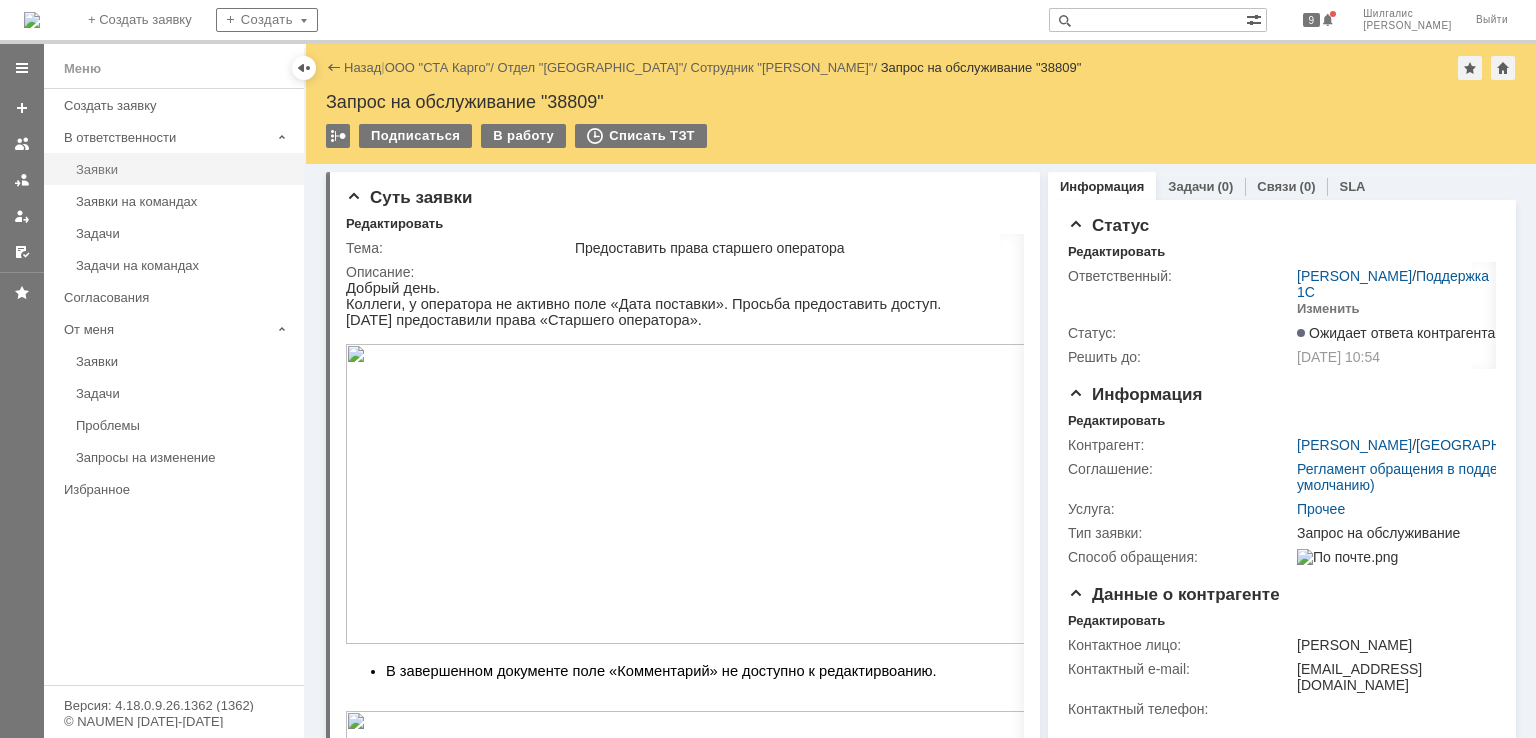 click on "Заявки" at bounding box center (184, 169) 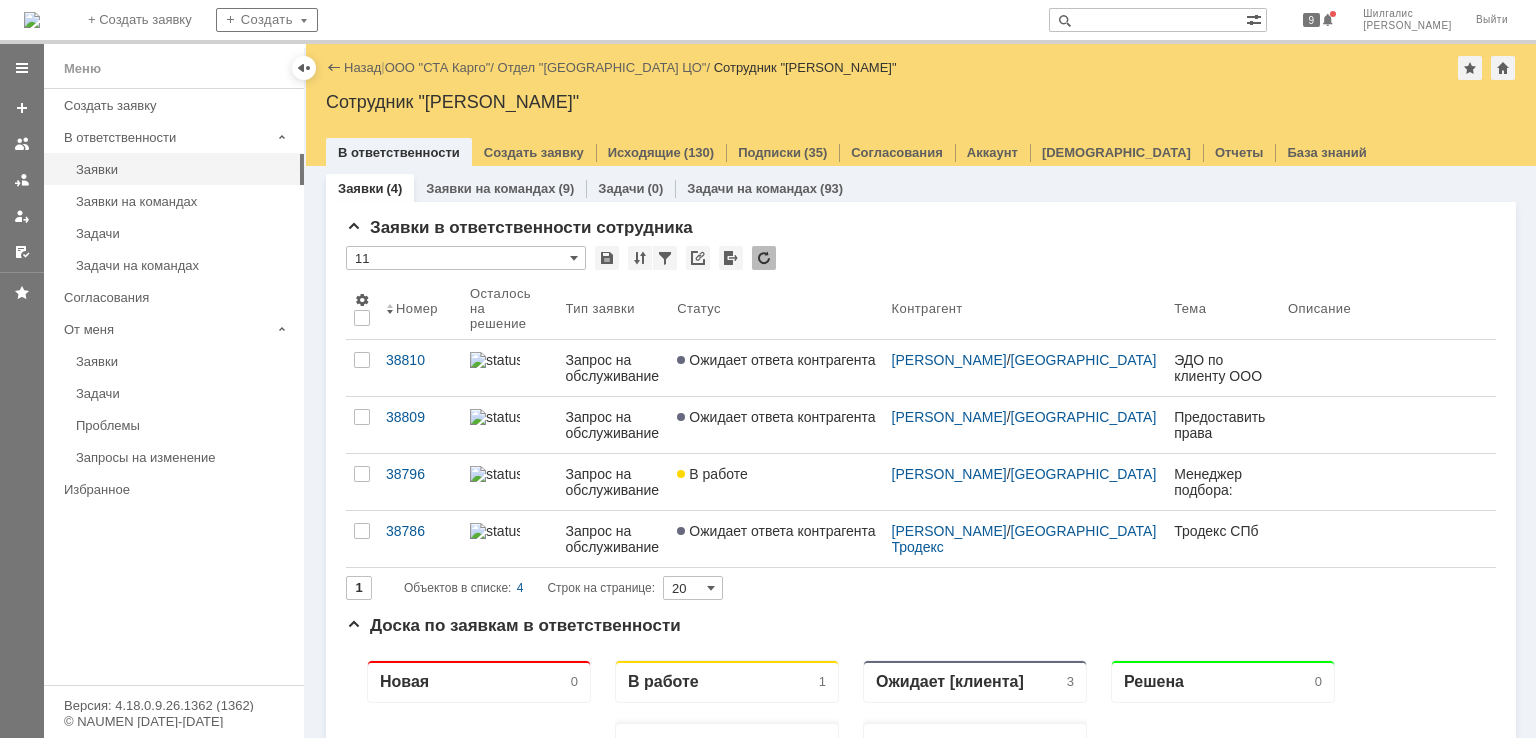 scroll, scrollTop: 0, scrollLeft: 0, axis: both 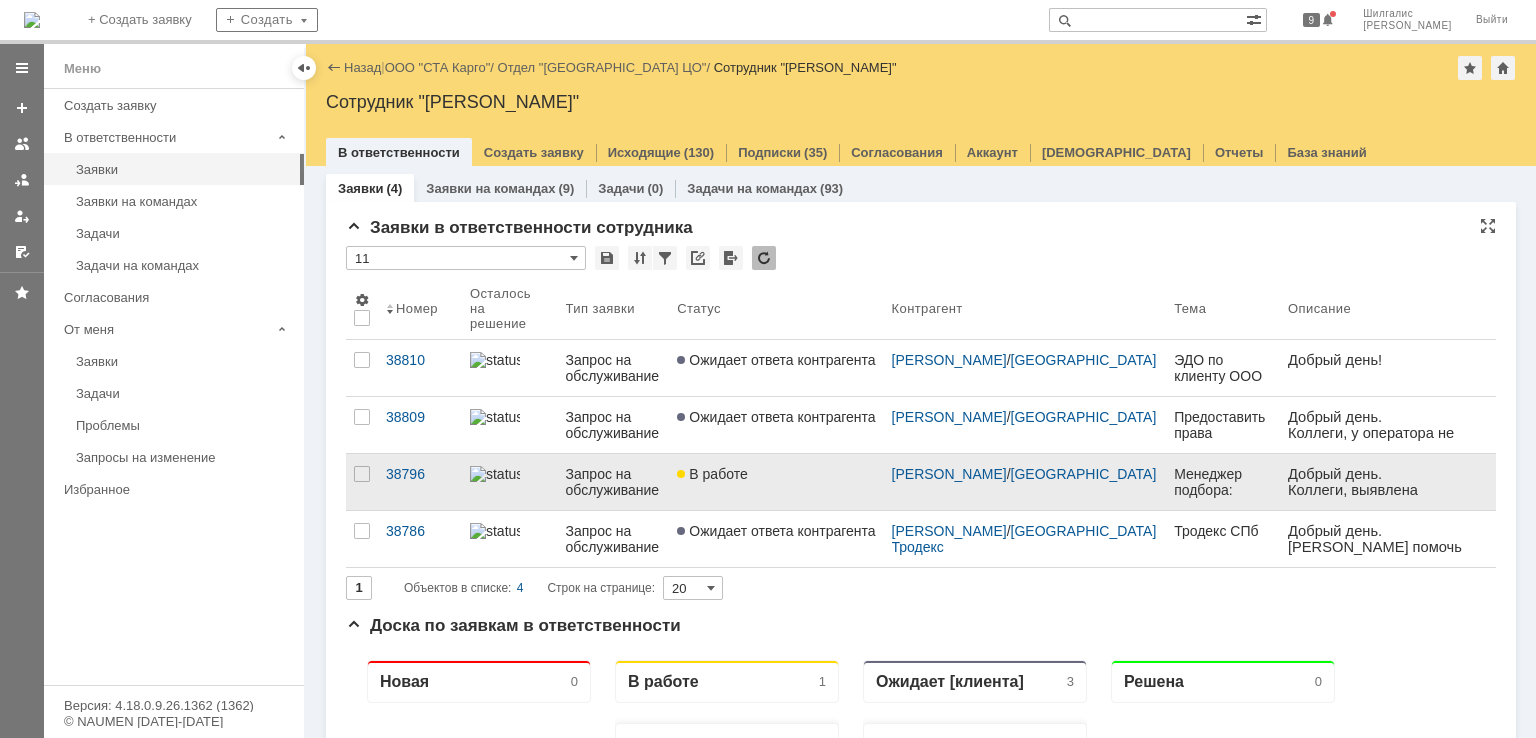click on "В работе" at bounding box center [712, 474] 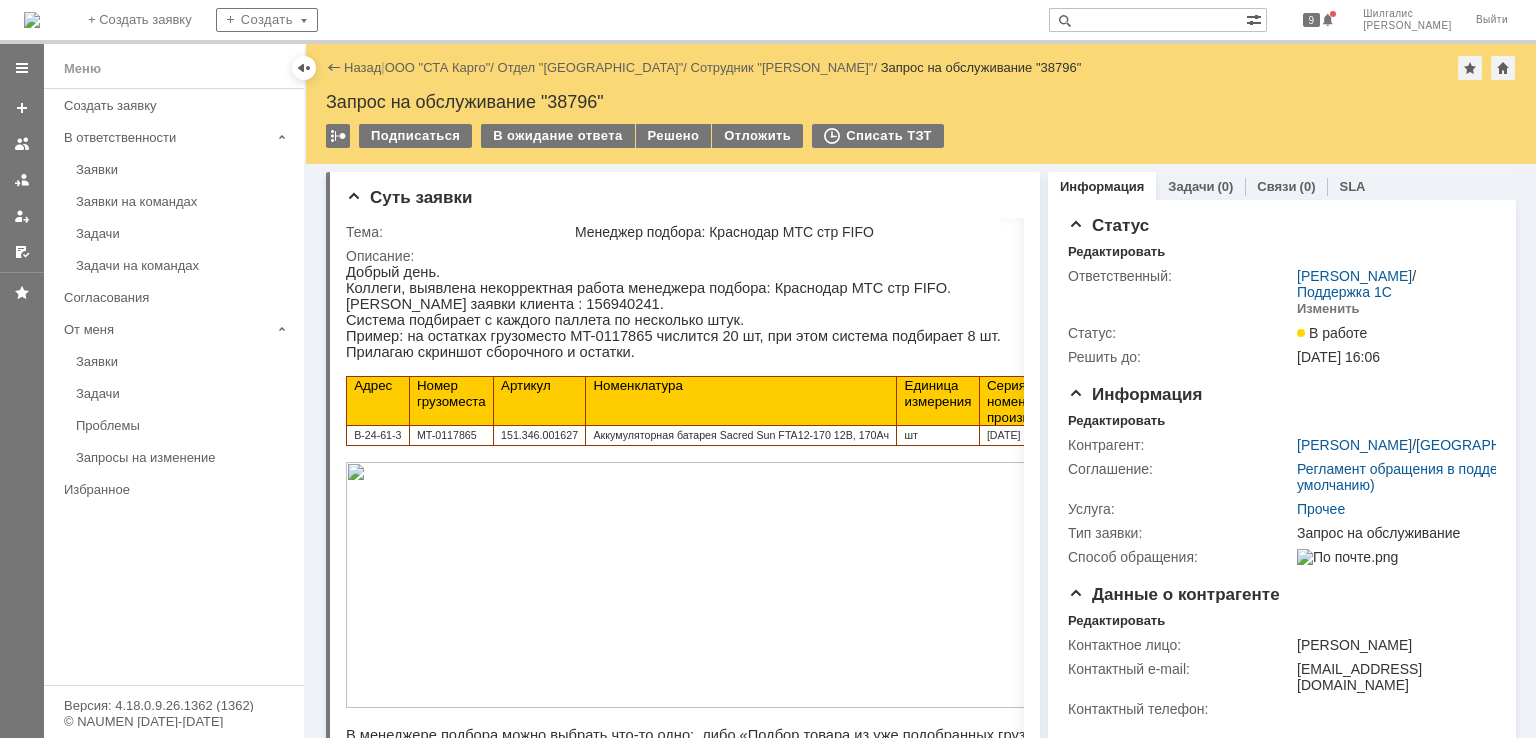 scroll, scrollTop: 0, scrollLeft: 0, axis: both 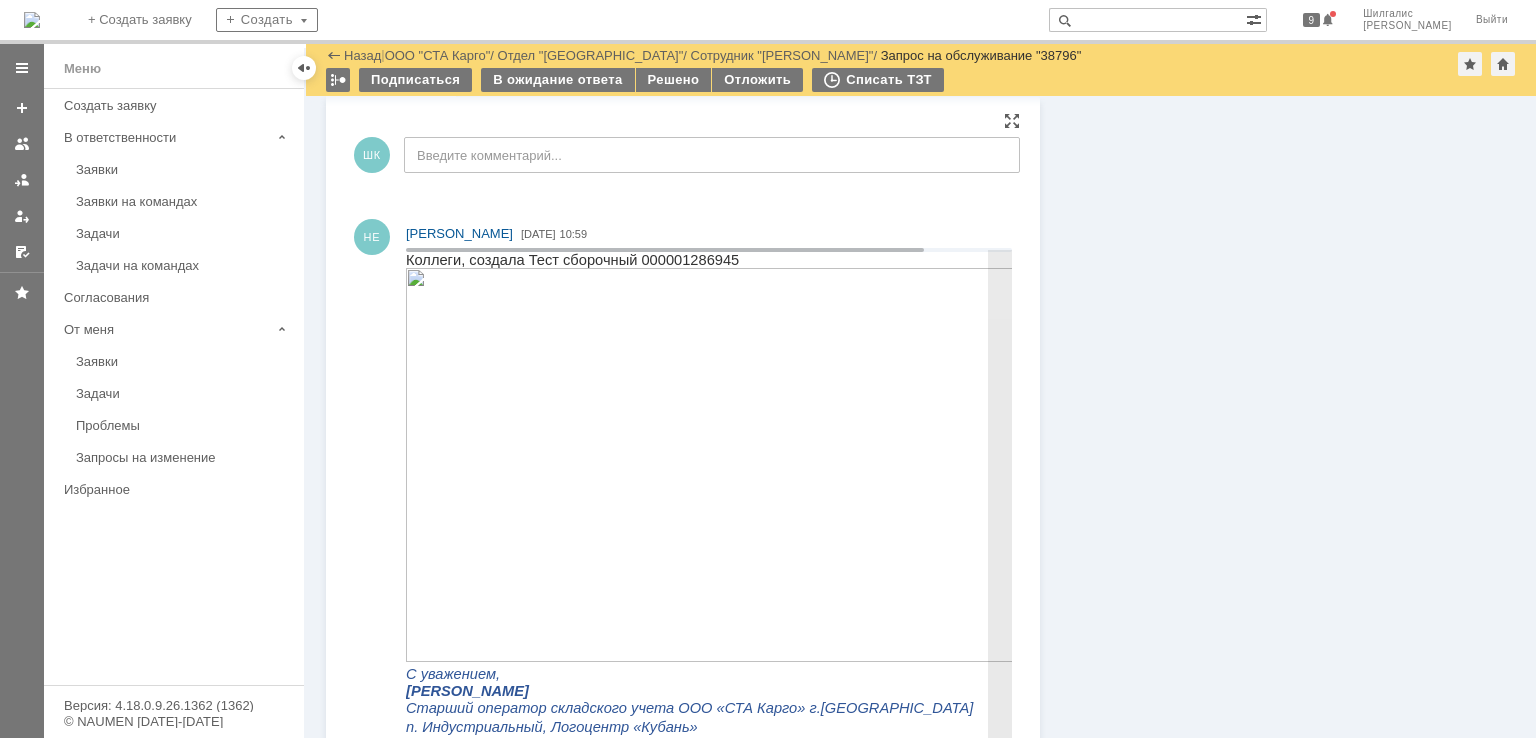 click on "Коллеги, создала Тест сборочный 000001286945" at bounding box center [572, 260] 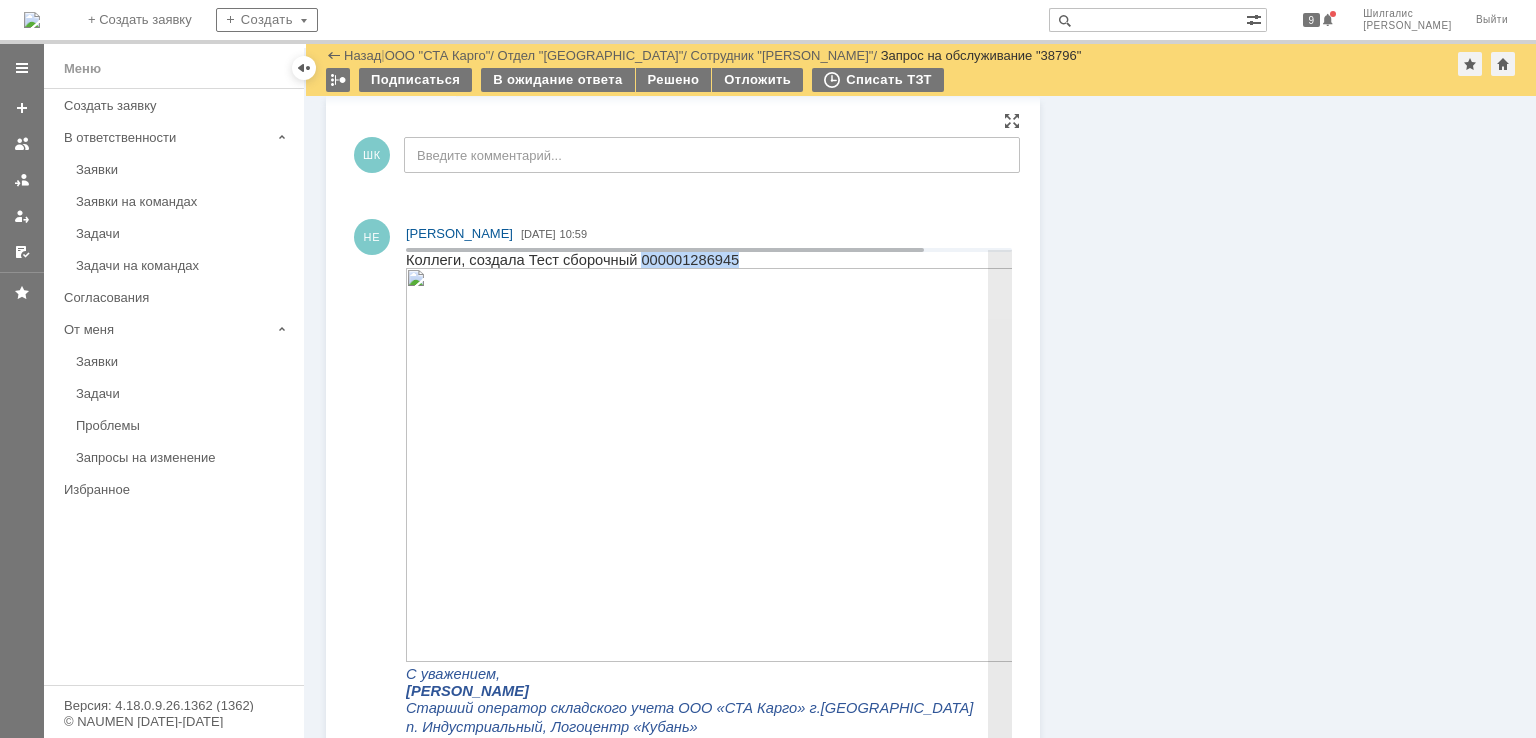 click on "Коллеги, создала Тест сборочный 000001286945" at bounding box center (572, 260) 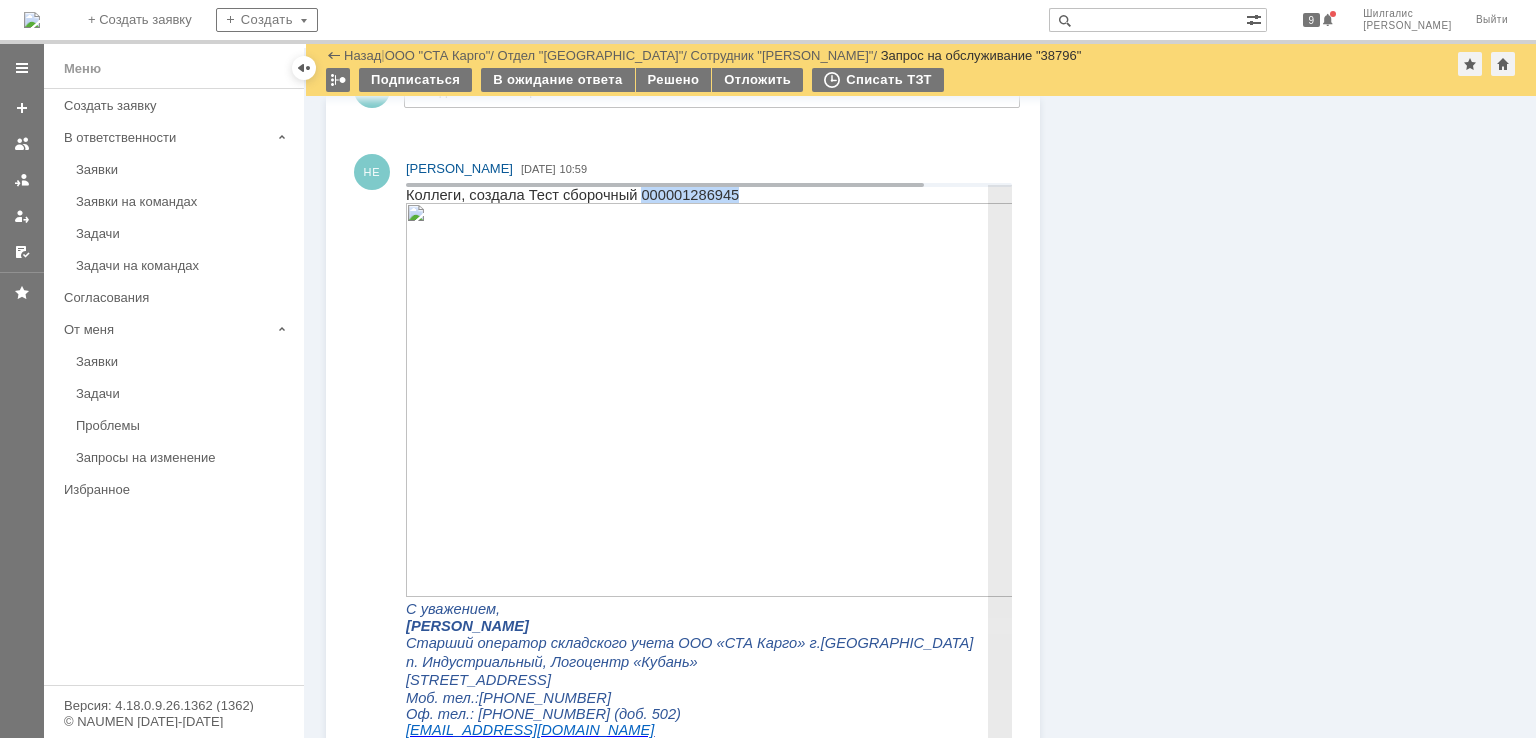 scroll, scrollTop: 1400, scrollLeft: 0, axis: vertical 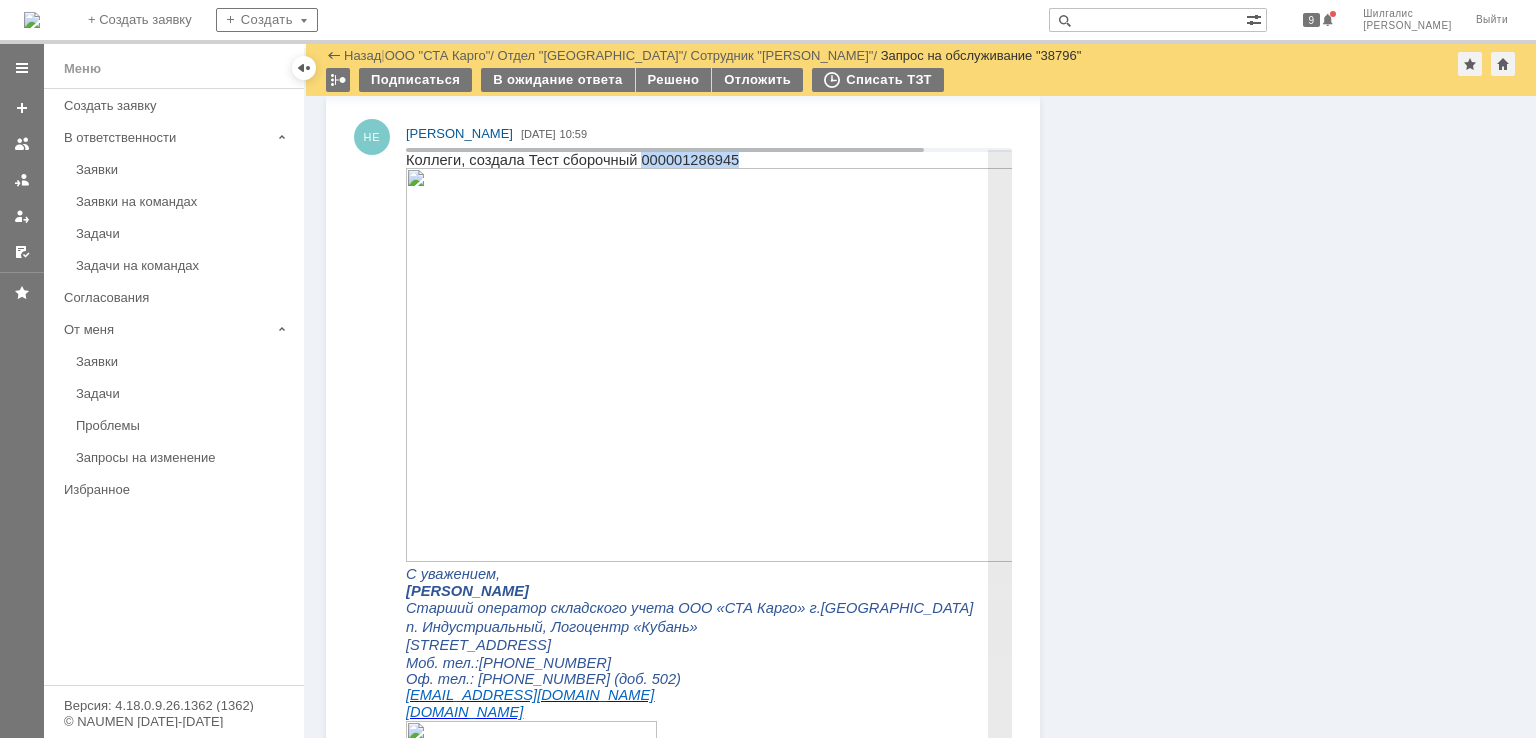click at bounding box center (756, 365) 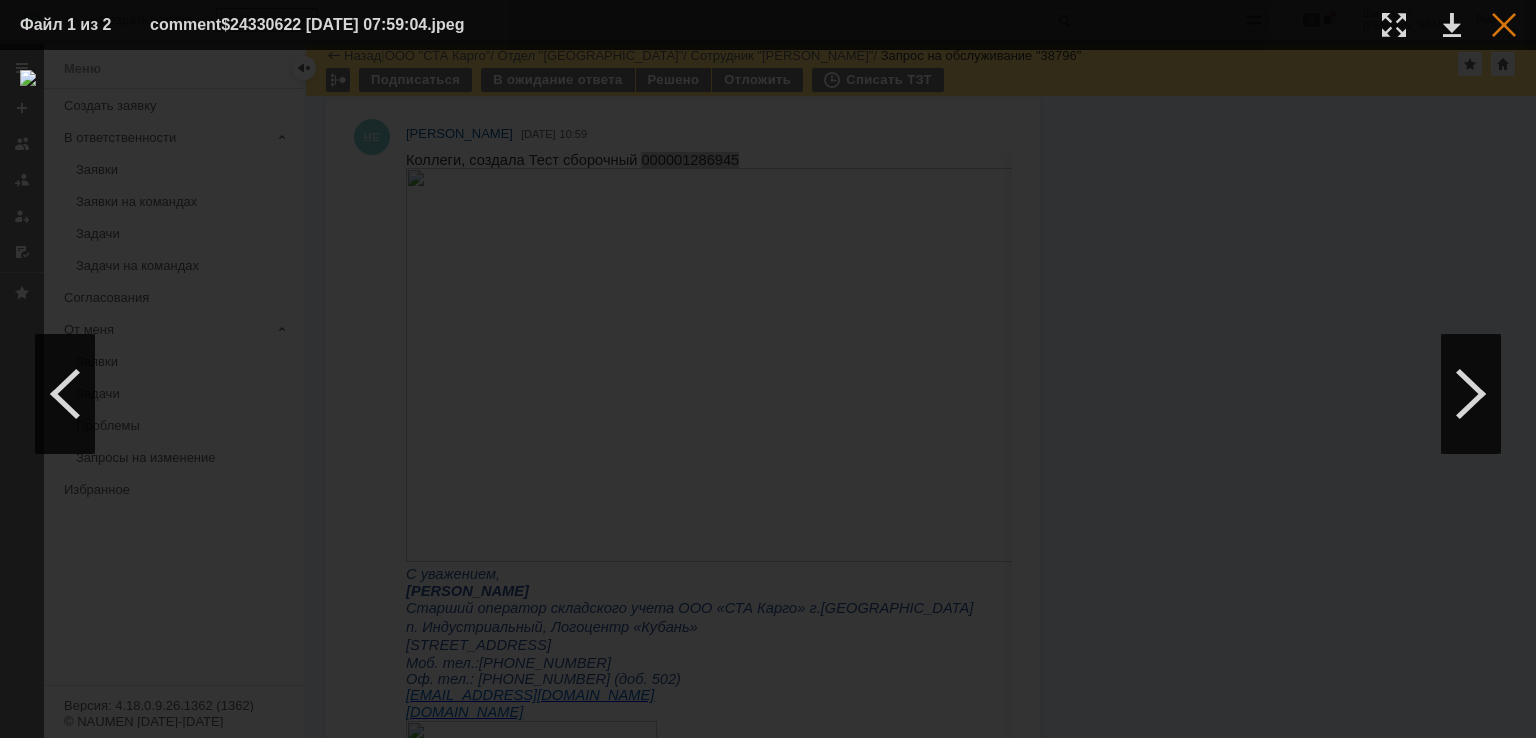 click at bounding box center [1504, 25] 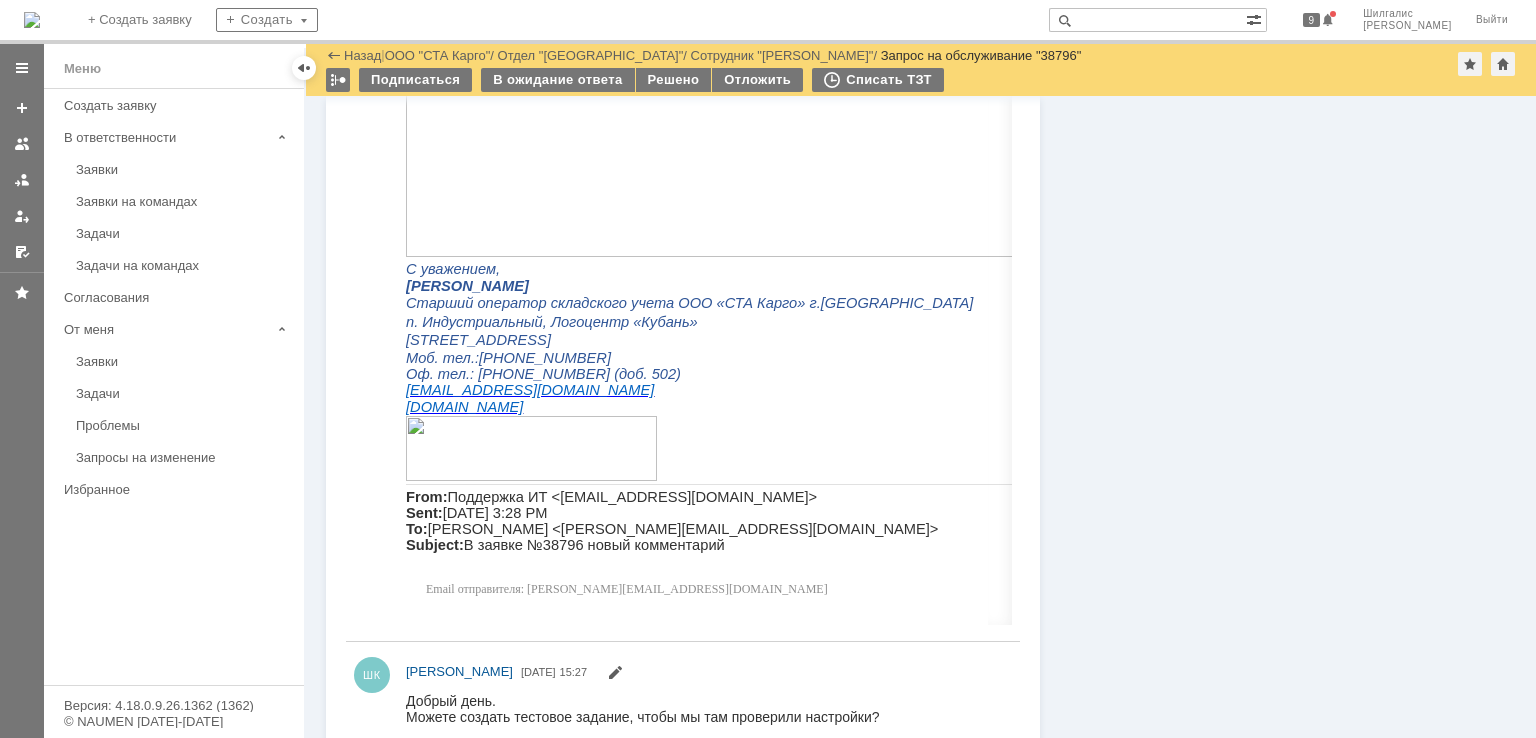 scroll, scrollTop: 2800, scrollLeft: 0, axis: vertical 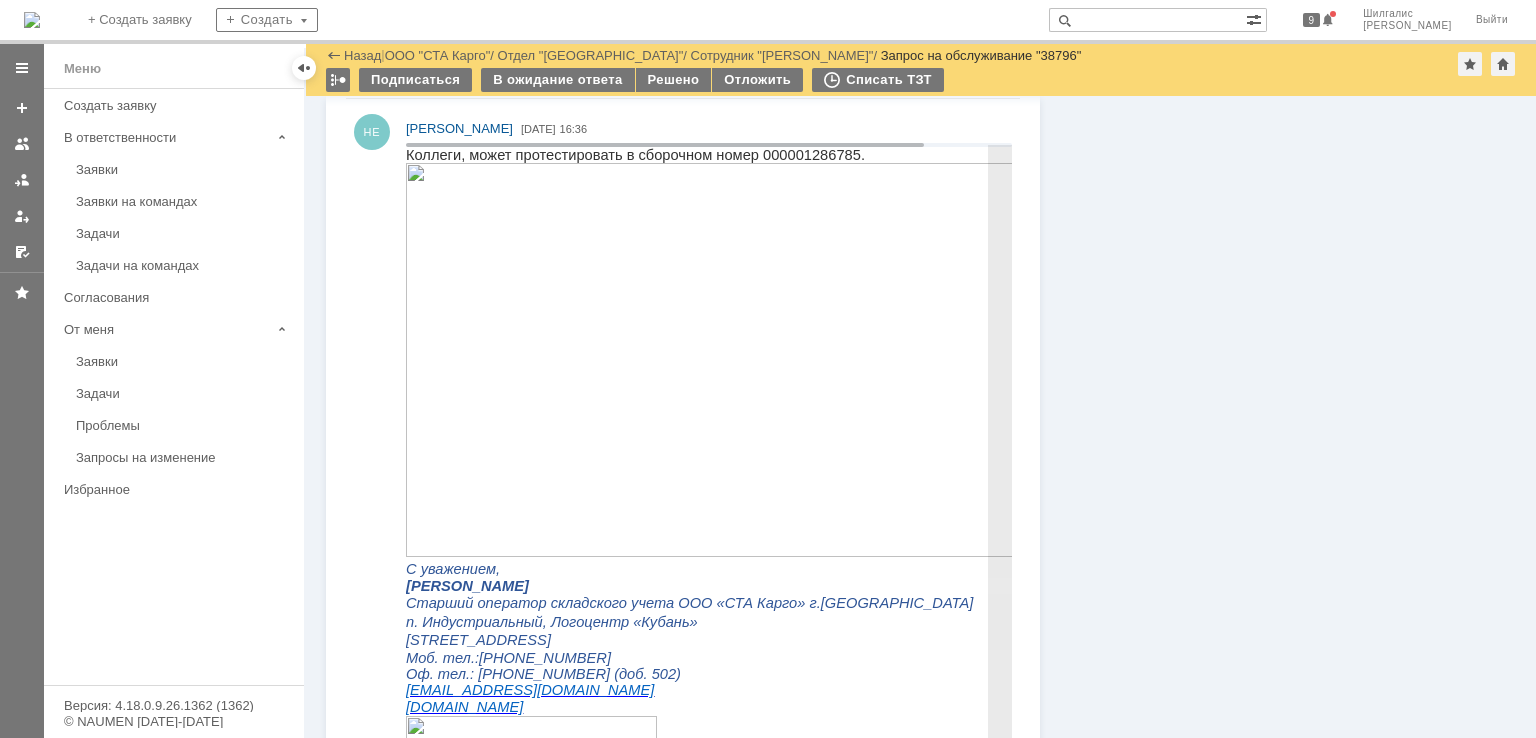 click at bounding box center [756, 359] 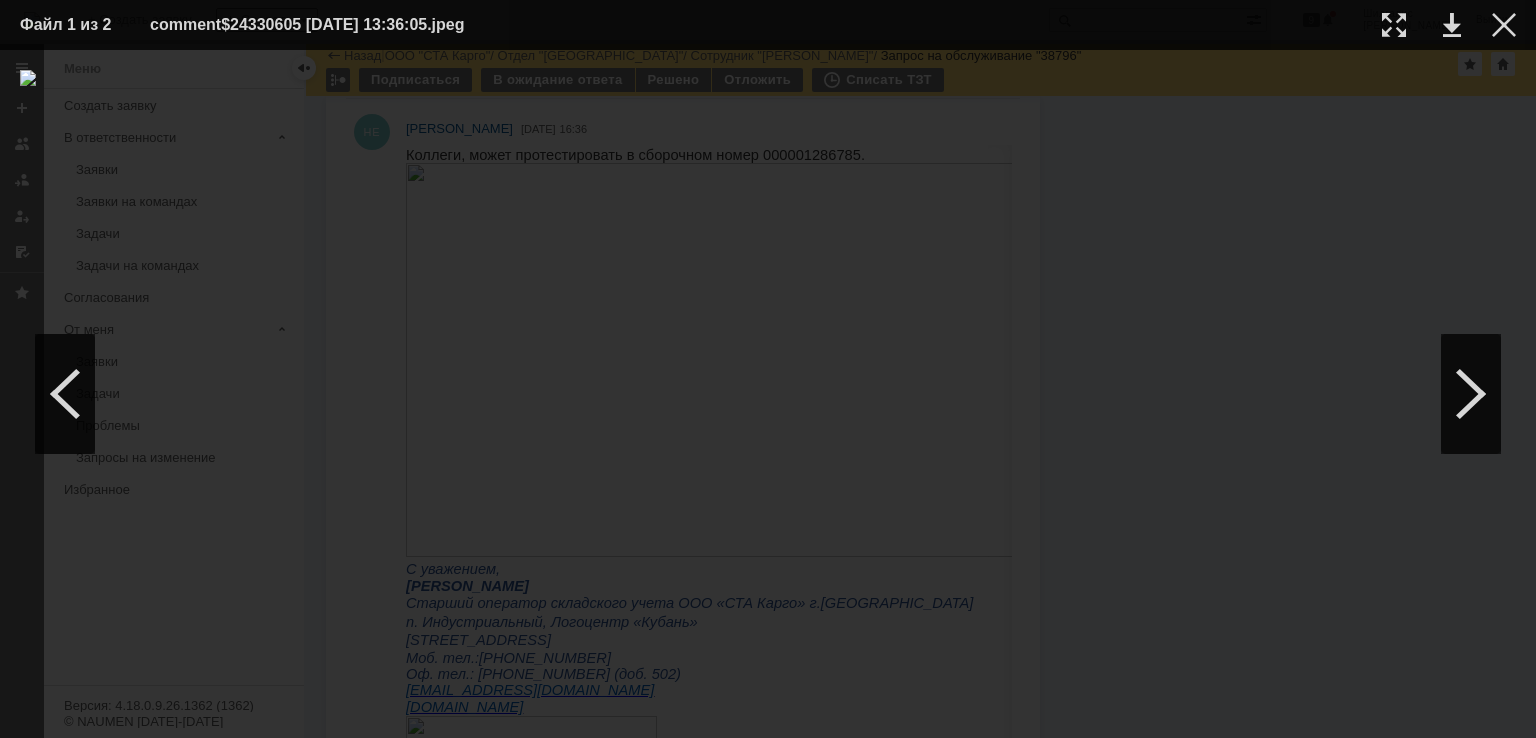 click at bounding box center (768, 394) 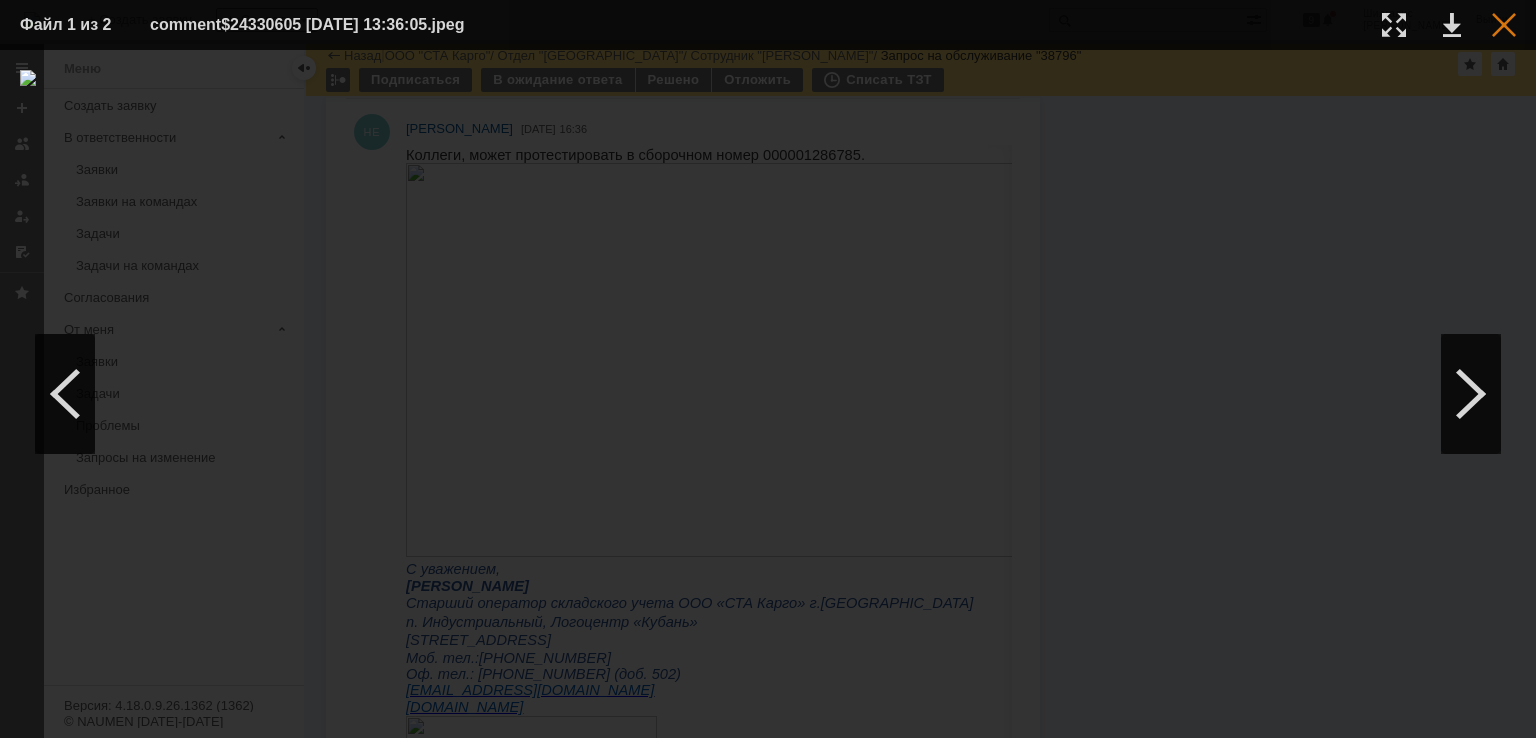 click at bounding box center (1504, 25) 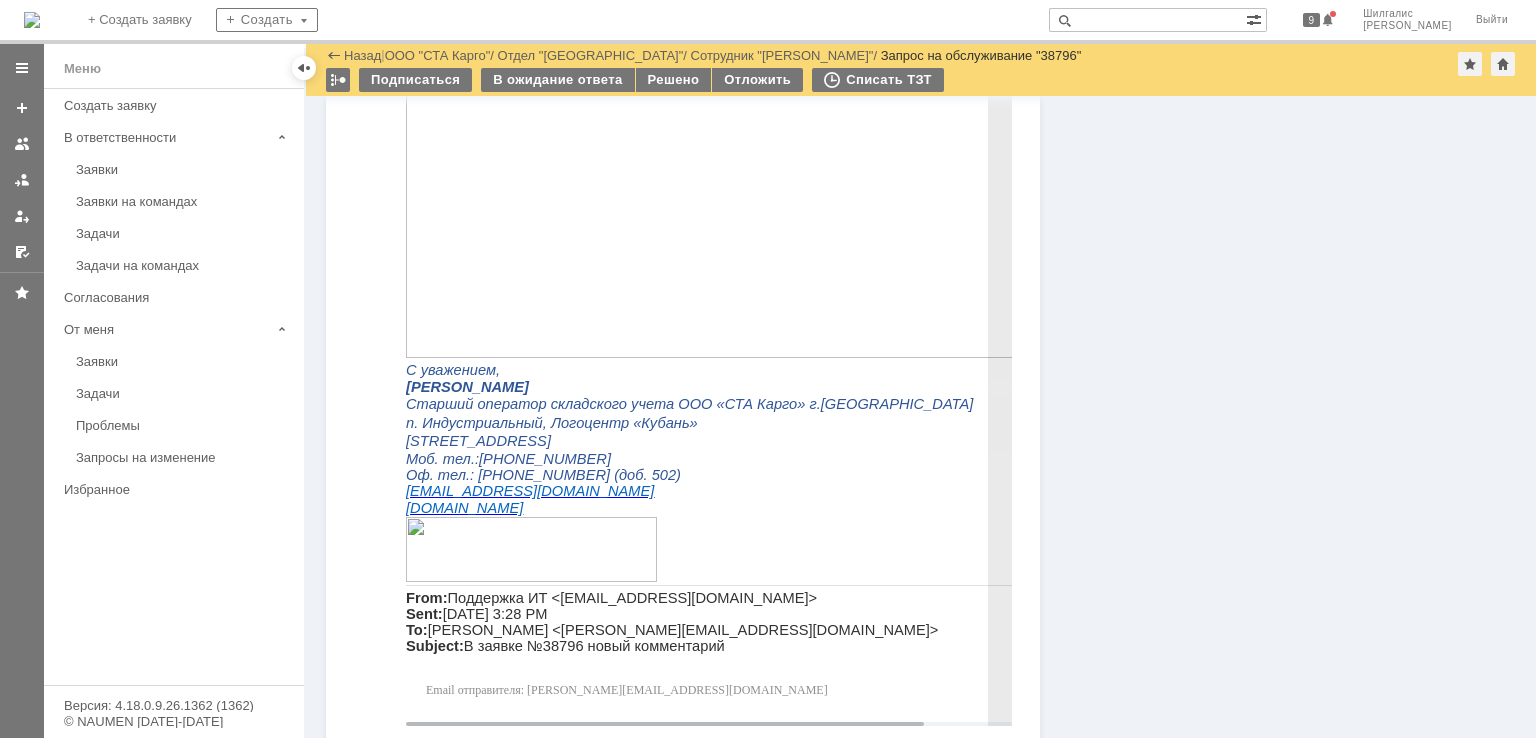scroll, scrollTop: 3167, scrollLeft: 0, axis: vertical 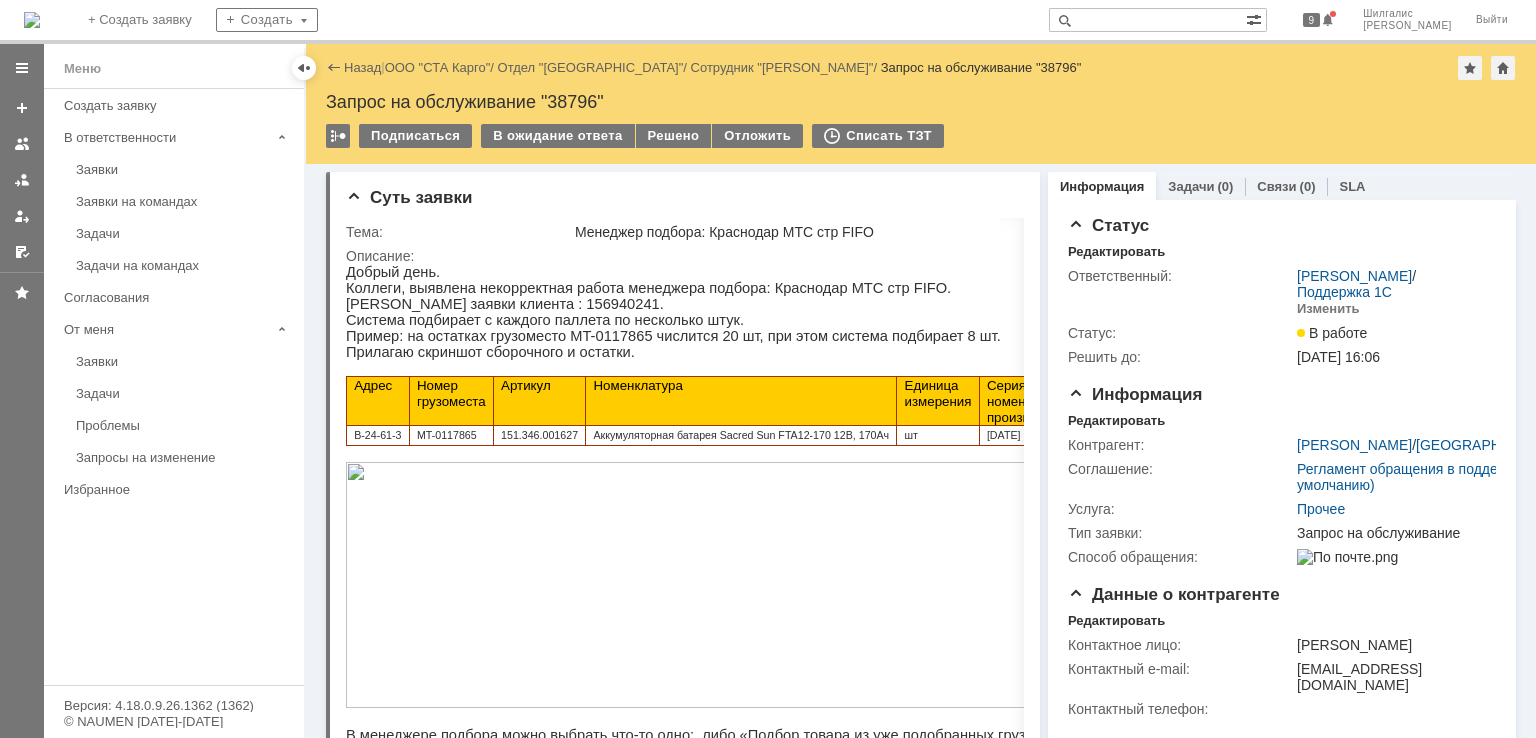 drag, startPoint x: 1178, startPoint y: 157, endPoint x: 1107, endPoint y: 34, distance: 142.02112 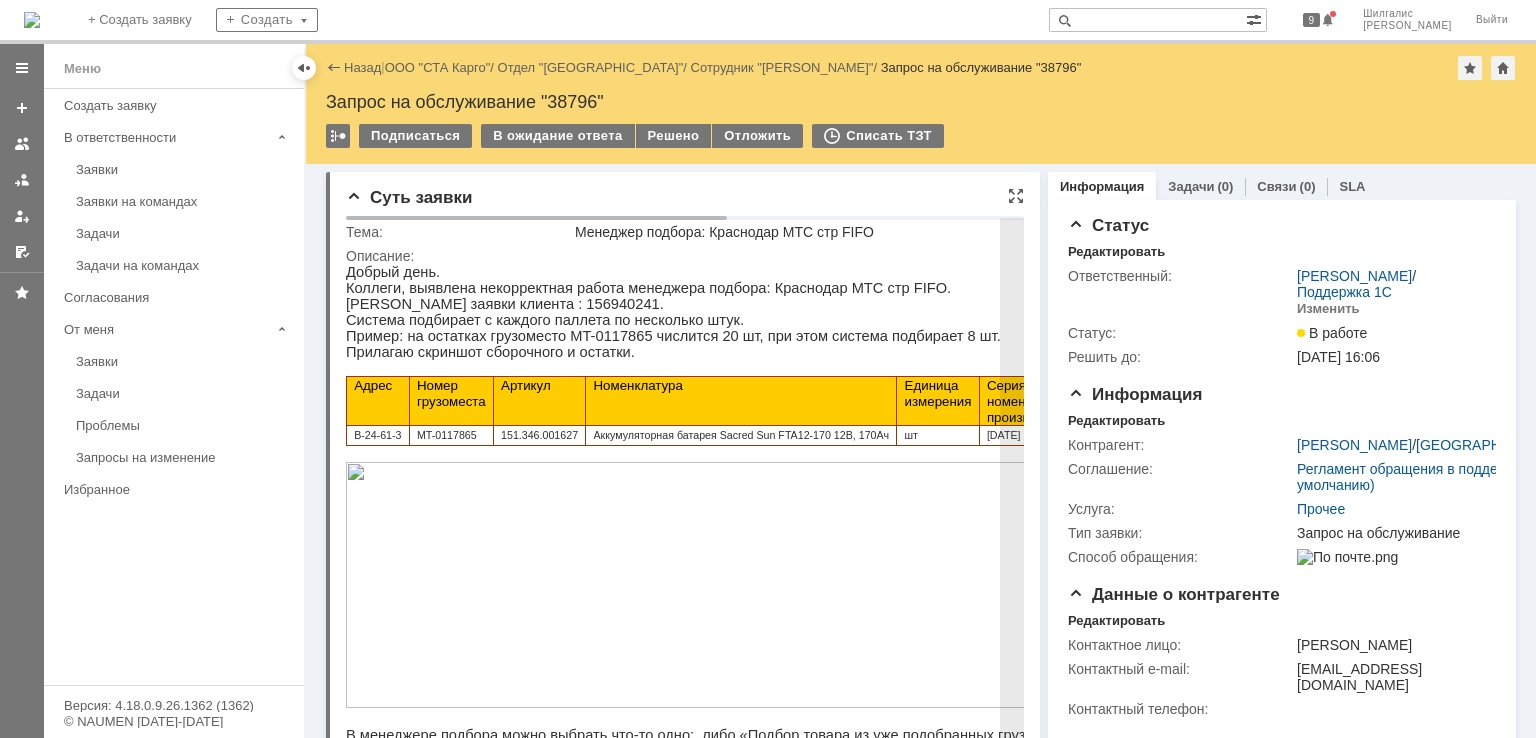 scroll, scrollTop: 300, scrollLeft: 0, axis: vertical 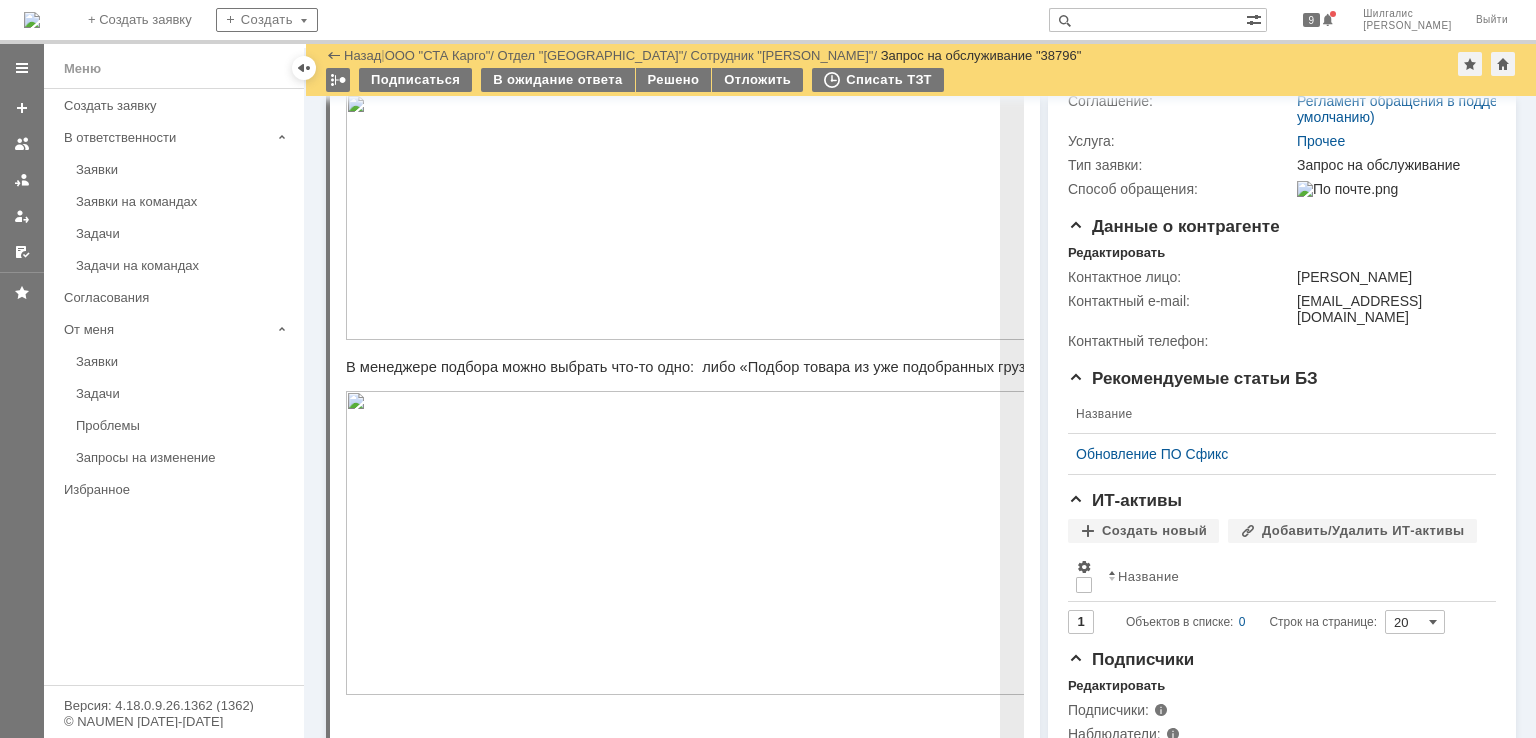 click at bounding box center [696, 217] 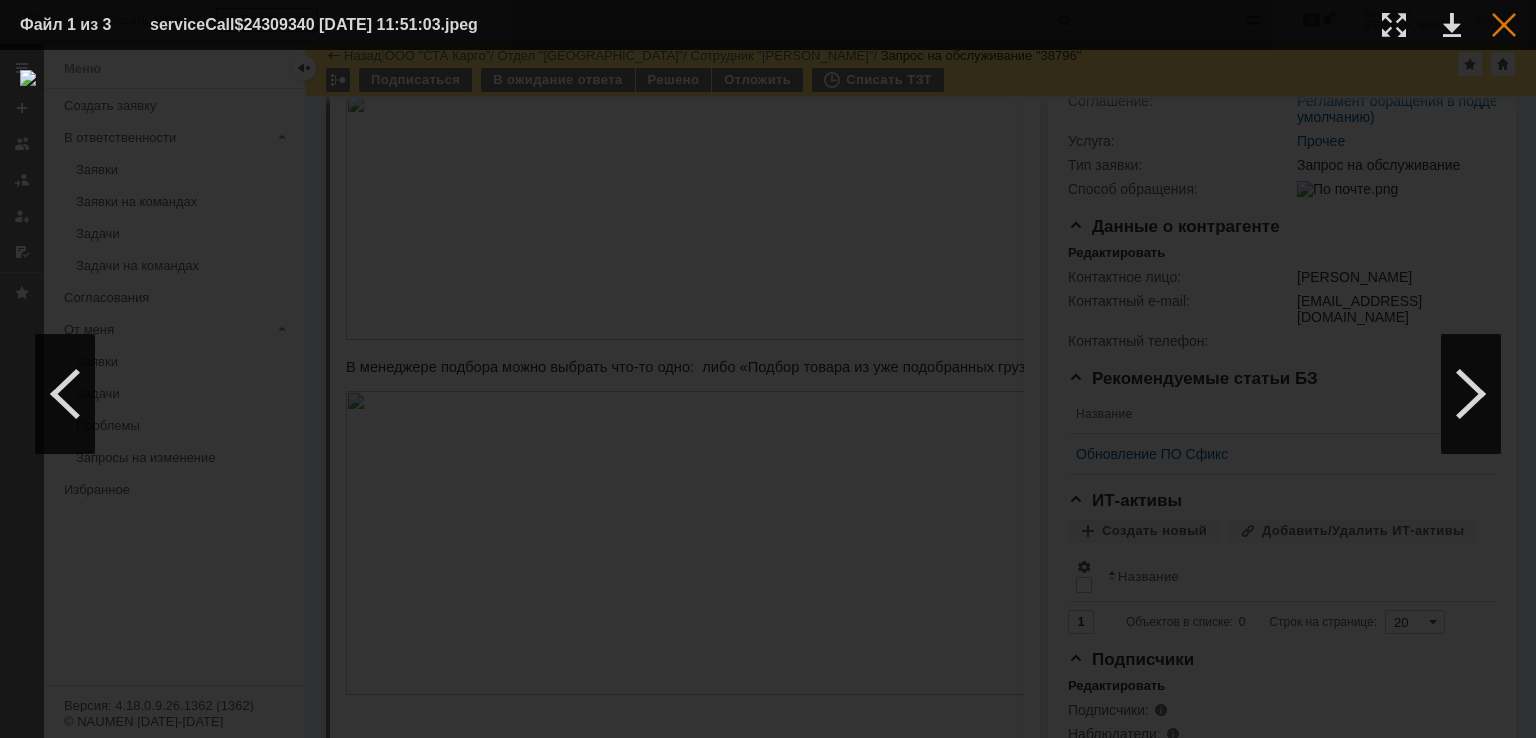 click at bounding box center [1504, 25] 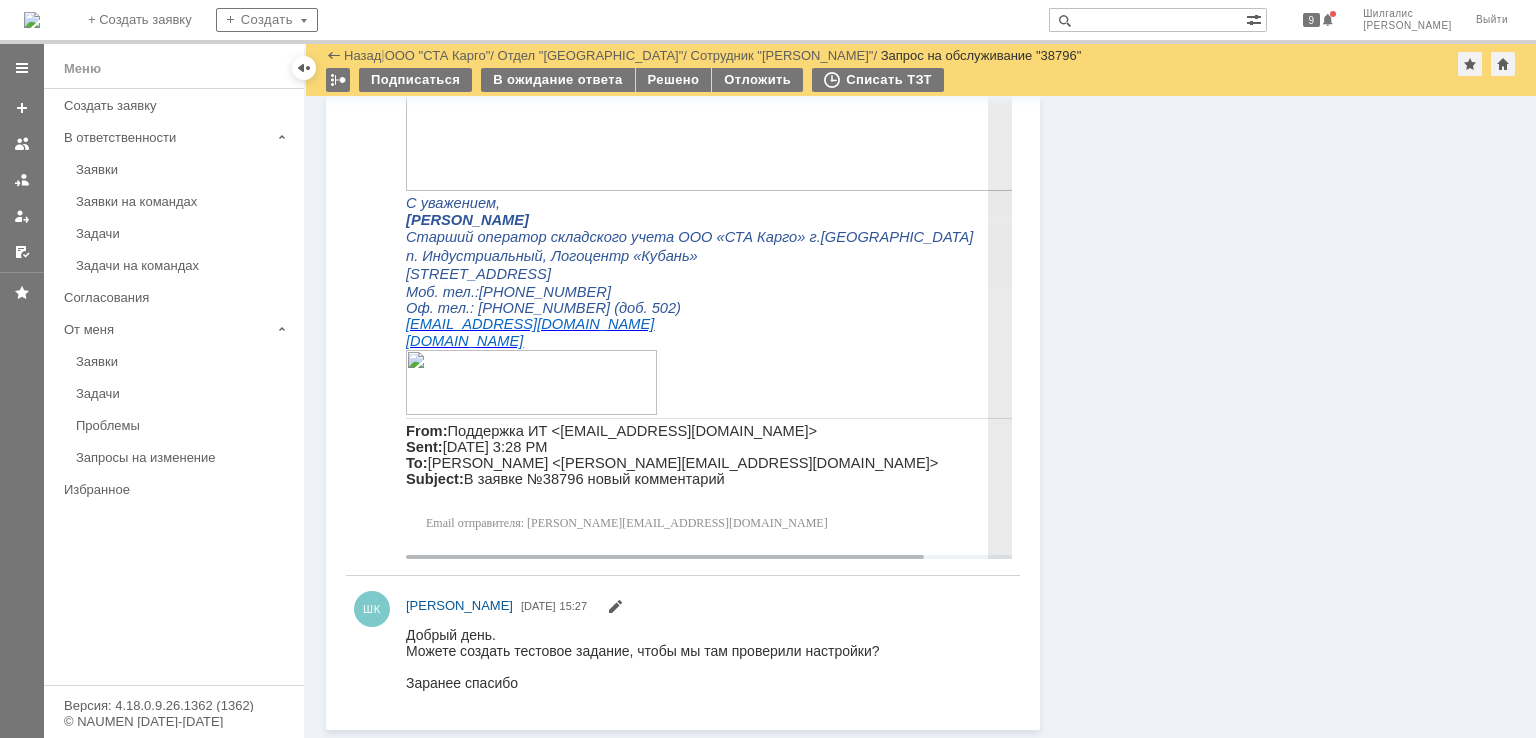 drag, startPoint x: 1045, startPoint y: 250, endPoint x: 562, endPoint y: 85, distance: 510.40573 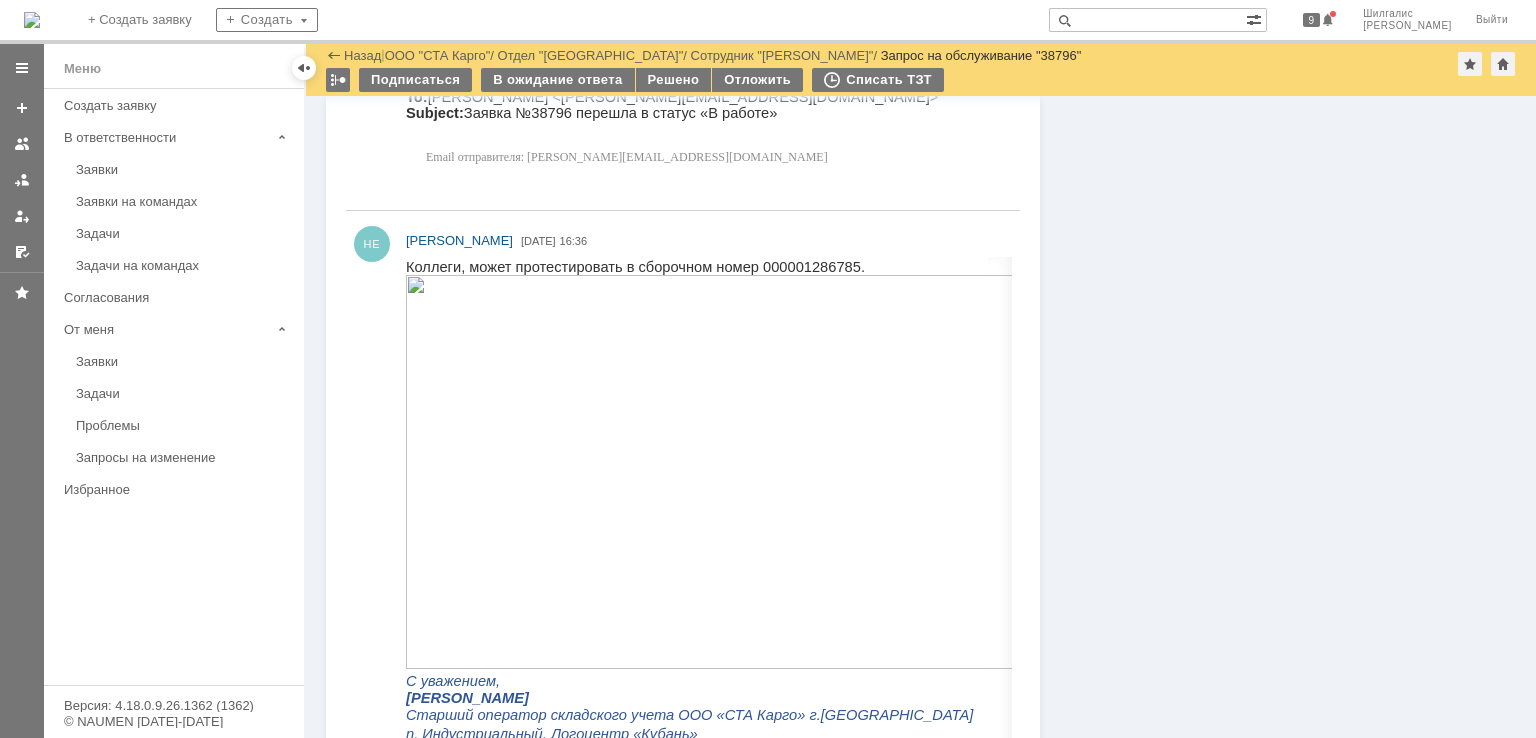 scroll, scrollTop: 2567, scrollLeft: 0, axis: vertical 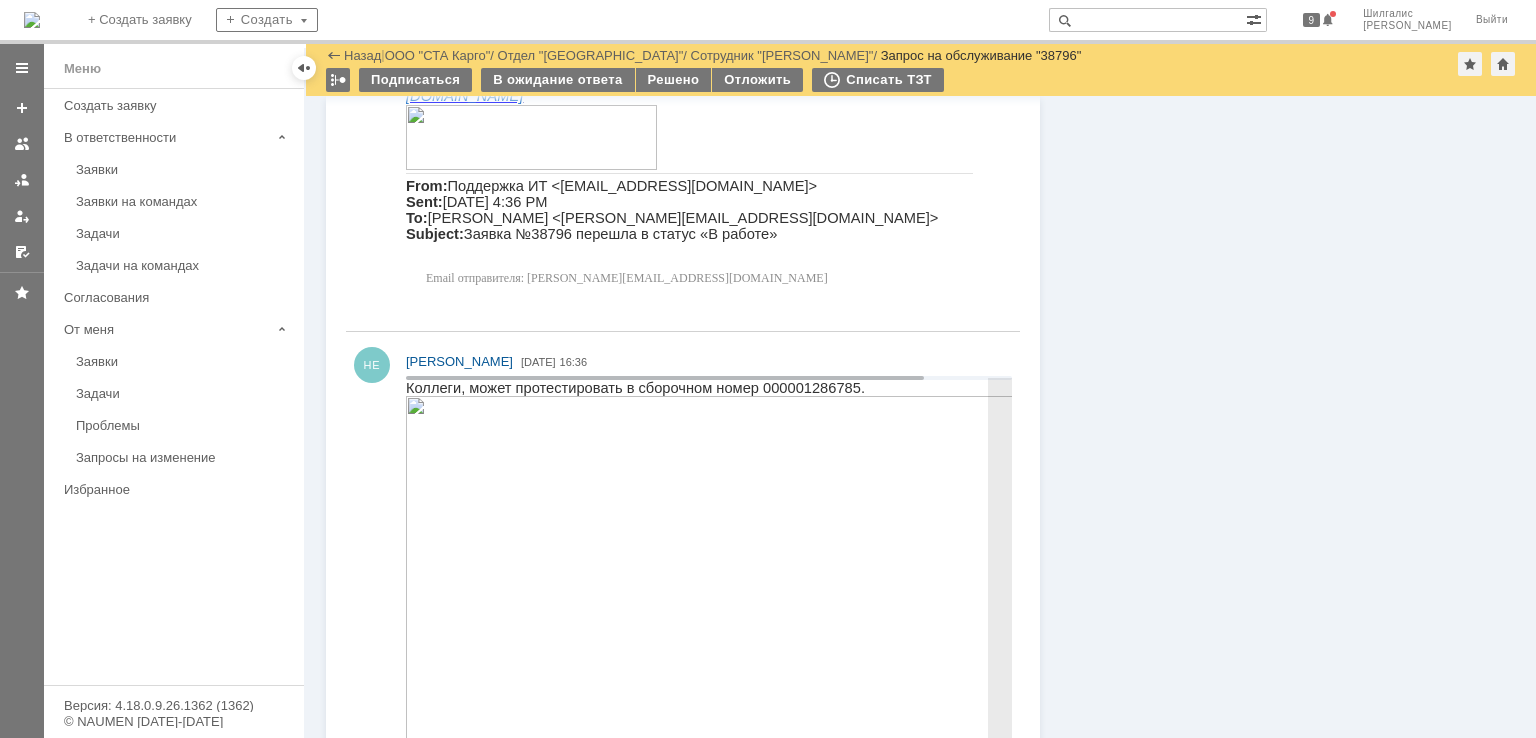 click on "Коллеги, может протестировать в сборочном номер 000001286785." at bounding box center [635, 387] 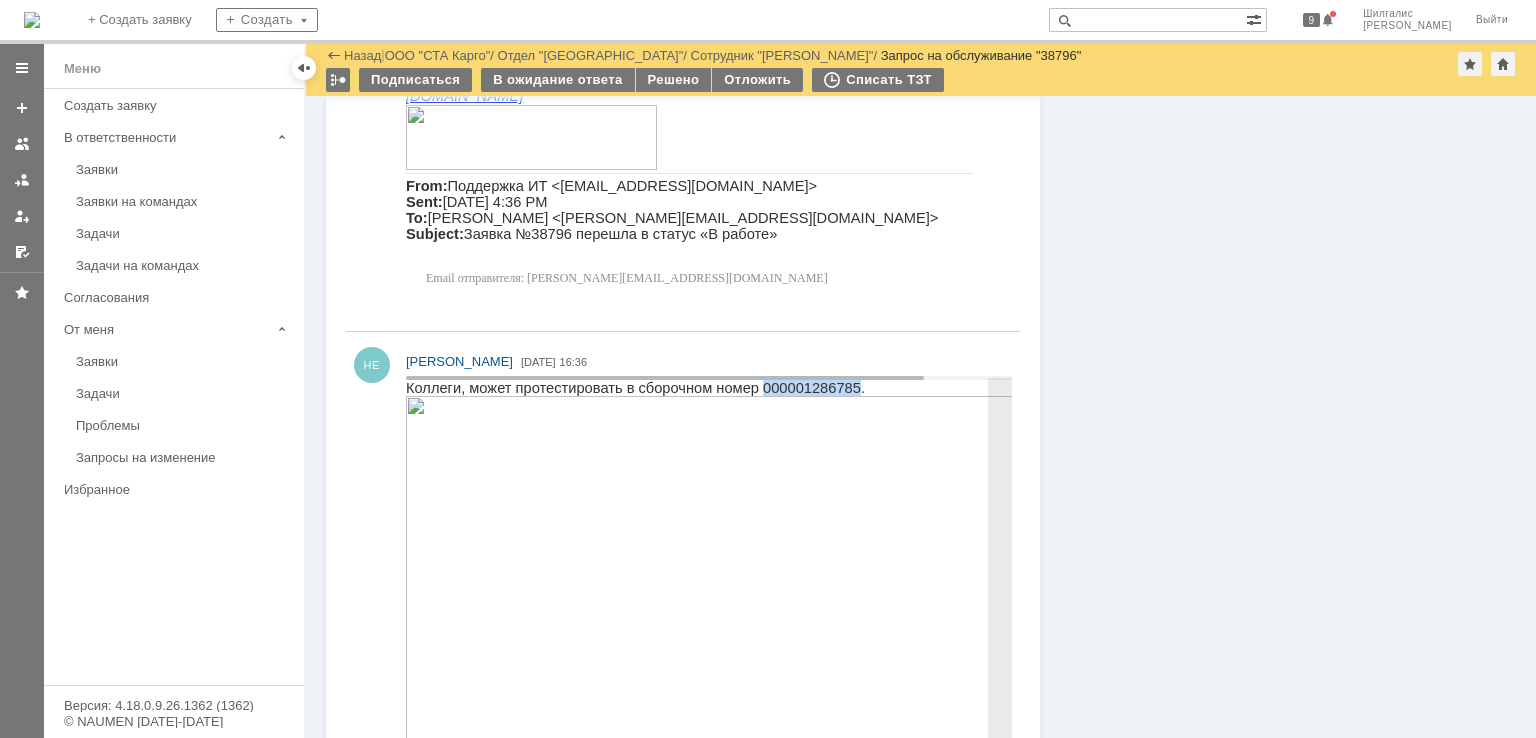 click on "Коллеги, может протестировать в сборочном номер 000001286785." at bounding box center (635, 387) 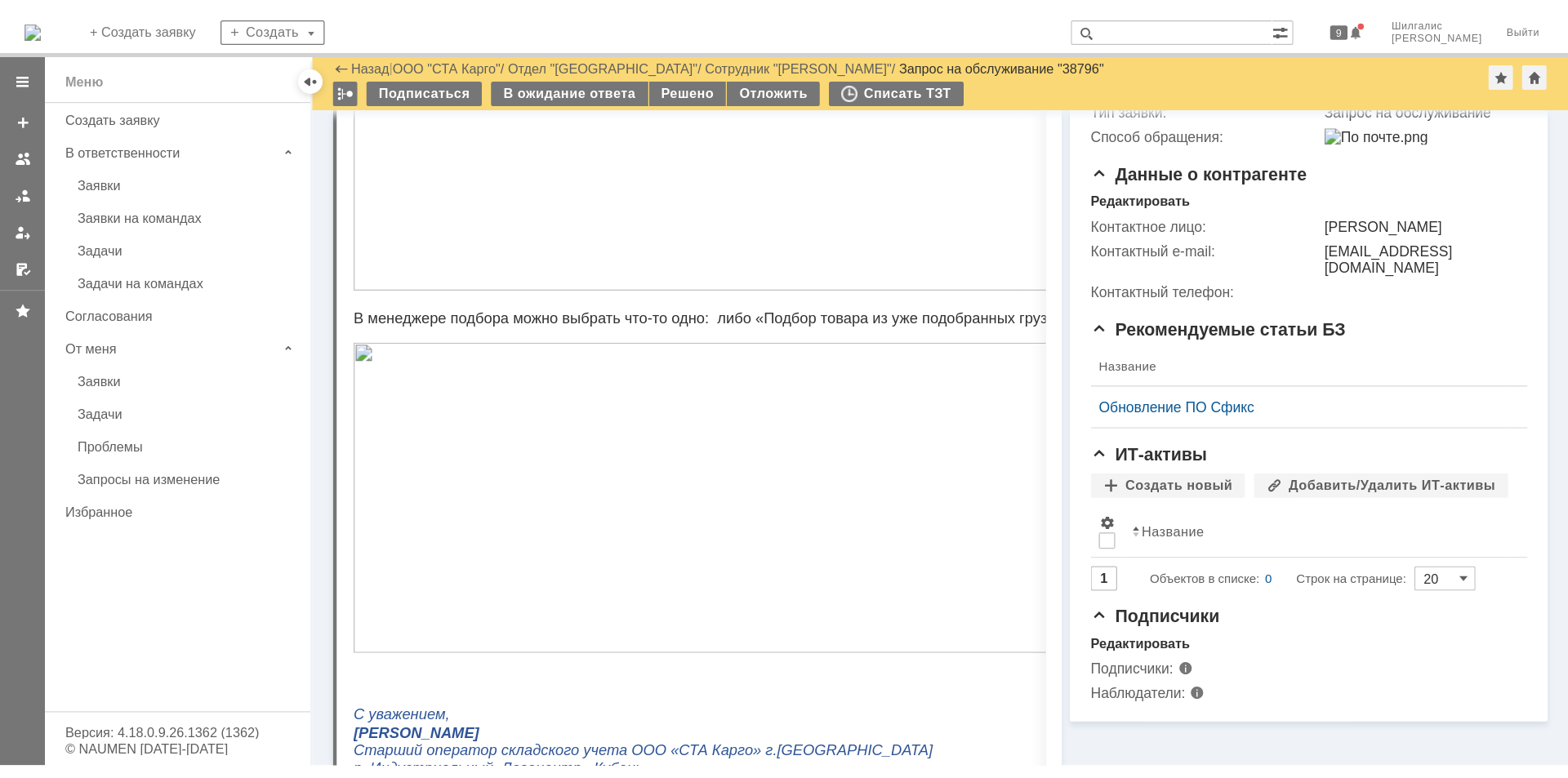 scroll, scrollTop: 0, scrollLeft: 0, axis: both 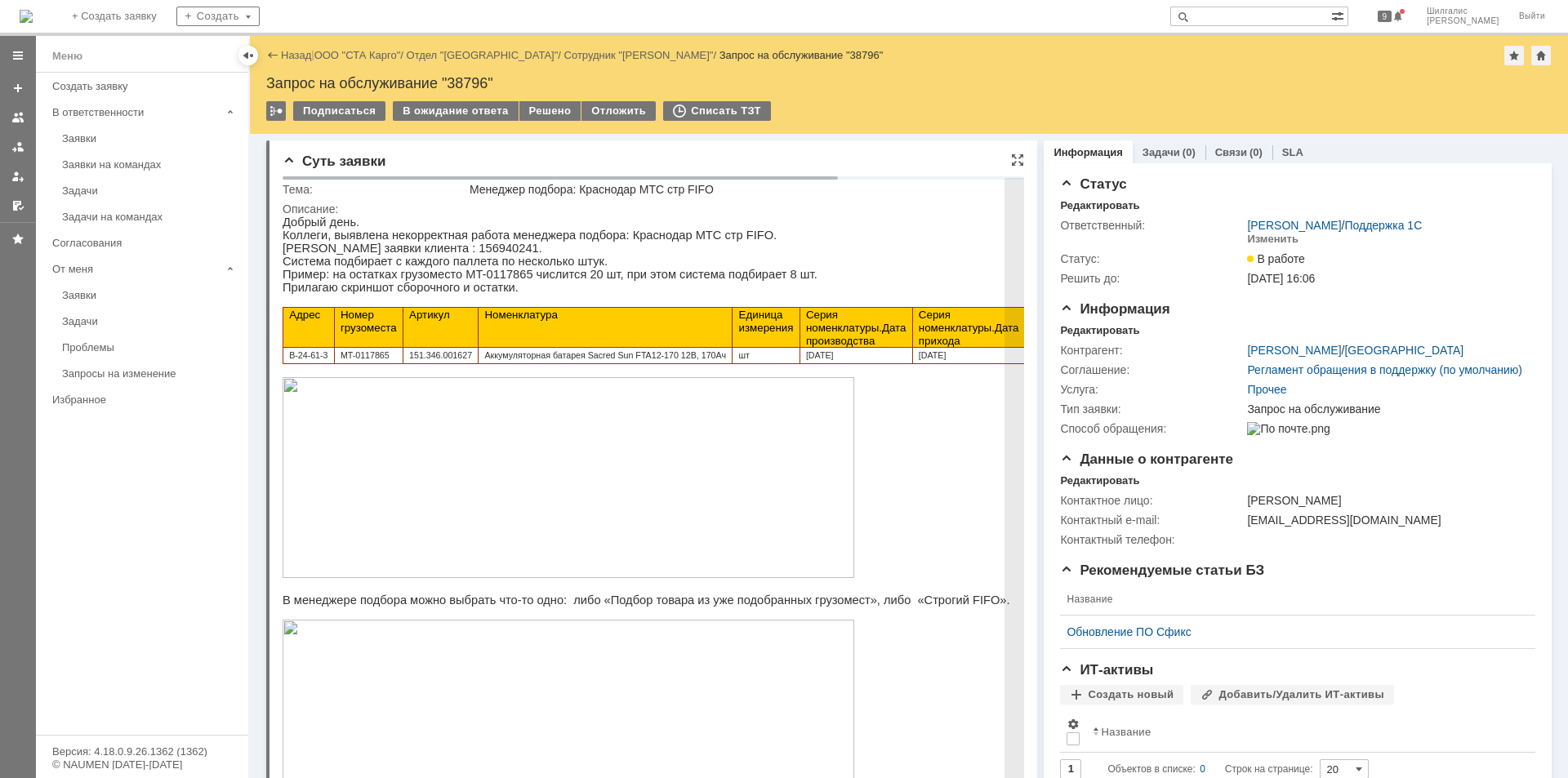 click at bounding box center (568, 478) 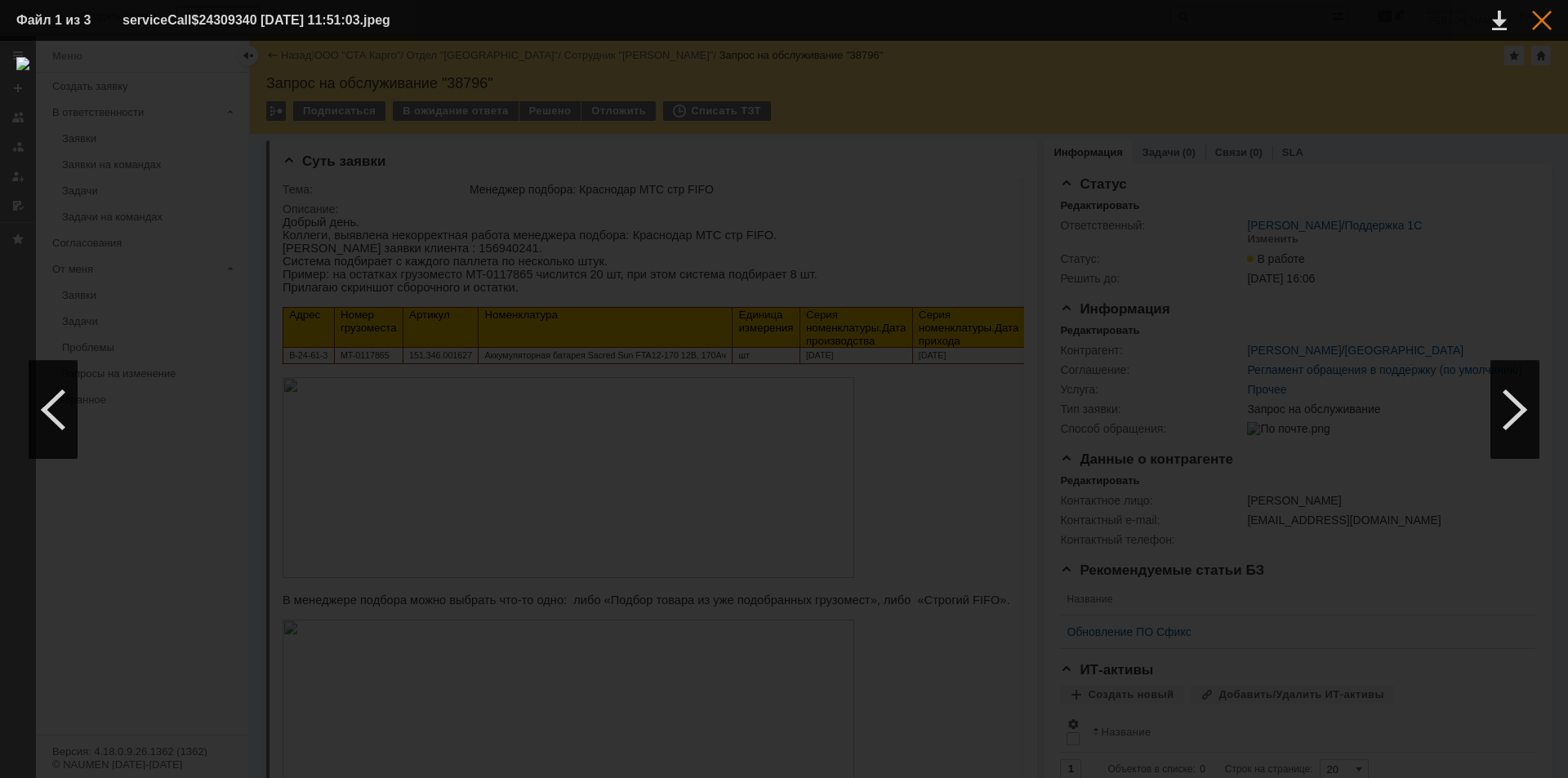 click at bounding box center [1542, 20] 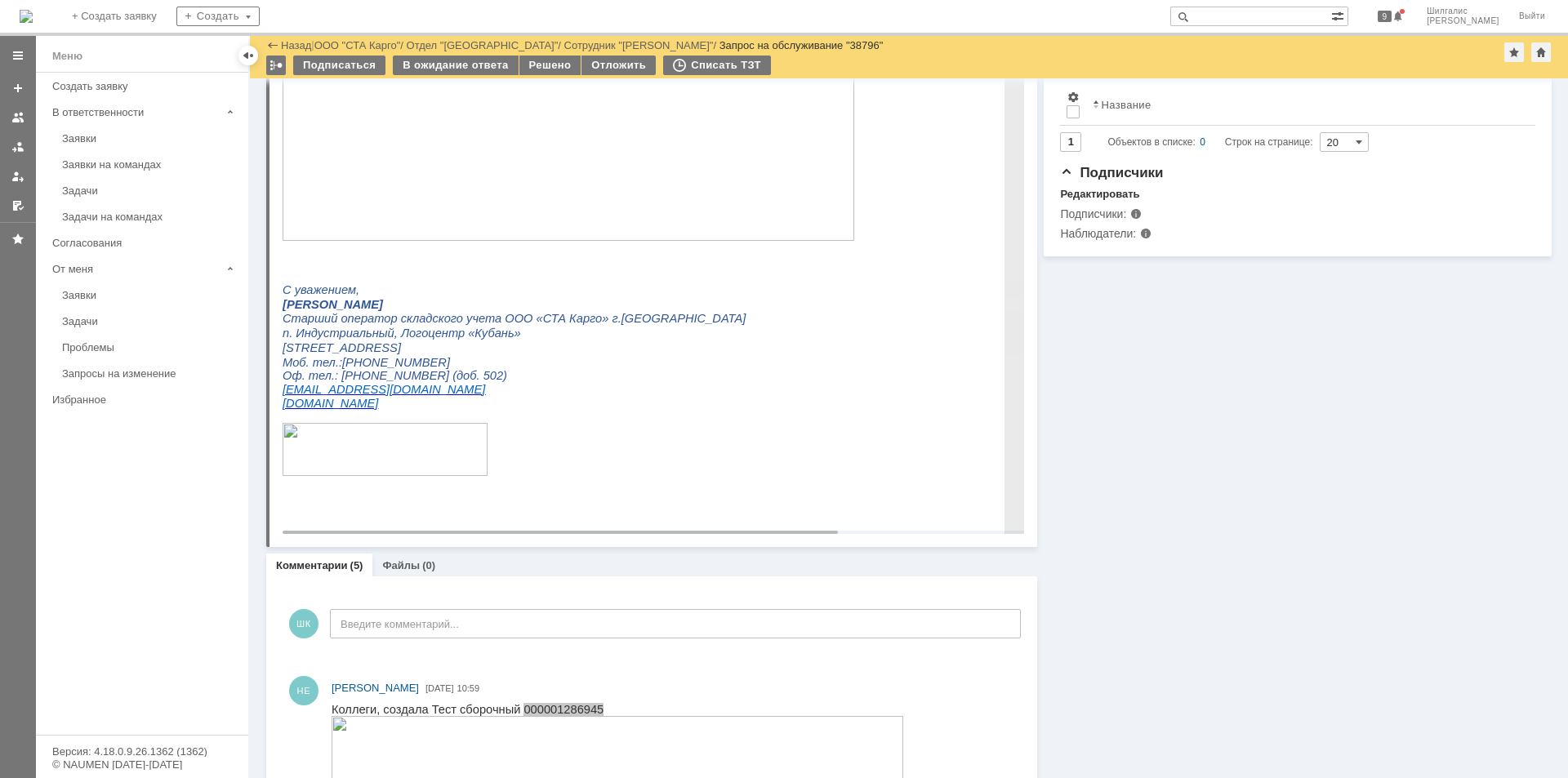 scroll, scrollTop: 816, scrollLeft: 0, axis: vertical 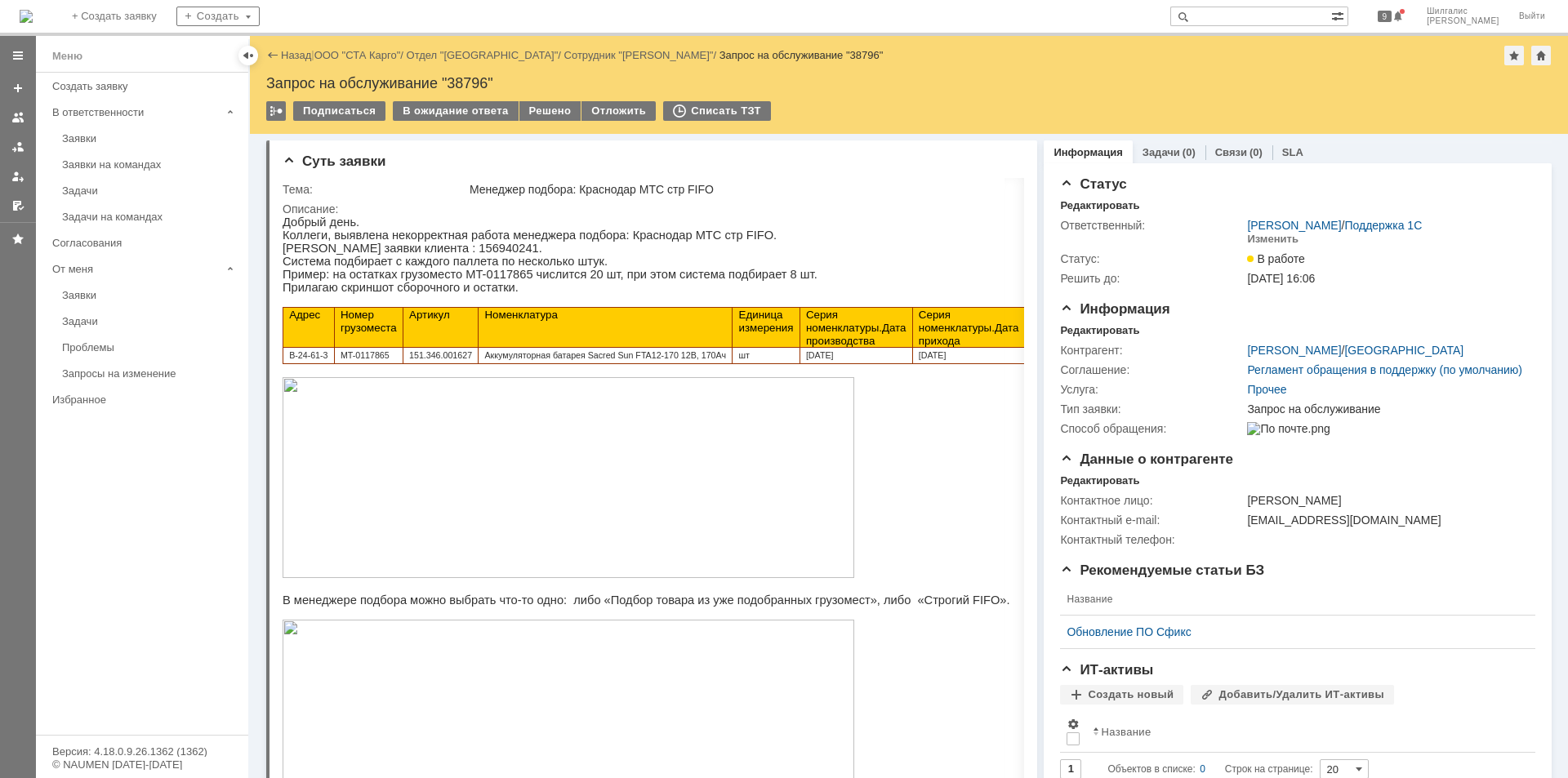 drag, startPoint x: 1037, startPoint y: 140, endPoint x: 1018, endPoint y: 68, distance: 74.46476 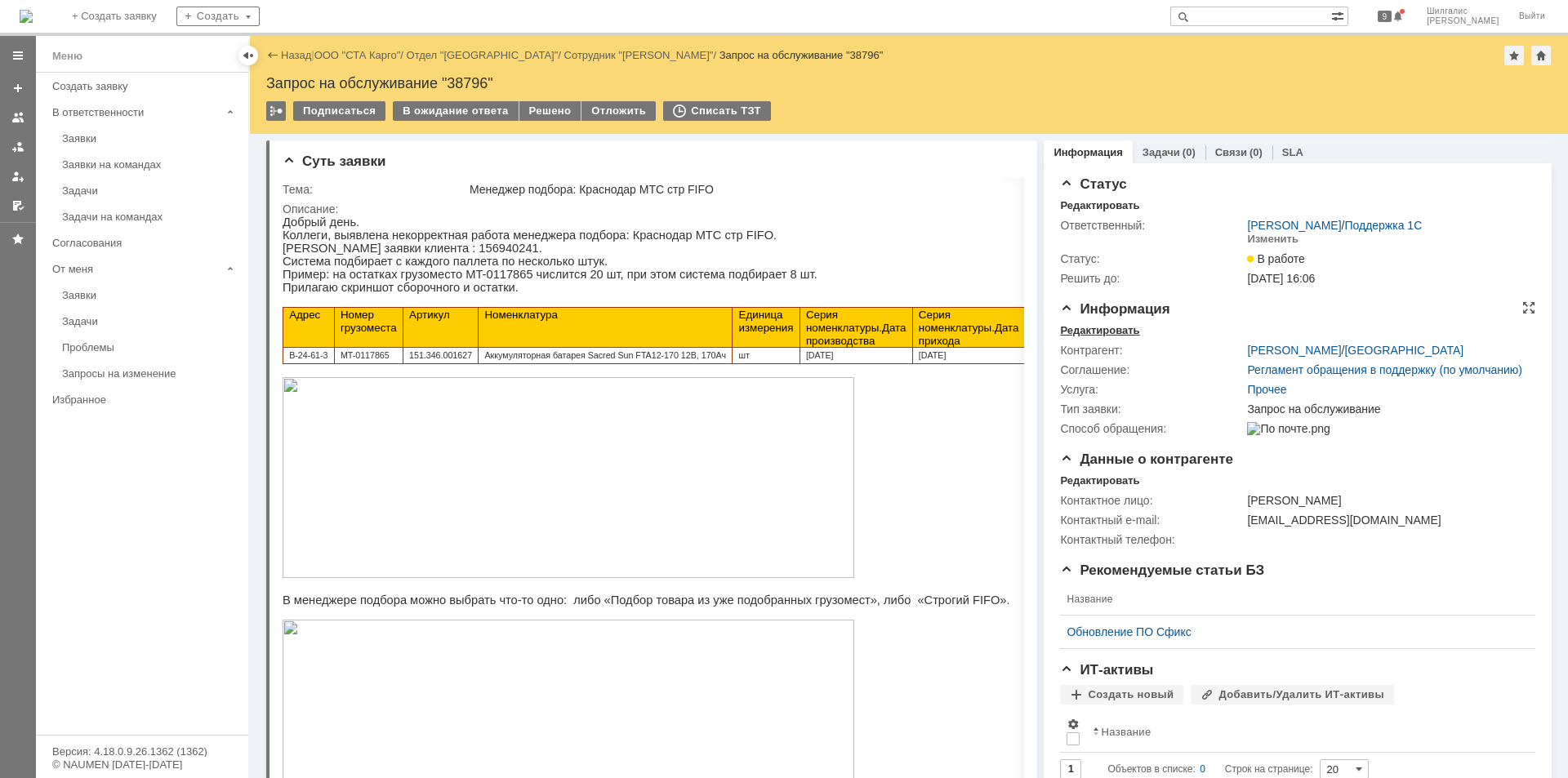 click on "Редактировать" at bounding box center (1099, 331) 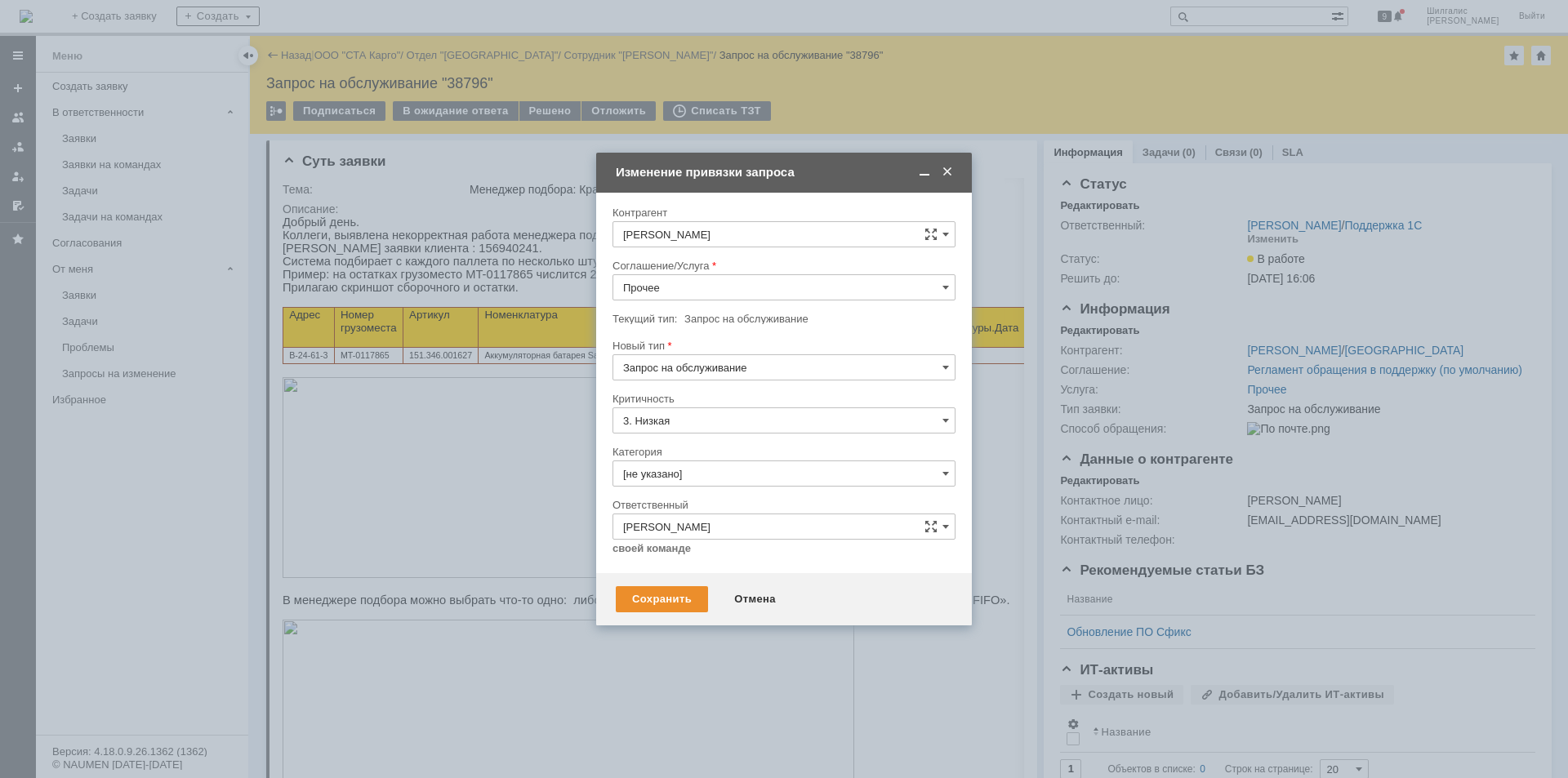click on "Прочее" at bounding box center (784, 287) 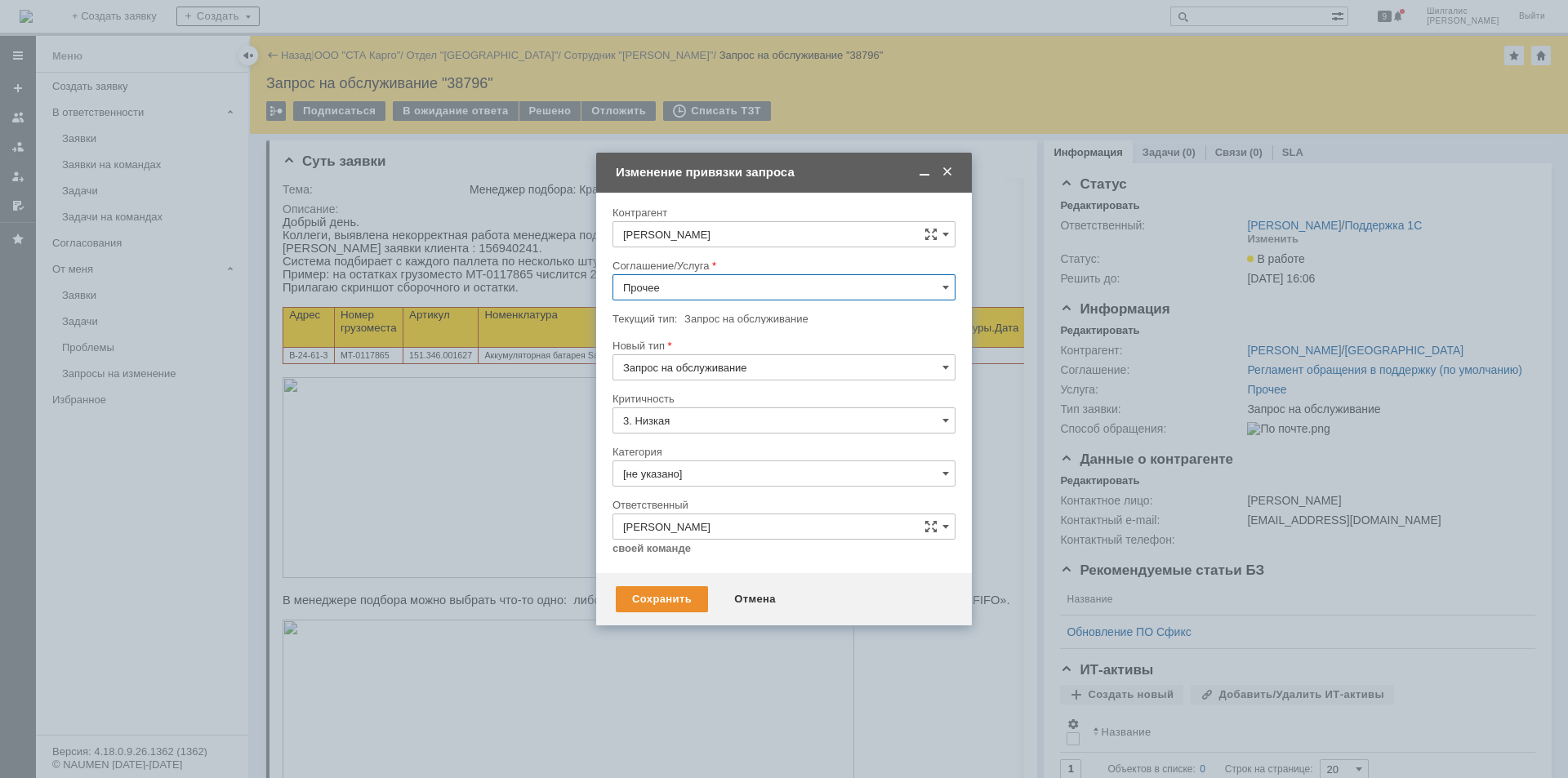 scroll, scrollTop: 642, scrollLeft: 0, axis: vertical 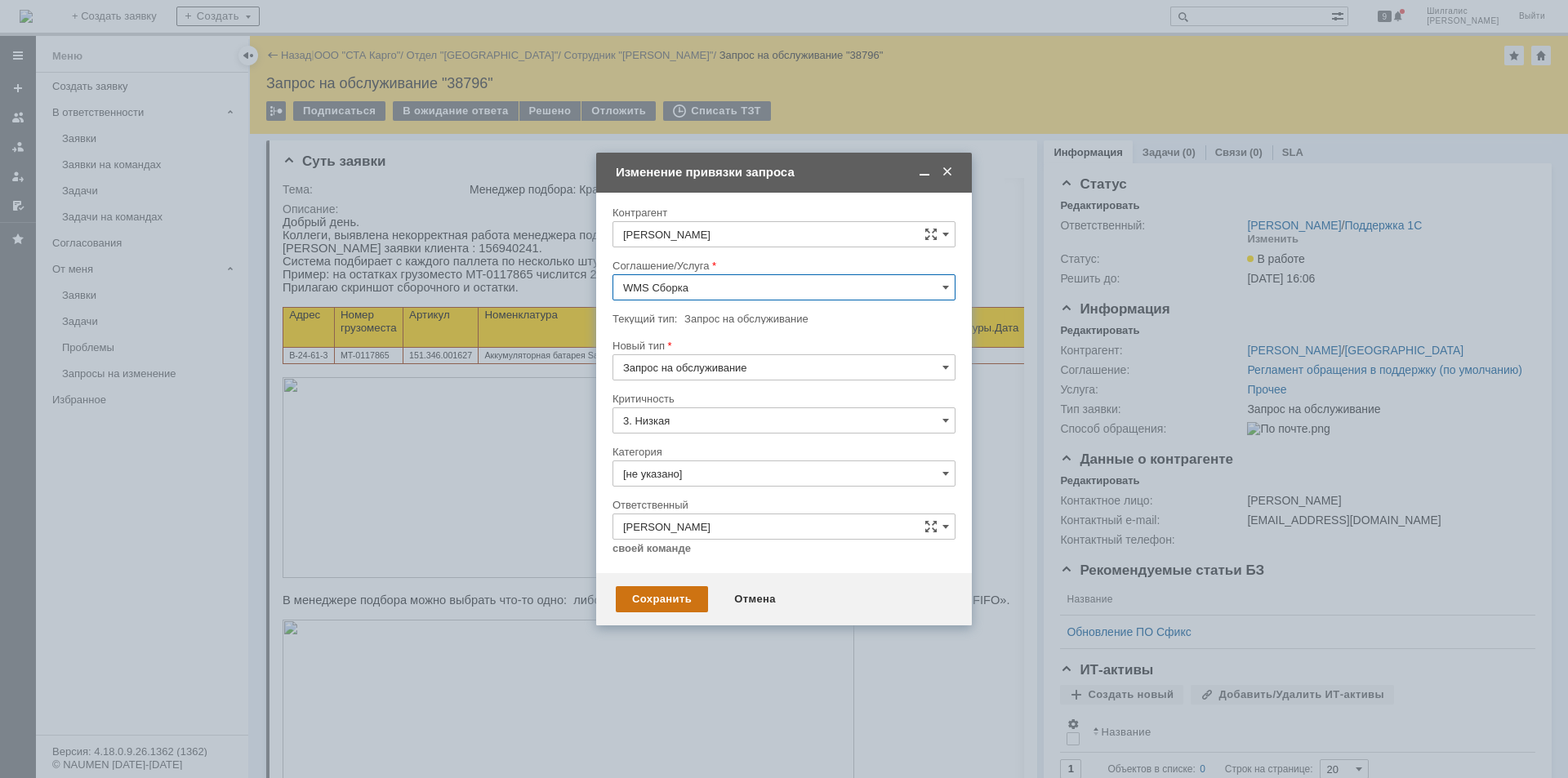 type on "WMS Сборка" 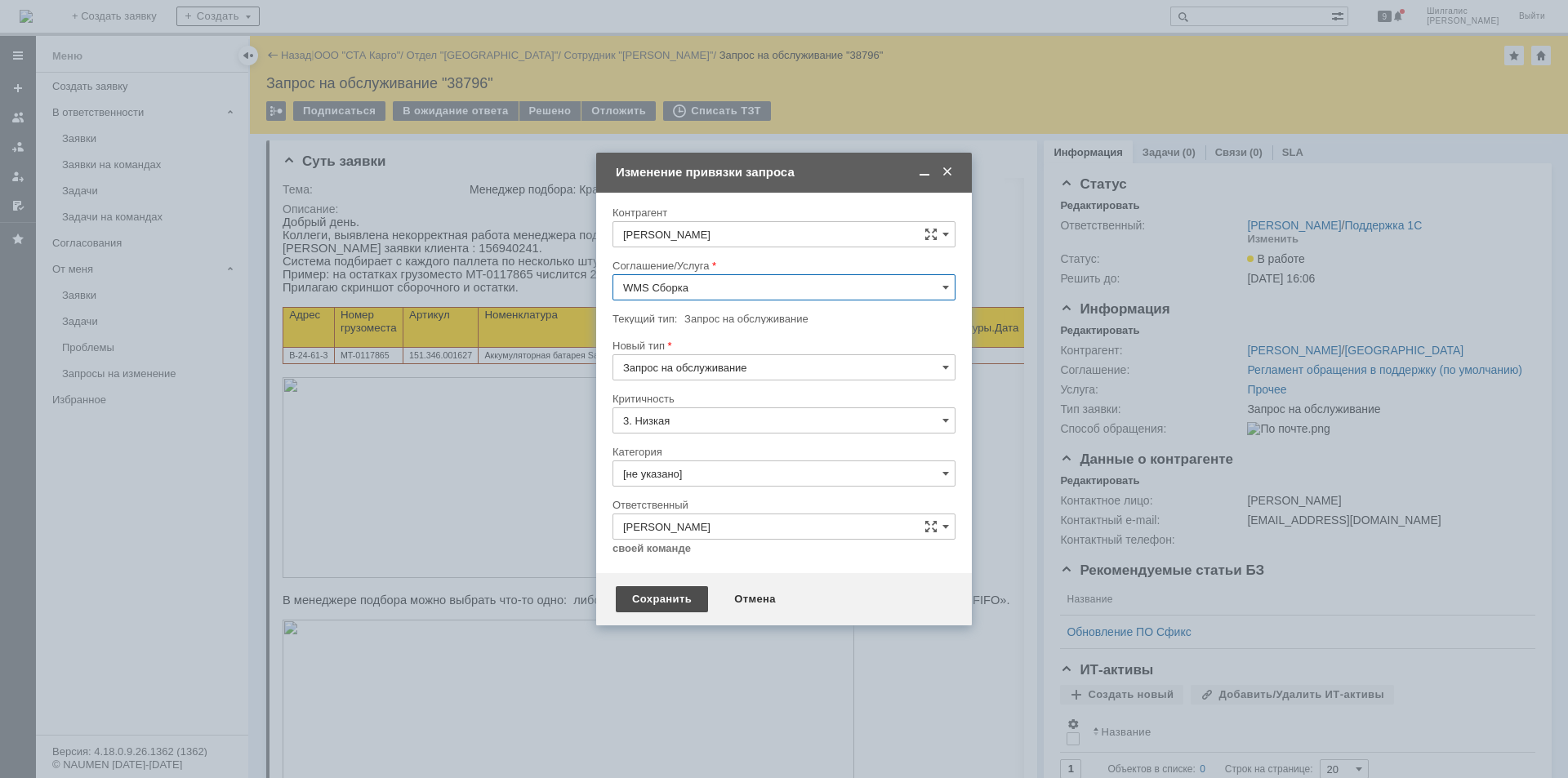 click on "Сохранить" at bounding box center (662, 599) 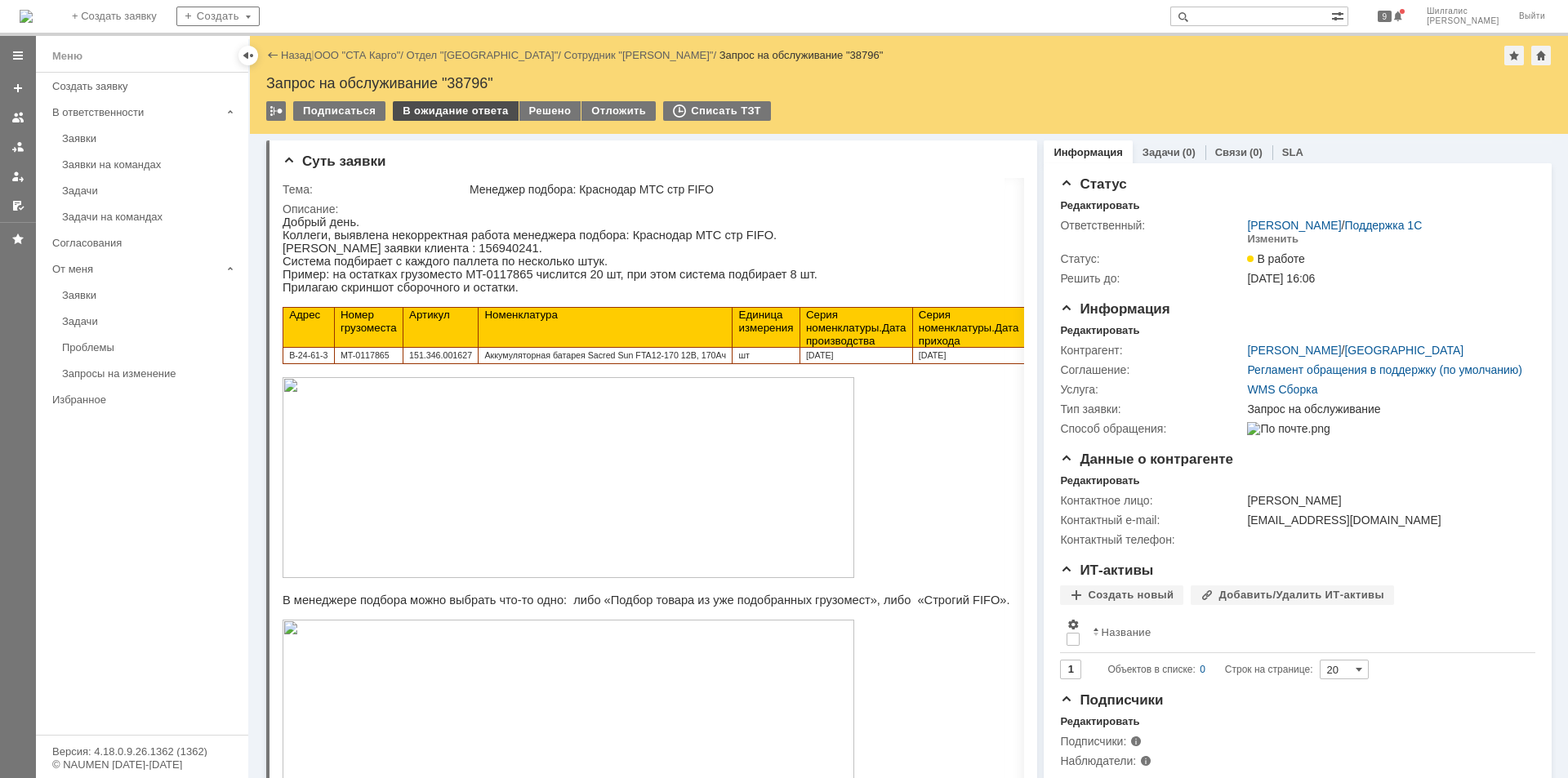scroll, scrollTop: 0, scrollLeft: 0, axis: both 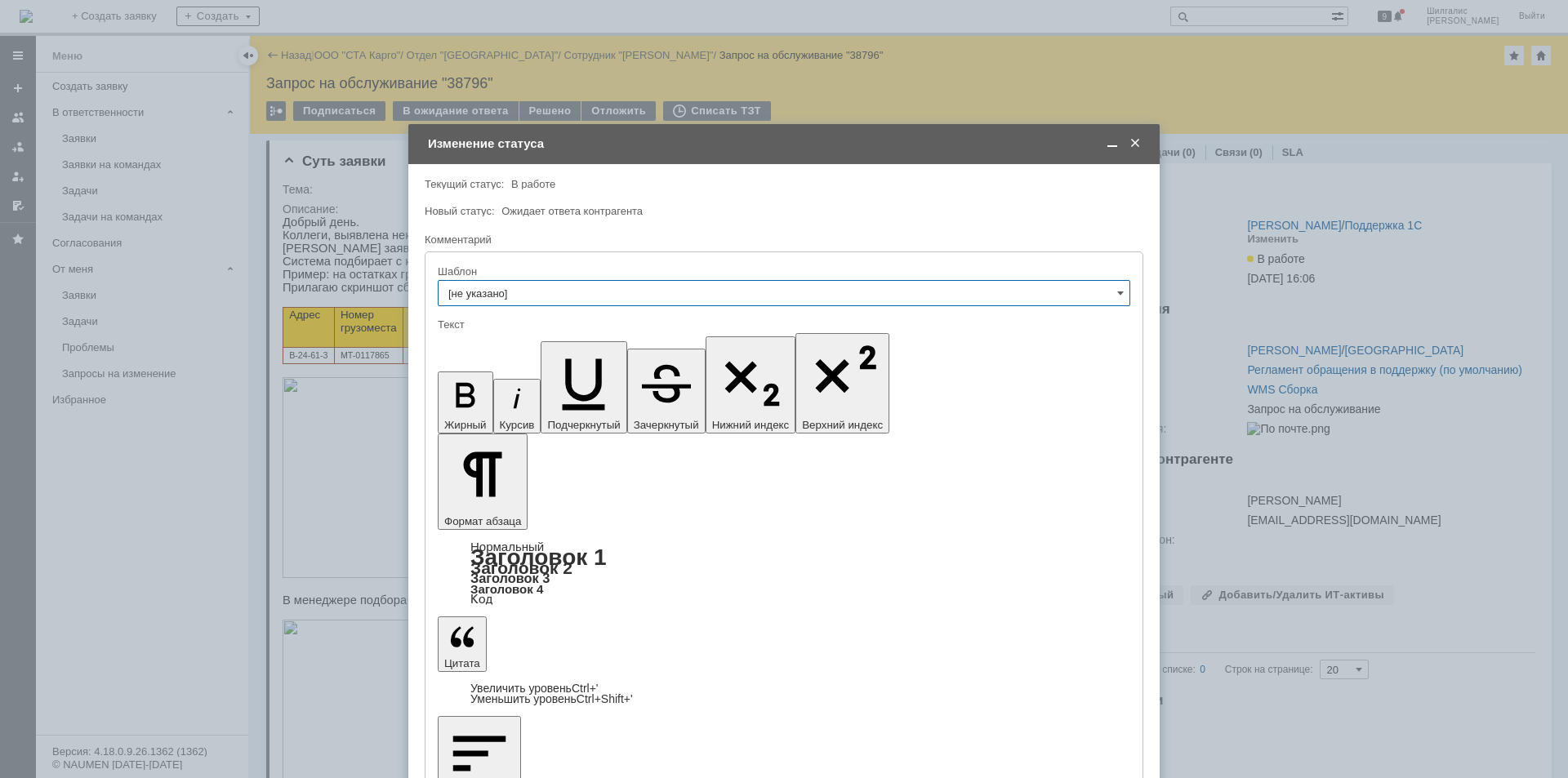 click at bounding box center [571, 4602] 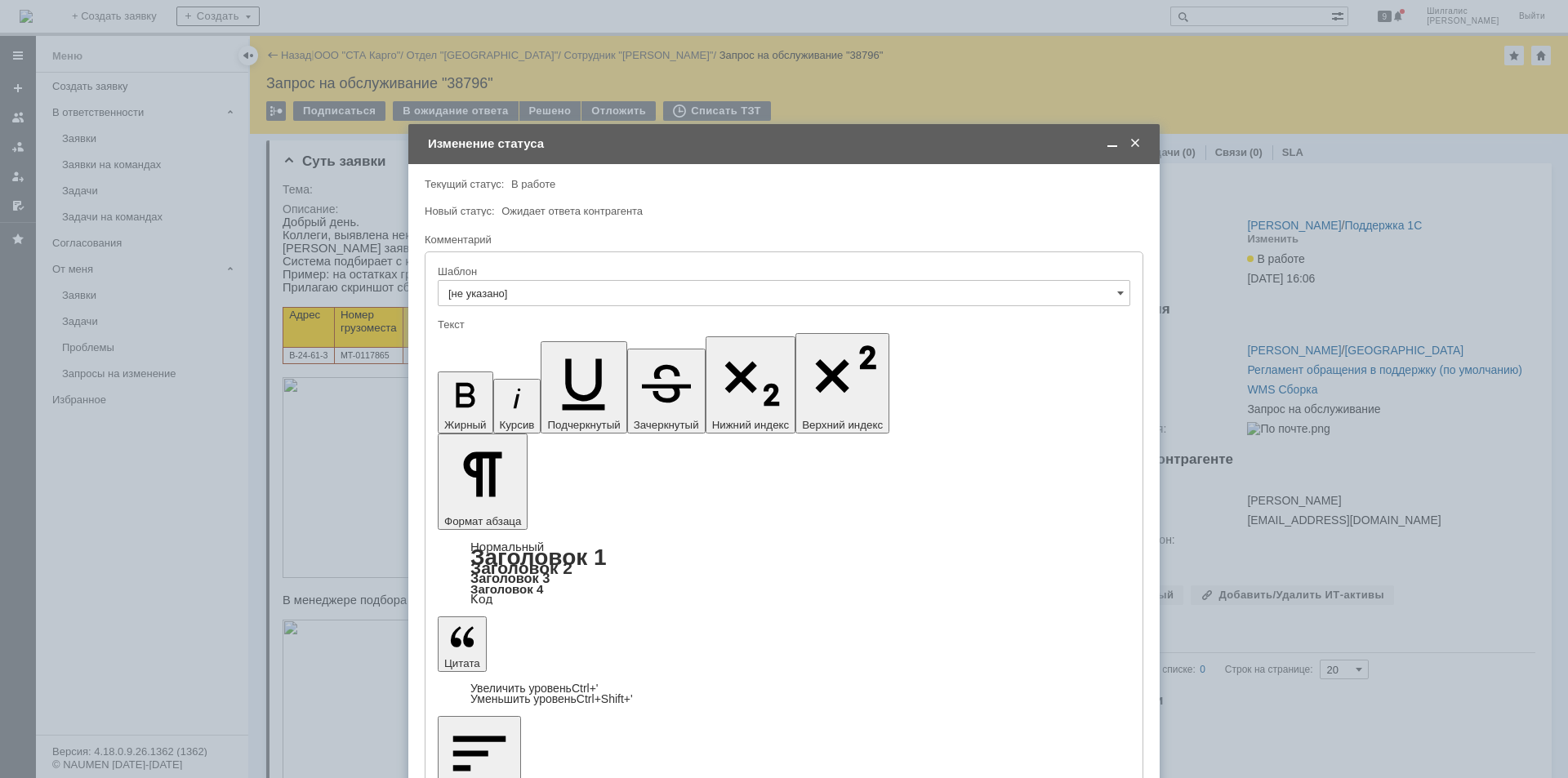 type 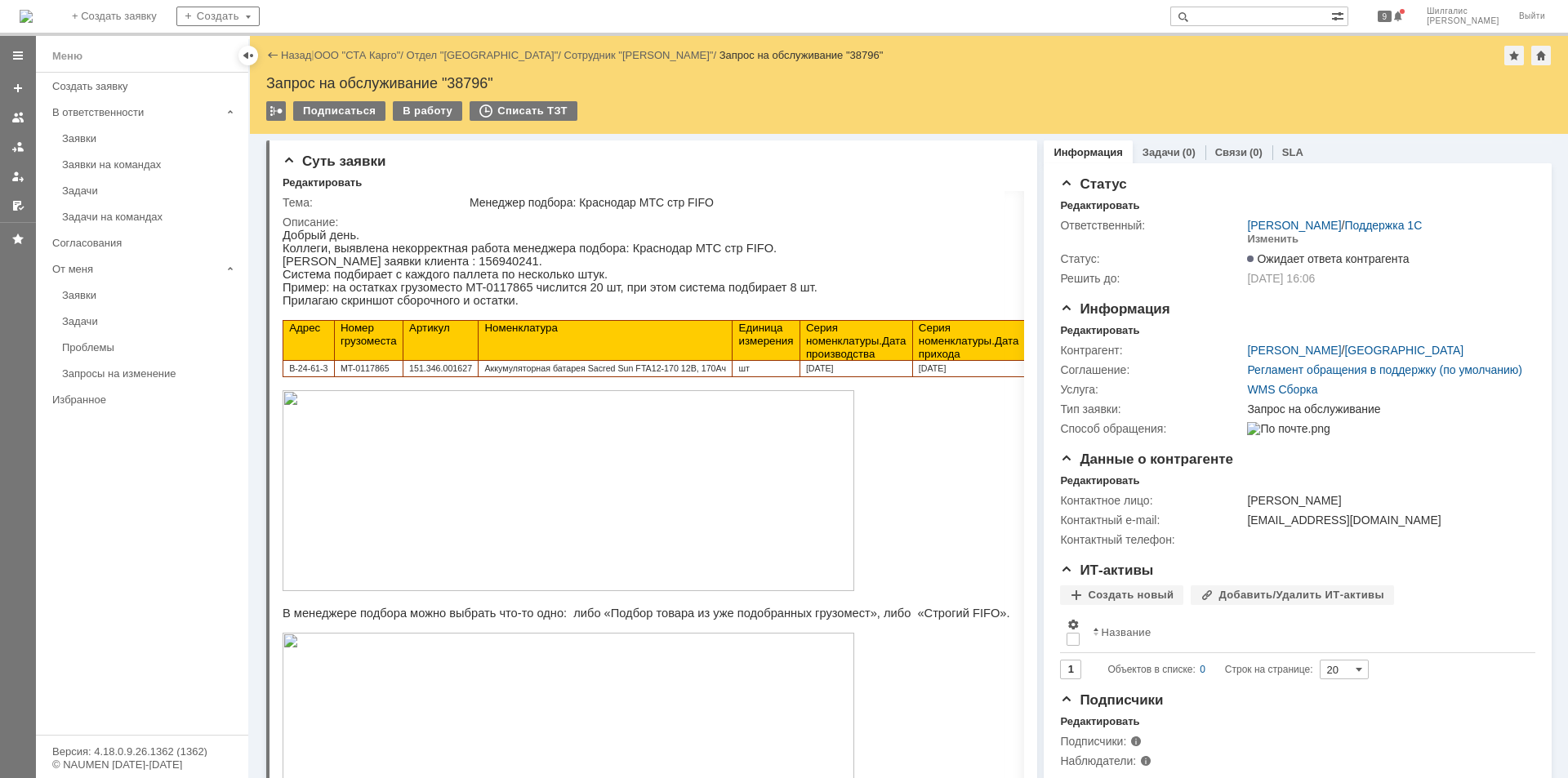 scroll, scrollTop: 0, scrollLeft: 0, axis: both 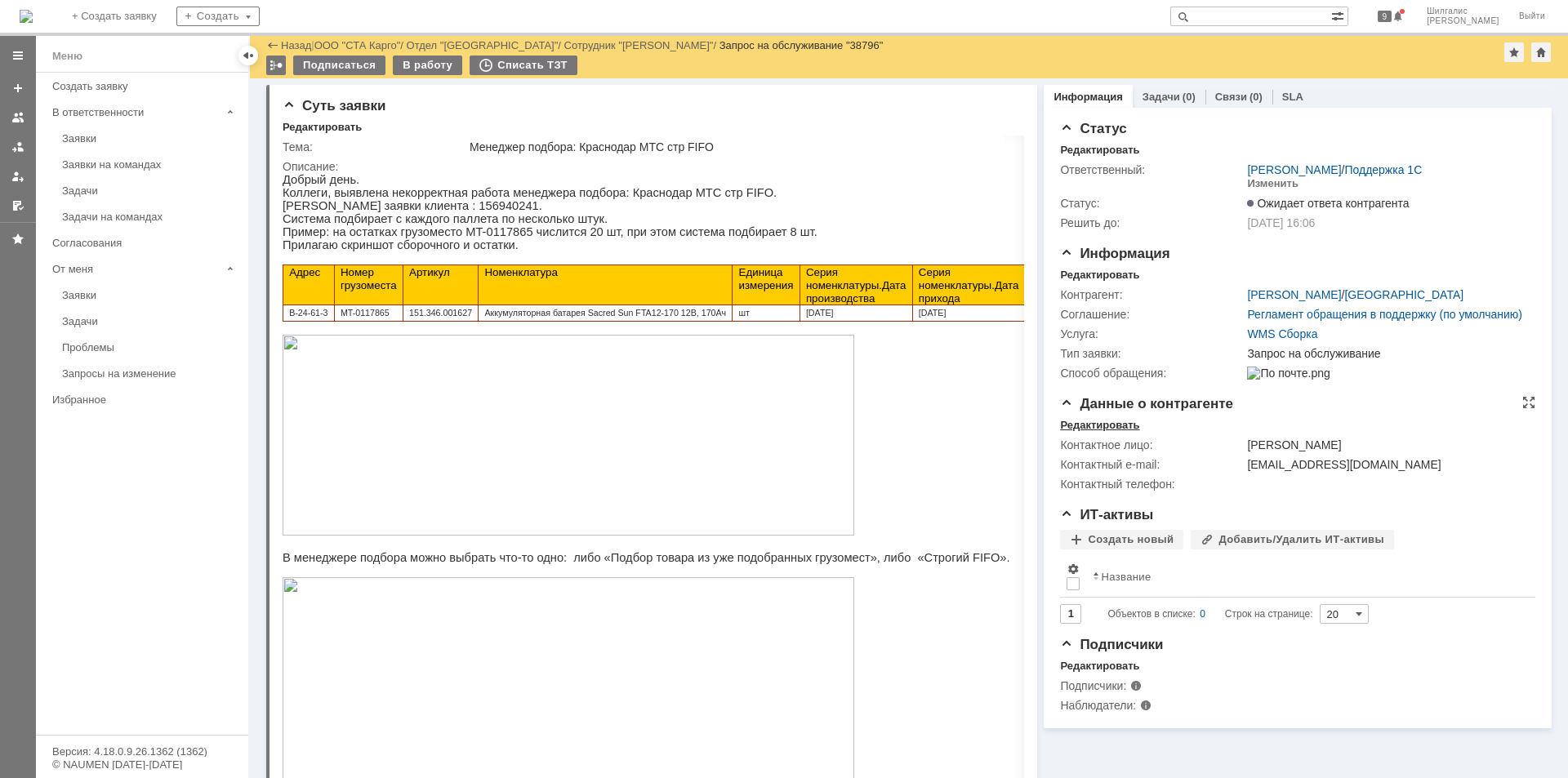 drag, startPoint x: 1134, startPoint y: 294, endPoint x: 1124, endPoint y: 249, distance: 46.097722 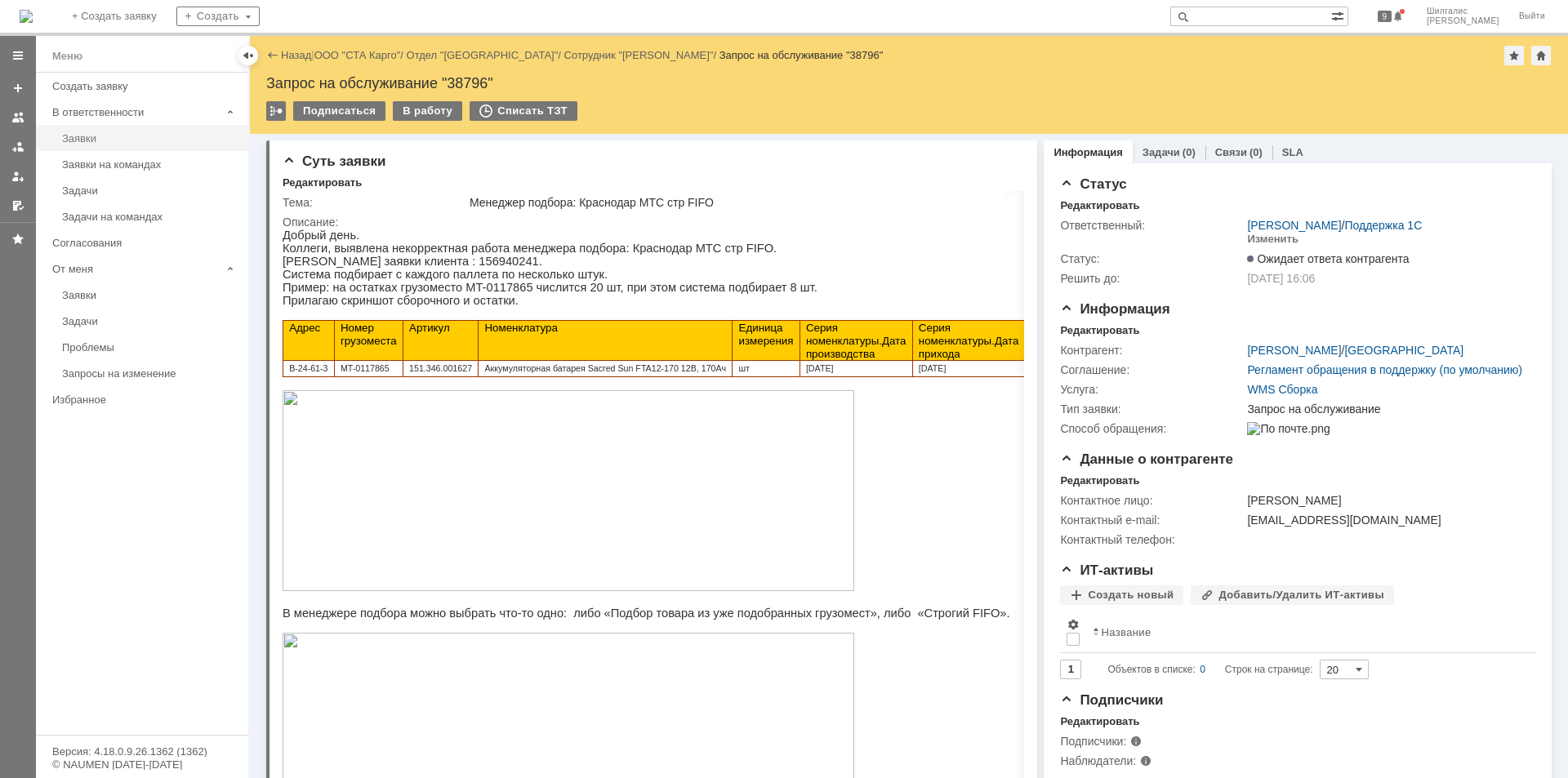 click on "Заявки" at bounding box center [150, 138] 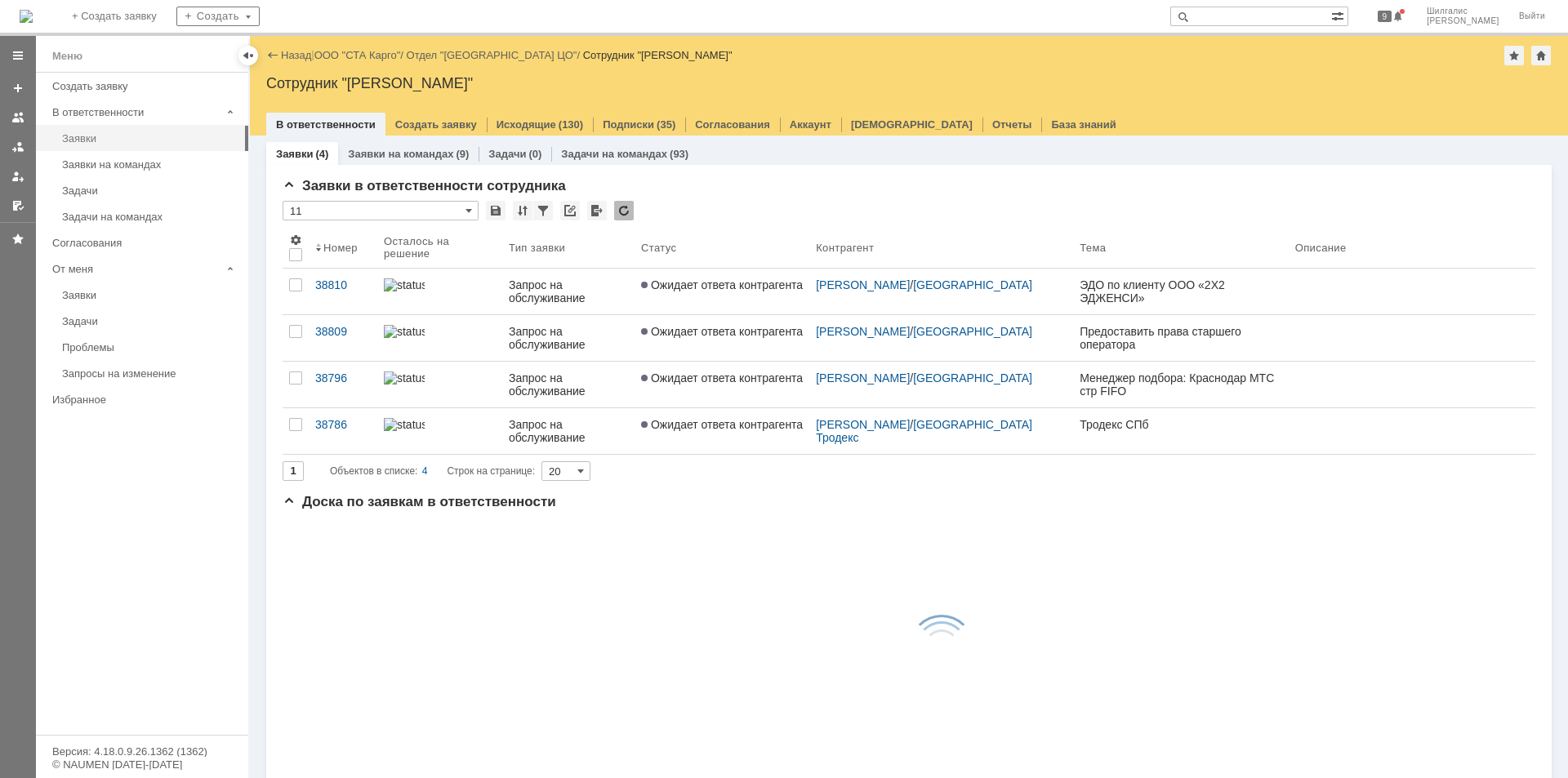 scroll, scrollTop: 0, scrollLeft: 0, axis: both 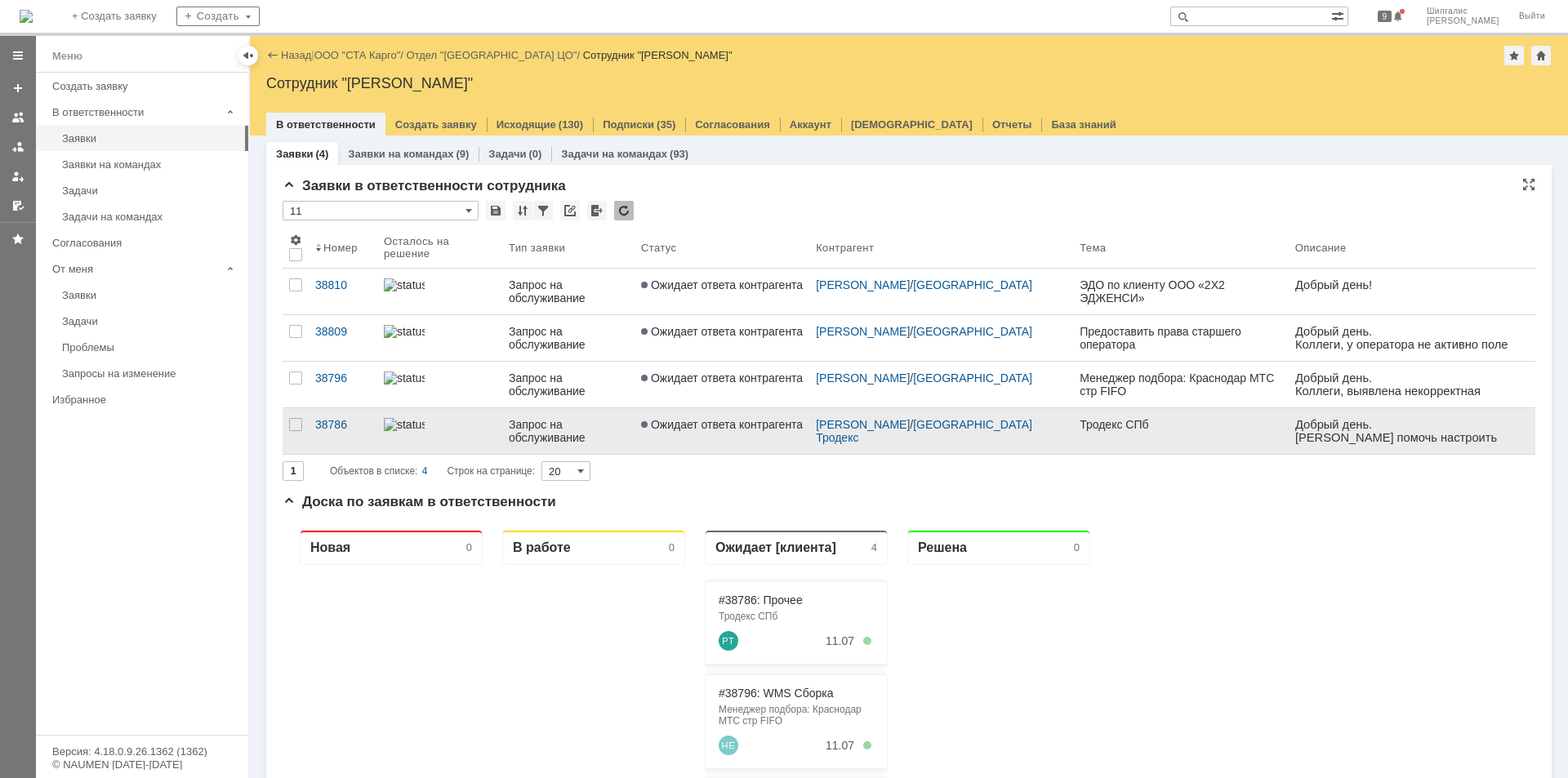 click on "Ожидает ответа контрагента" at bounding box center (722, 431) 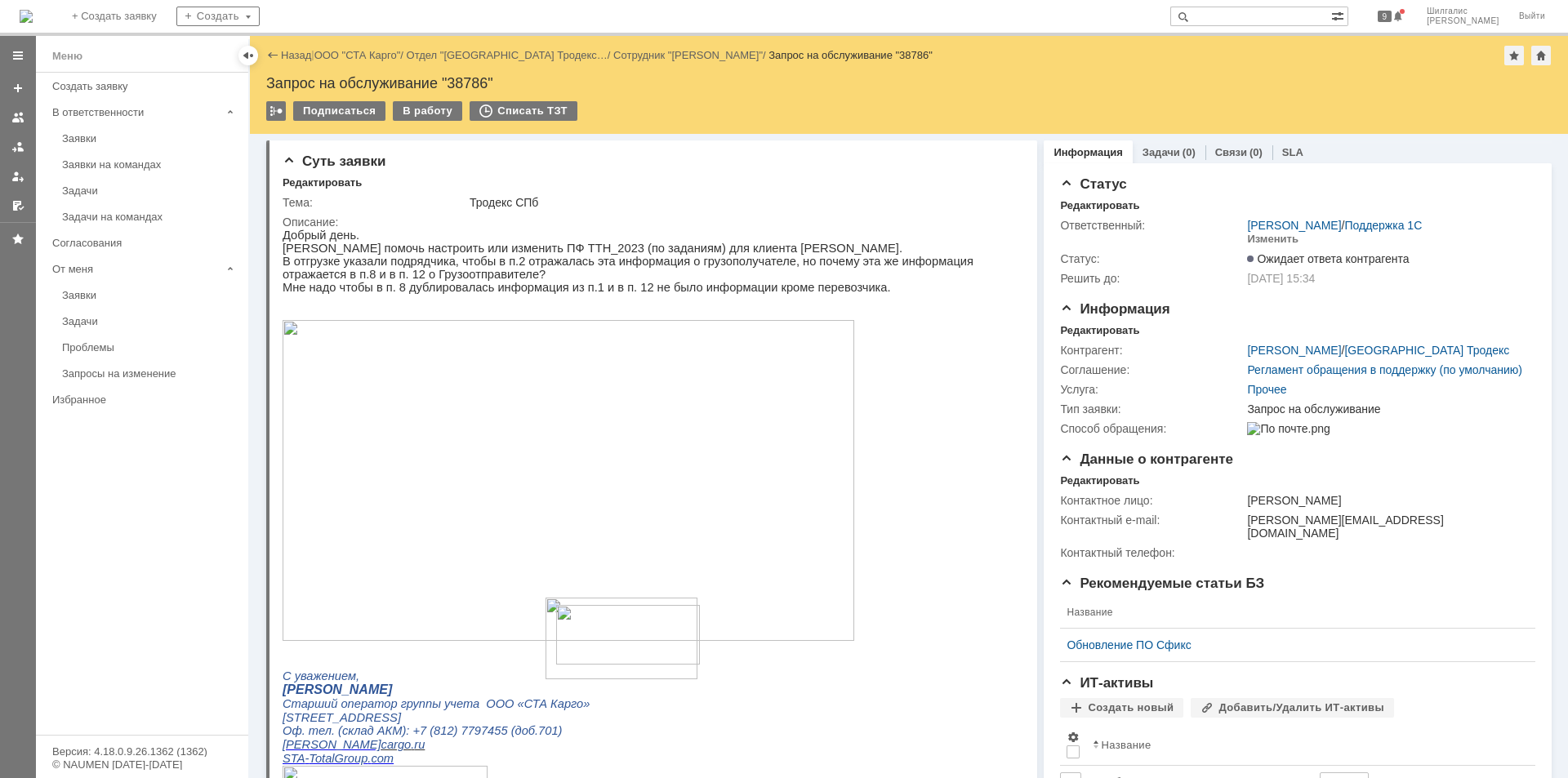 scroll, scrollTop: 0, scrollLeft: 0, axis: both 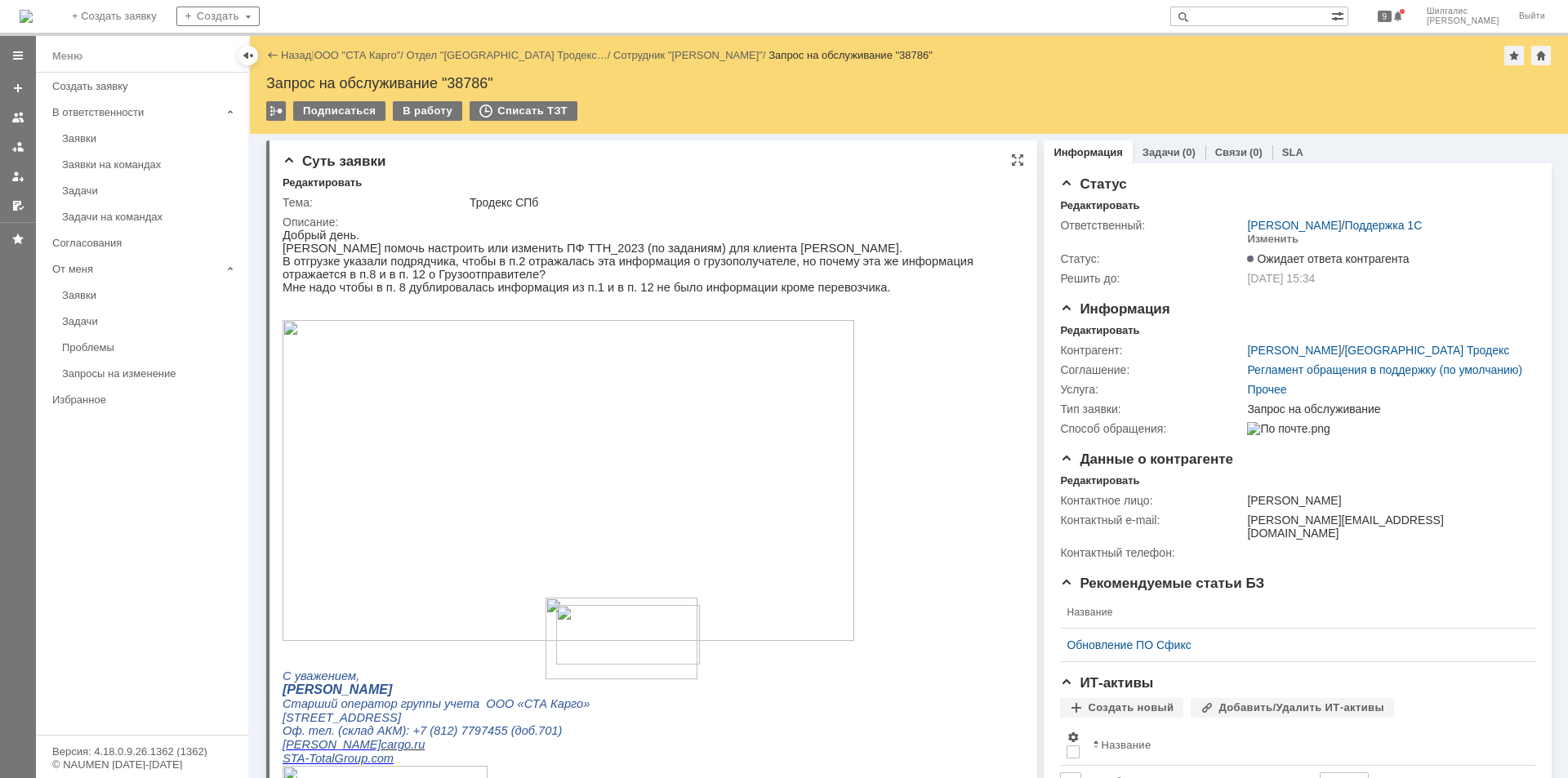 click on "Тродекс СПб" at bounding box center (742, 202) 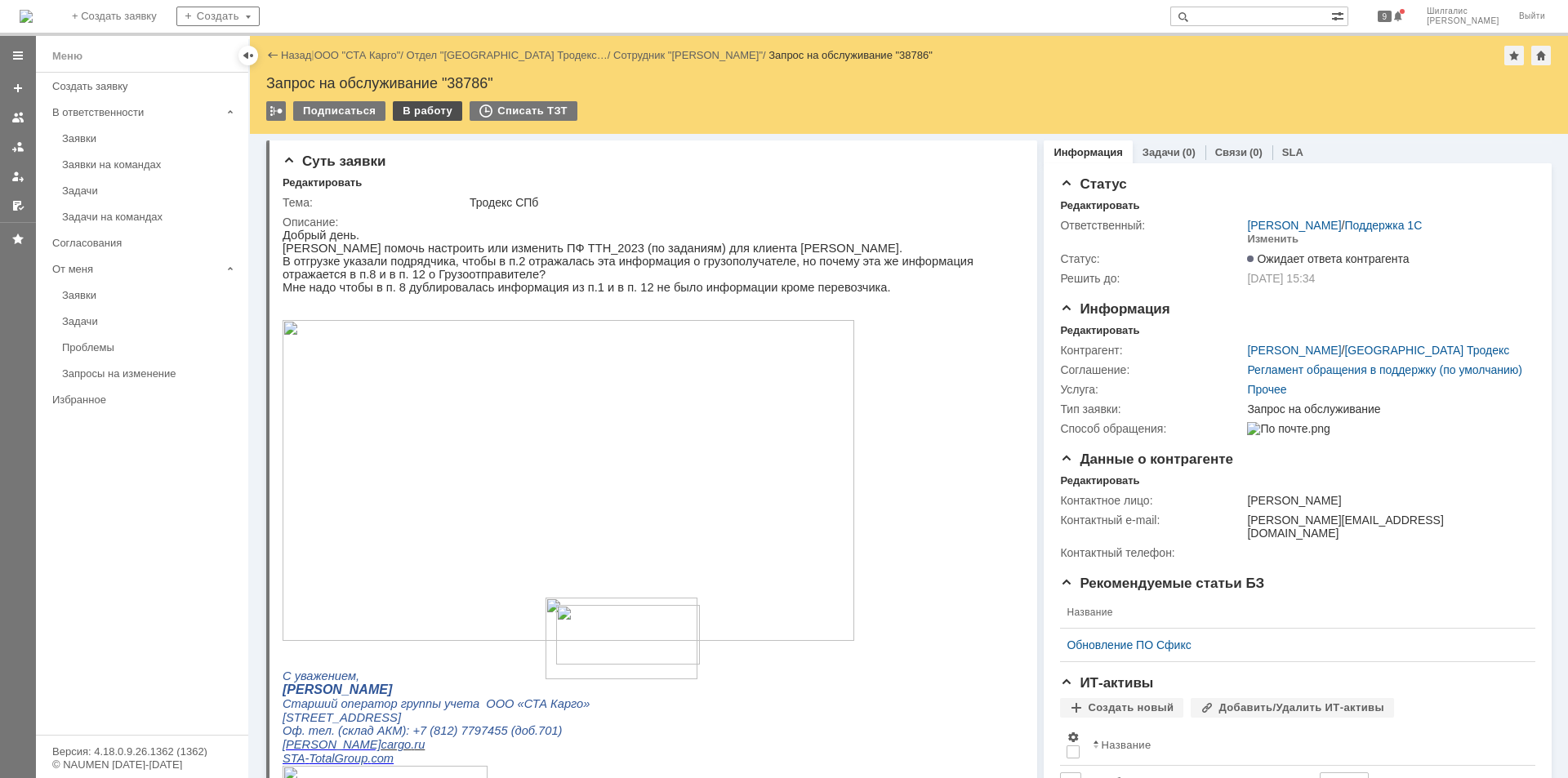 click on "В работу" at bounding box center (427, 111) 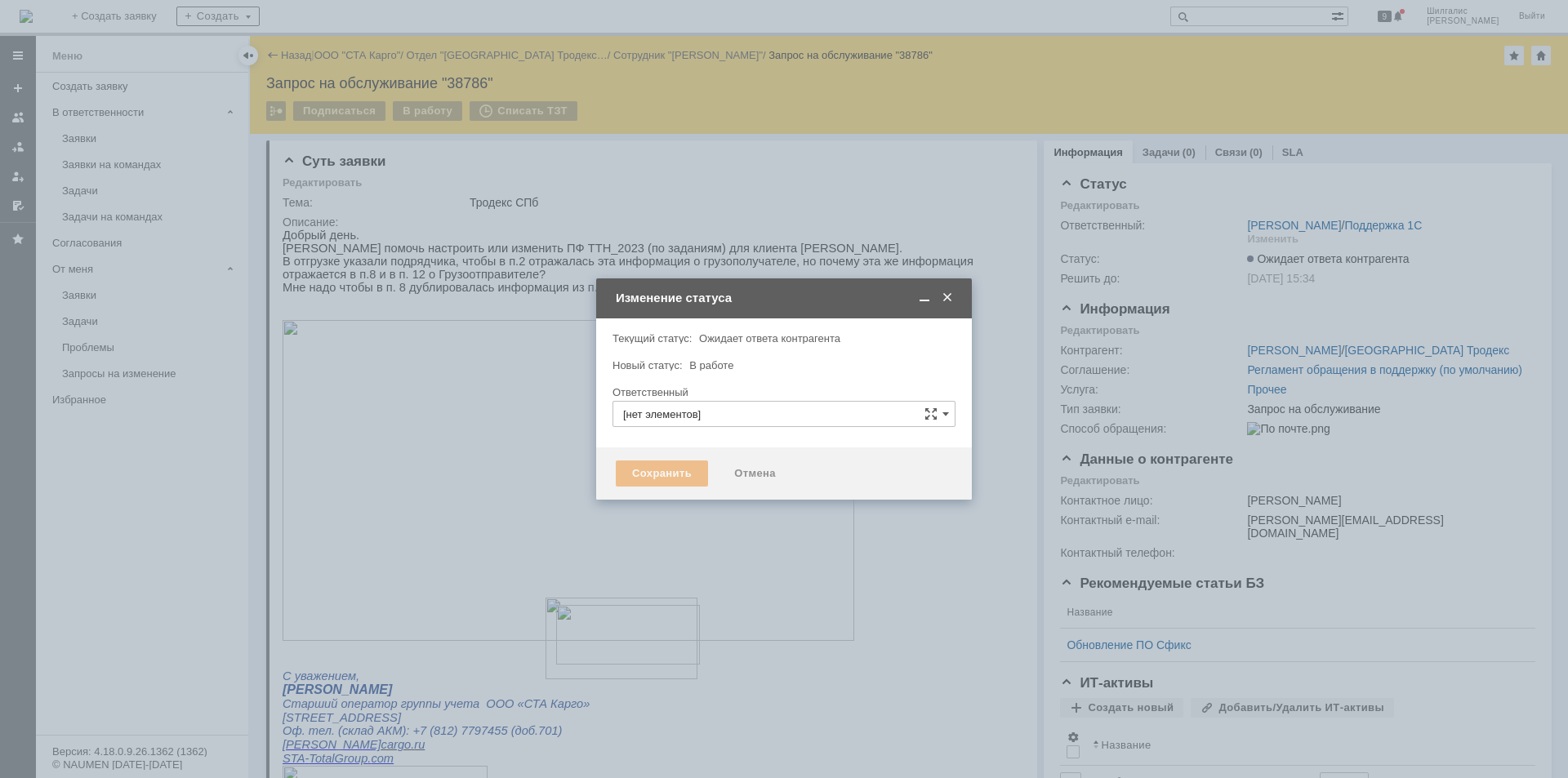 type on "[PERSON_NAME]" 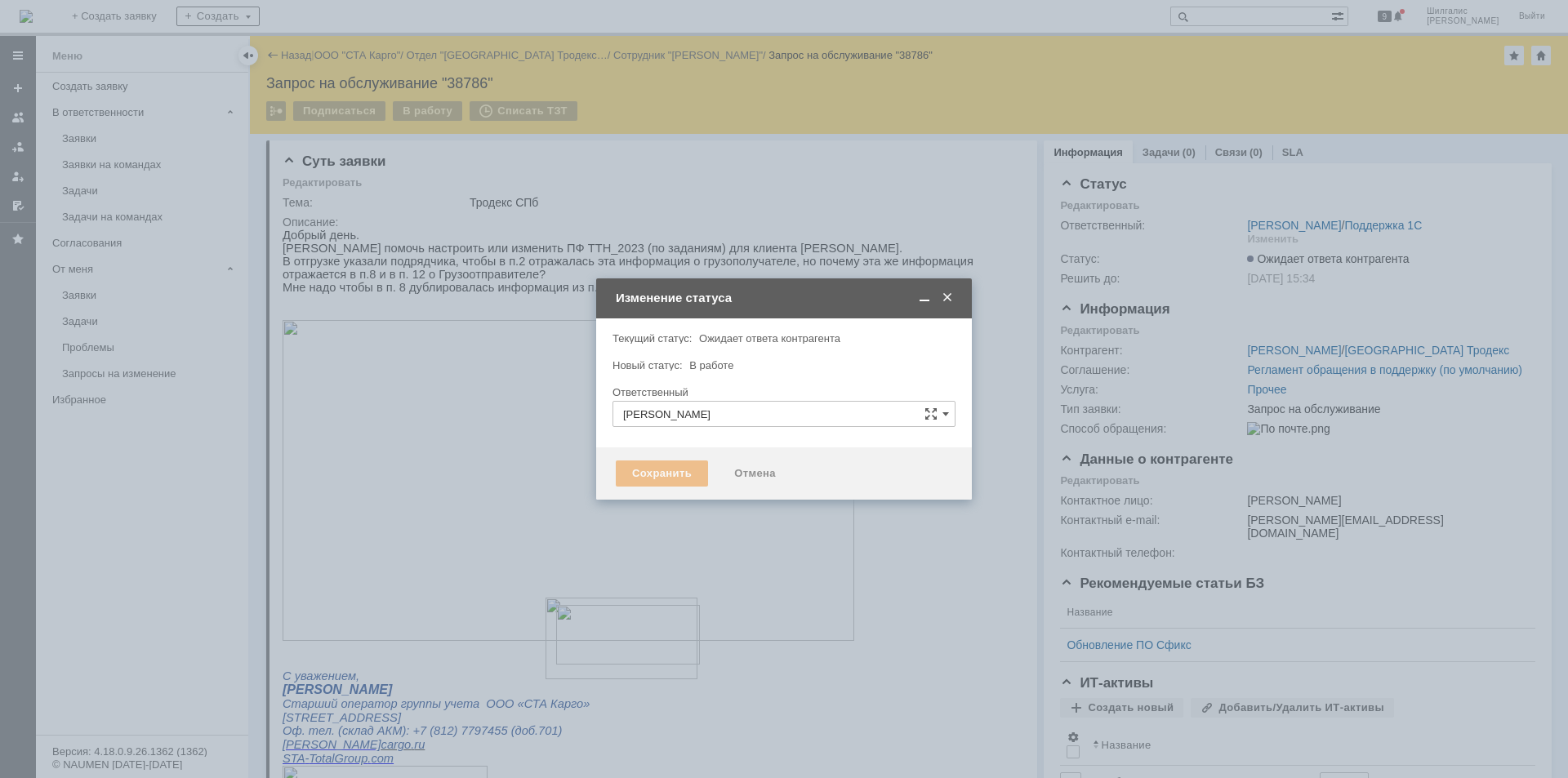 type 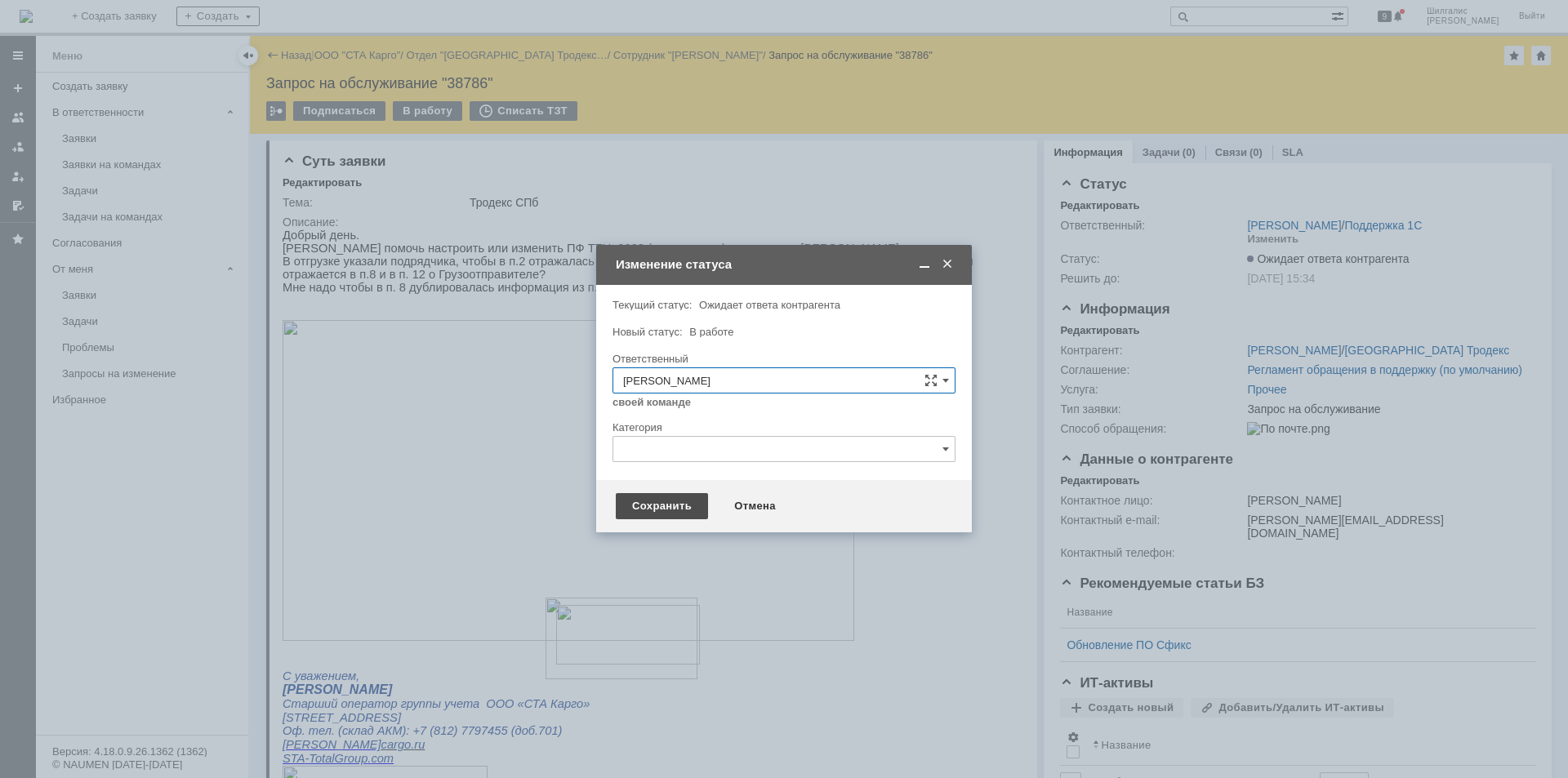 click on "Сохранить" at bounding box center (662, 506) 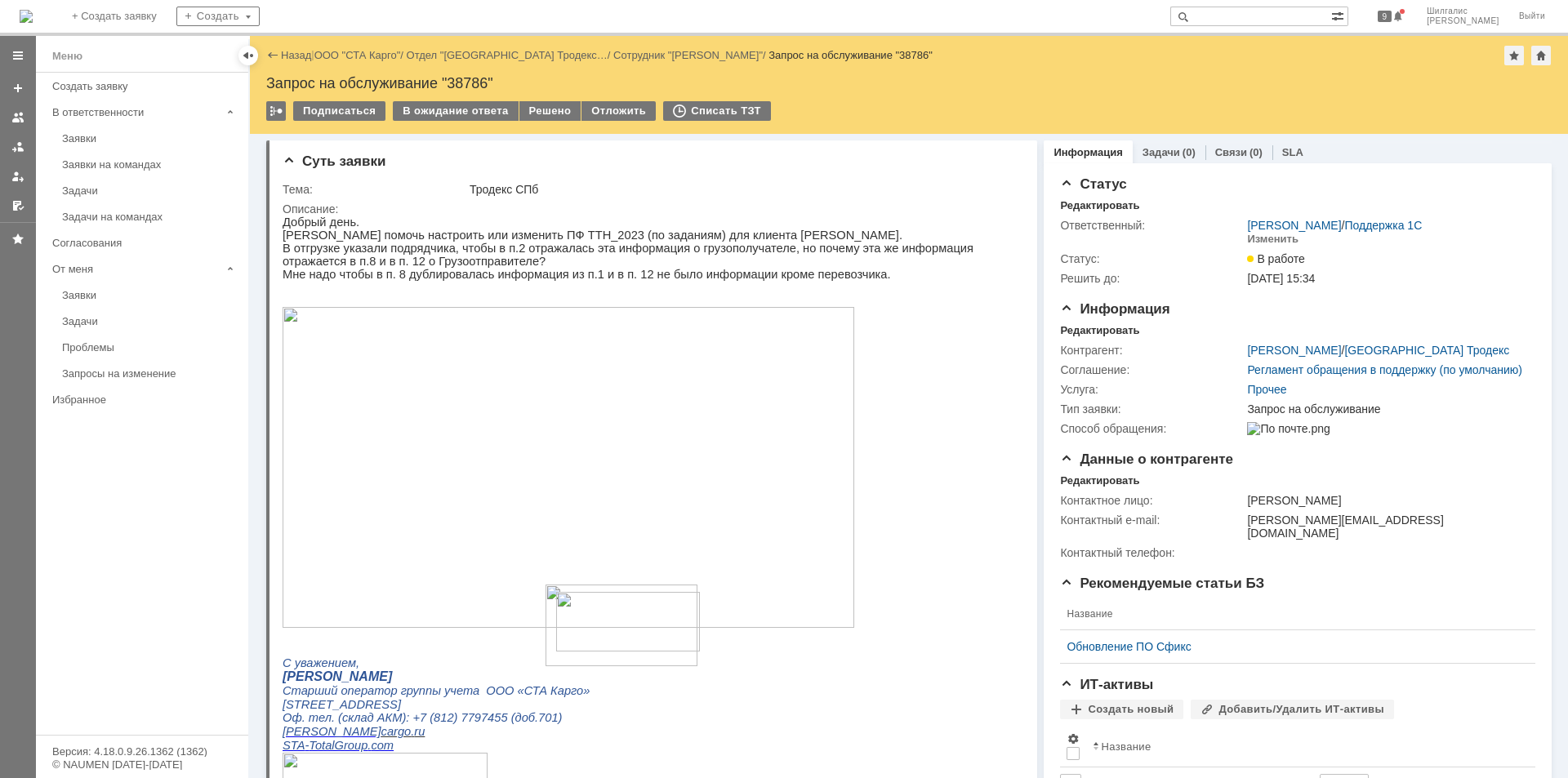 scroll, scrollTop: 0, scrollLeft: 0, axis: both 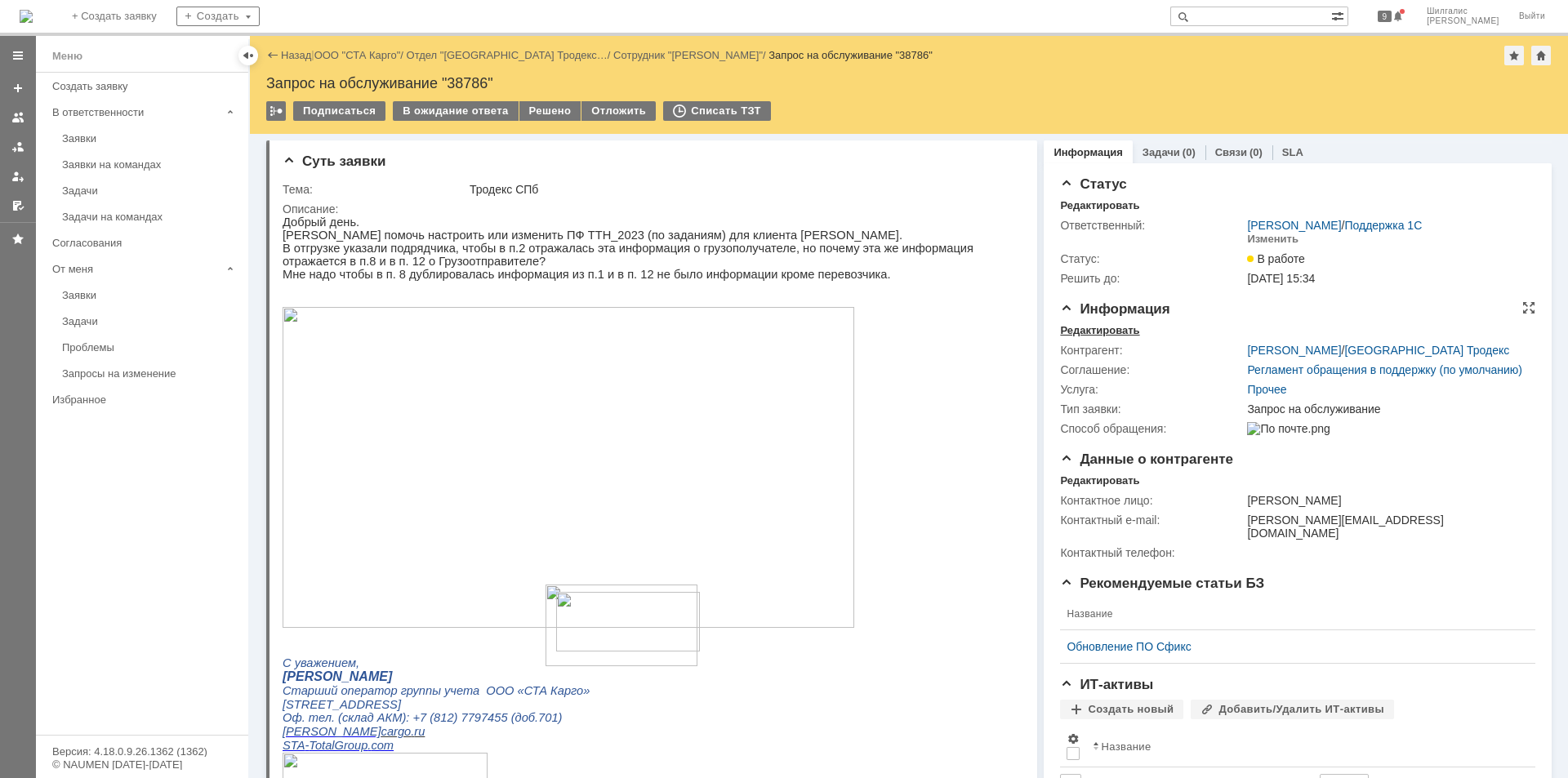 click on "Редактировать" at bounding box center [1099, 331] 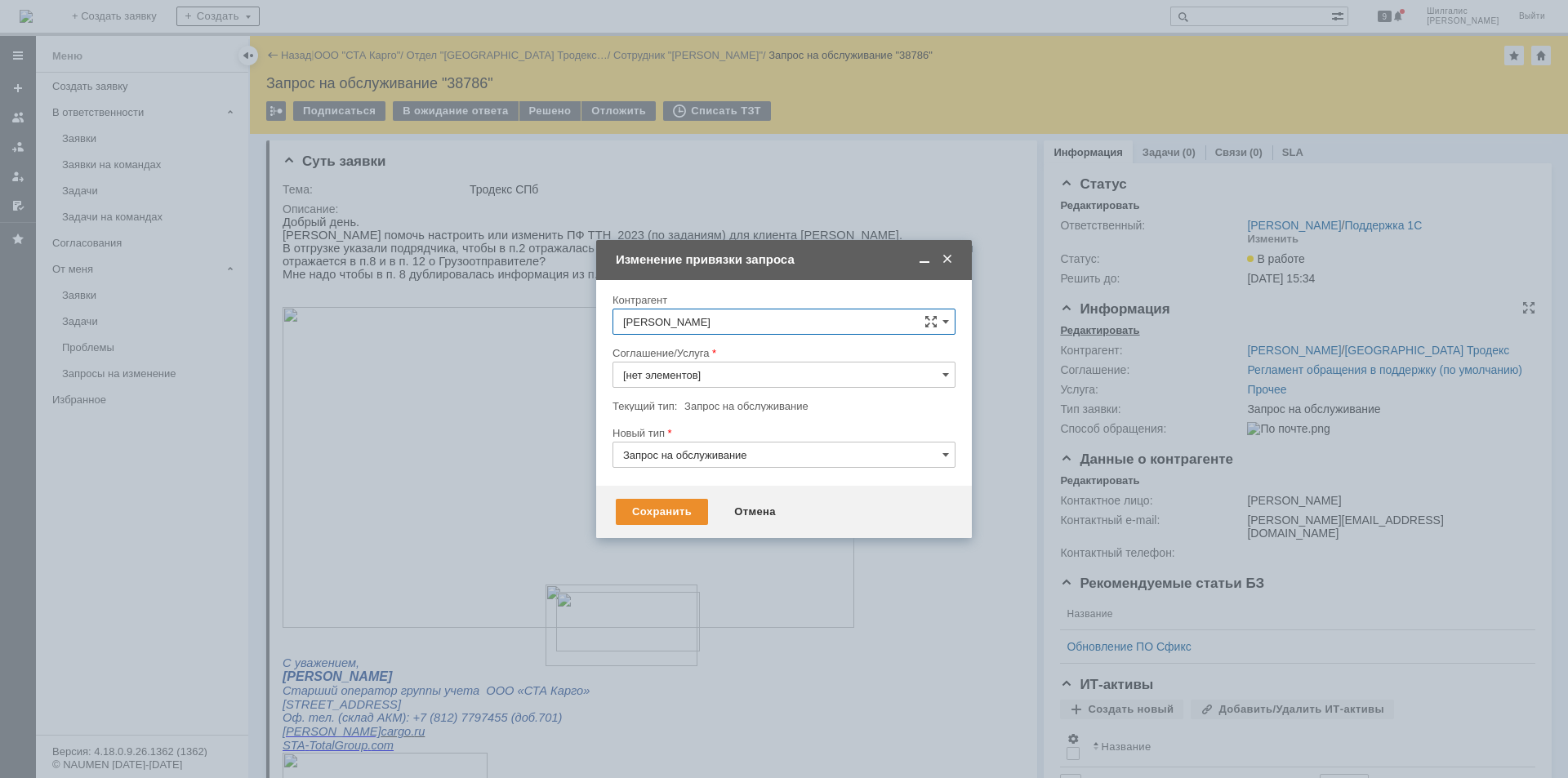 type on "Прочее" 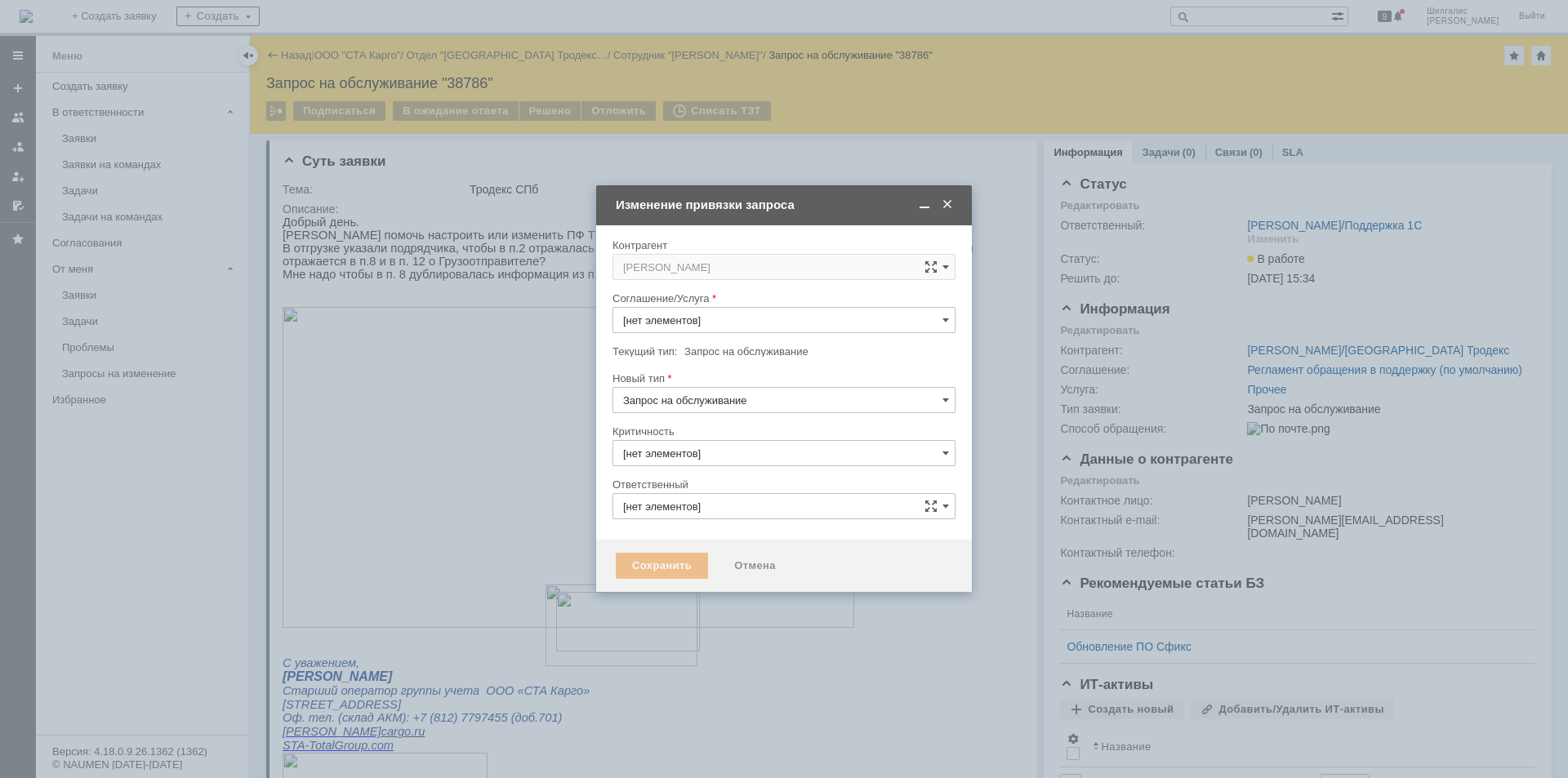 type on "3. Низкая" 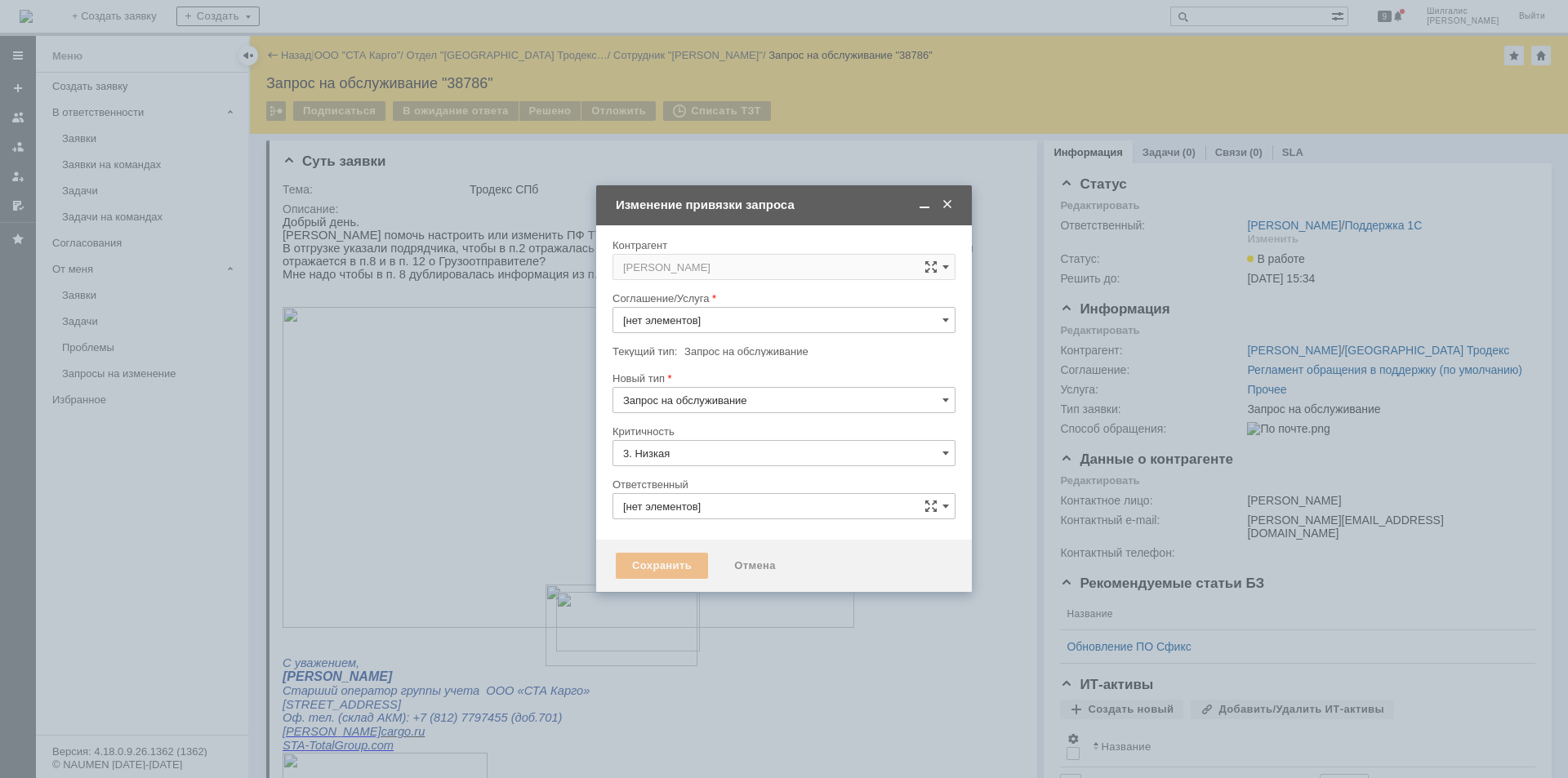type on "[не указано]" 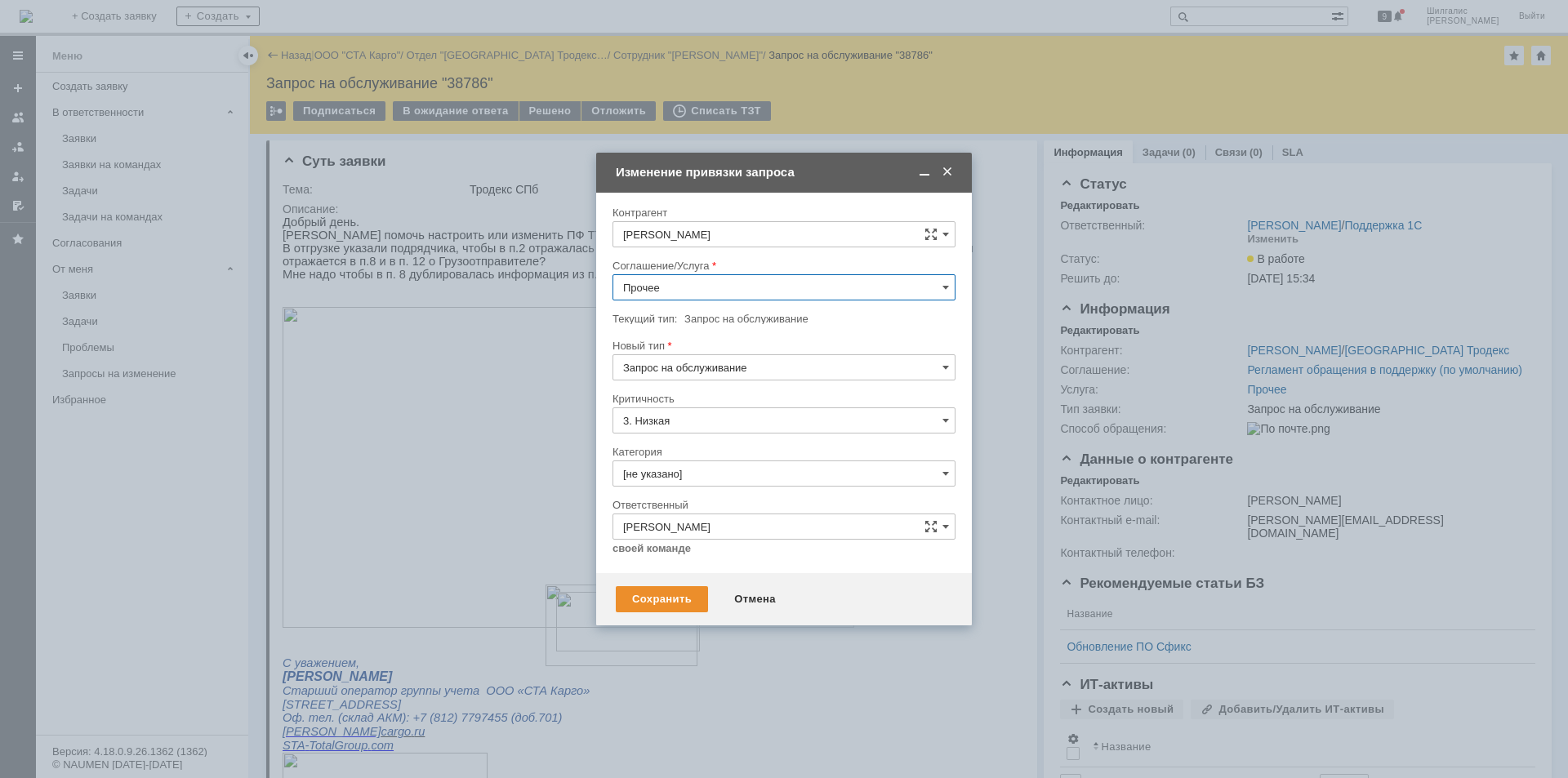 click on "Прочее" at bounding box center (784, 287) 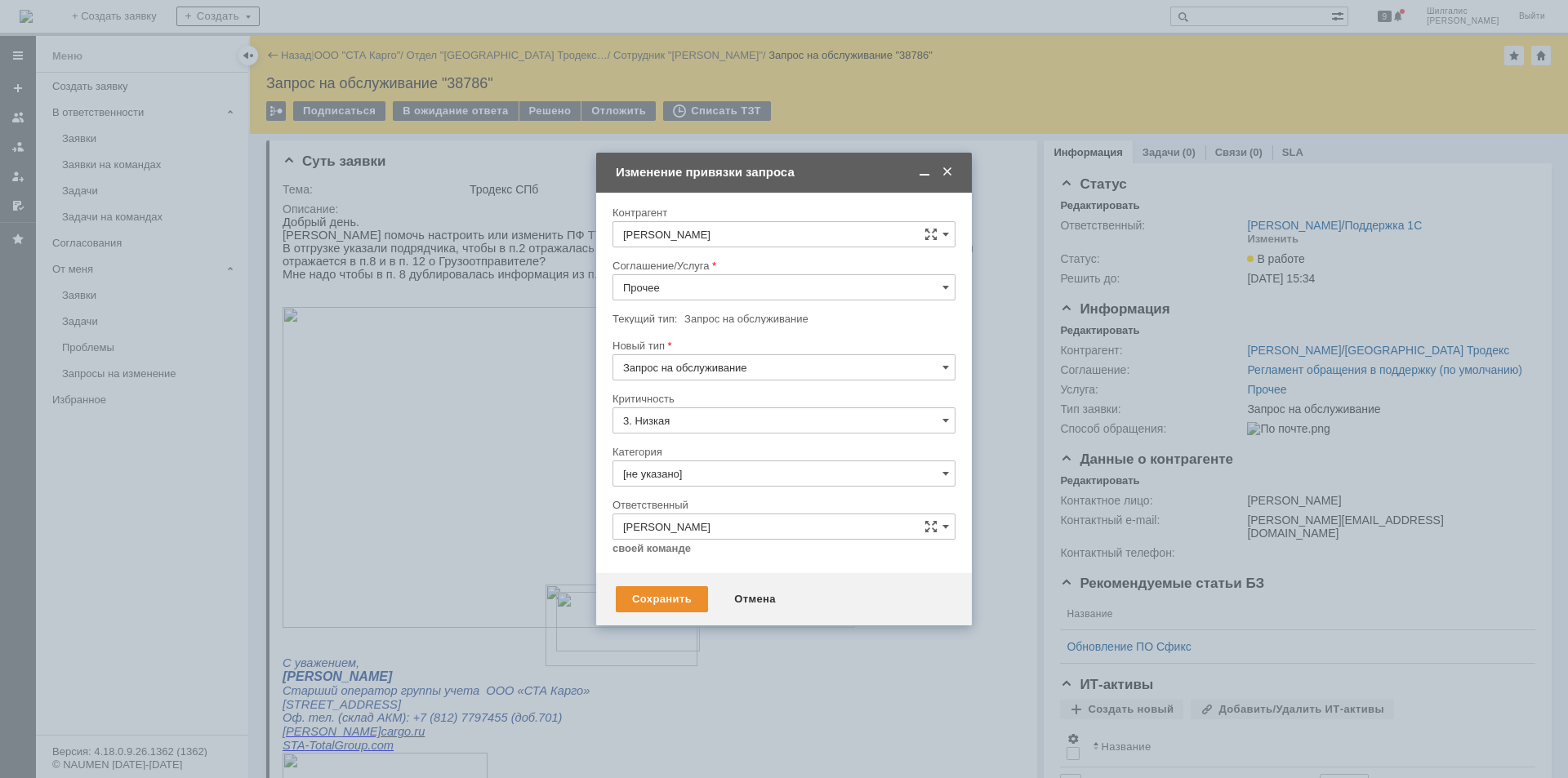 click on "WMS Настройка печати" at bounding box center (784, 407) 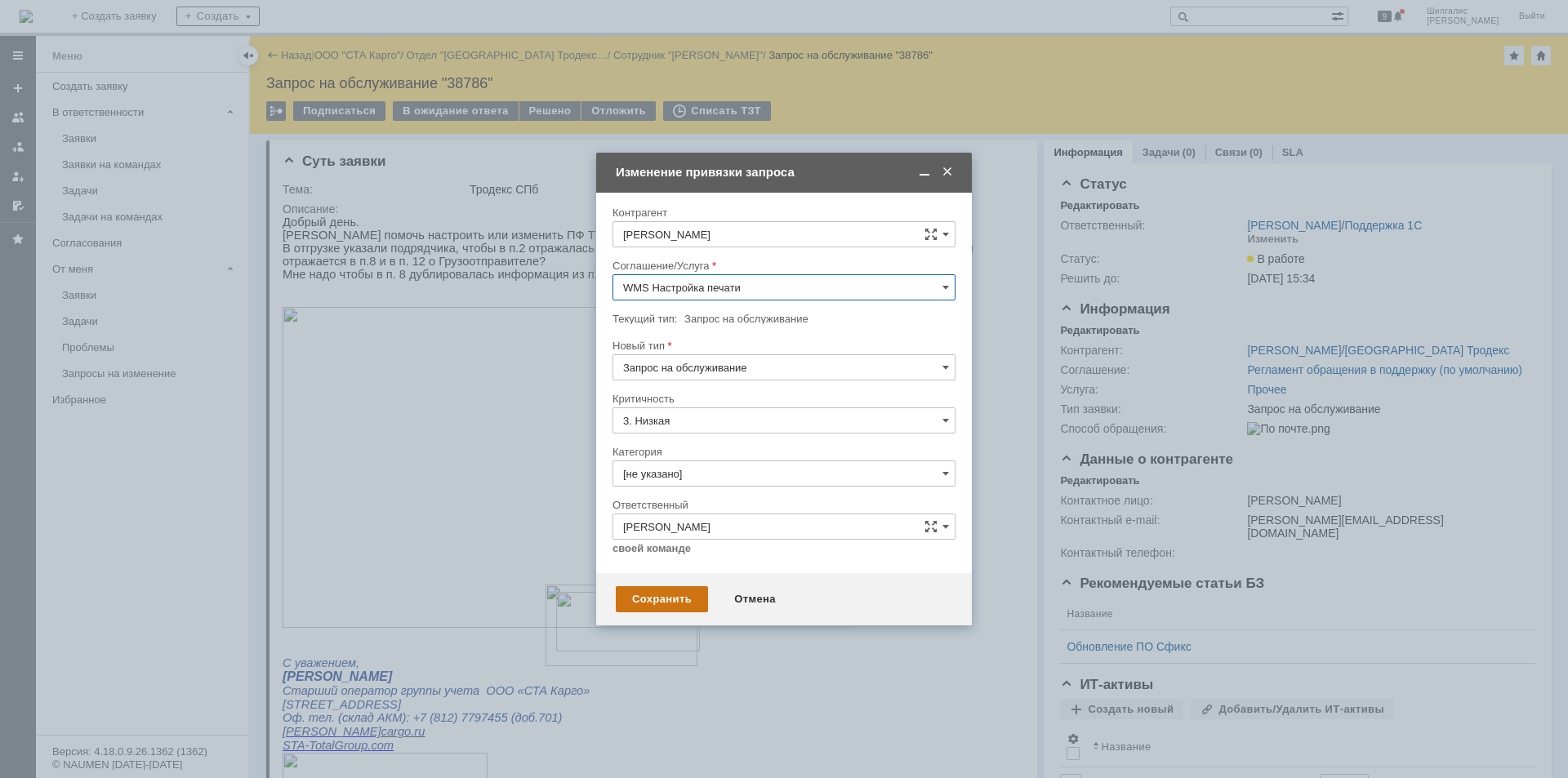 type on "WMS Настройка печати" 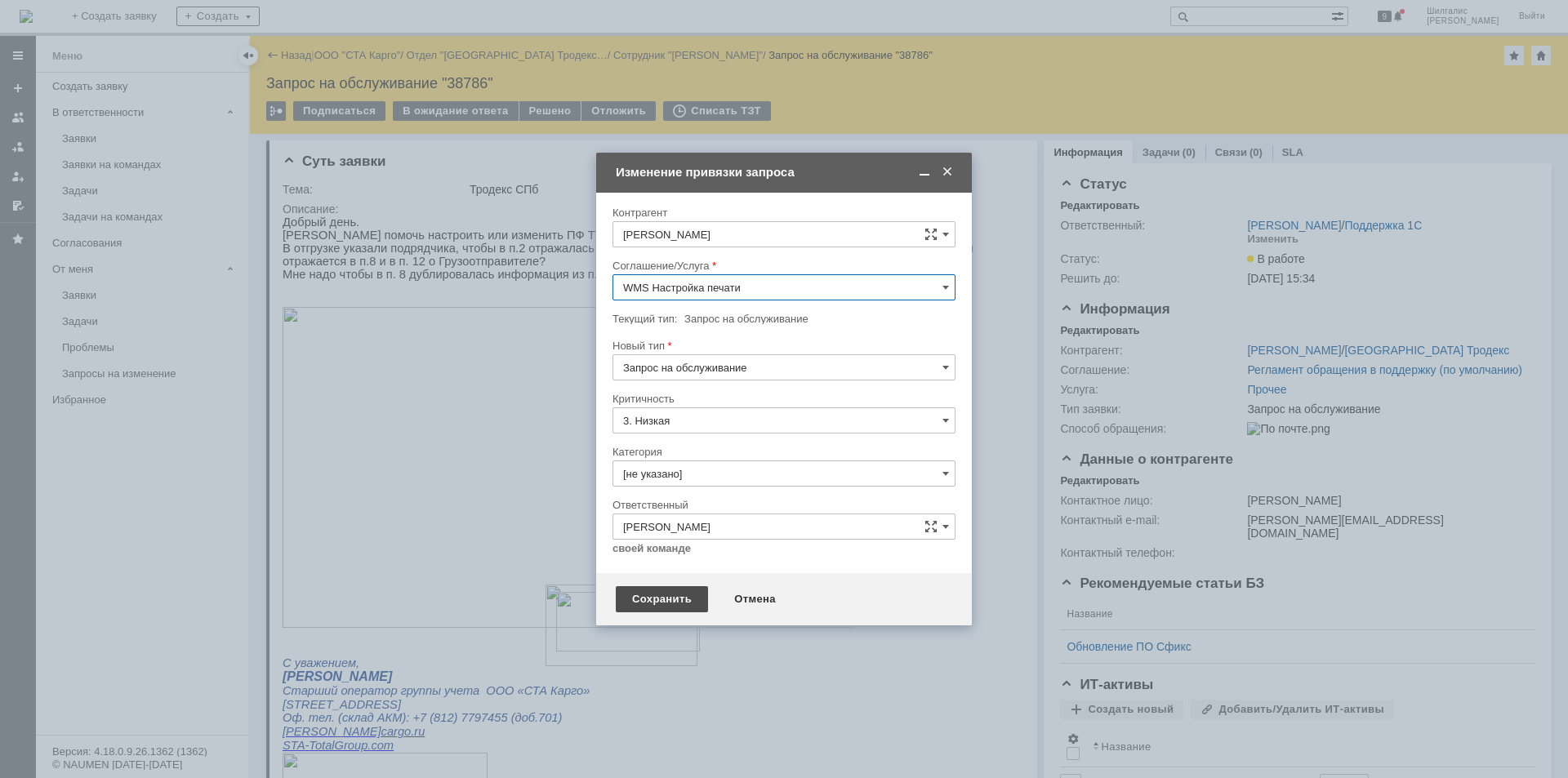 click on "Сохранить" at bounding box center (662, 599) 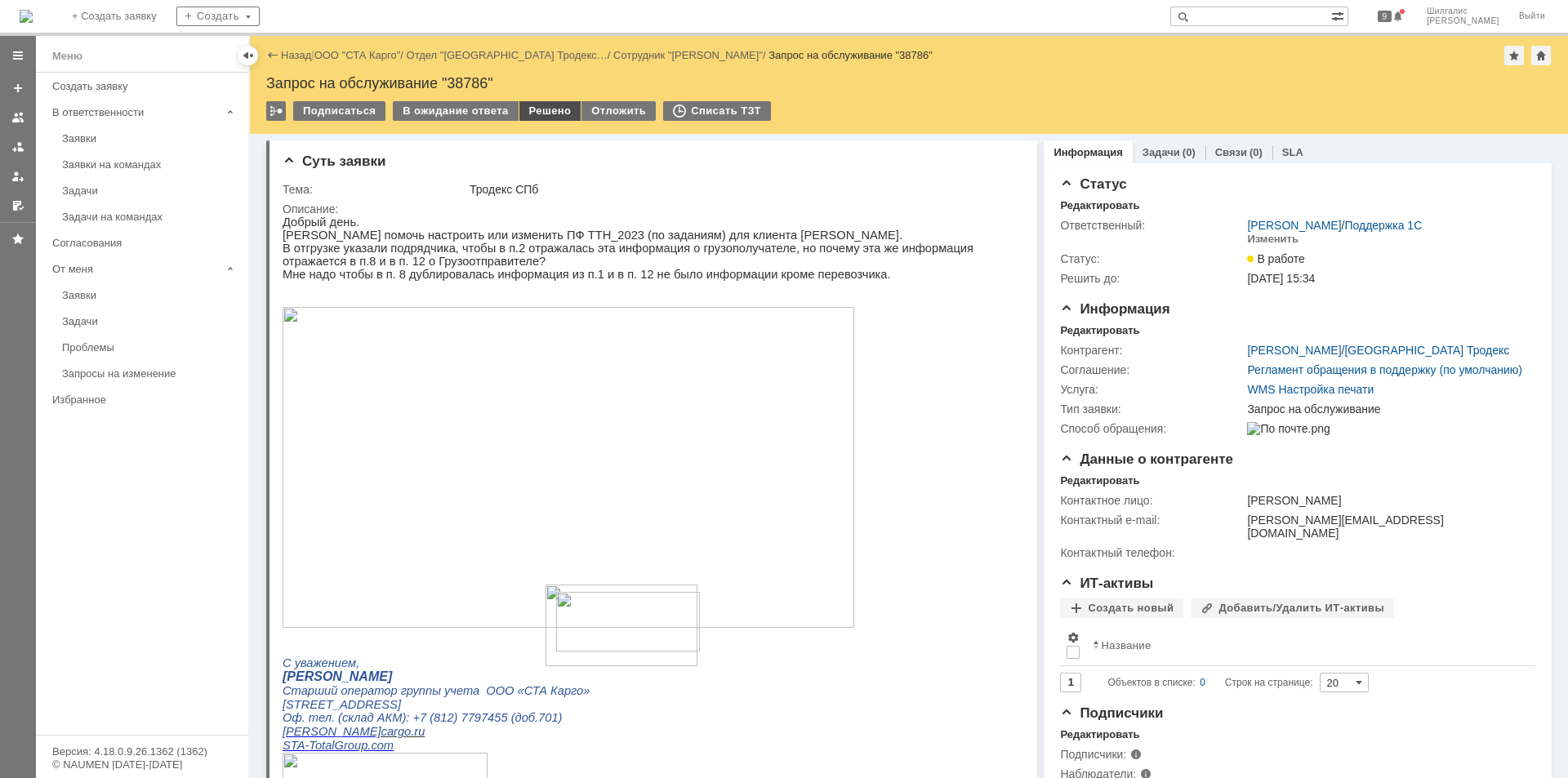 click on "Решено" at bounding box center [550, 111] 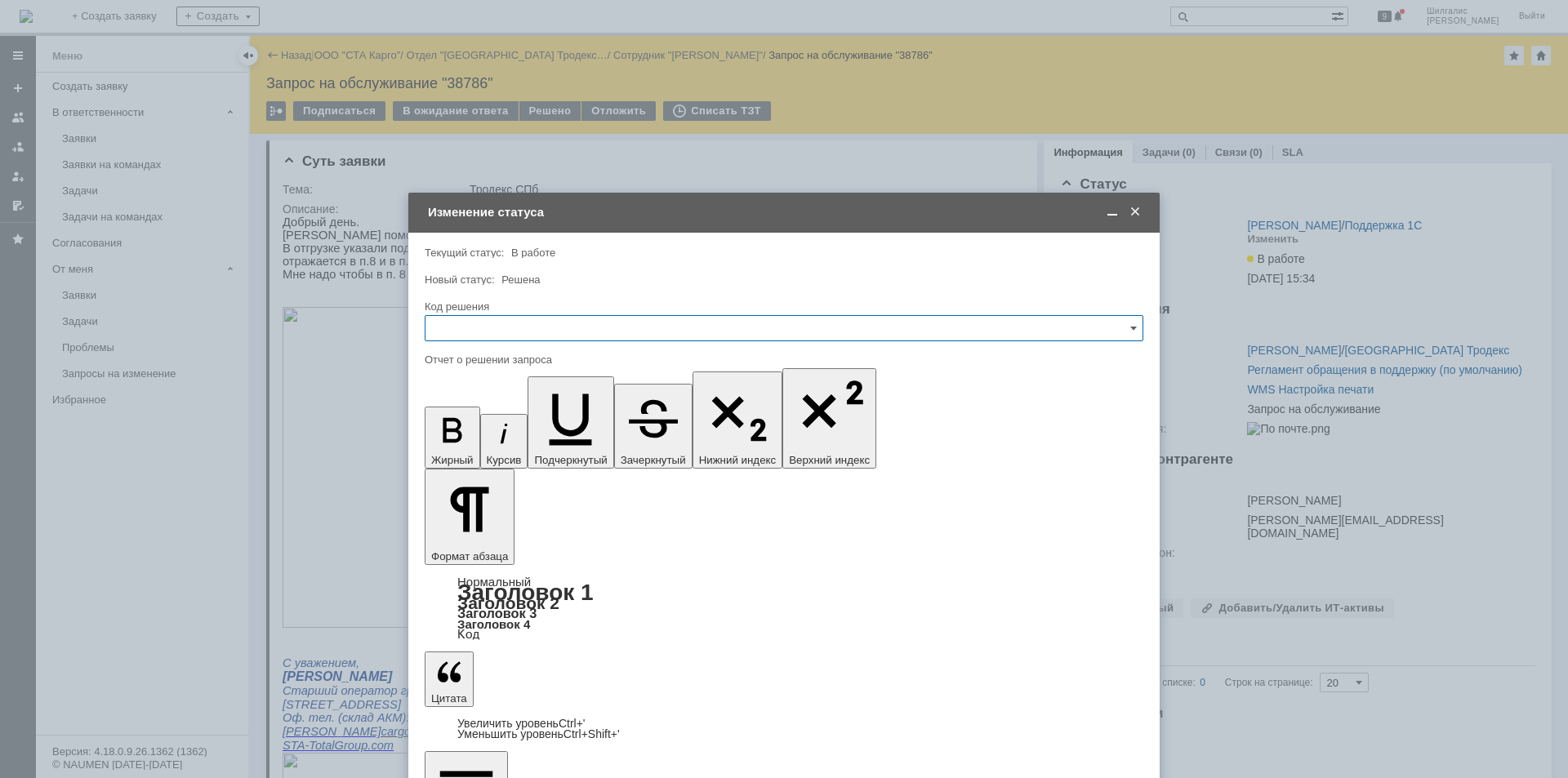 click at bounding box center [784, 328] 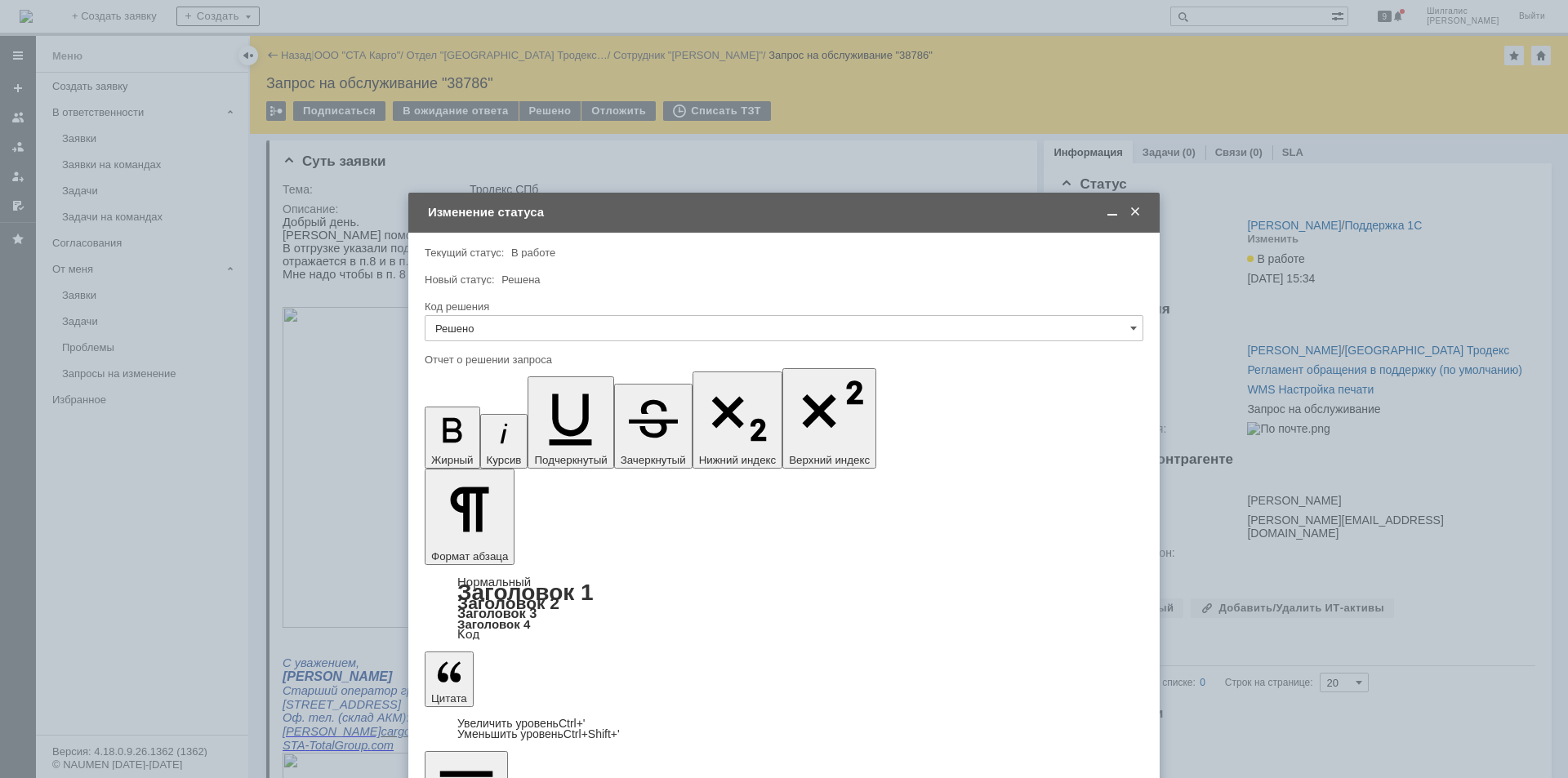 type on "Решено" 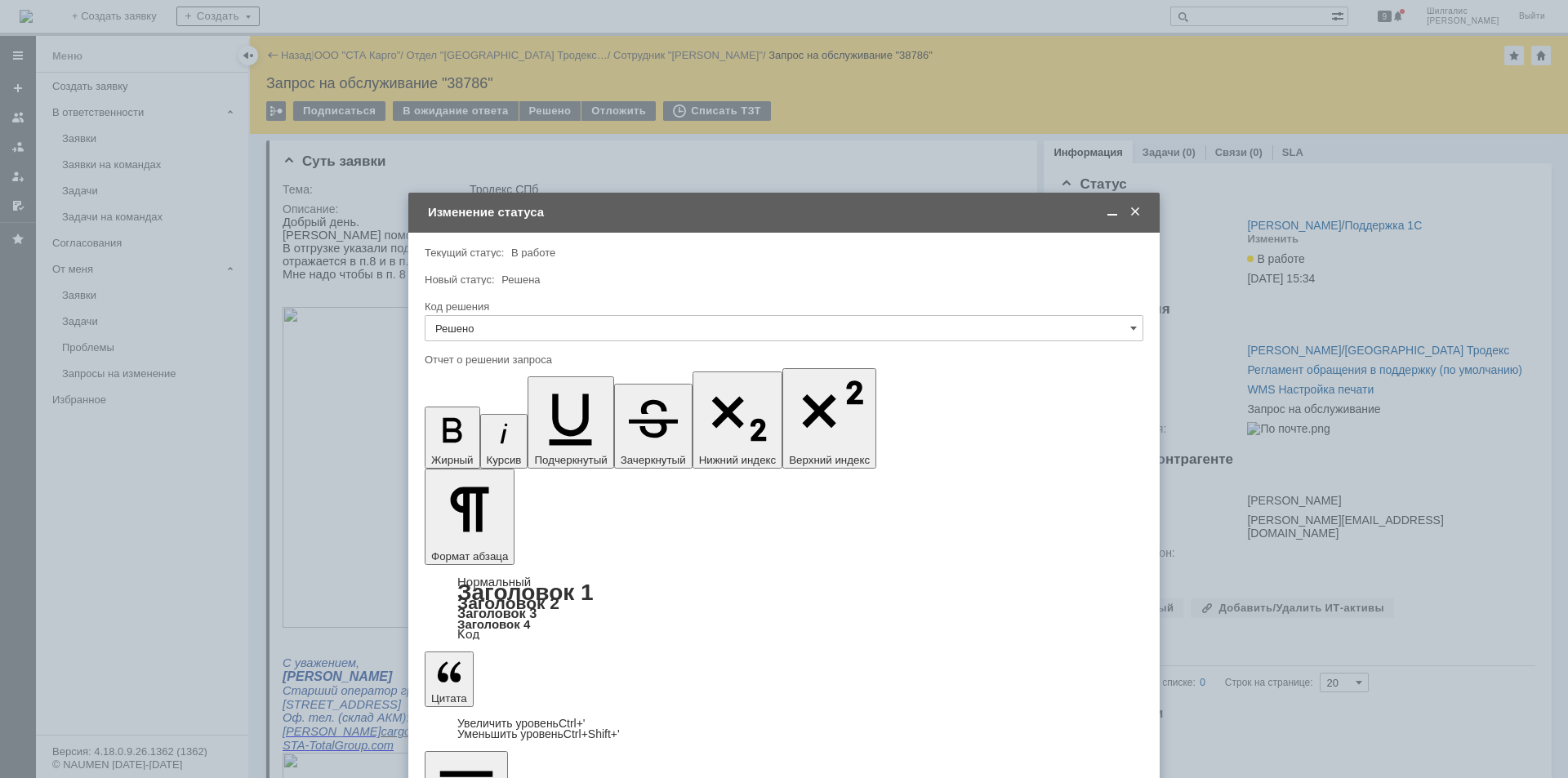 click on "Сохранить" at bounding box center (474, 932) 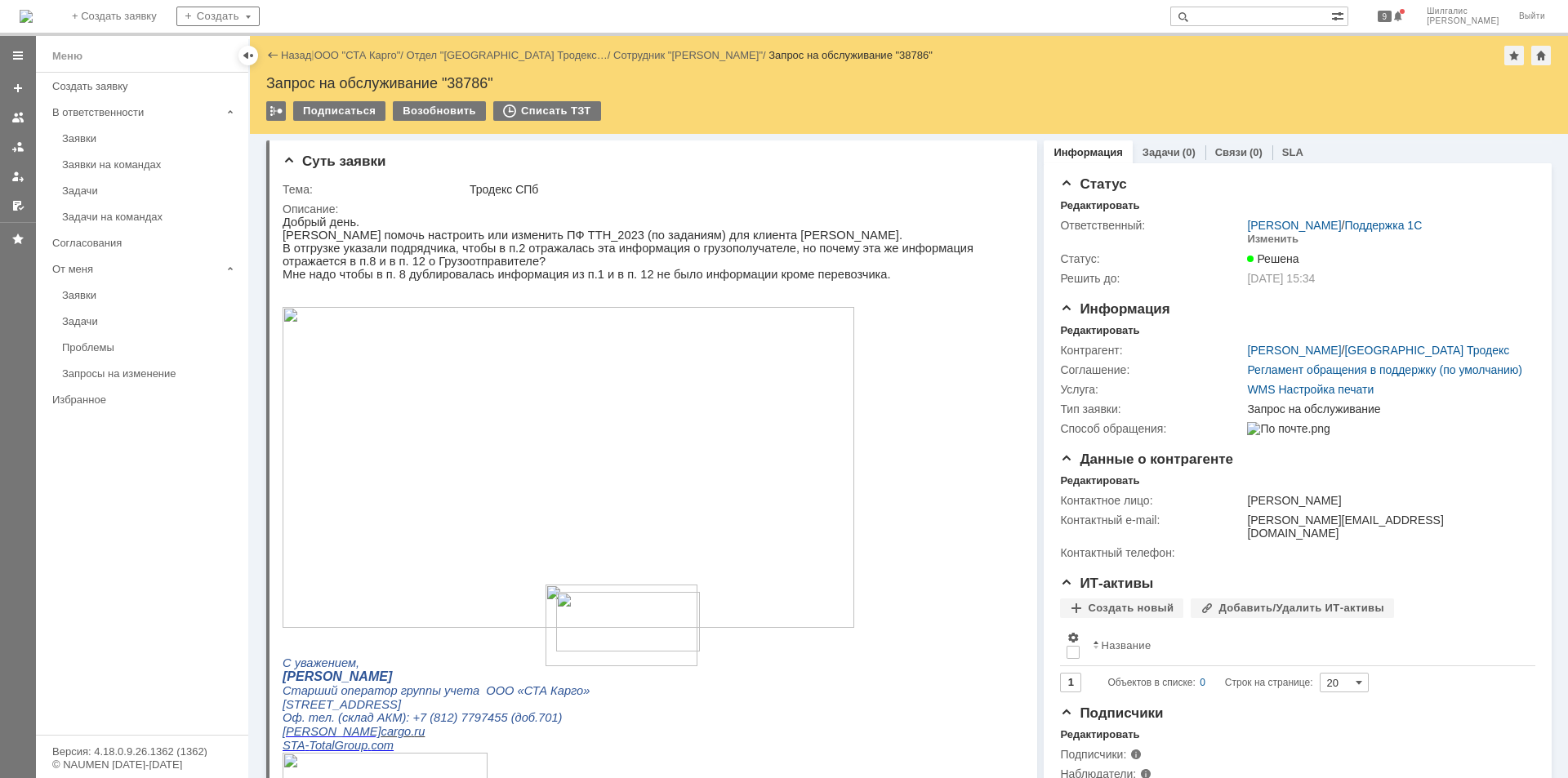 scroll, scrollTop: 0, scrollLeft: 0, axis: both 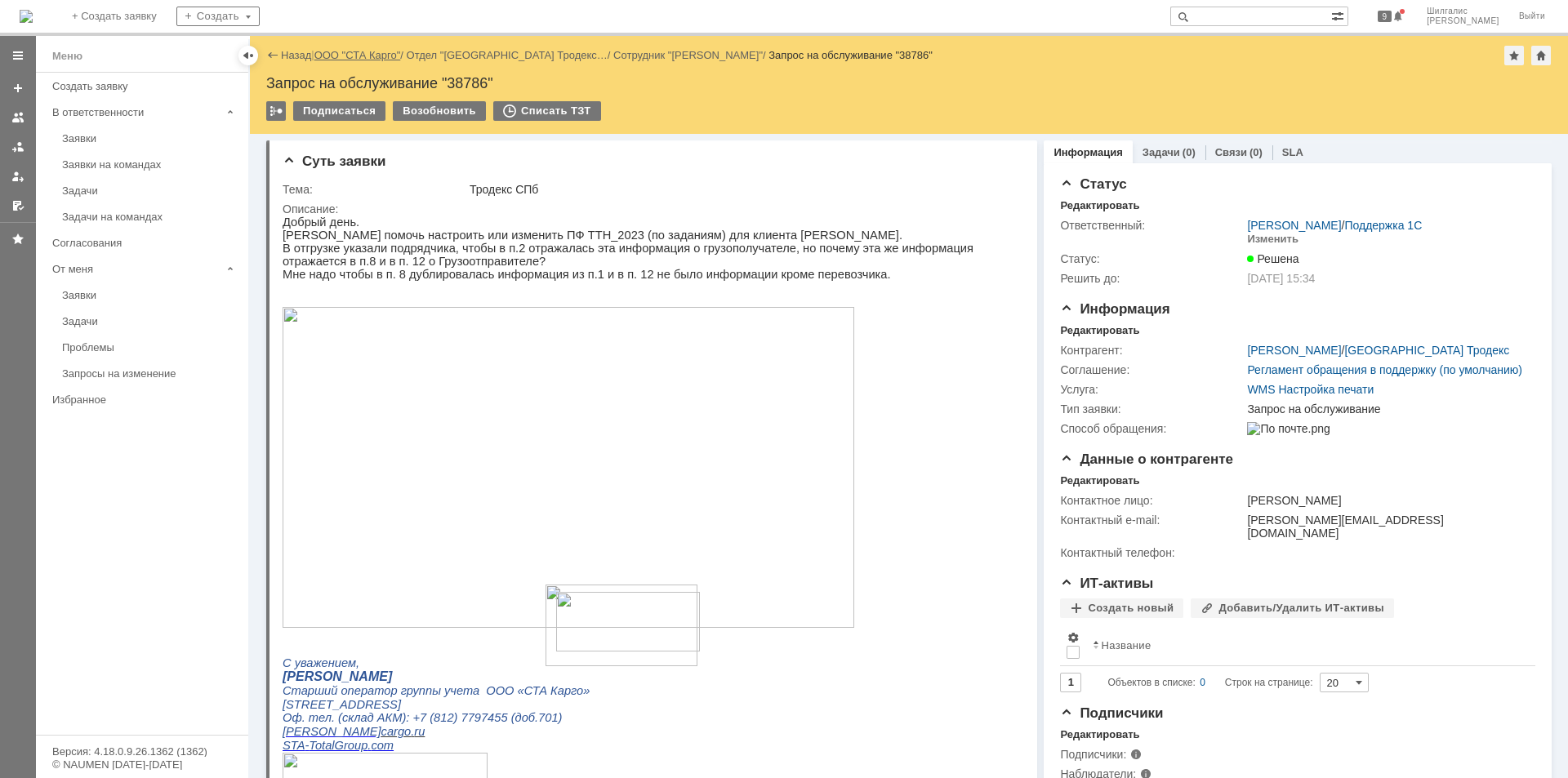 click on "ООО "СТА Карго"" at bounding box center [358, 55] 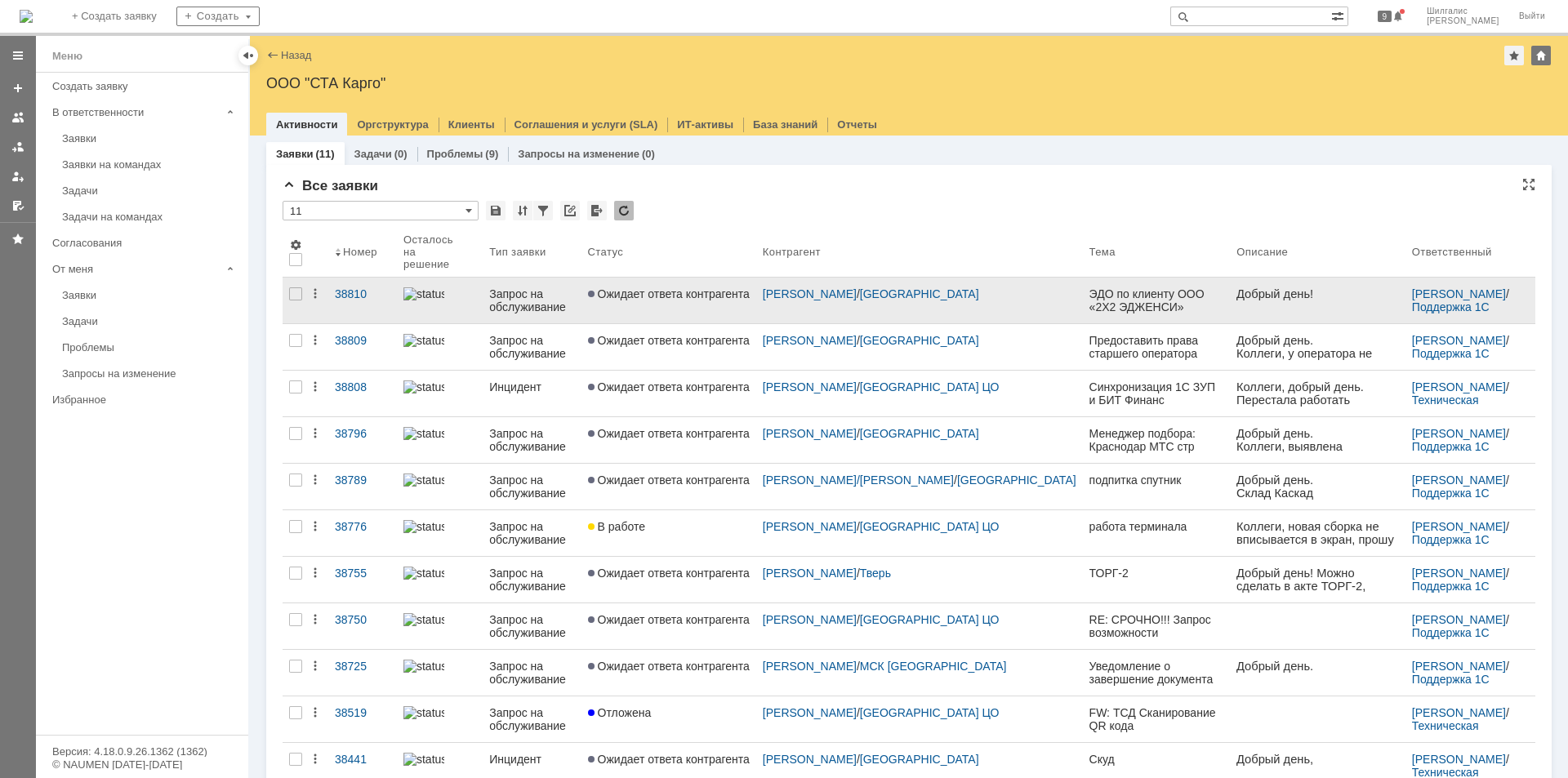 click on "Ожидает ответа контрагента" at bounding box center (669, 300) 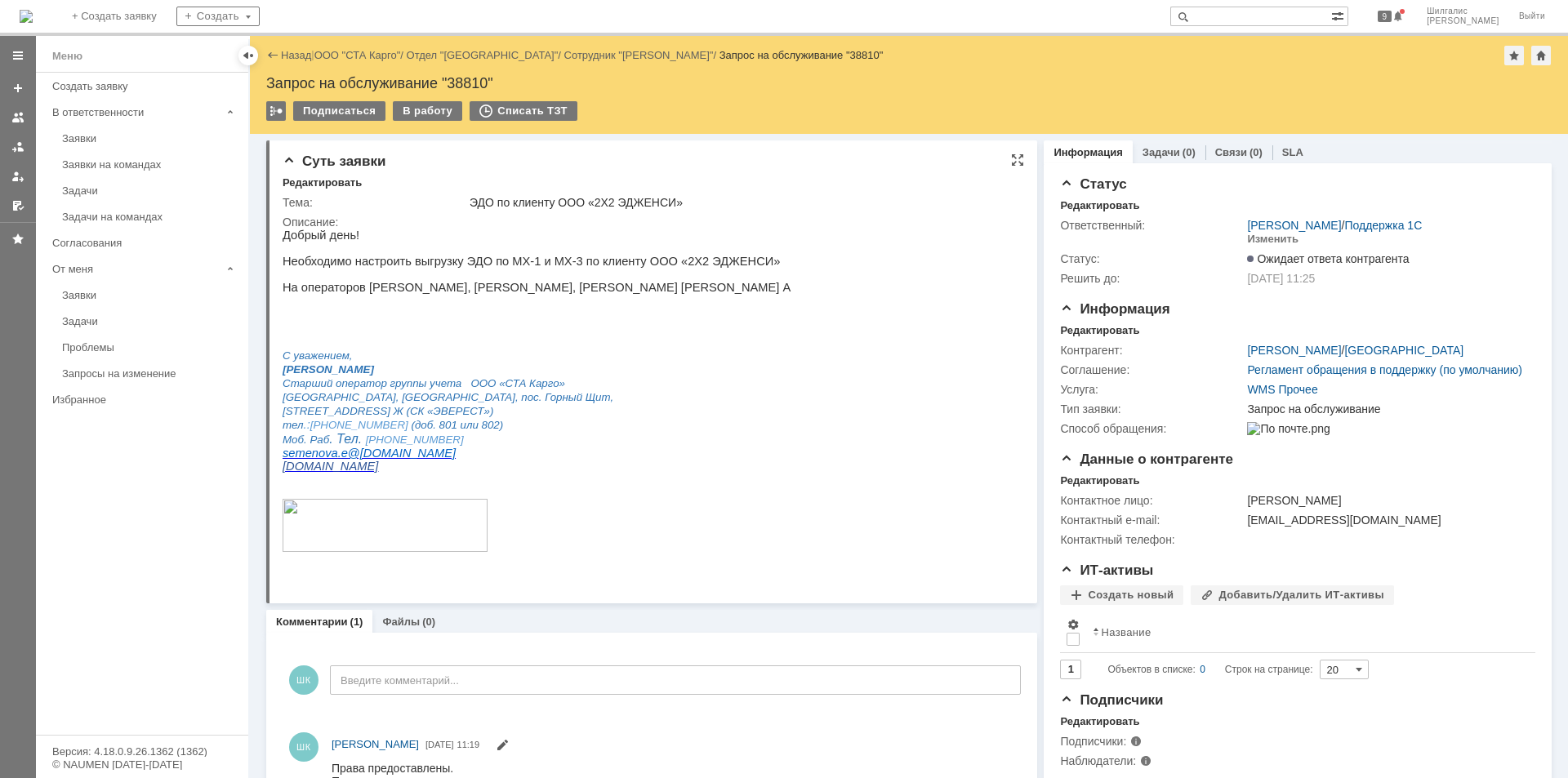drag, startPoint x: 1043, startPoint y: 926, endPoint x: 854, endPoint y: 452, distance: 510.2911 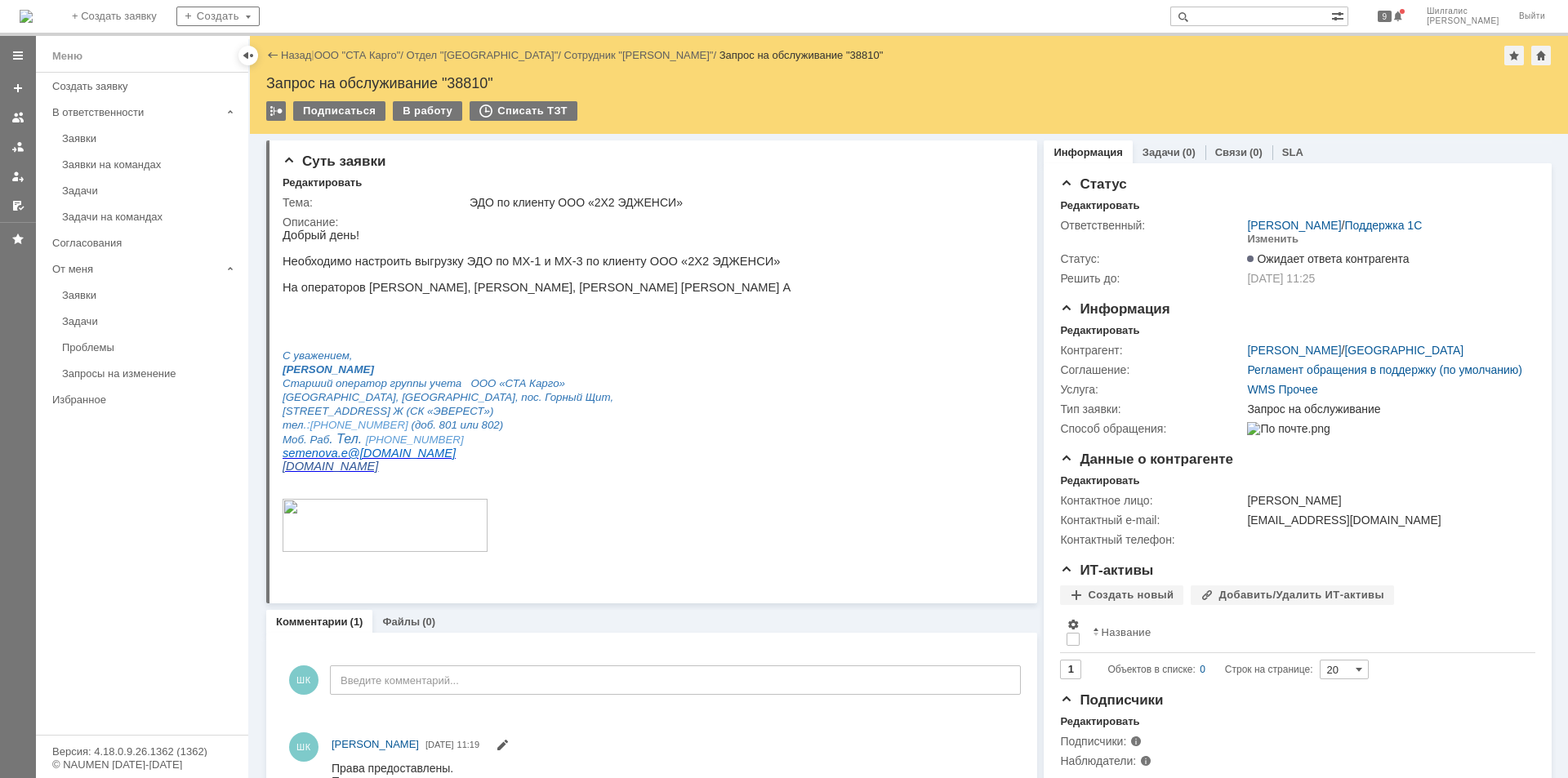 click on "Заявки" at bounding box center (150, 138) 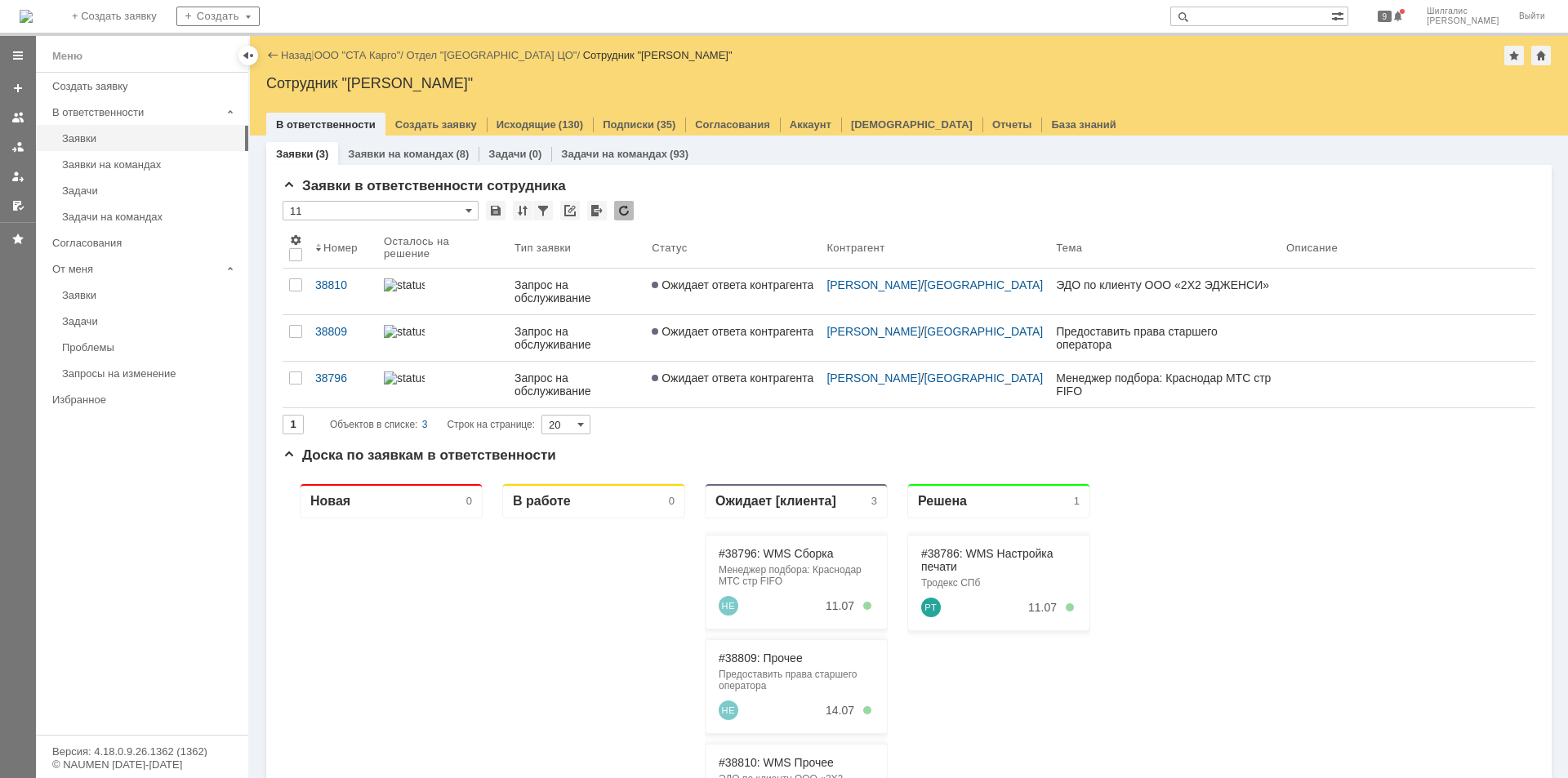 scroll, scrollTop: 0, scrollLeft: 0, axis: both 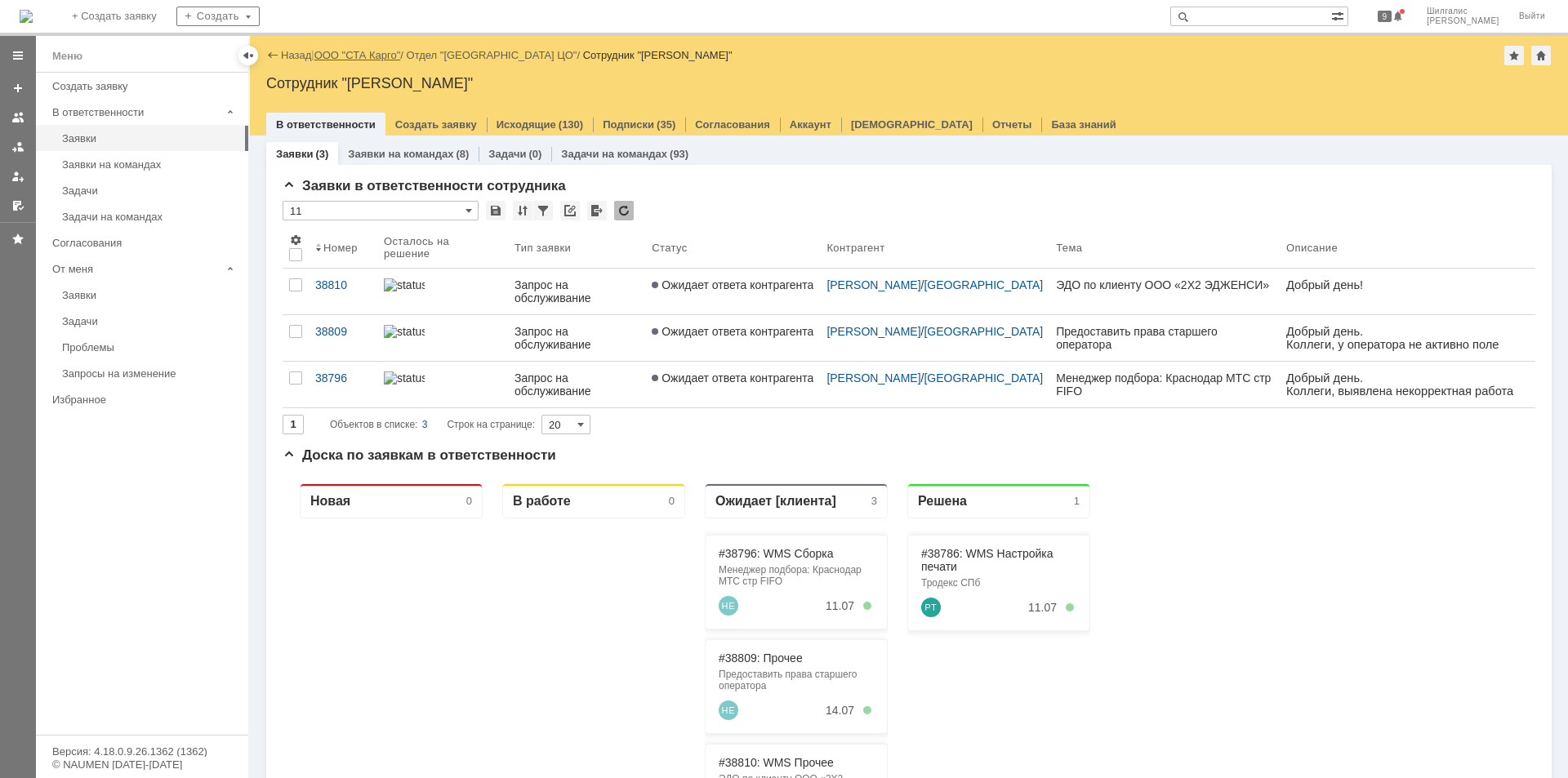 click on "ООО "СТА Карго"" at bounding box center [358, 55] 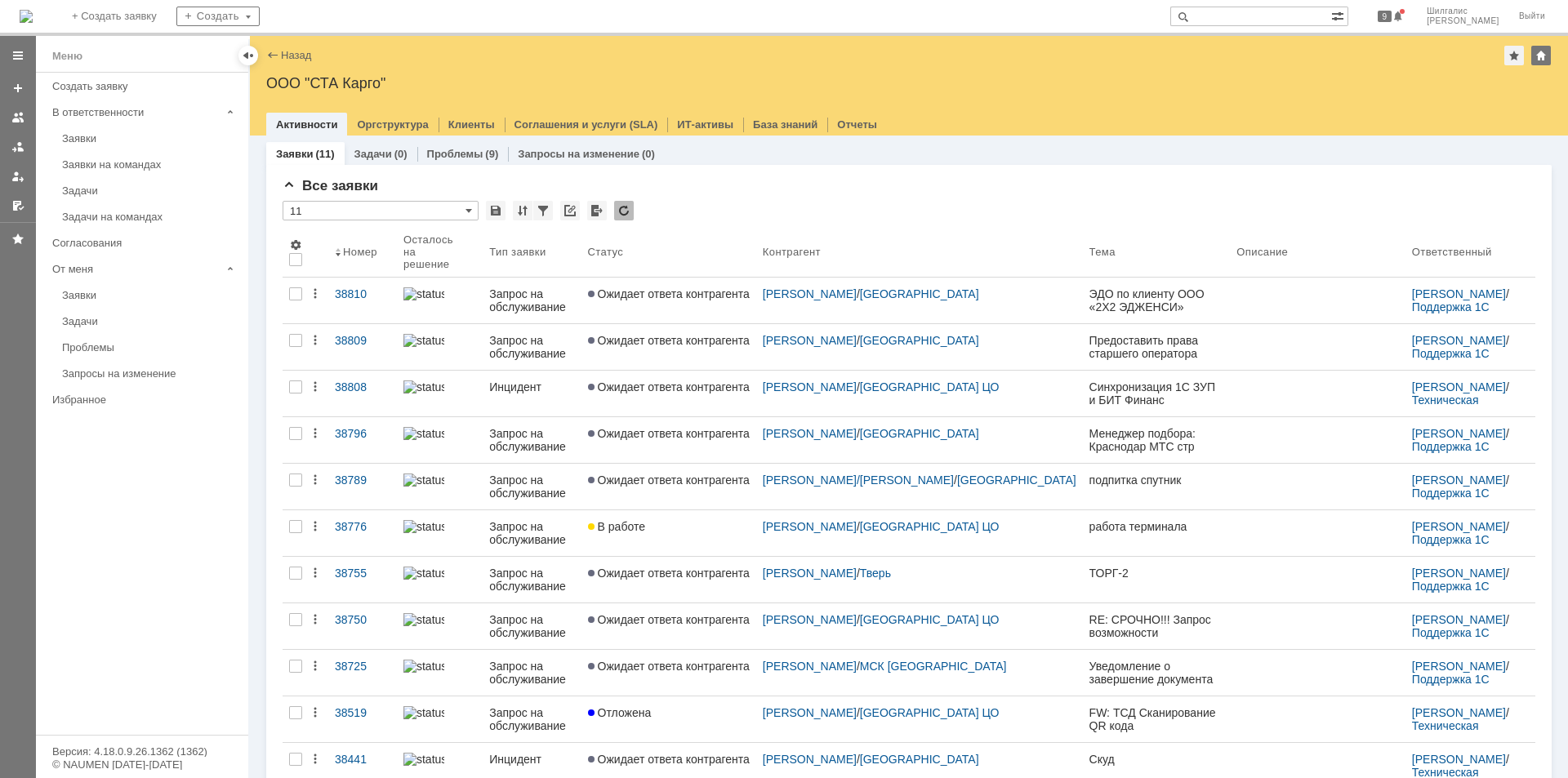scroll, scrollTop: 0, scrollLeft: 0, axis: both 